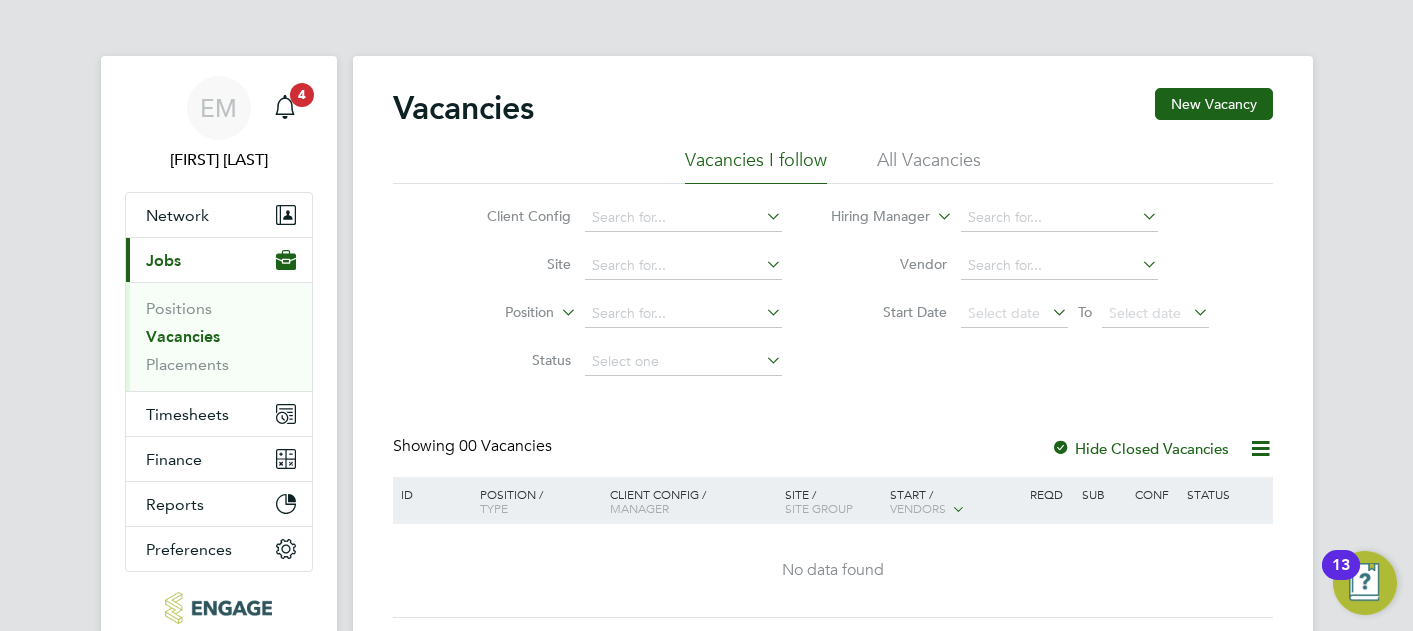 scroll, scrollTop: 0, scrollLeft: 0, axis: both 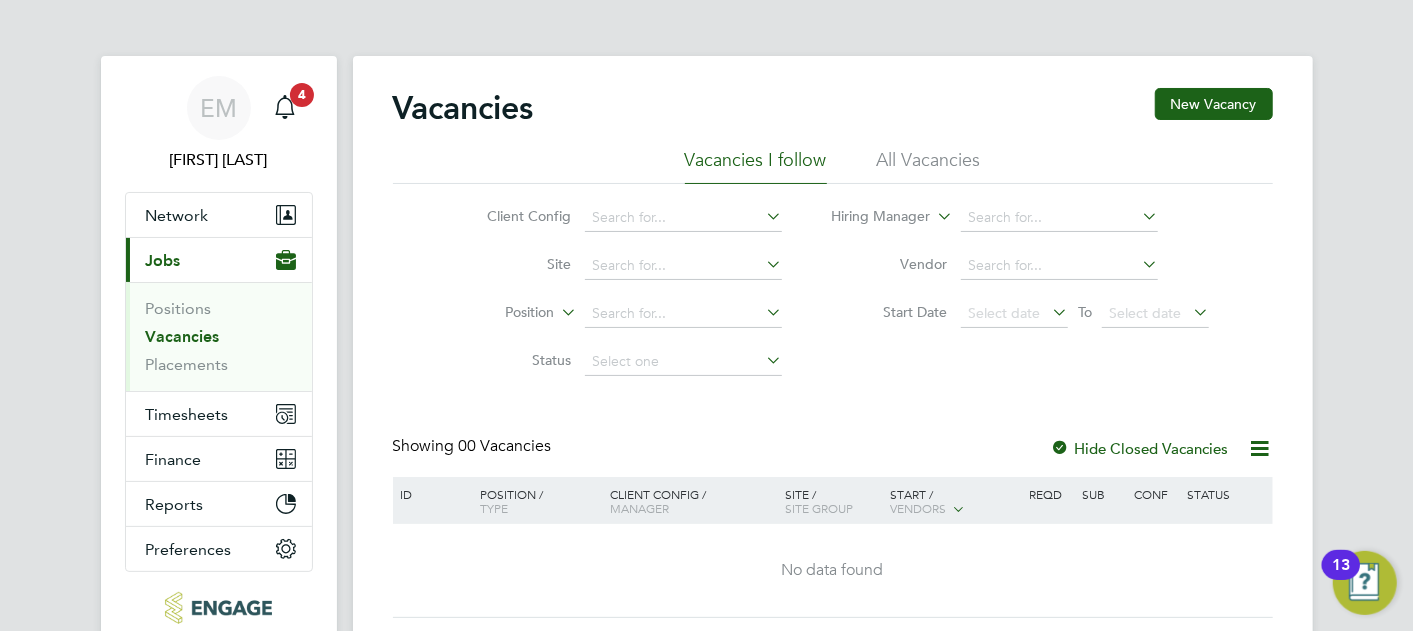 click on "All Vacancies" 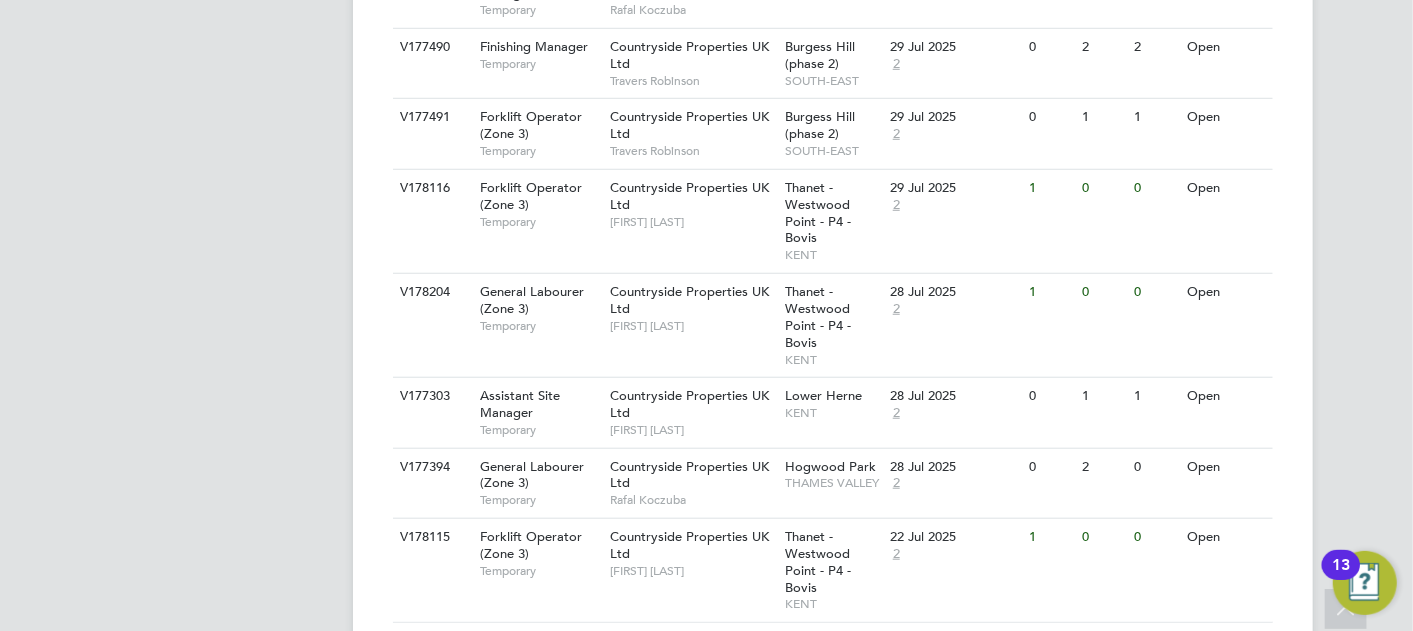 scroll, scrollTop: 888, scrollLeft: 0, axis: vertical 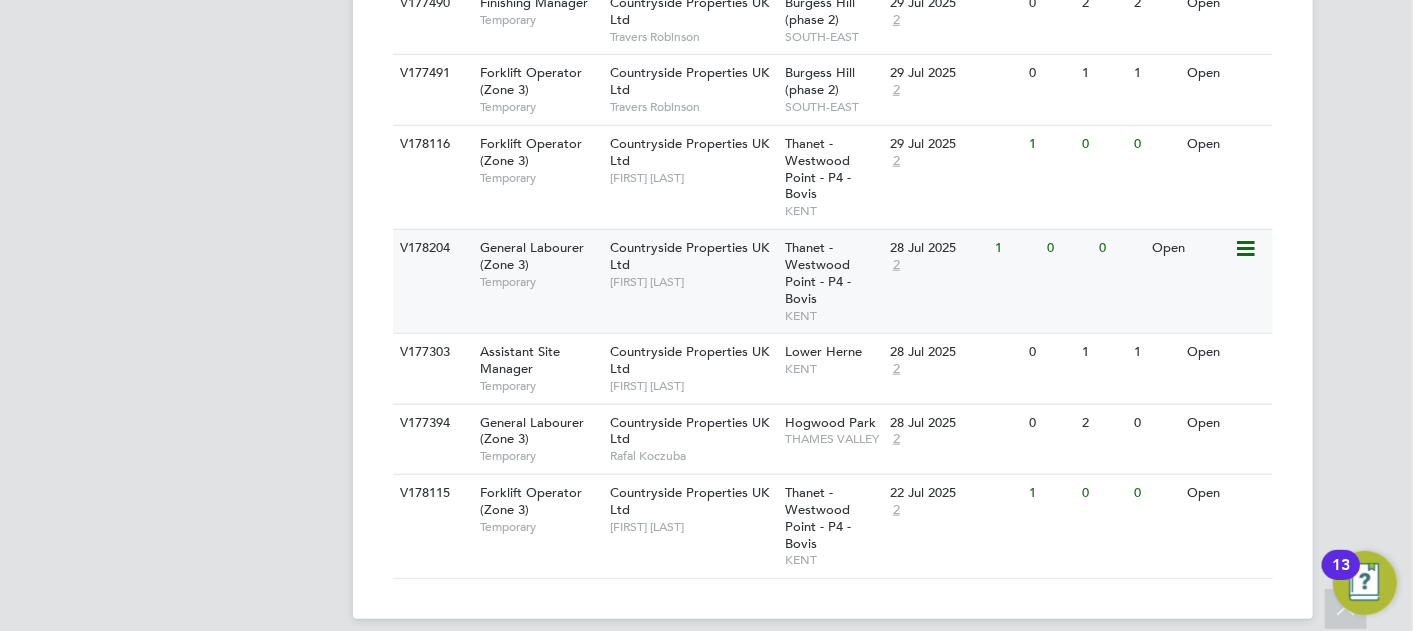 click on "0" 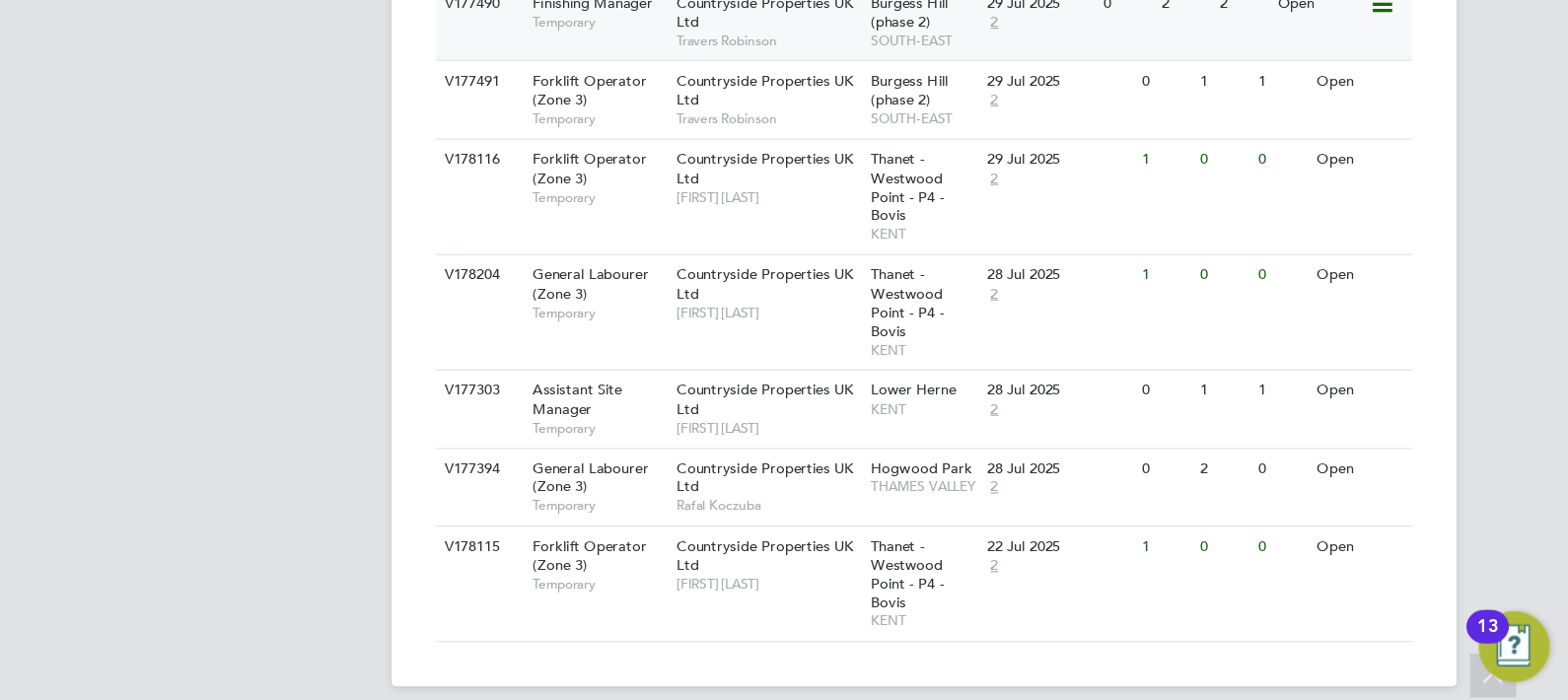 scroll, scrollTop: 815, scrollLeft: 0, axis: vertical 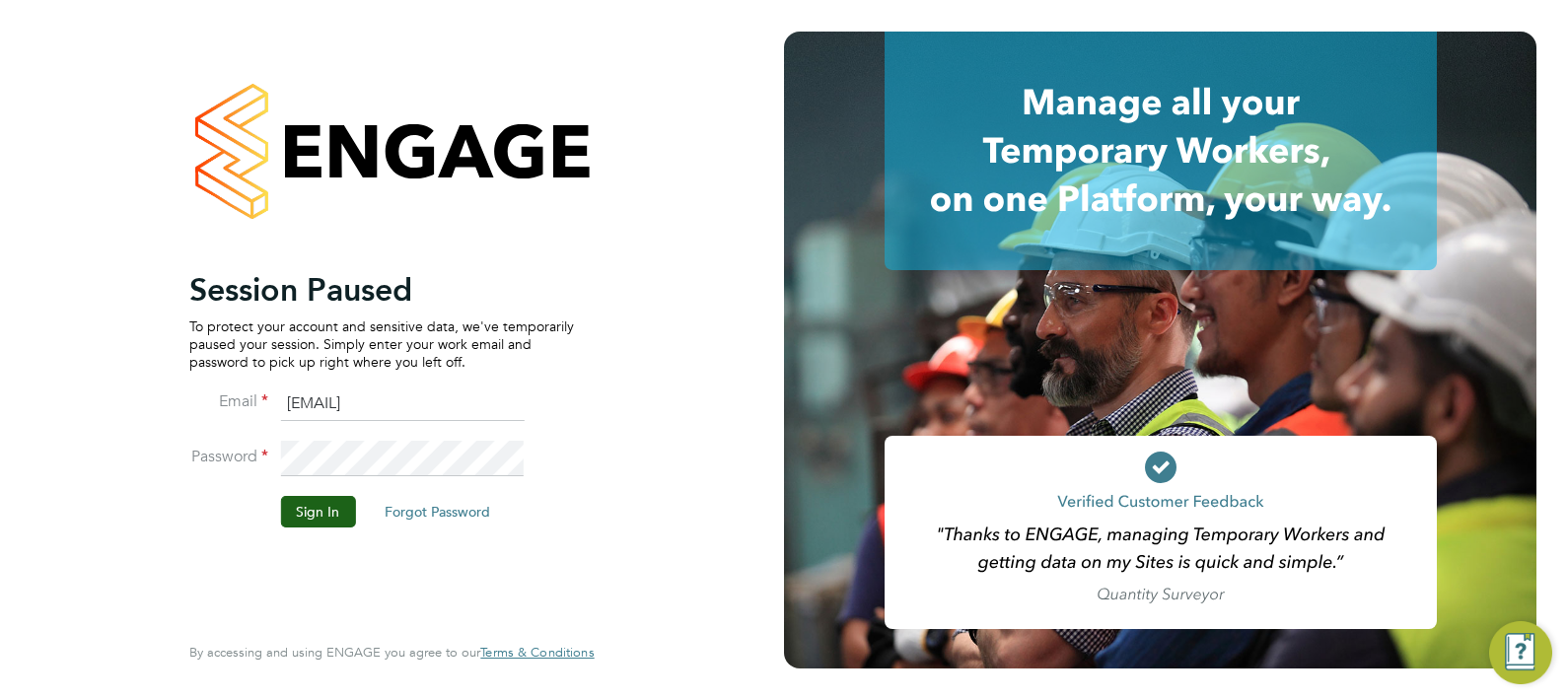 click on "Session Paused To protect your account and sensitive data, we've temporarily paused your session. Simply enter your work email and password to pick up right where you left off. Email matt.hugo@vistry.co.uk Password Sign In   Forgot Password" 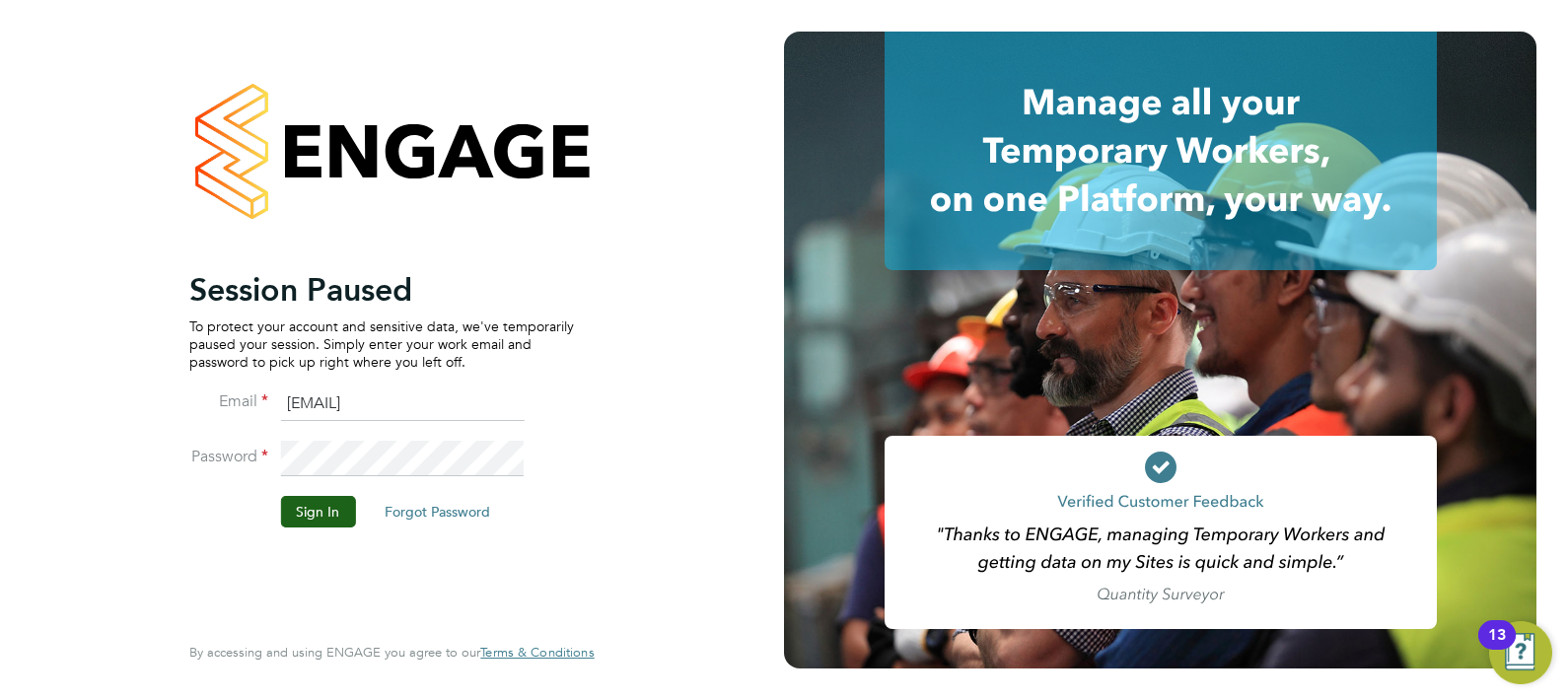 click on "[EMAIL]" 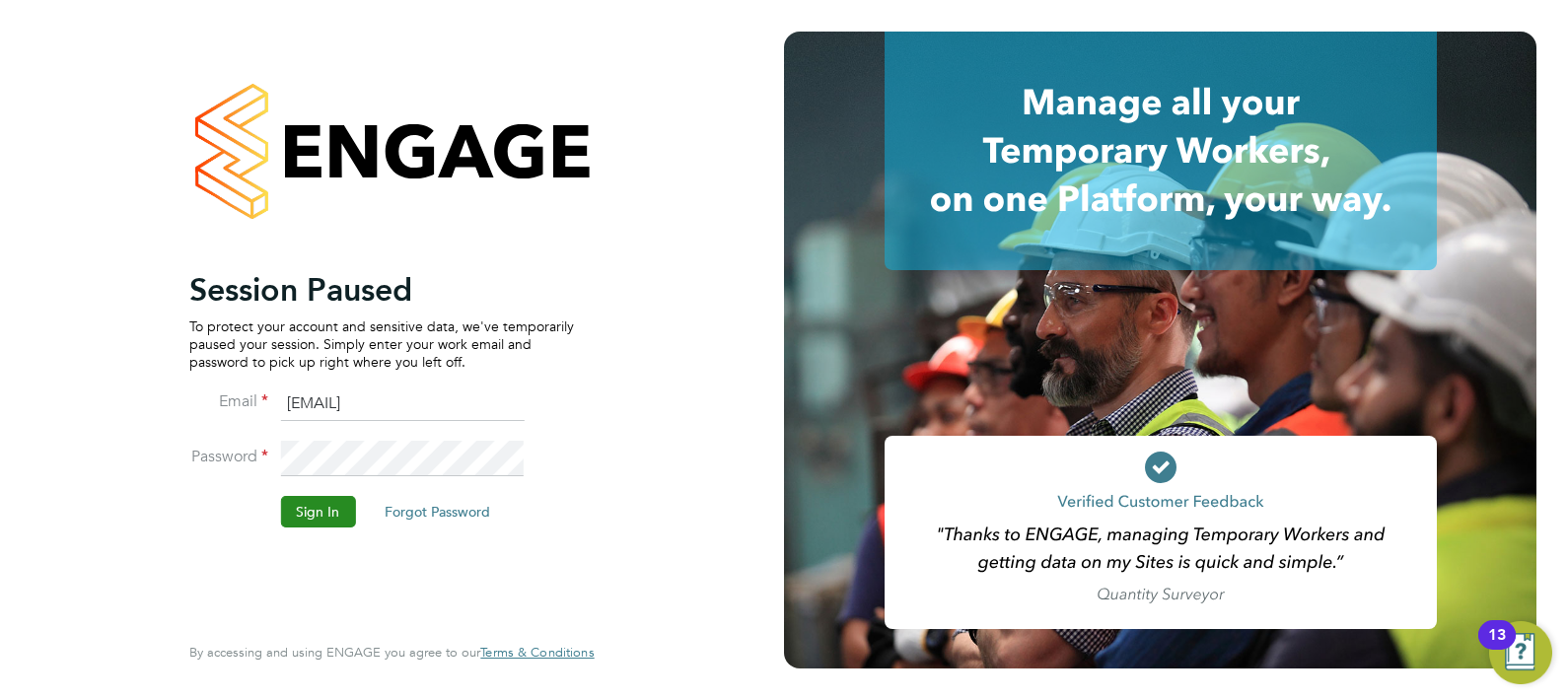 click on "Sign In" 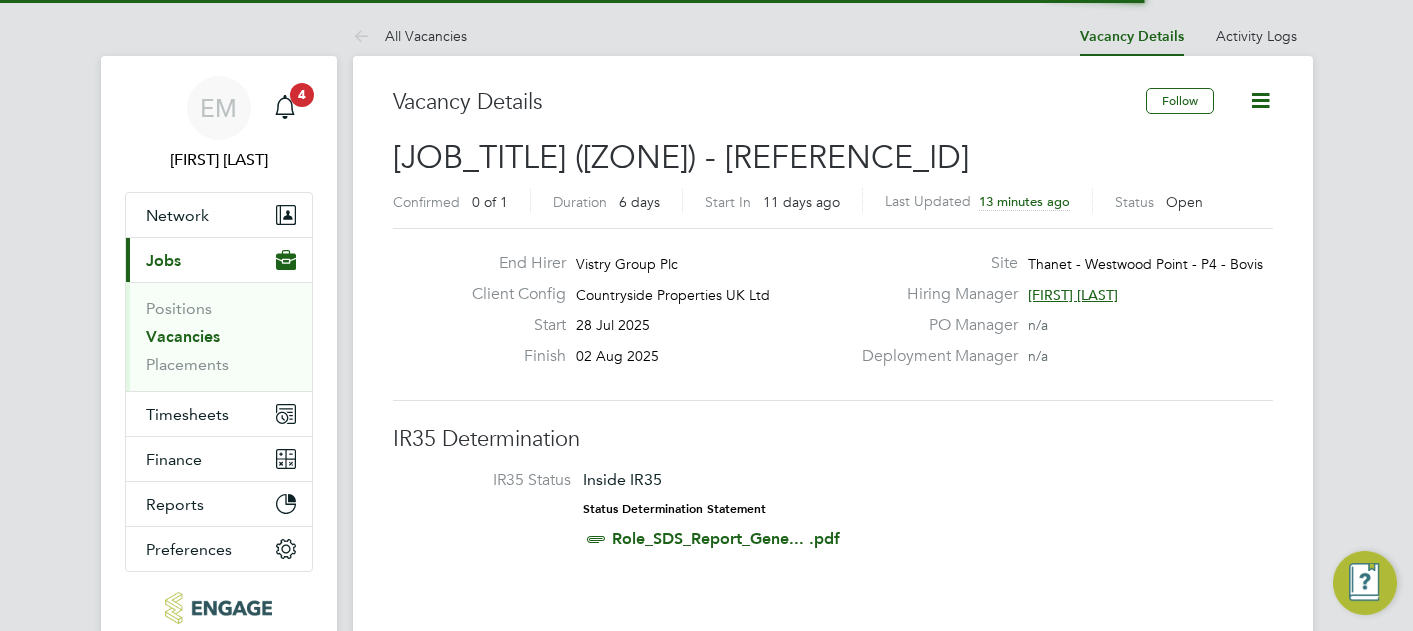 scroll, scrollTop: 0, scrollLeft: 0, axis: both 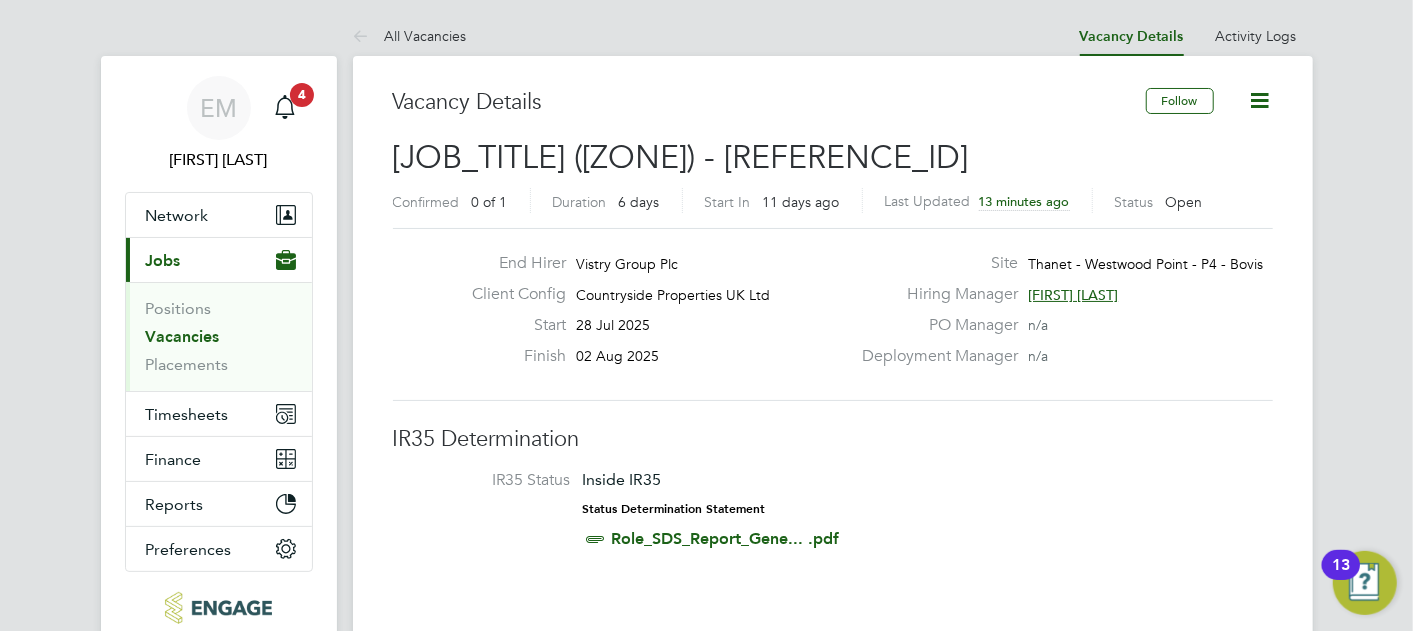 type 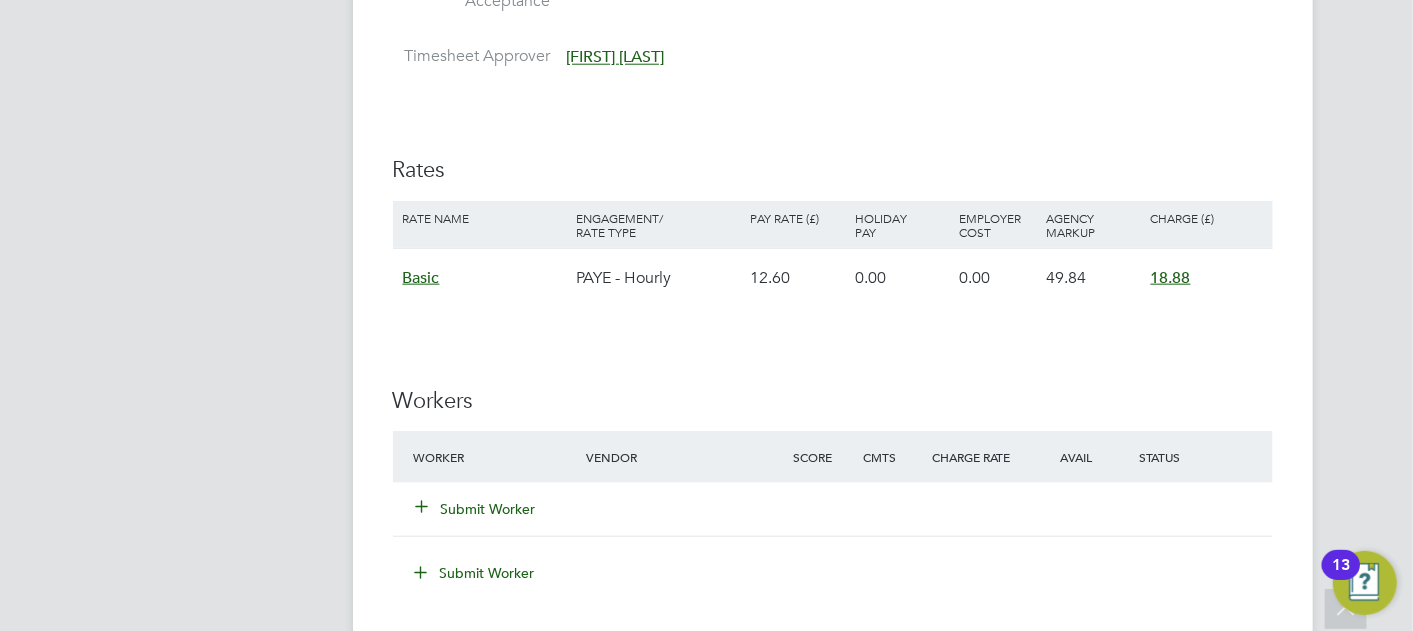 scroll, scrollTop: 1244, scrollLeft: 0, axis: vertical 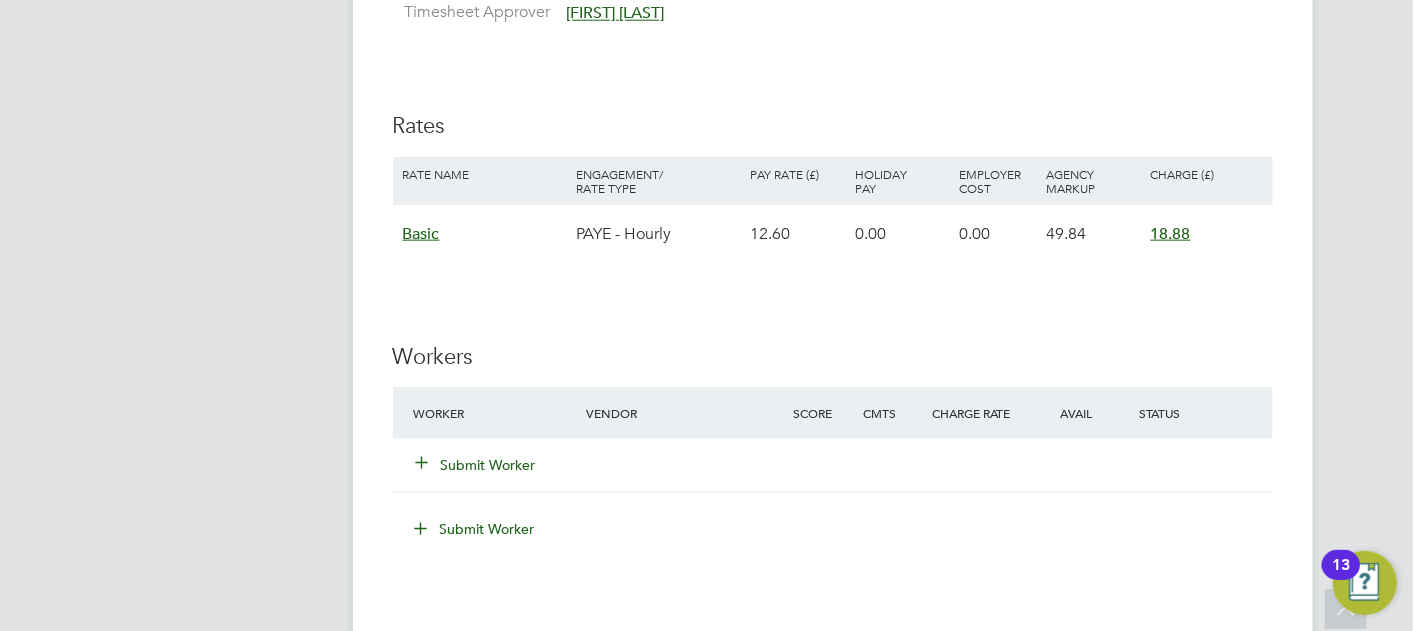 click on "Submit Worker" 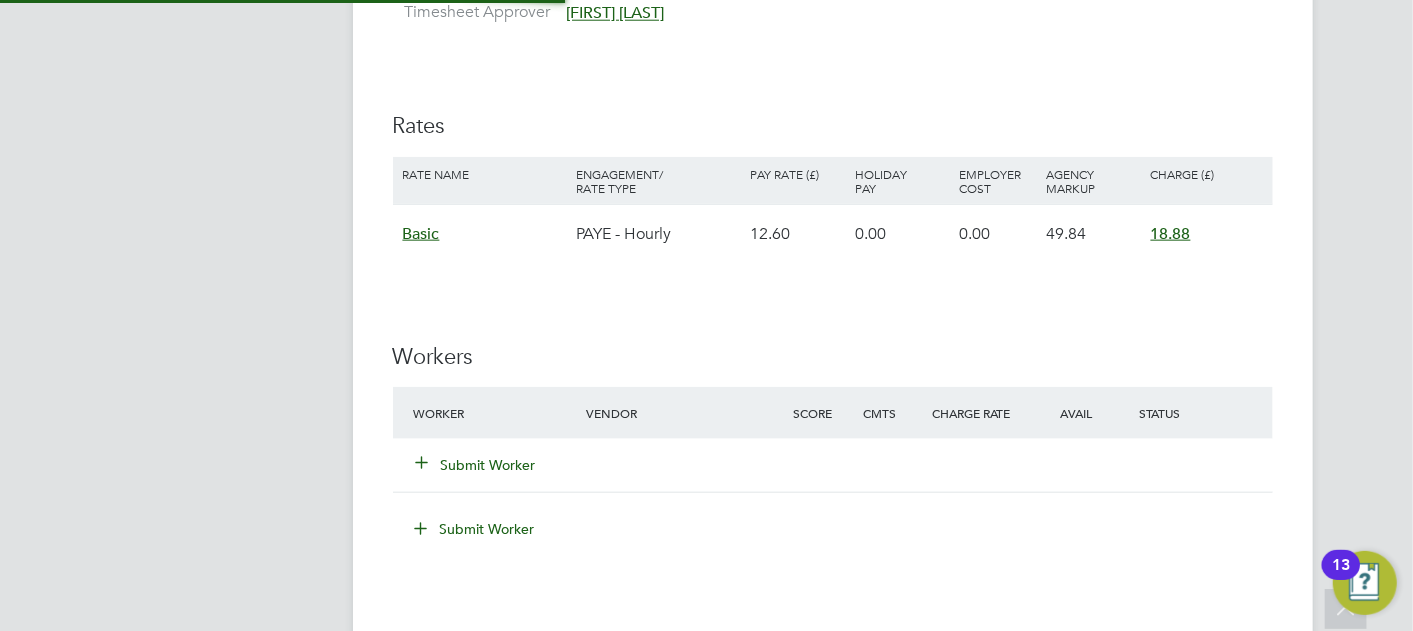 scroll, scrollTop: 9, scrollLeft: 10, axis: both 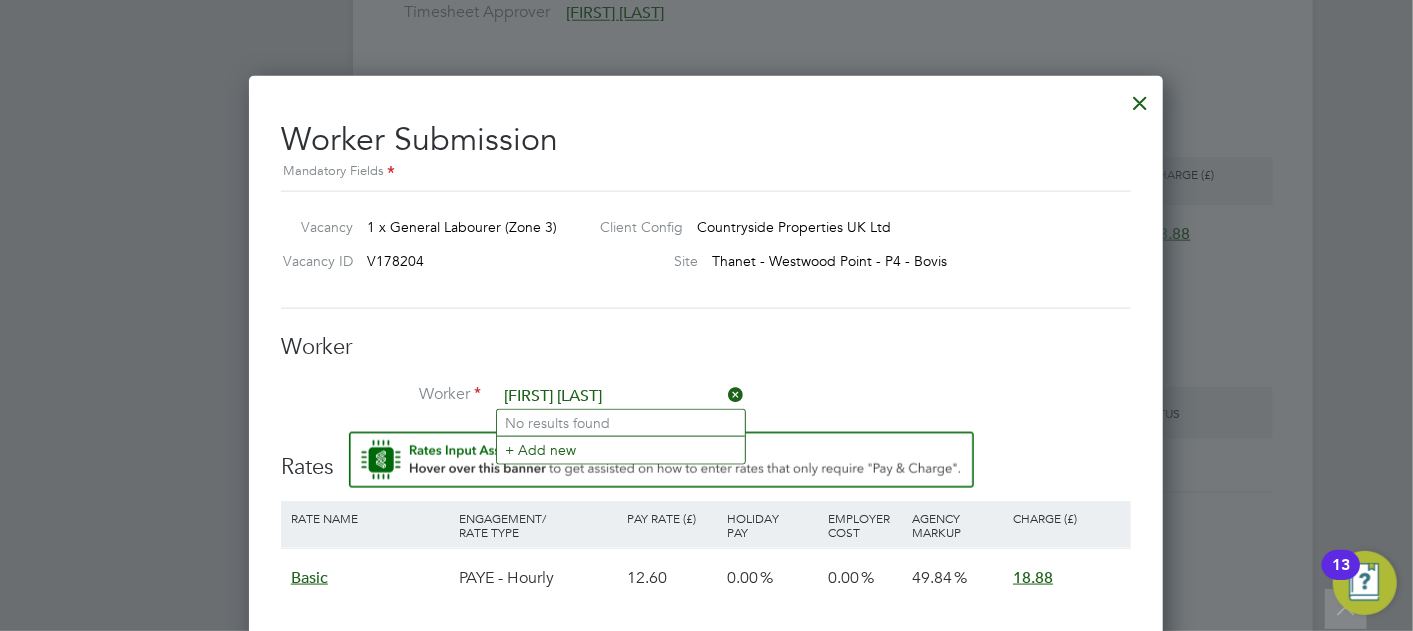 type on "callum bott" 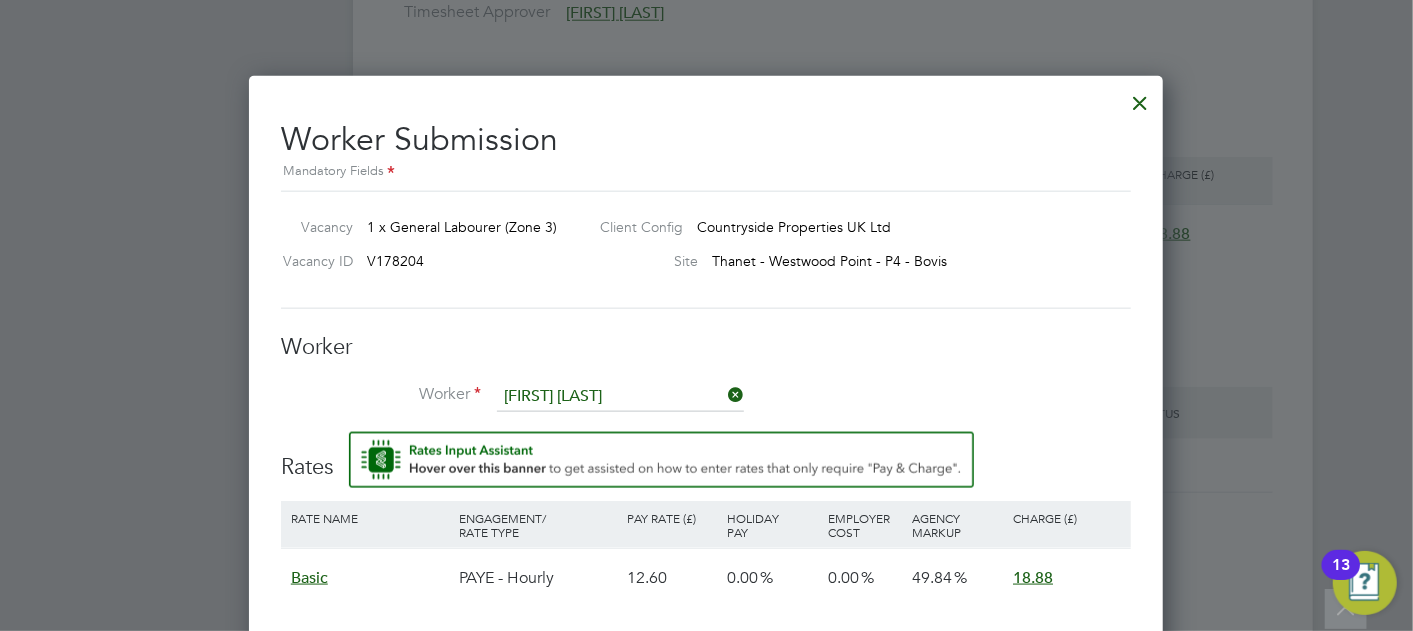 type 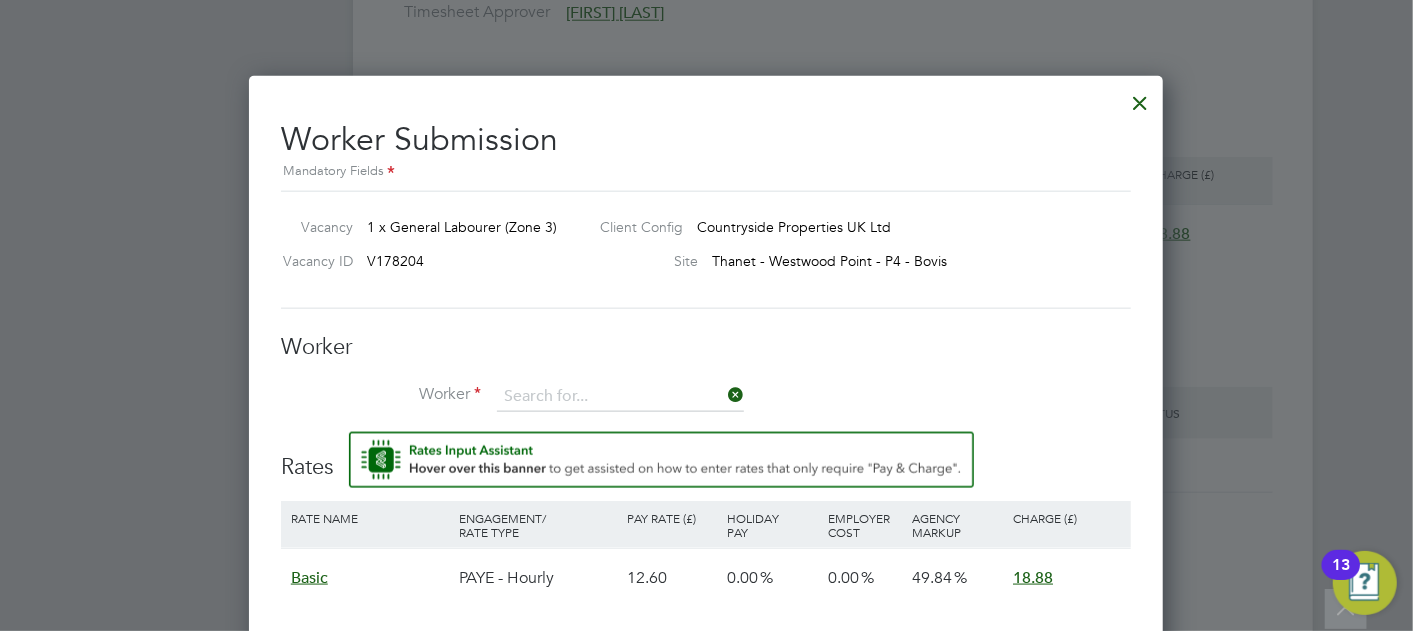 click on "Rates Rate Name Engagement/ Rate Type Pay Rate (£) Holiday Pay Employer Cost Agency Markup Charge (£) Basic PAYE - Hourly 12.60 0.00   0.00   49.84 18.88" at bounding box center (706, 540) 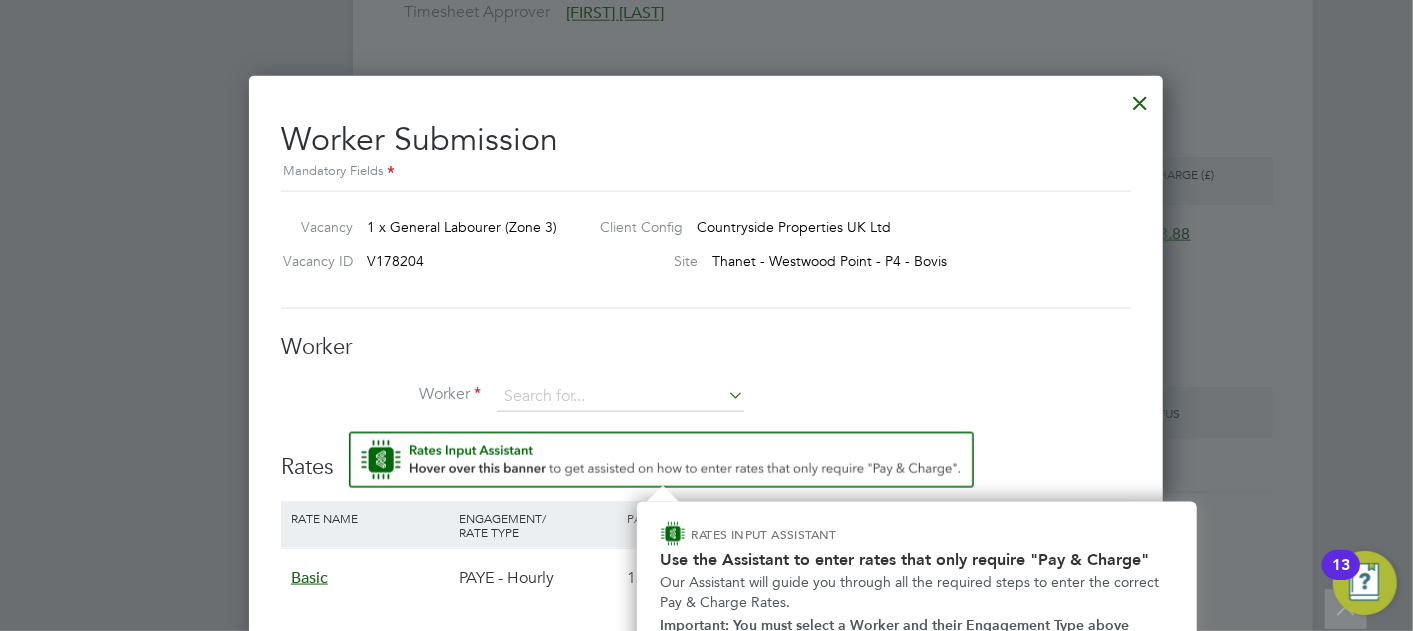 scroll, scrollTop: 1343, scrollLeft: 0, axis: vertical 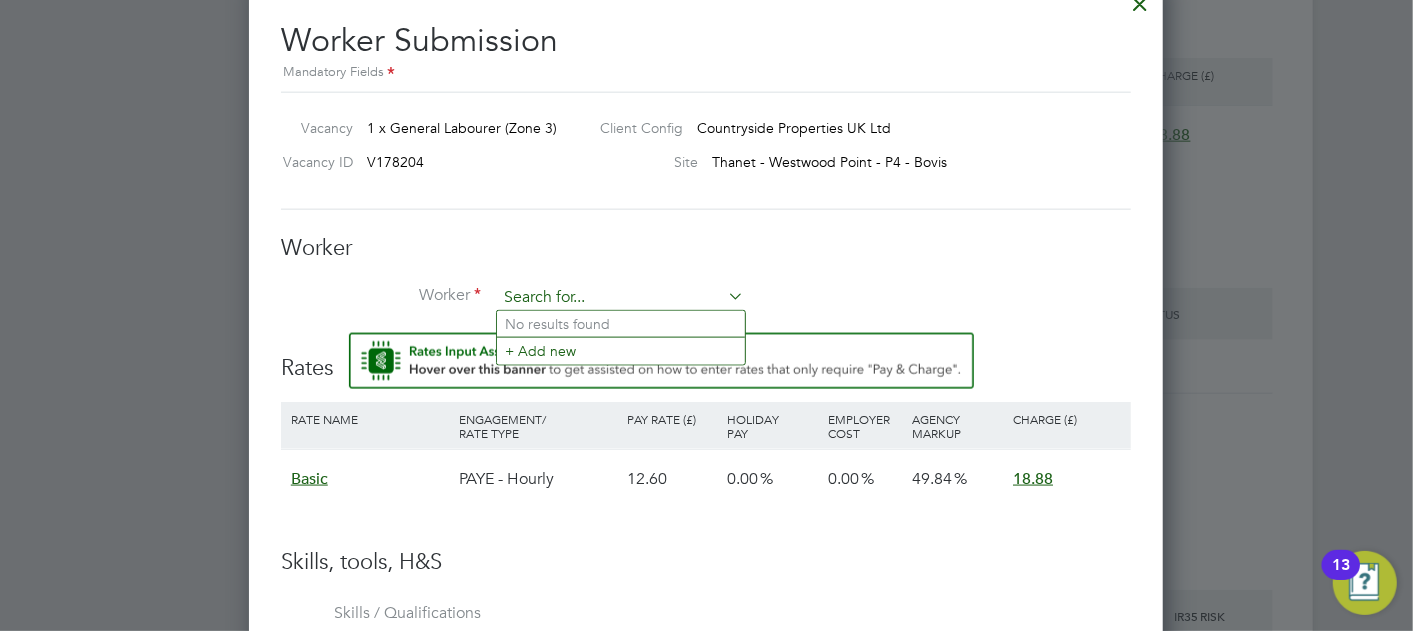 click at bounding box center [620, 298] 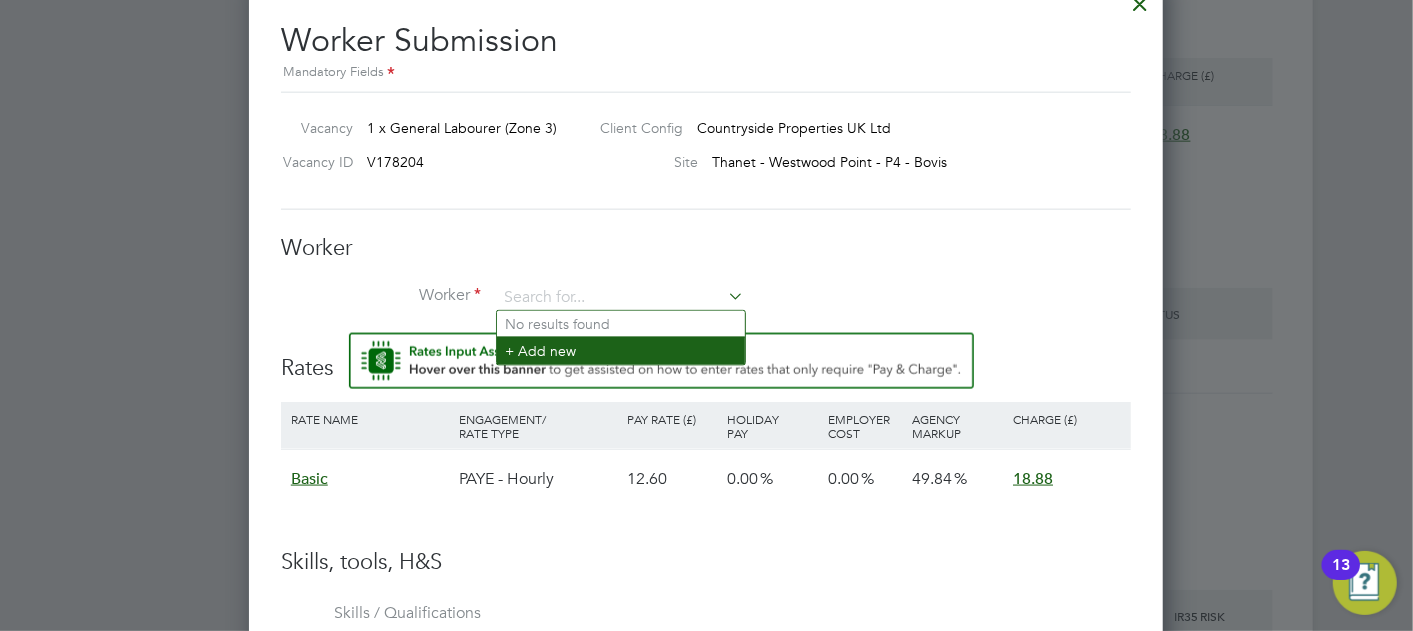click on "+ Add new" 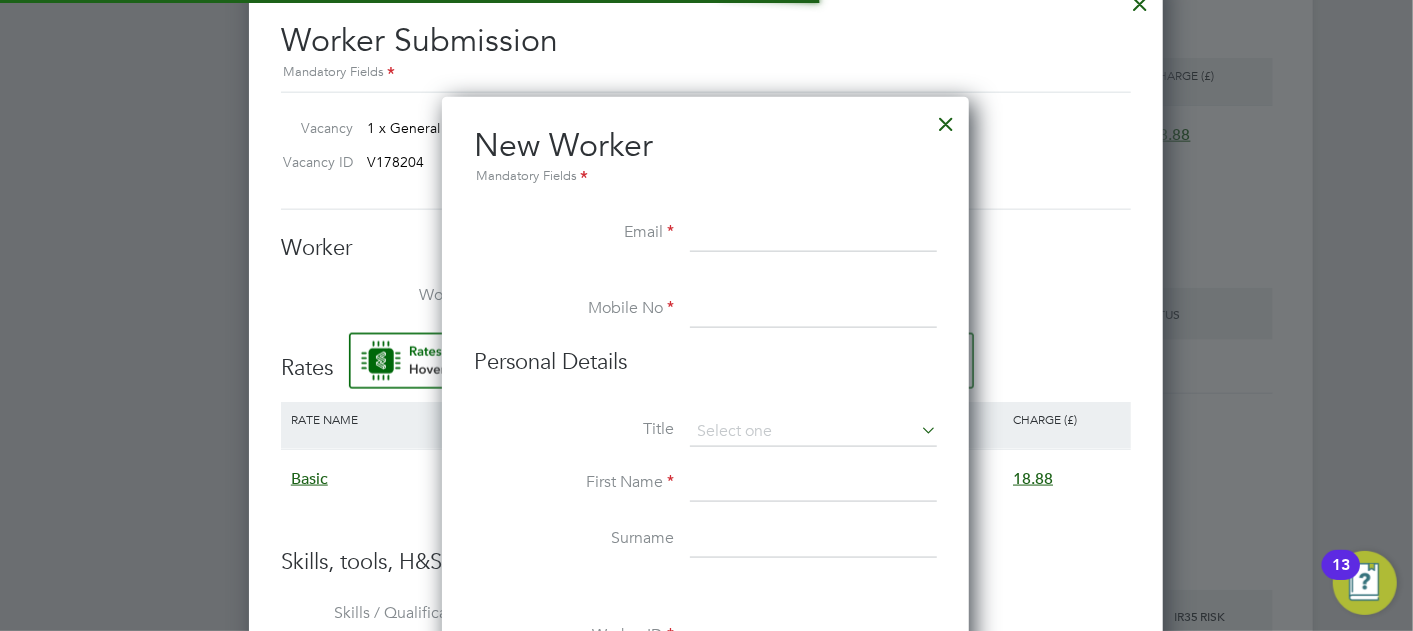 scroll, scrollTop: 9, scrollLeft: 9, axis: both 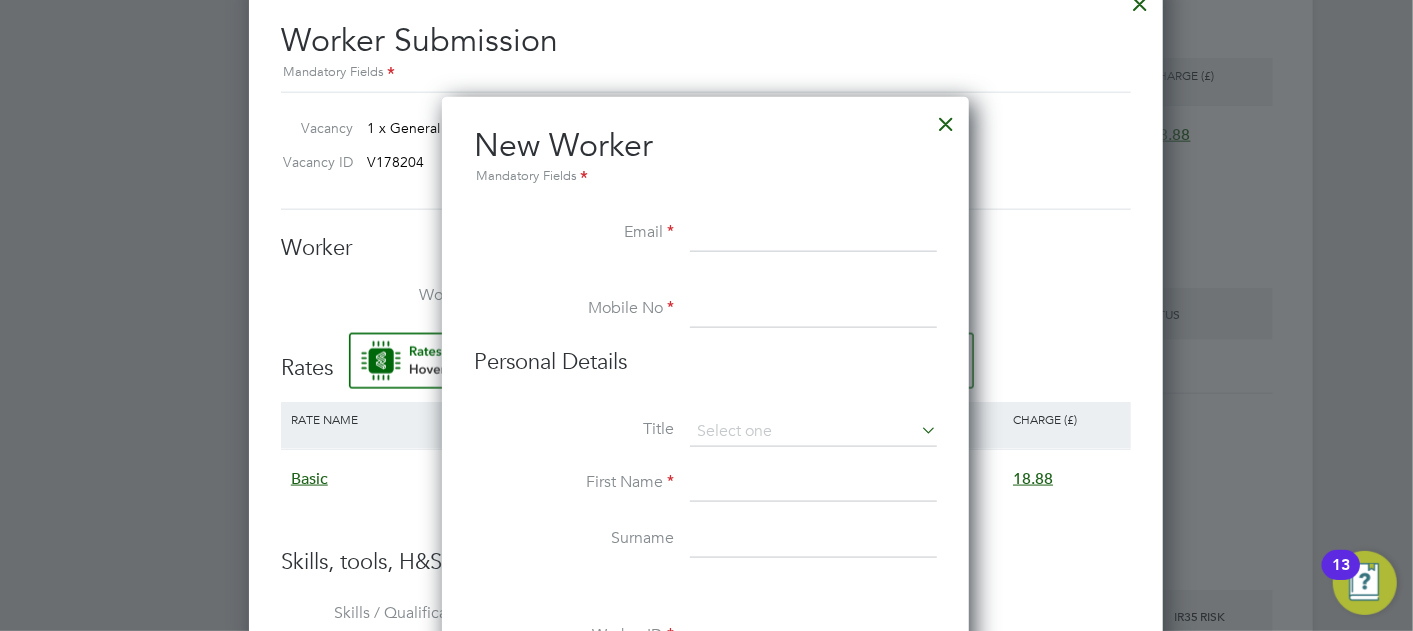 paste on "callumbott39@gmail.com" 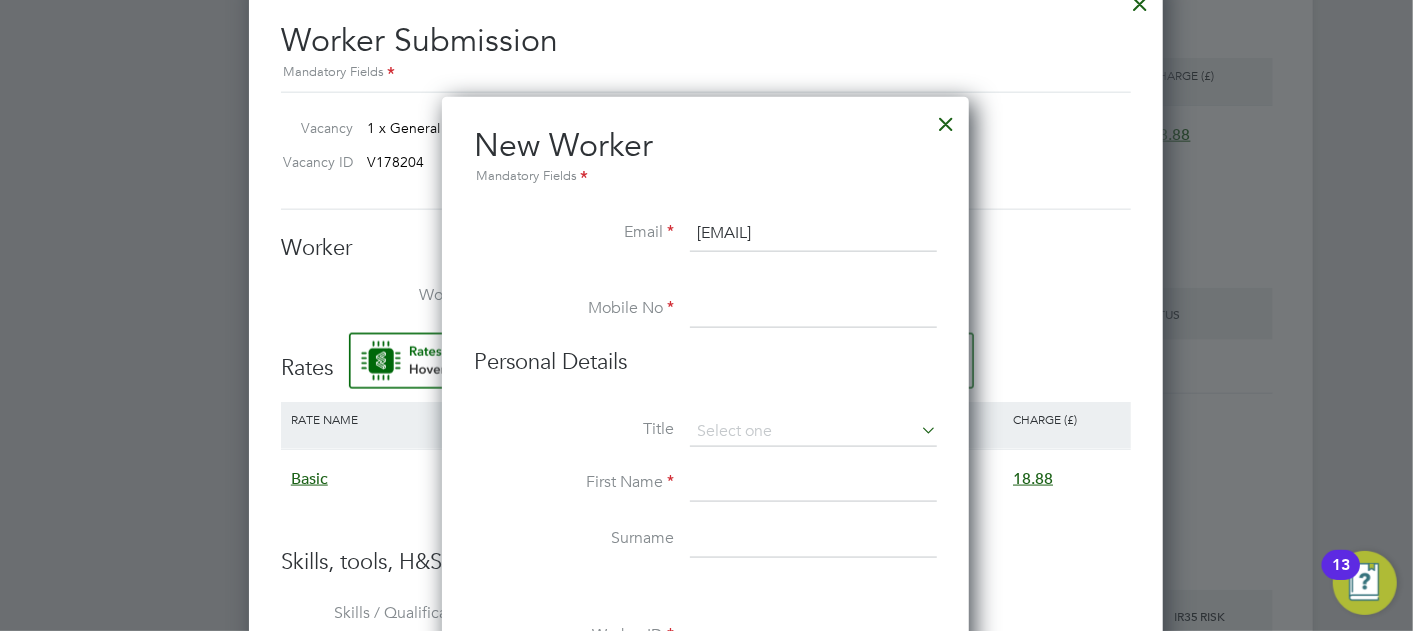 type on "callumbott39@gmail.com" 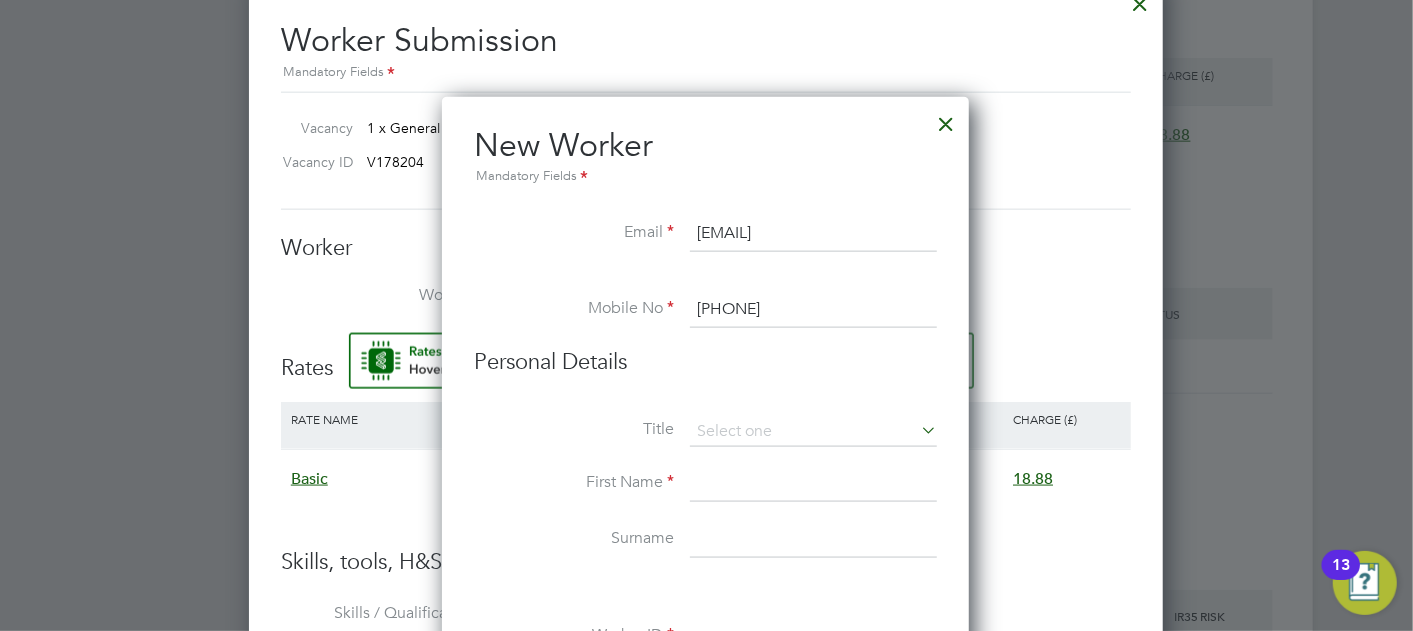 type on "07546501878" 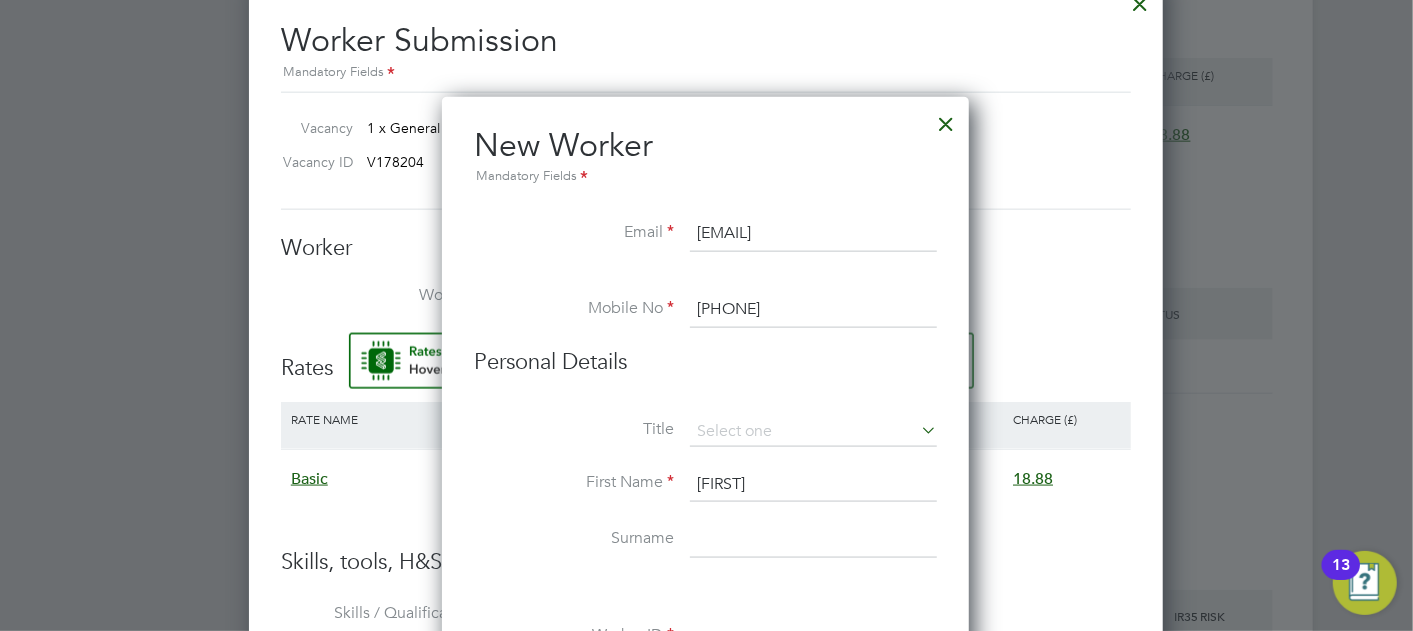 type on "Callum" 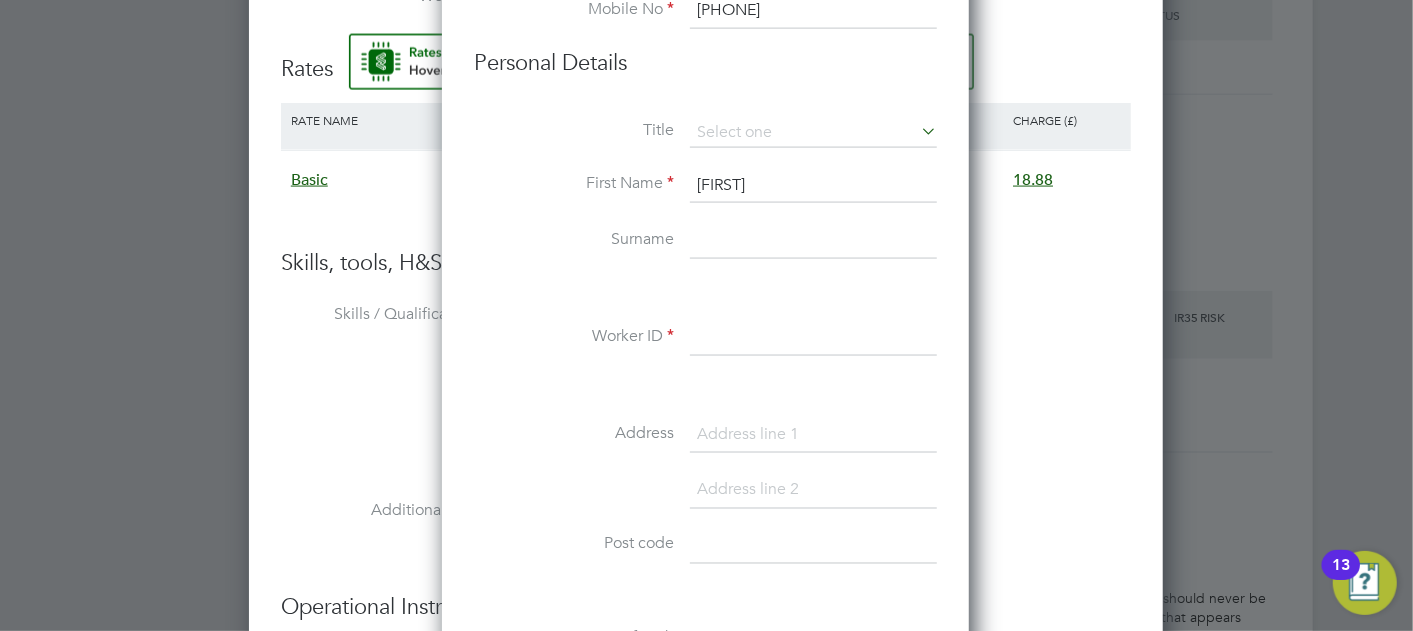 scroll, scrollTop: 1653, scrollLeft: 0, axis: vertical 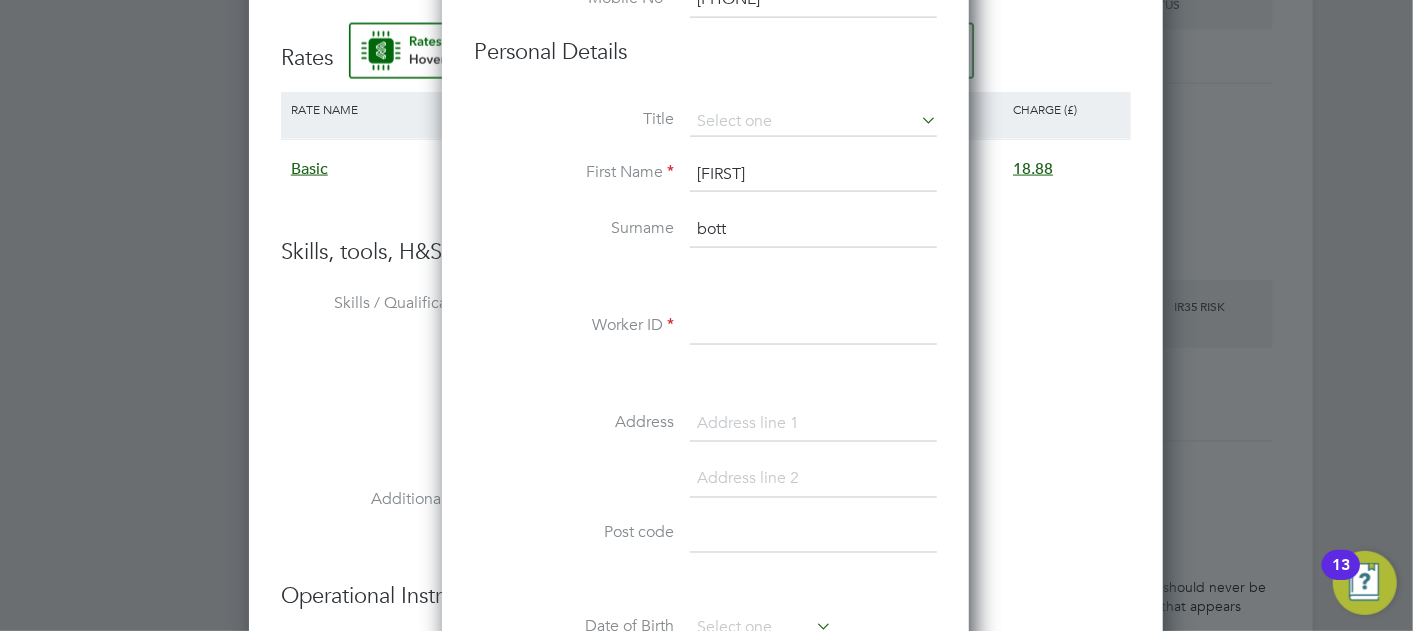 type on "bott" 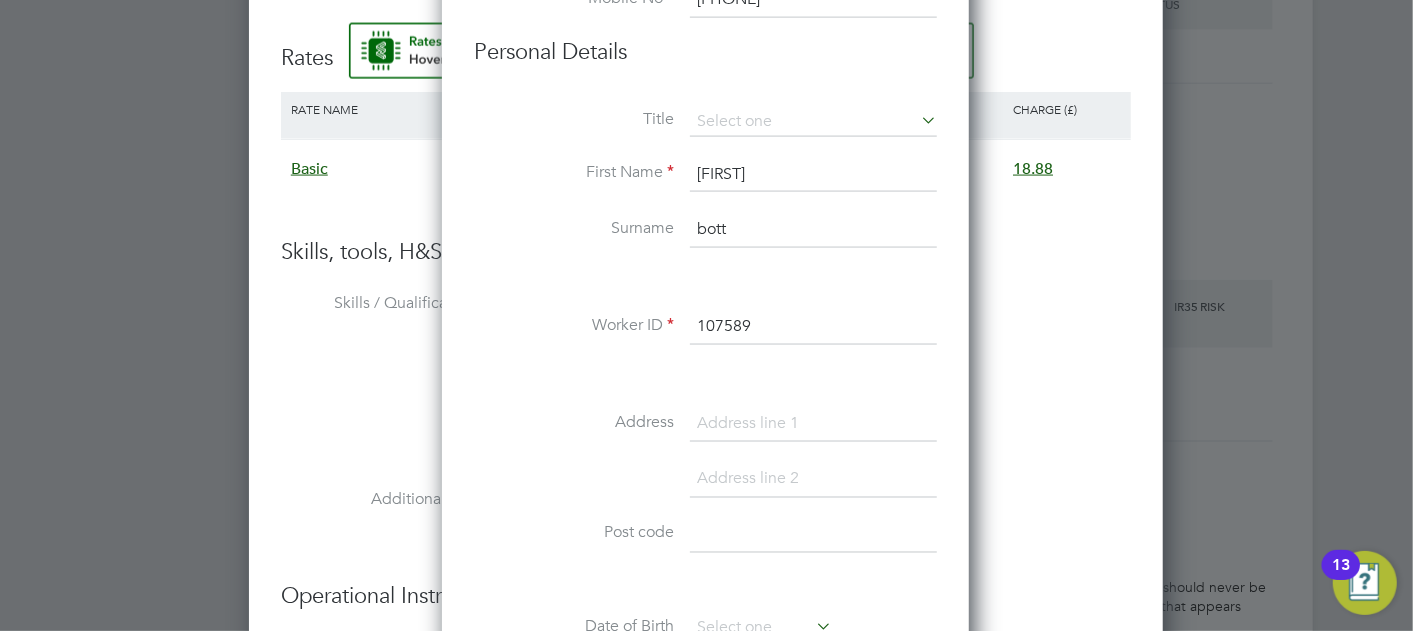 type on "107589" 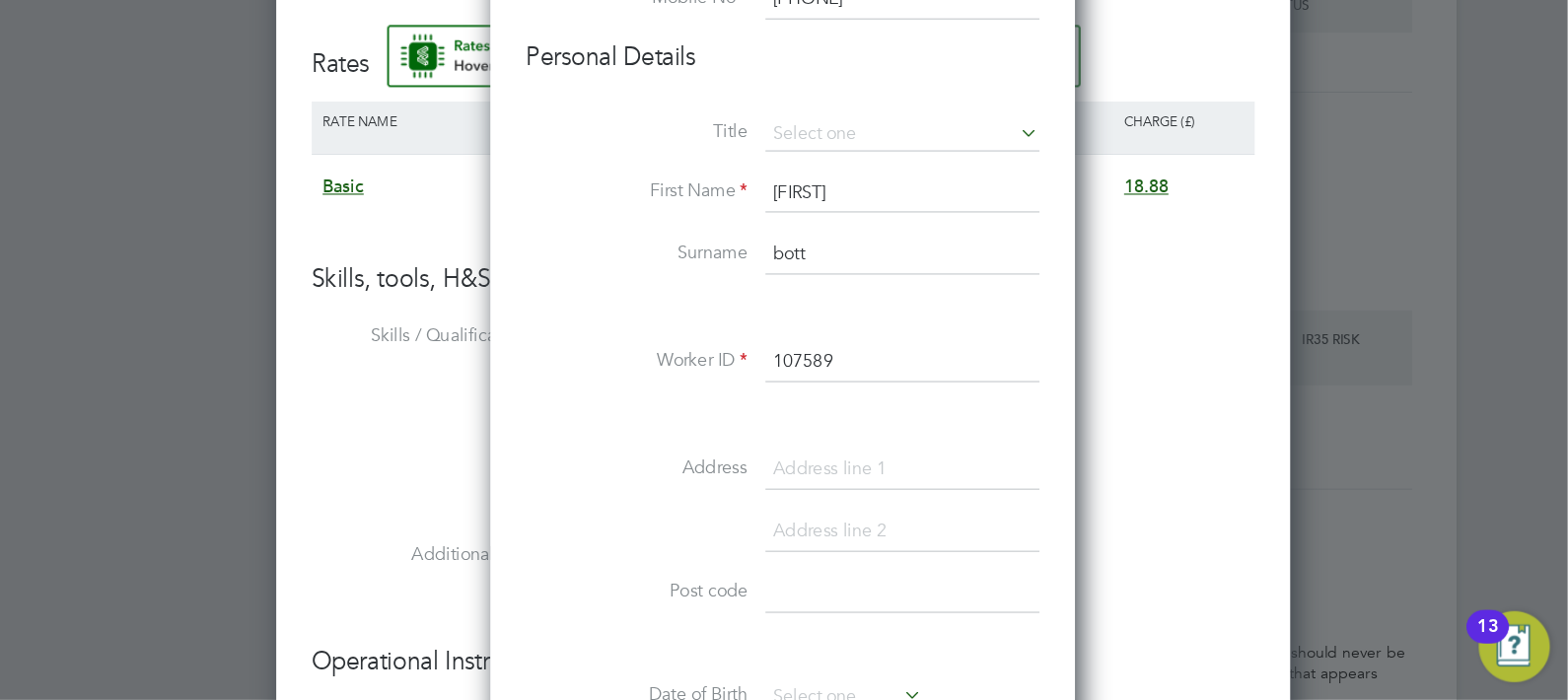 scroll, scrollTop: 1630, scrollLeft: 0, axis: vertical 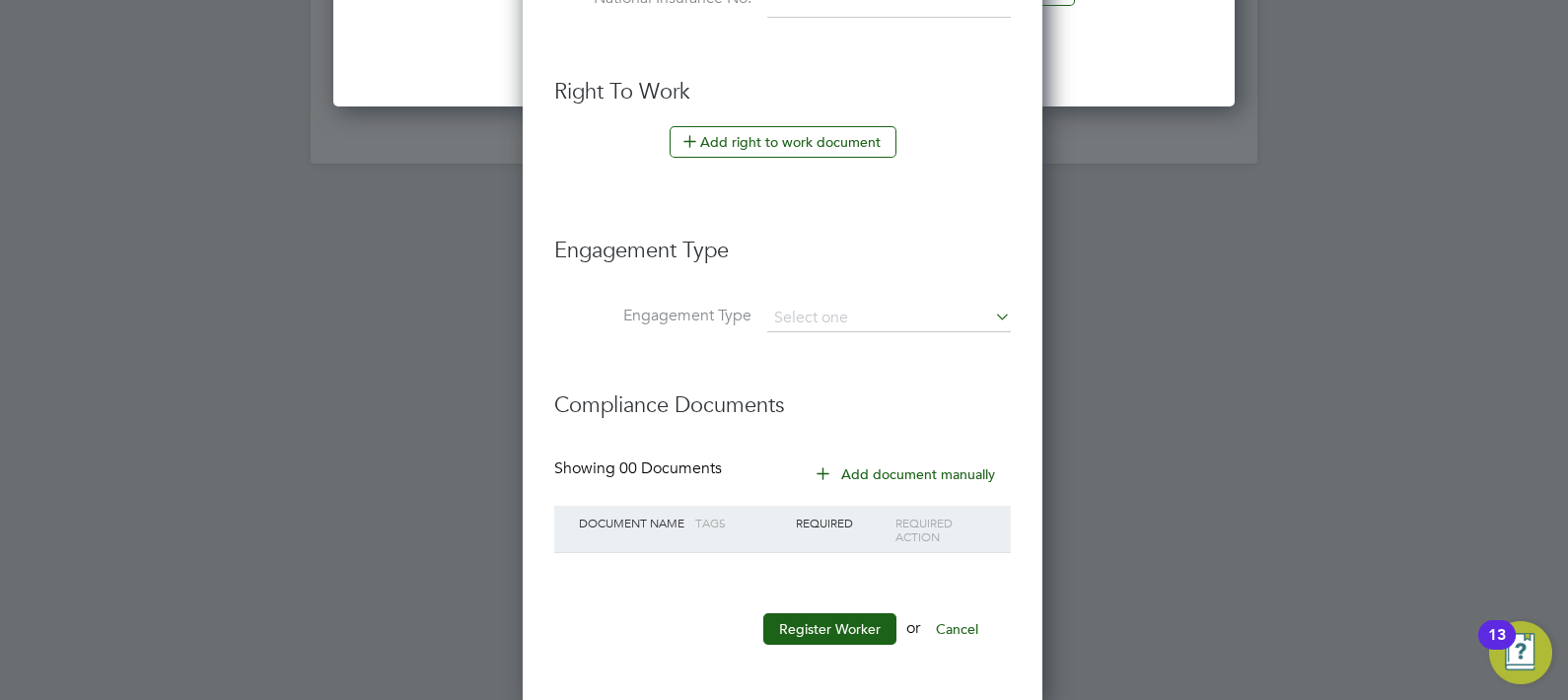click on "Register Worker  or  Cancel" at bounding box center (782, 639) 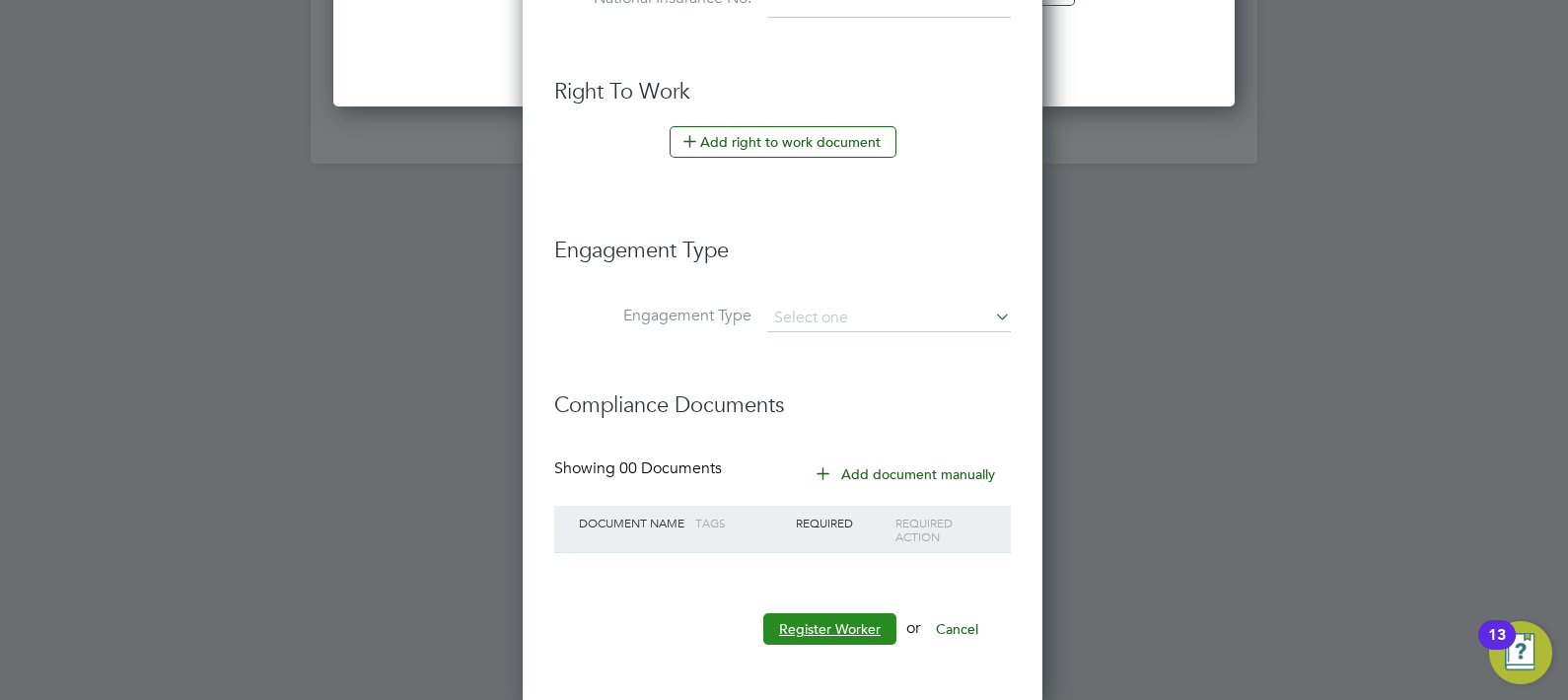 click on "Register Worker" at bounding box center [829, 629] 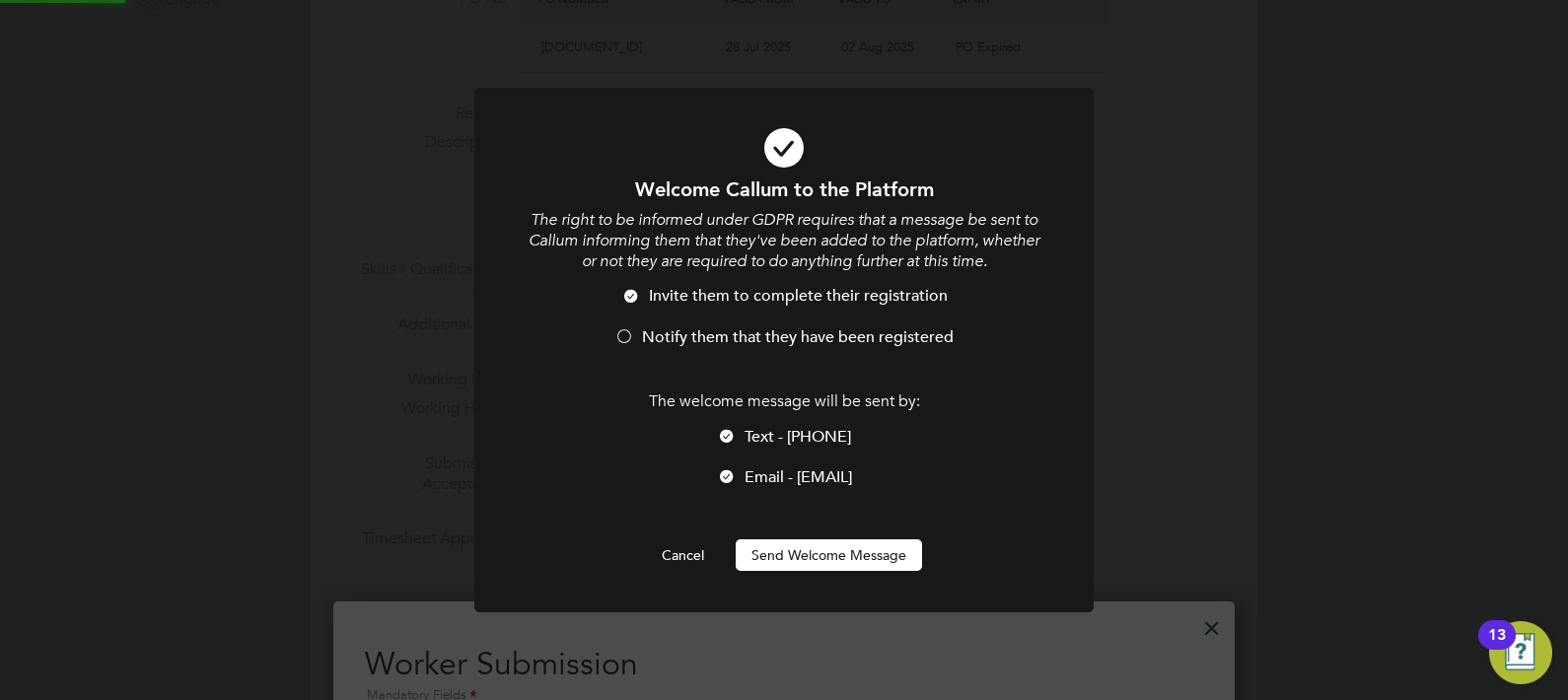 scroll, scrollTop: 0, scrollLeft: 0, axis: both 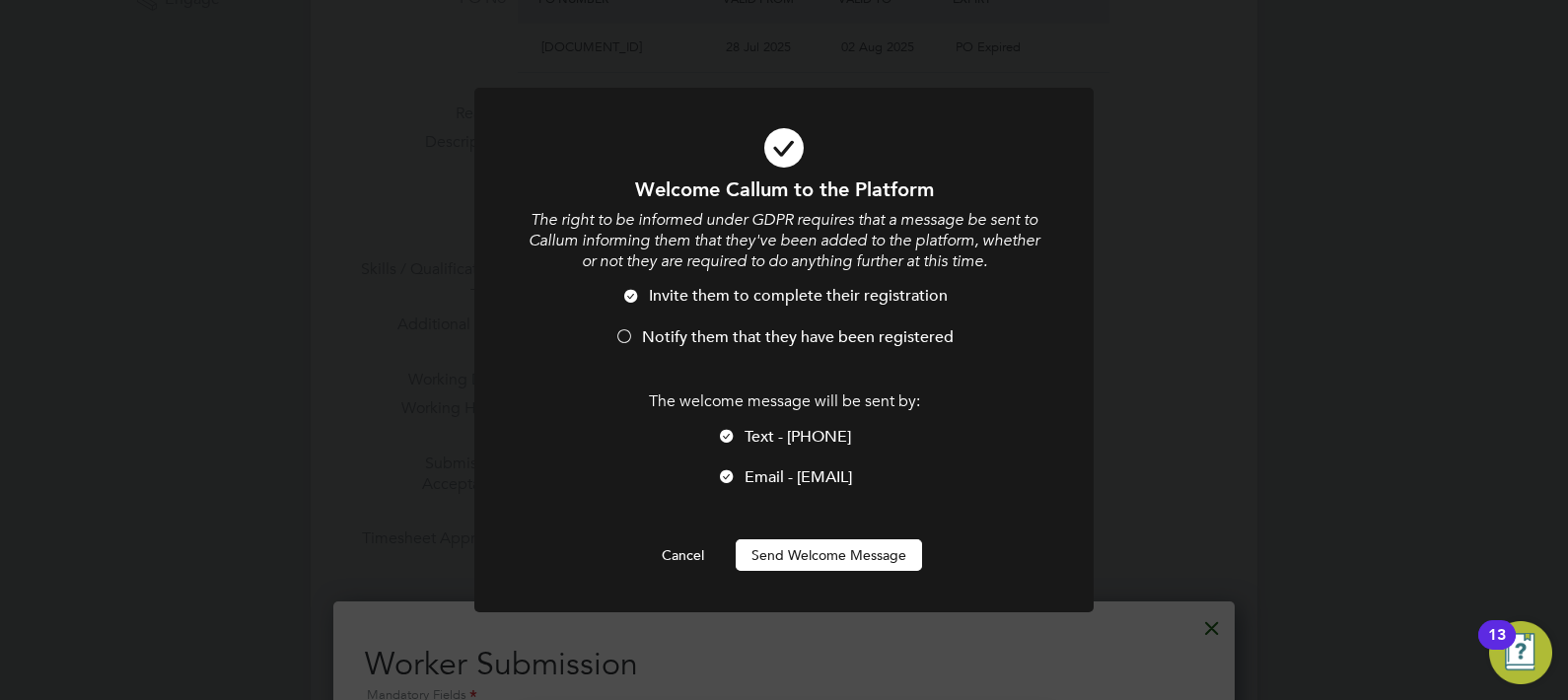 click on "Send Welcome Message" at bounding box center [828, 555] 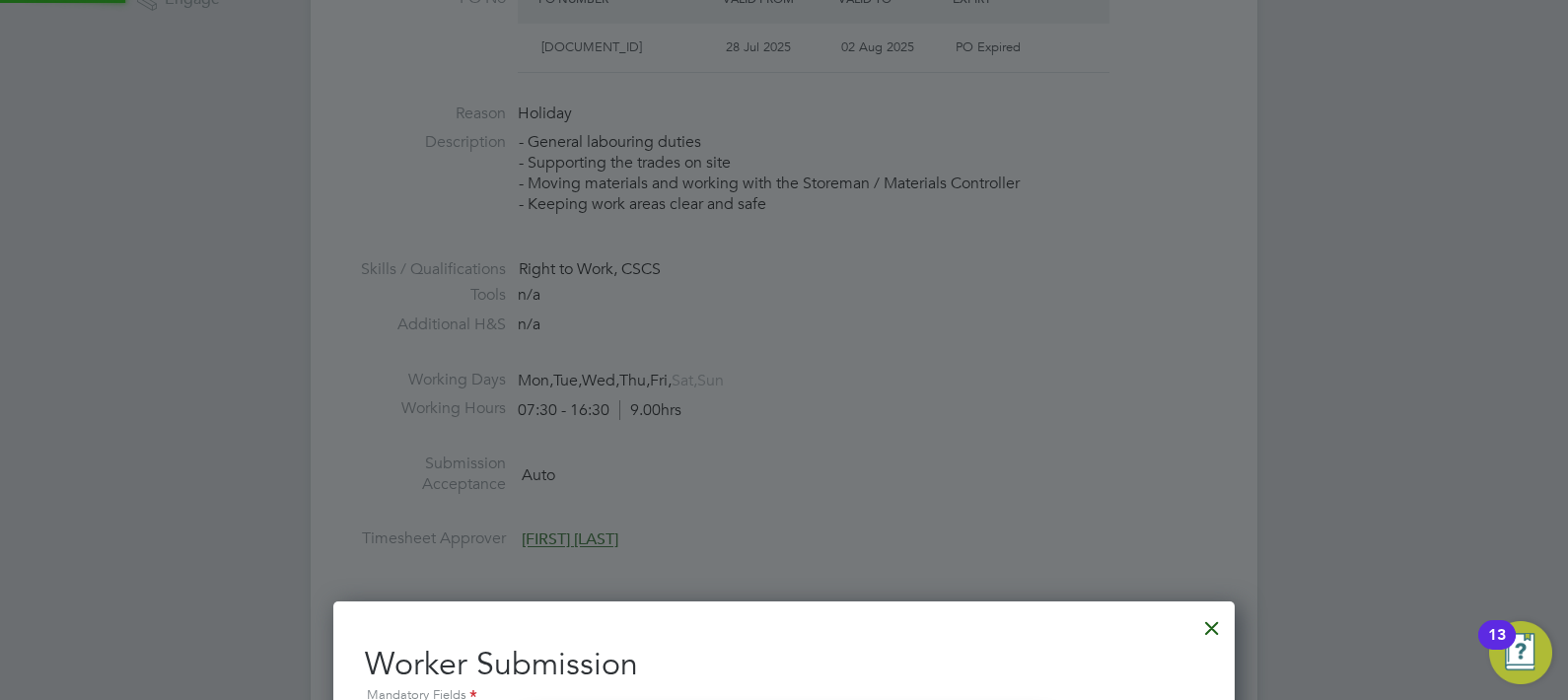 type on "Callum bott (107589)" 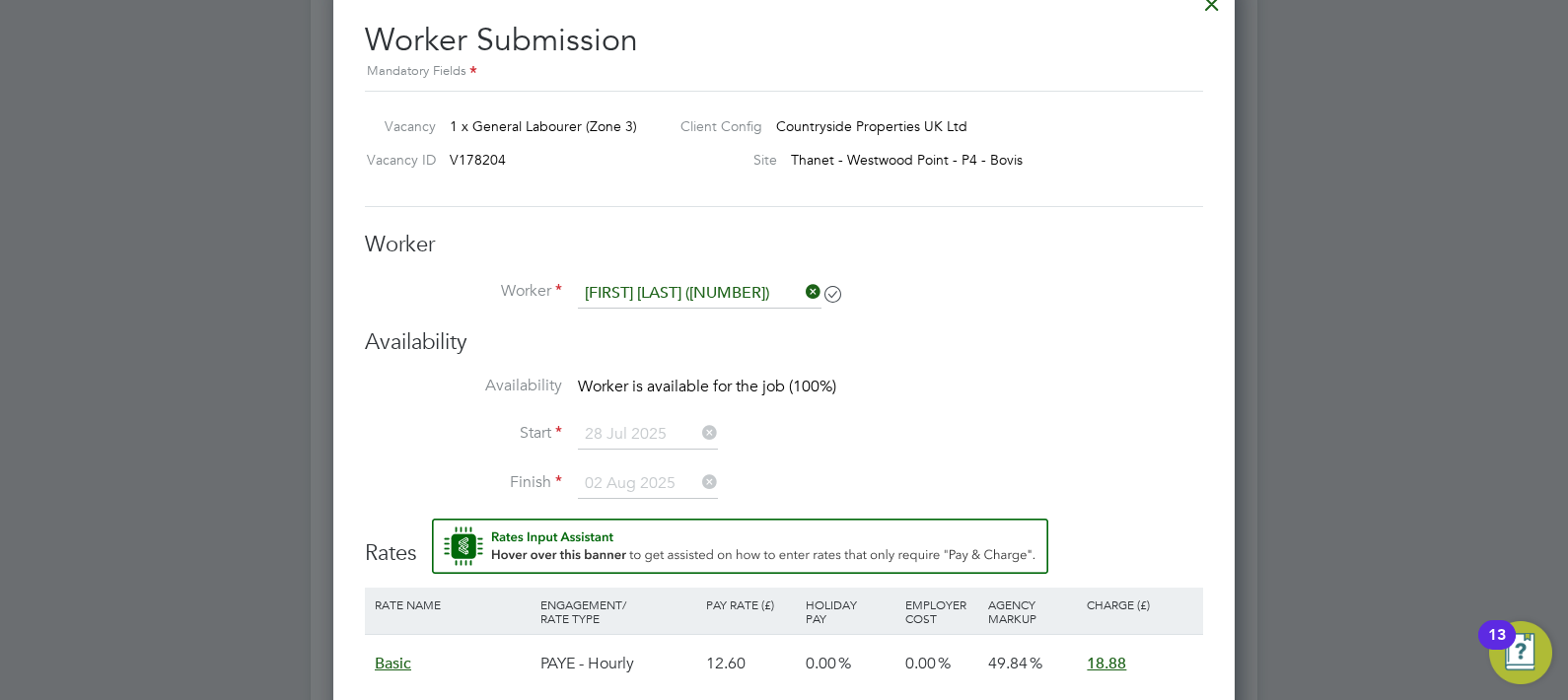 click on "Availability Availability Worker is available for the job (100%)     Start   28 Jul 2025 Finish   02 Aug 2025" at bounding box center [784, 423] 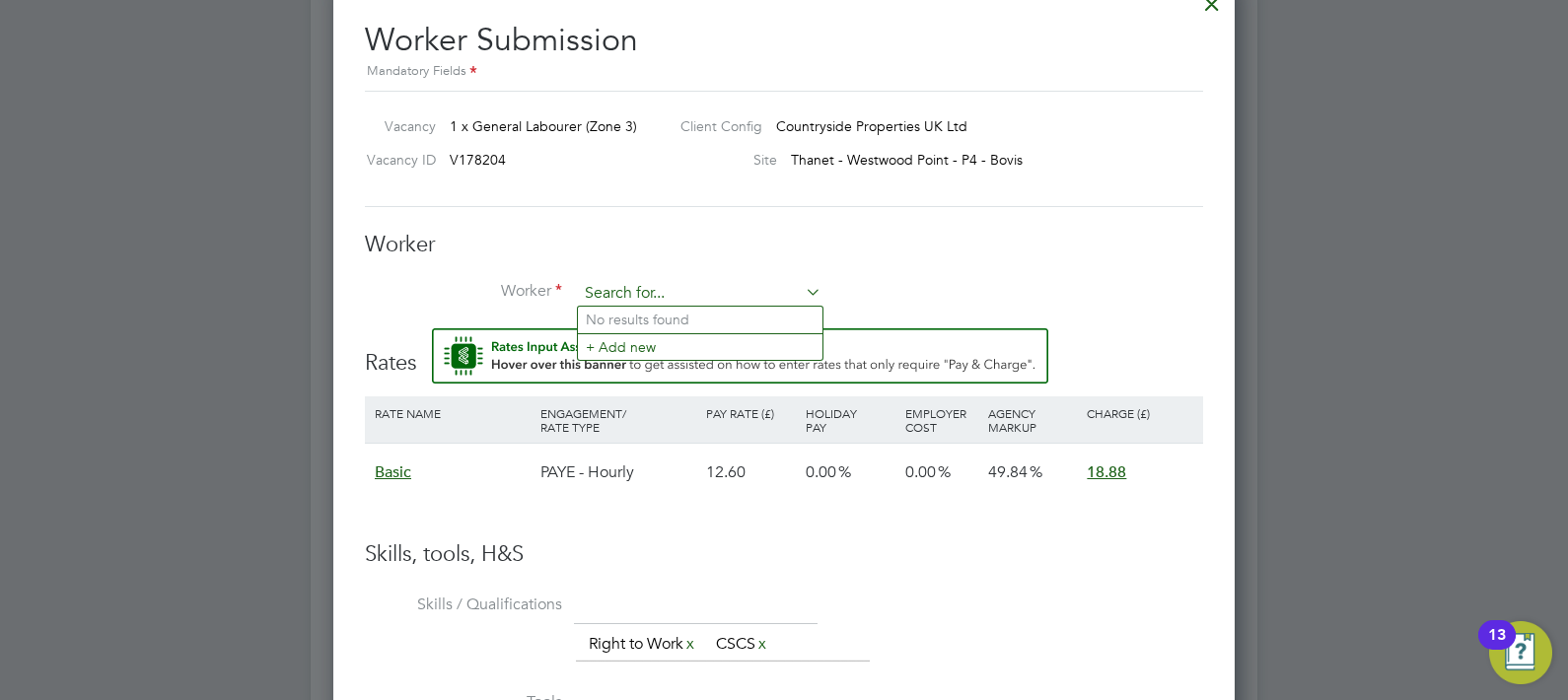 click at bounding box center (699, 294) 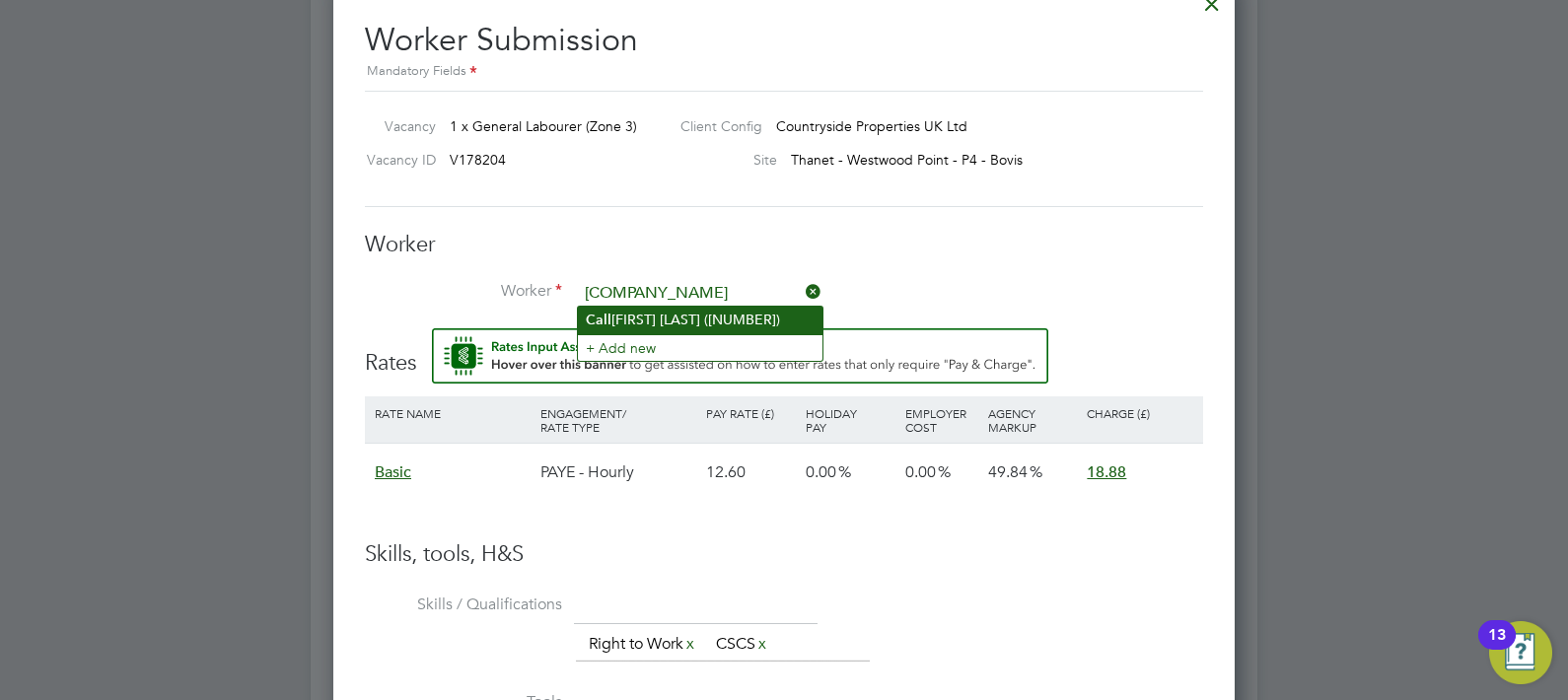 click on "Call um Bott (107589)" 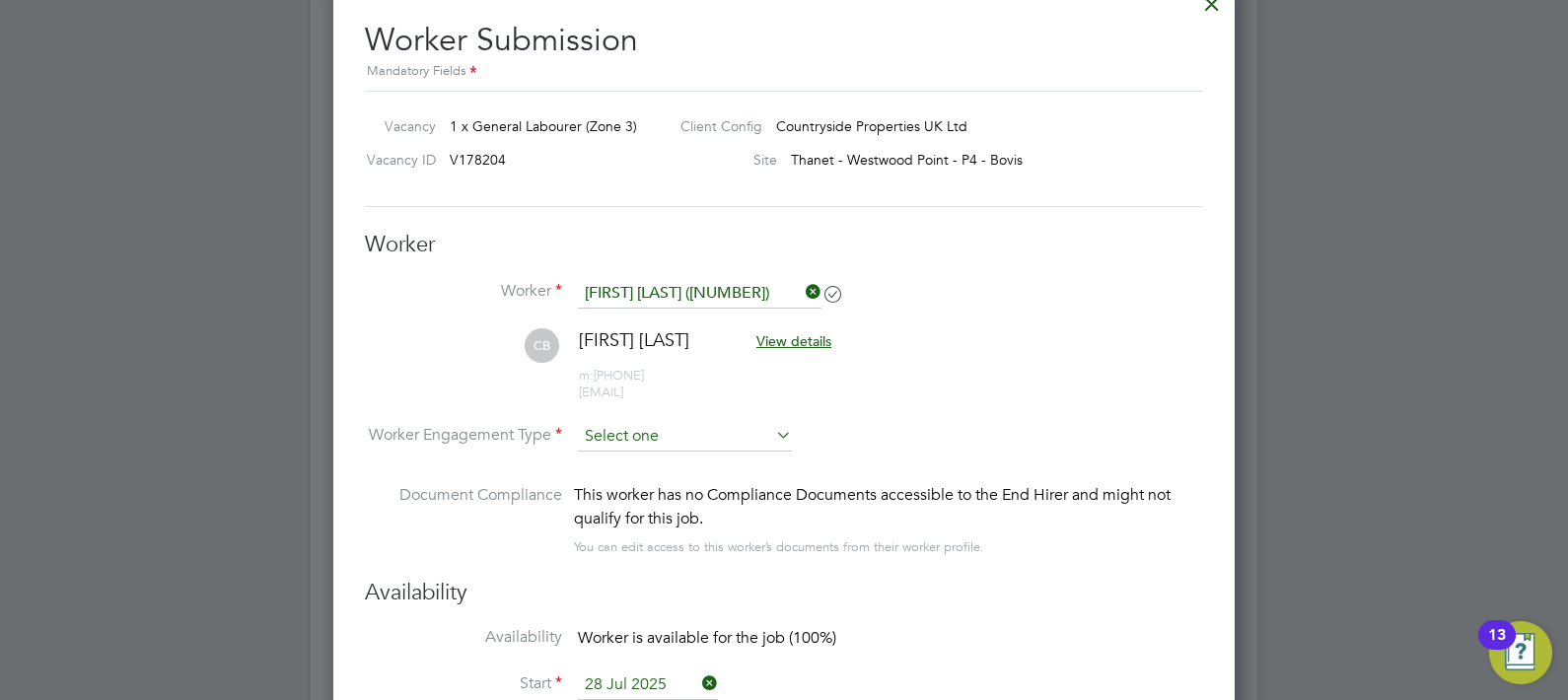 click at bounding box center (684, 437) 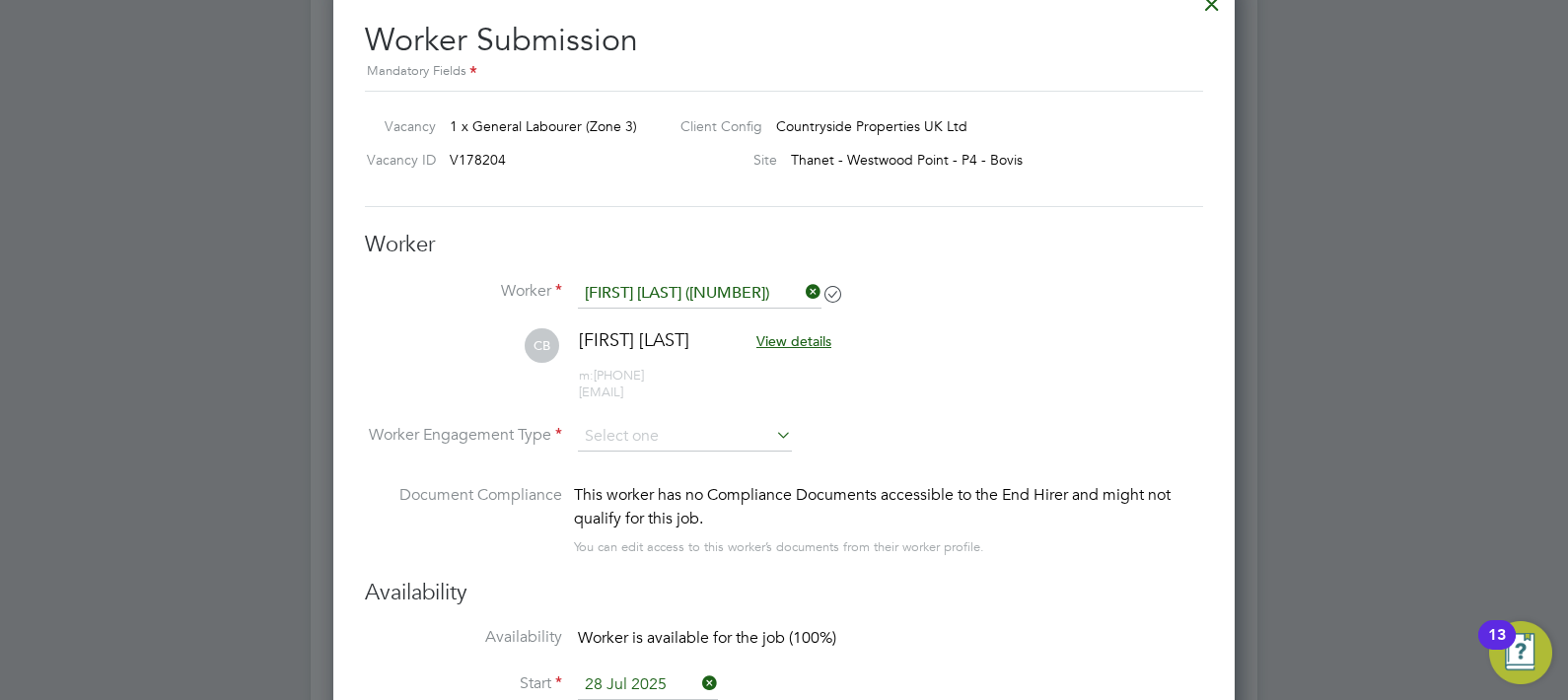 click on "All Vacancies Vacancy Details   Activity Logs   Vacancy Details Activity Logs All Vacancies Vacancy Details Follow     1 x General Labourer (Zone 3) - V178204 Confirmed   0 of 1 Duration   6 days Start In     11 days ago Last Updated 15 minutes ago Status   Open   End Hirer Vistry Group Plc Client Config Countryside Properties UK Ltd Start 28 Jul 2025 Finish 02 Aug 2025 Site Thanet - Westwood Point - P4 - Bovis Hiring Manager Thomas Swain PO Manager  n/a Deployment Manager n/a IR35 Determination IR35 Status Inside IR35 Status Determination Statement   Role_SDS_Report_Gene... .pdf Details PO No PO Number Valid From Valid To Expiry   S-L6004/00823   28 Jul 2025   02 Aug 2025 PO Expired Reason   Holiday Description -	General labouring duties
-	Supporting the trades on site
-	Moving materials and working with the Storeman / Materials Controller
-	Keeping work areas clear and safe Skills / Qualifications Right to Work, CSCS Tools n/a Additional H&S n/a Working Days   Mon,  Tue,  Wed,  Thu,  Fri,  Sat,  Sun" 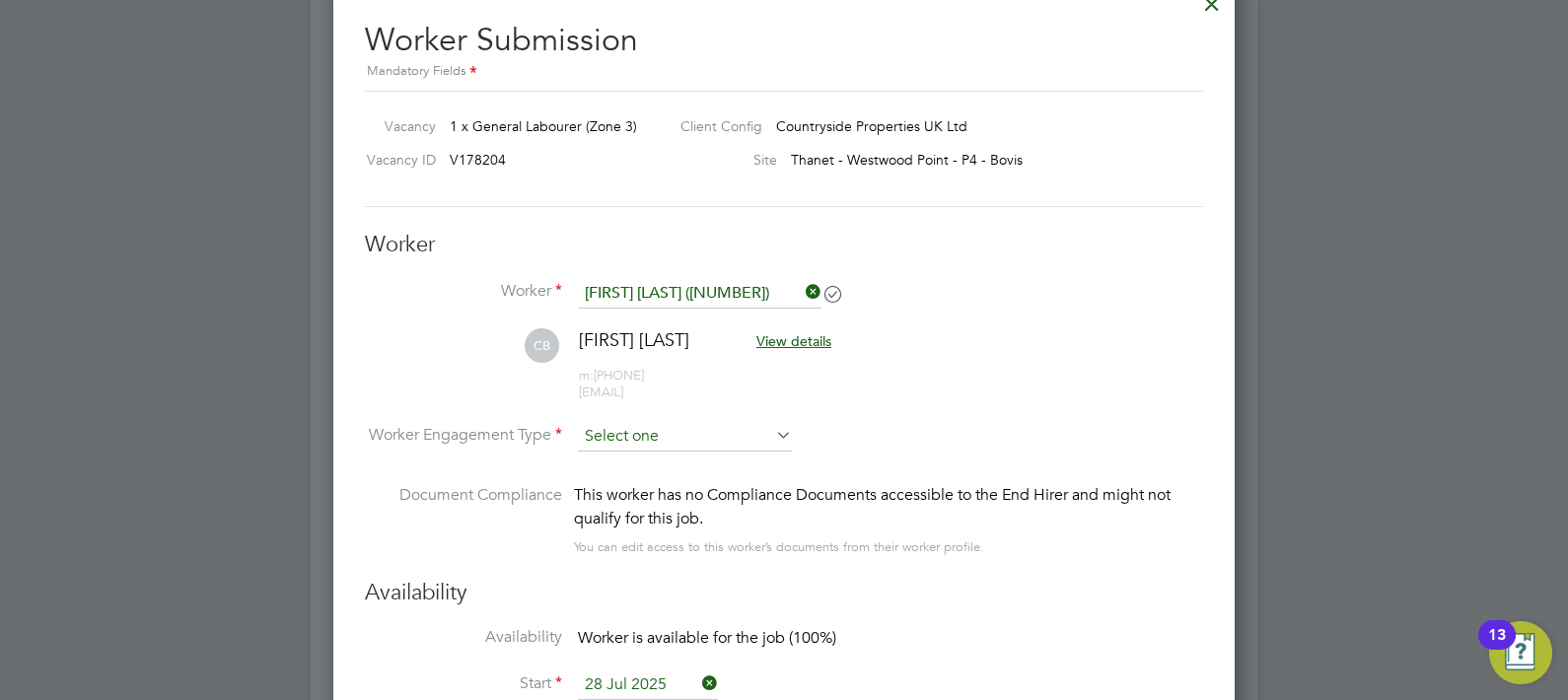 click at bounding box center (684, 437) 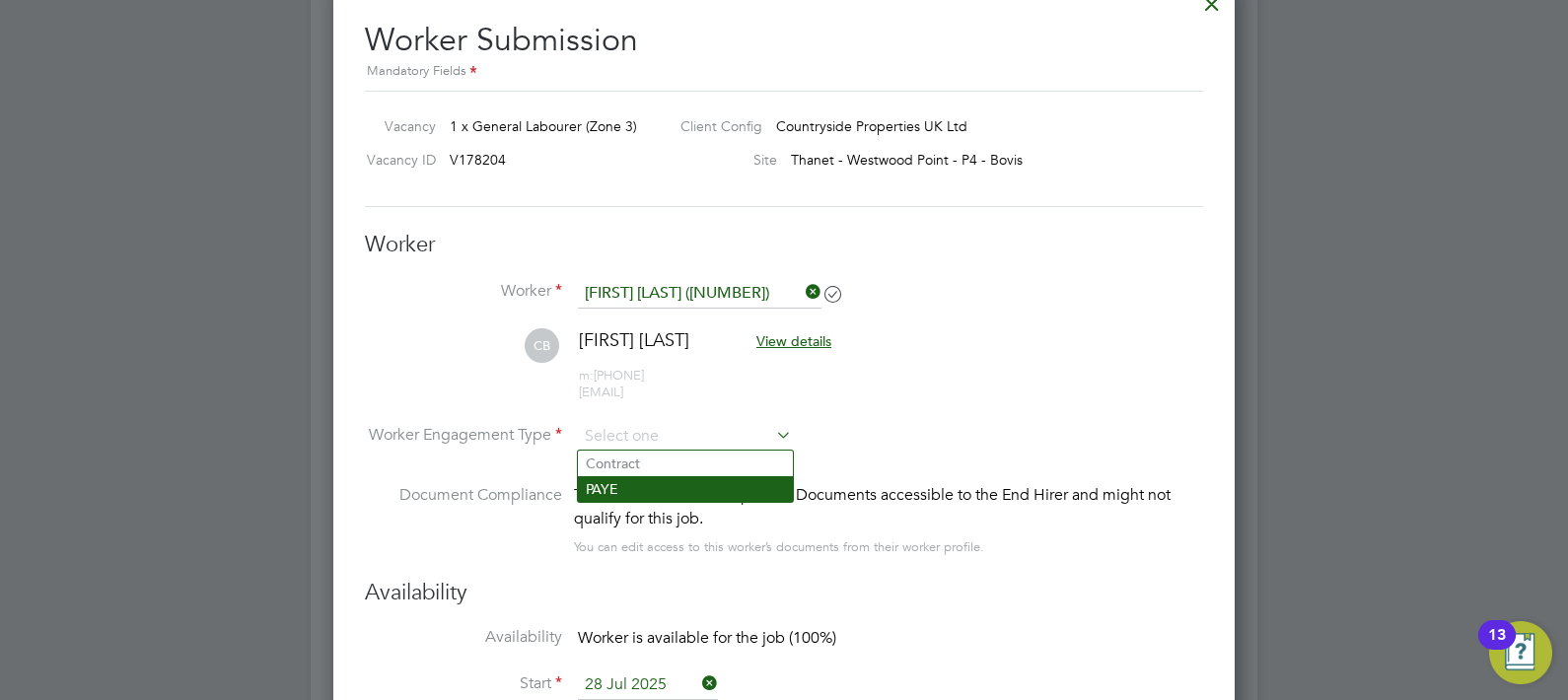 click on "PAYE" 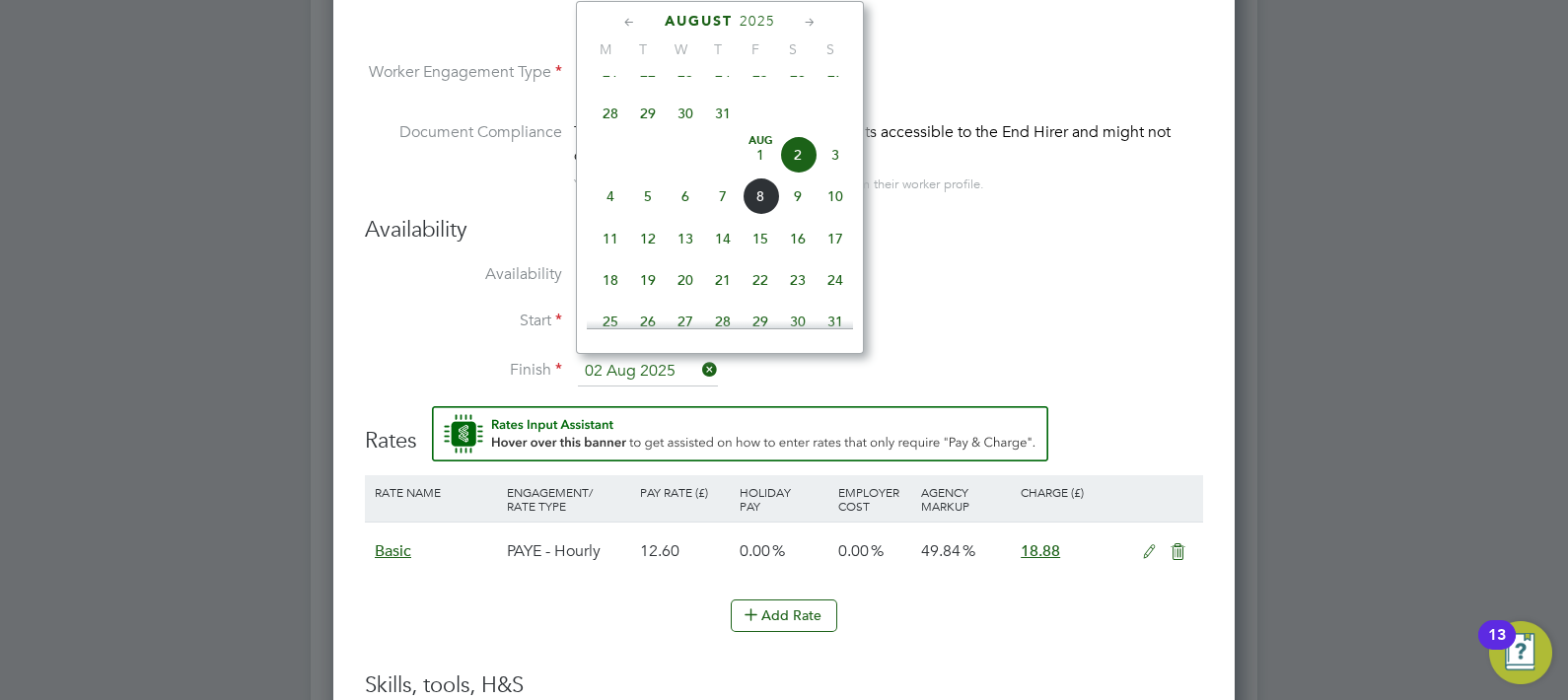 click on "02 Aug 2025" at bounding box center (648, 372) 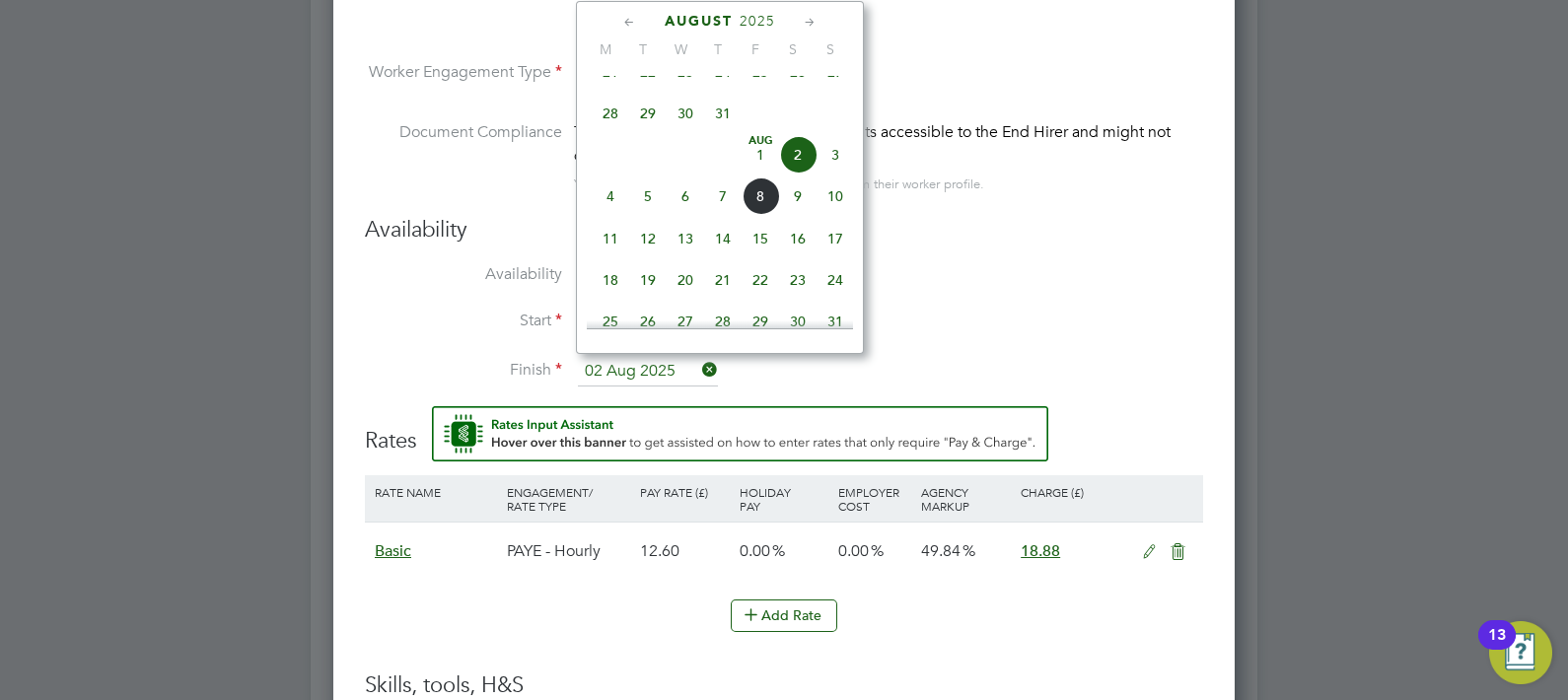 click on "30" 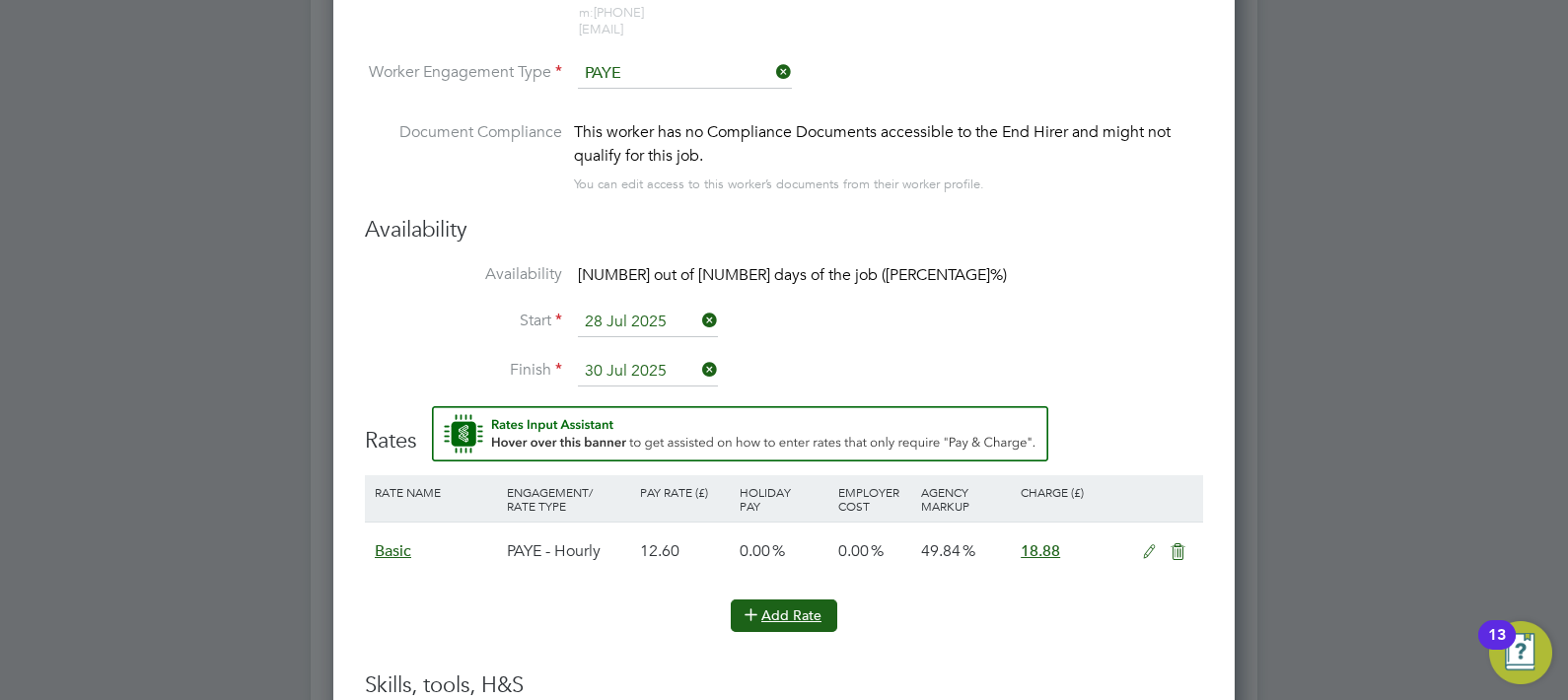 click at bounding box center (750, 613) 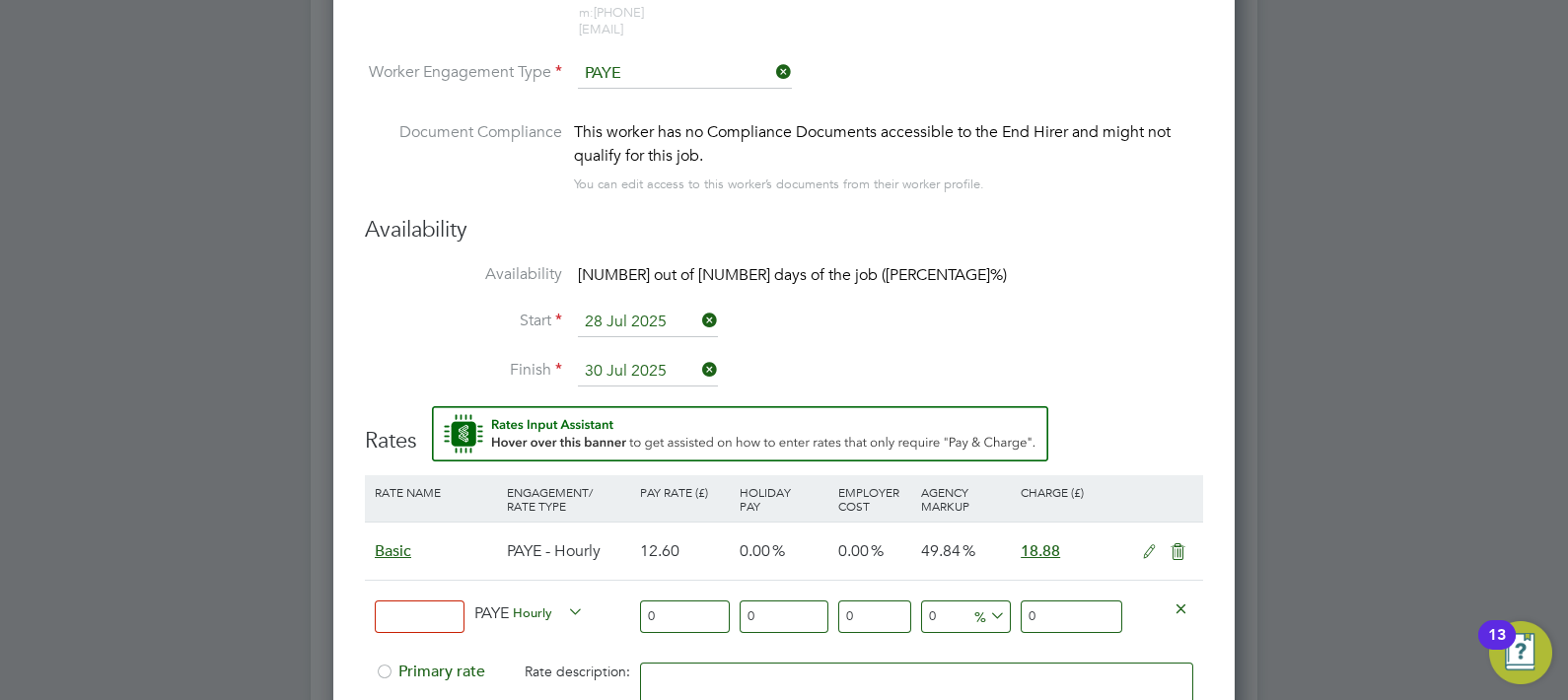 click at bounding box center (419, 616) 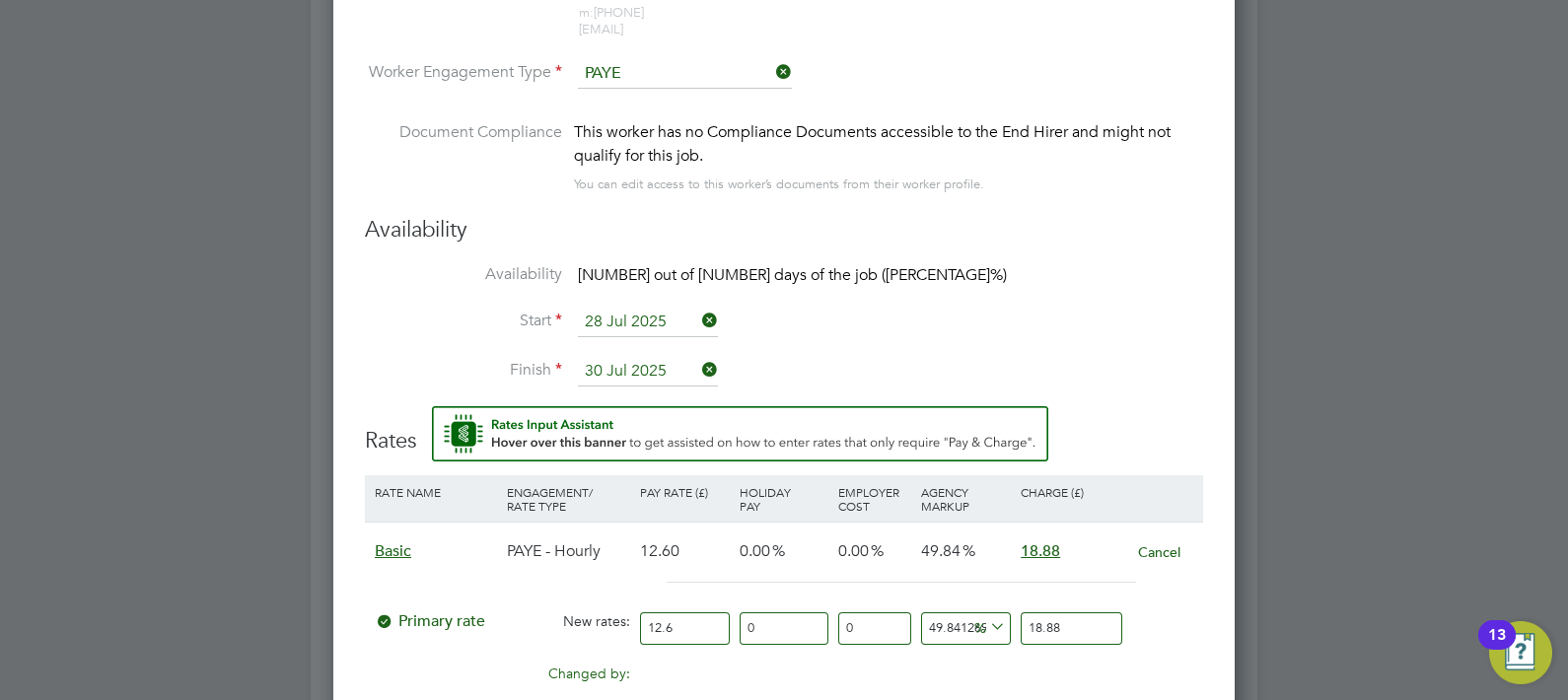 click on "0" at bounding box center (875, 628) 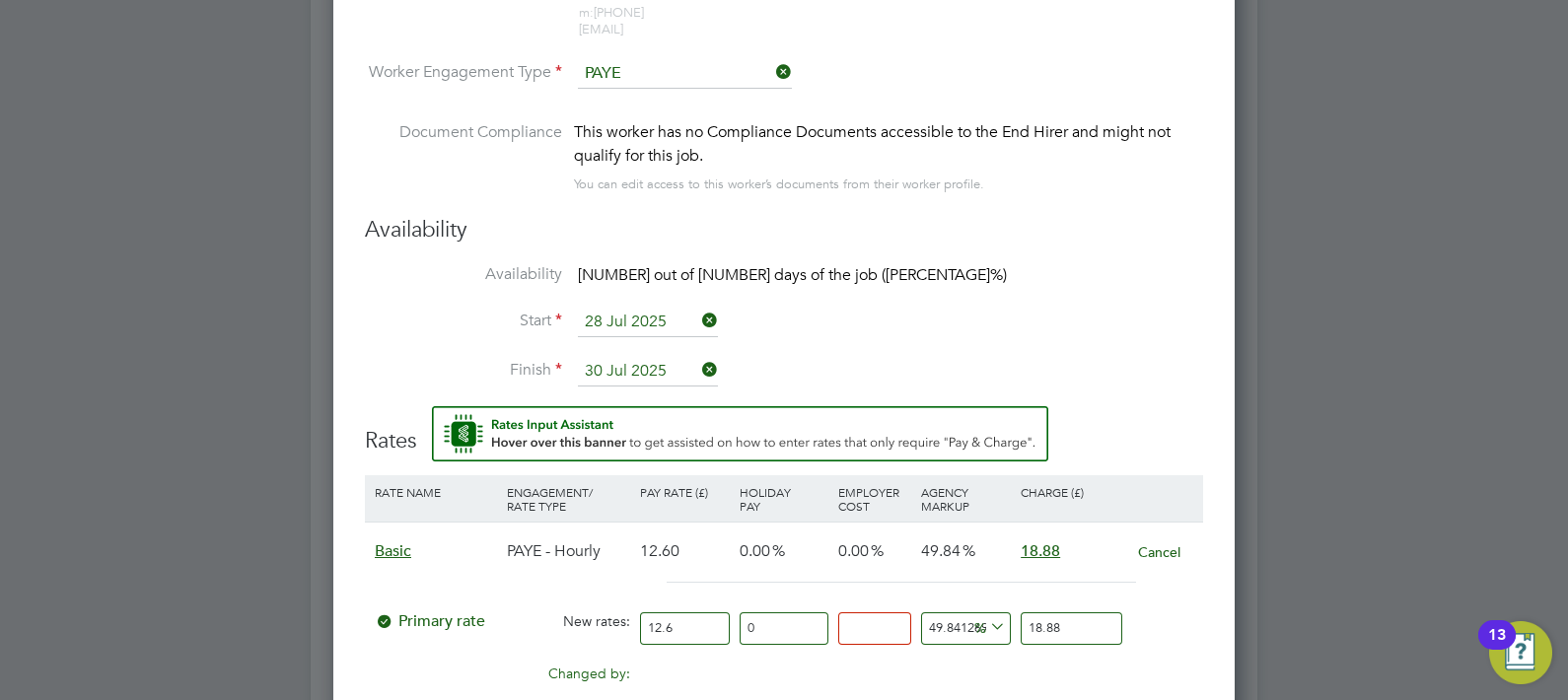 type on "0" 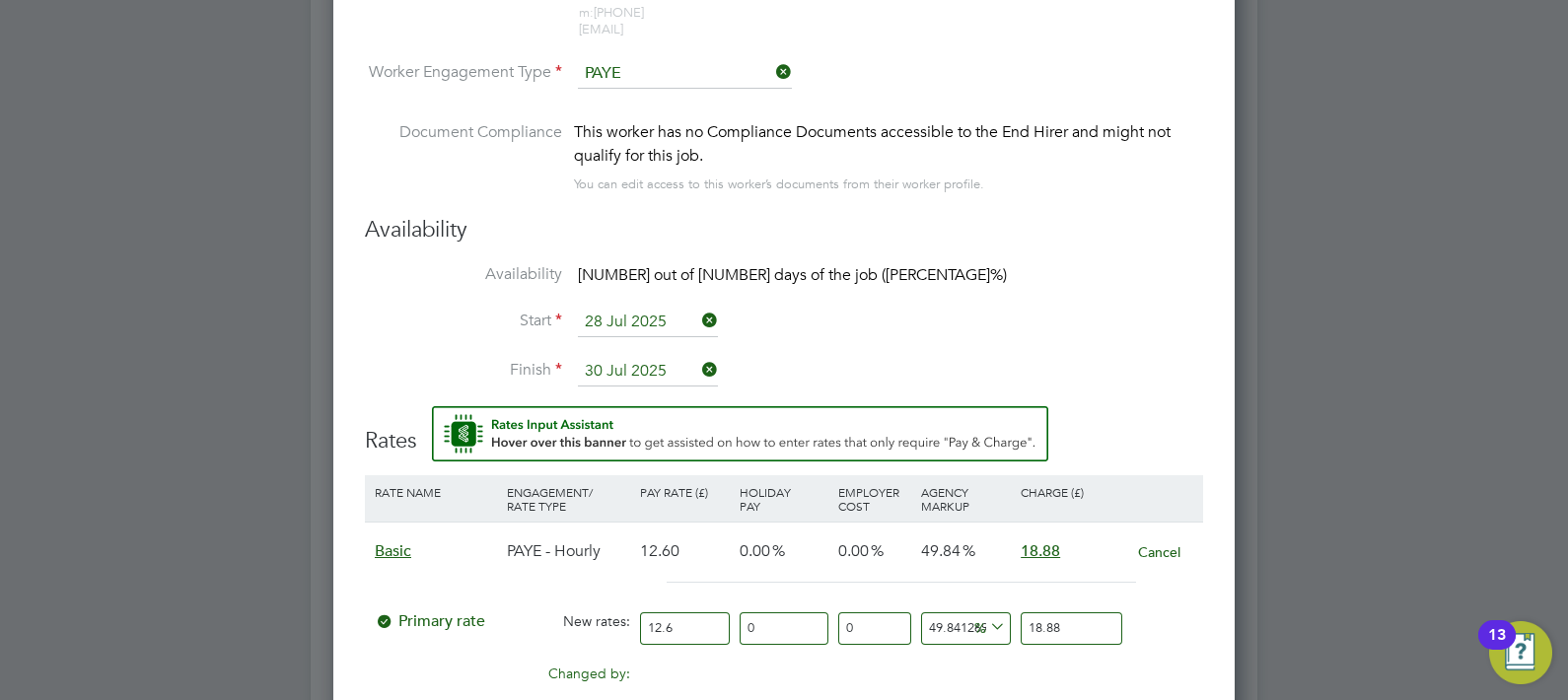 click on "12.6" at bounding box center (684, 628) 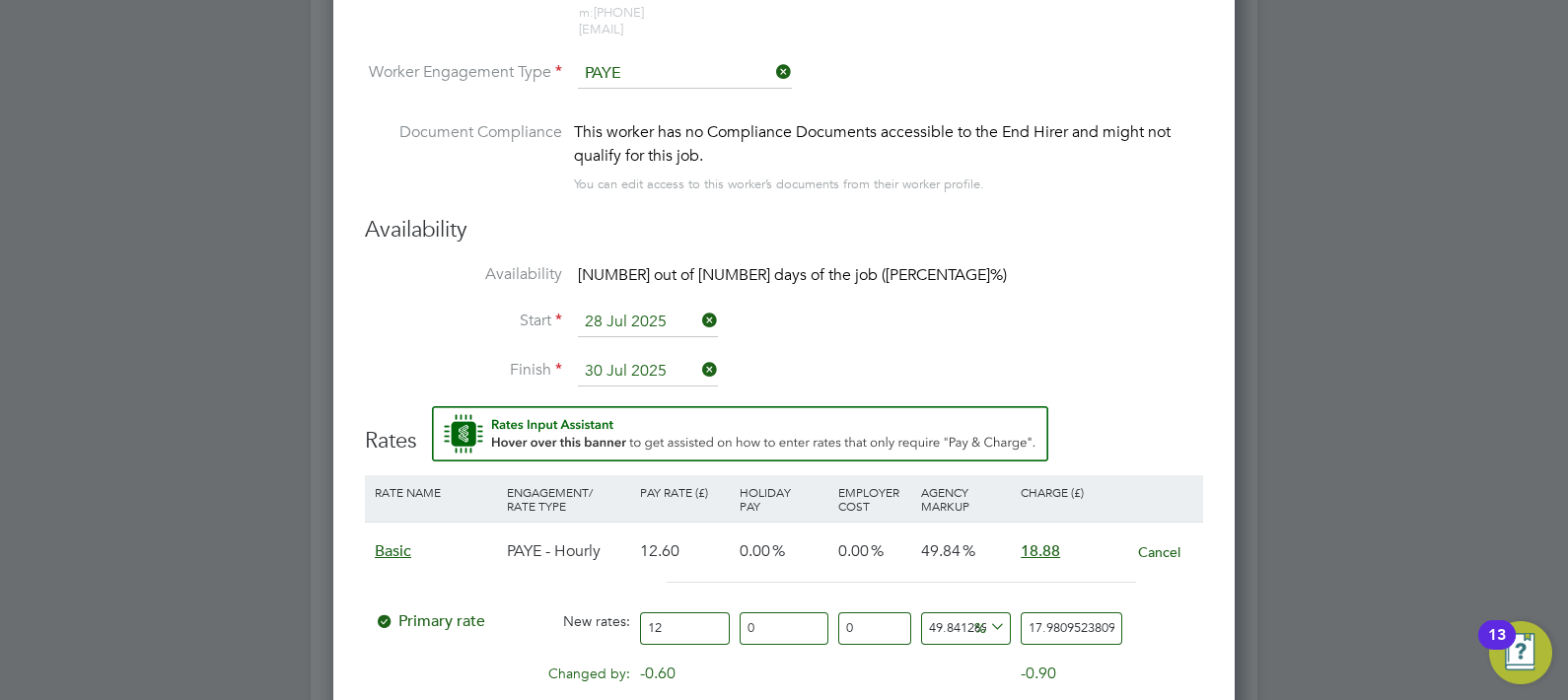type on "1" 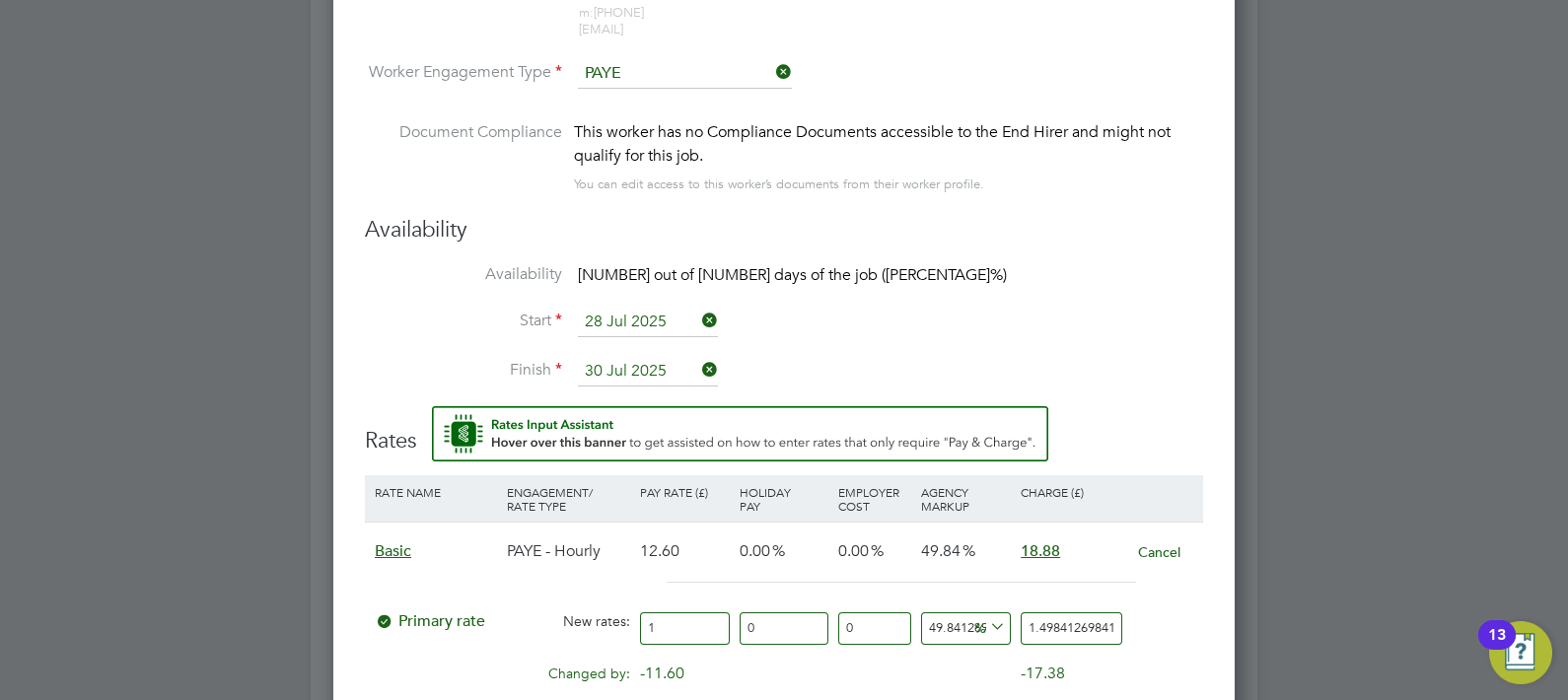 type on "15" 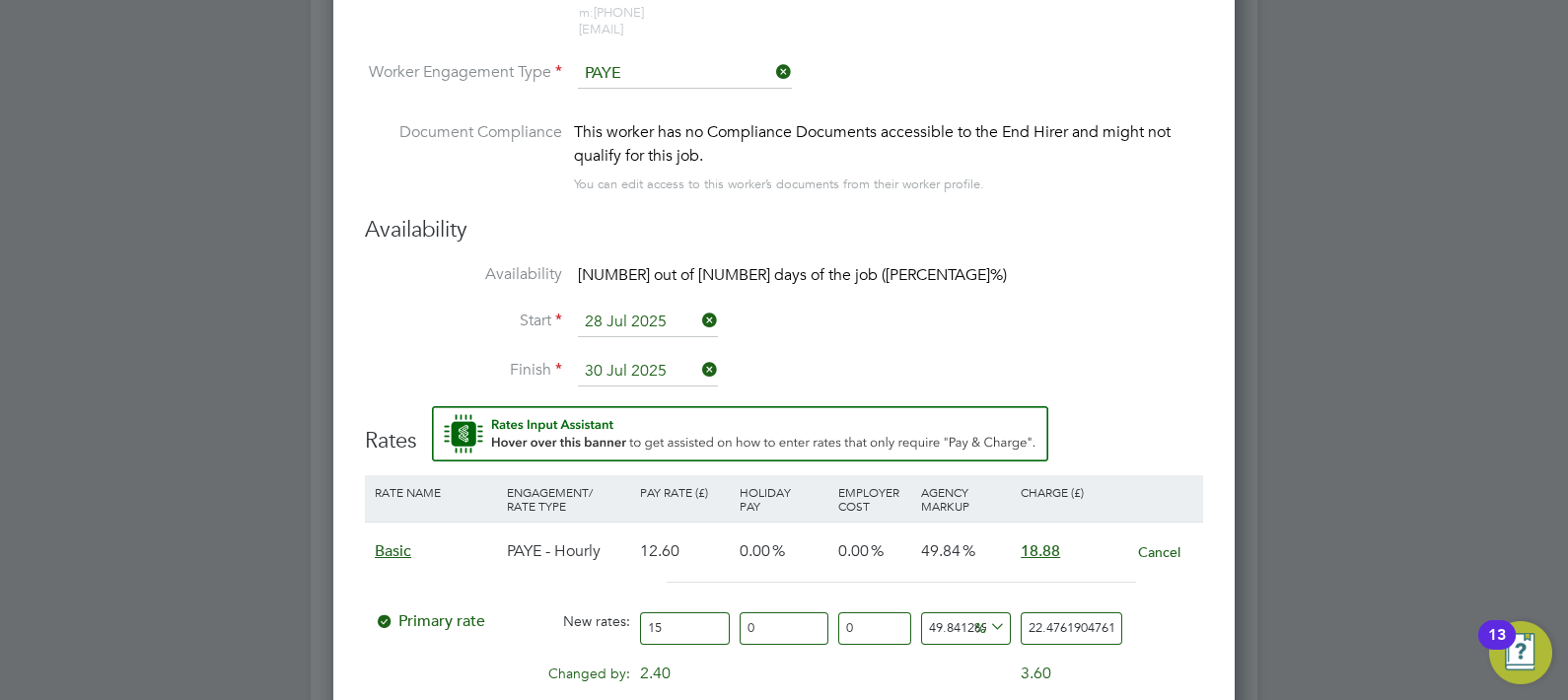 type on "15.8" 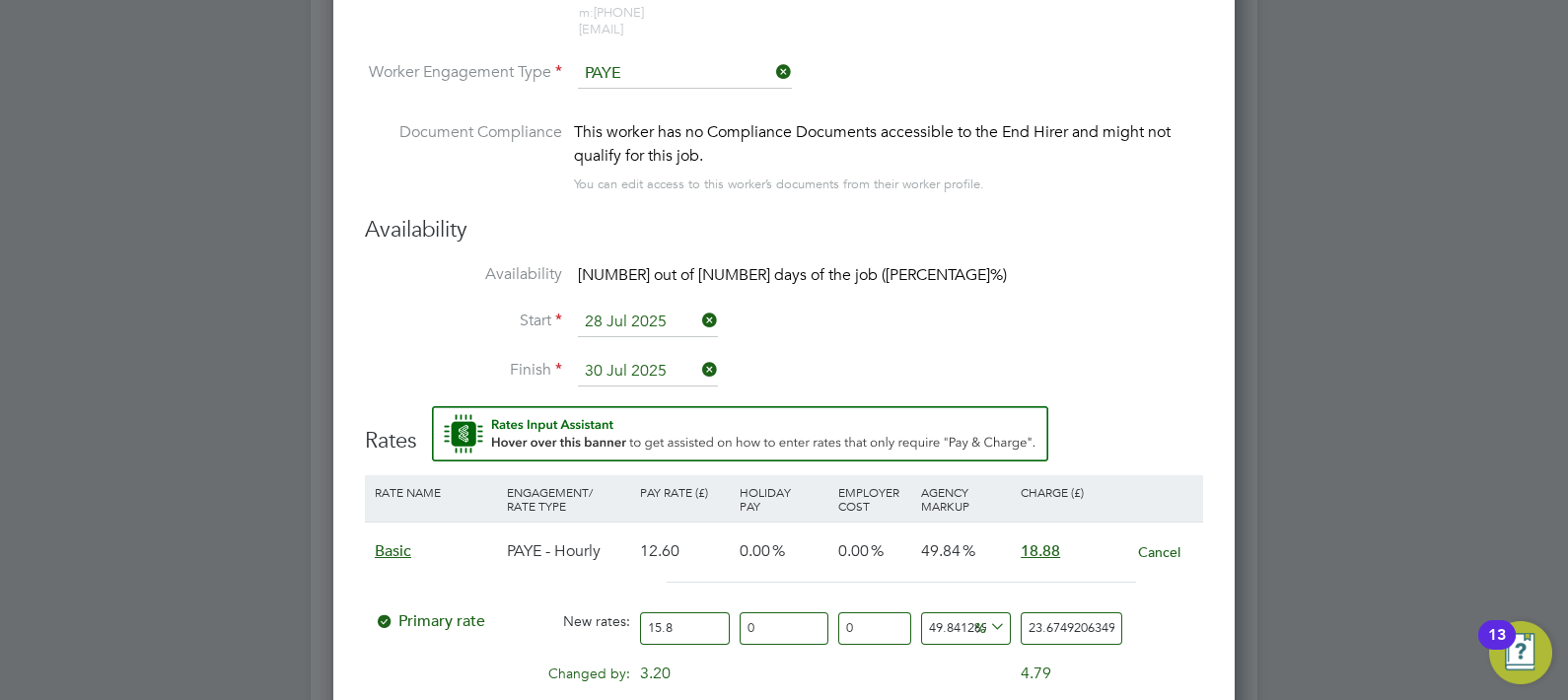 type on "15" 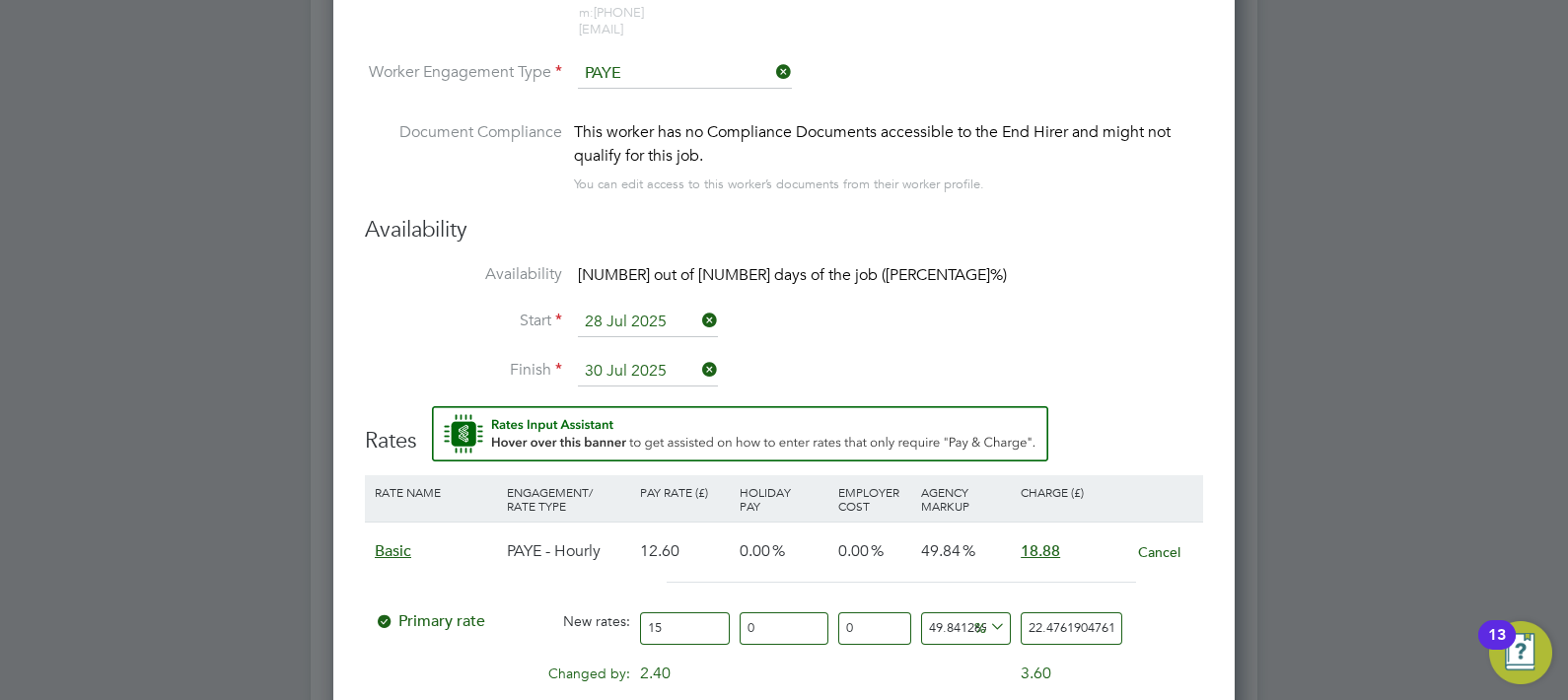 type on "15.9" 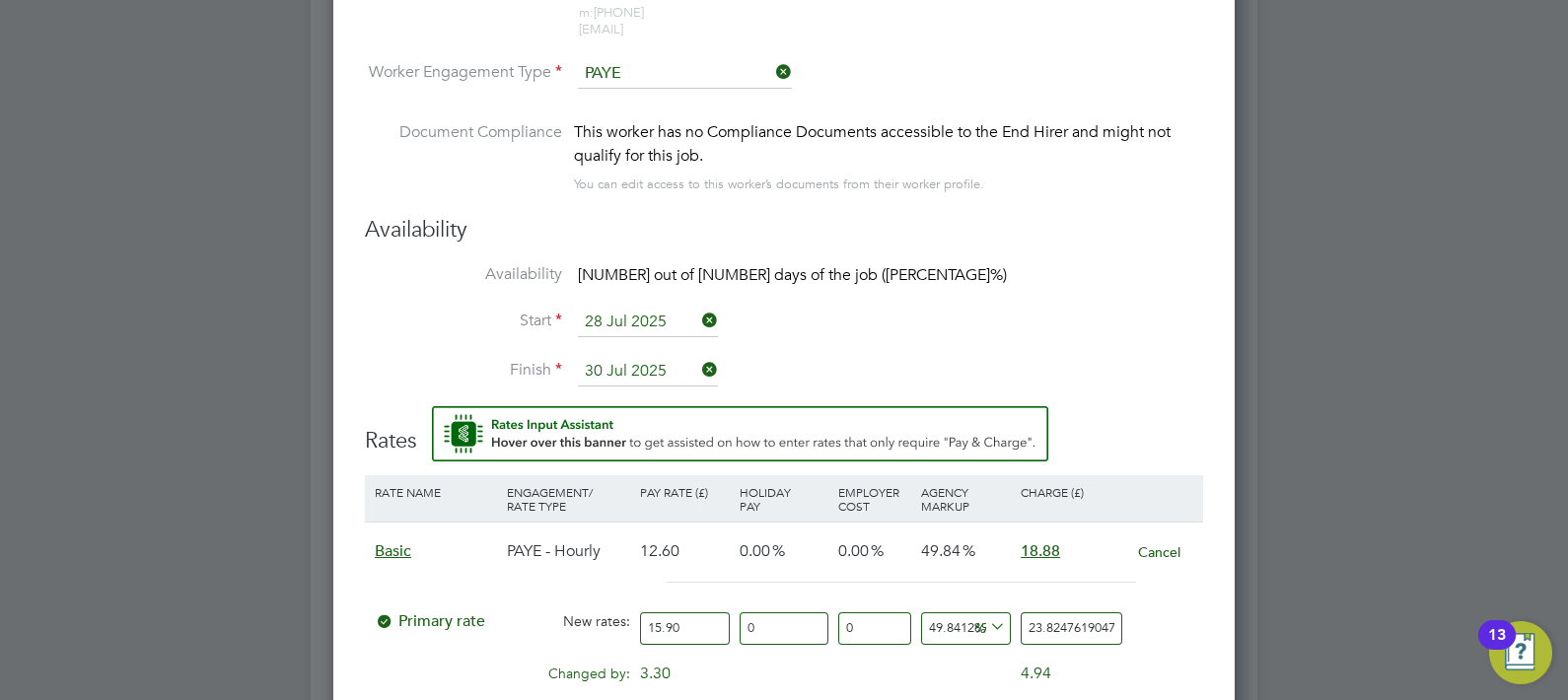 type on "15.90" 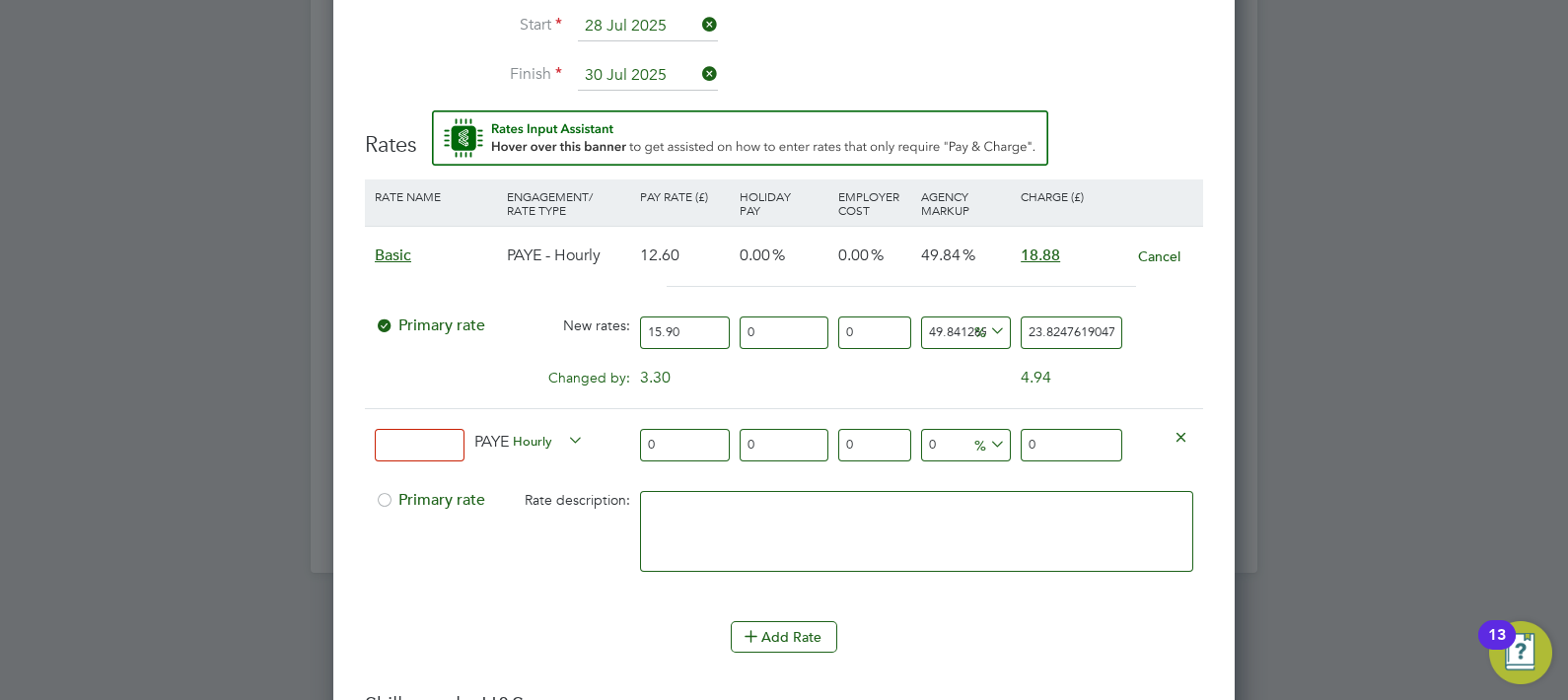 scroll, scrollTop: 2032, scrollLeft: 0, axis: vertical 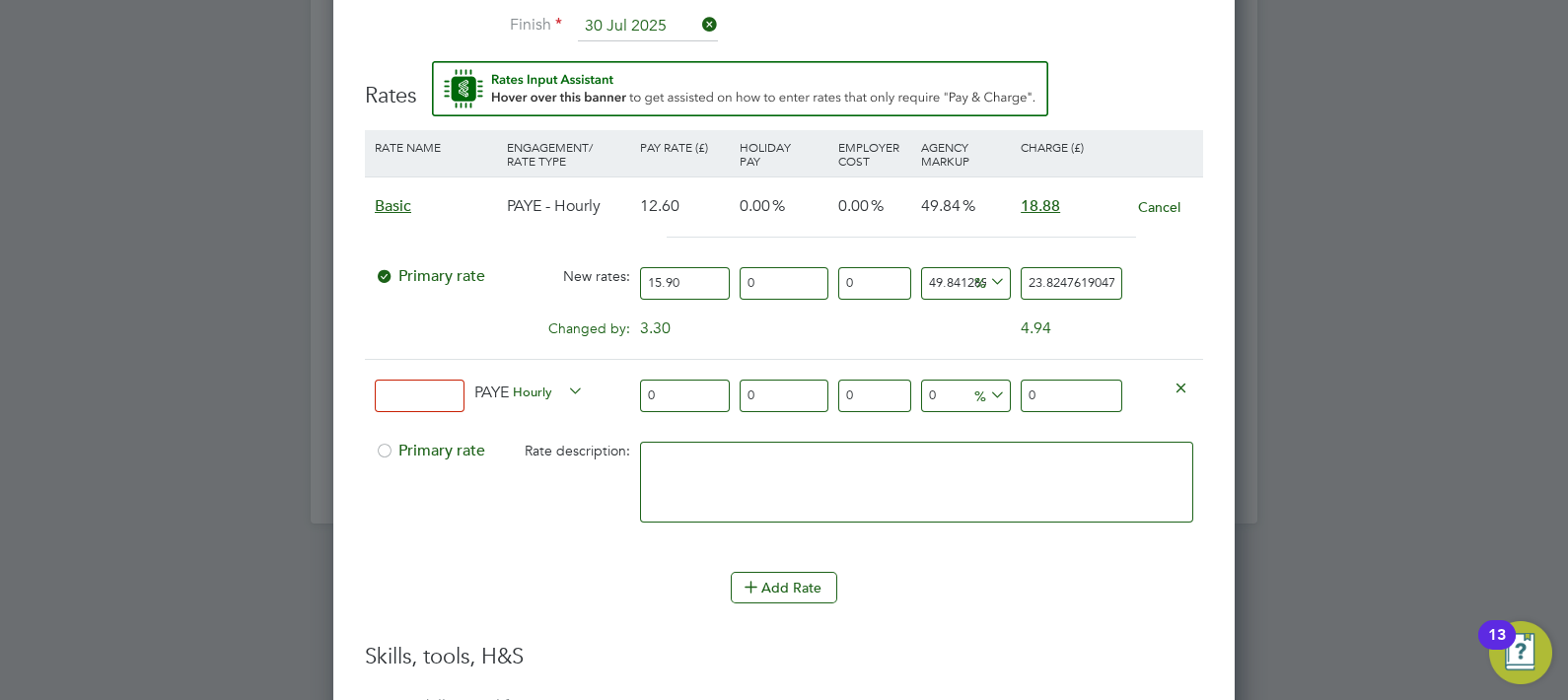 click on "Primary rate" at bounding box center [436, 451] 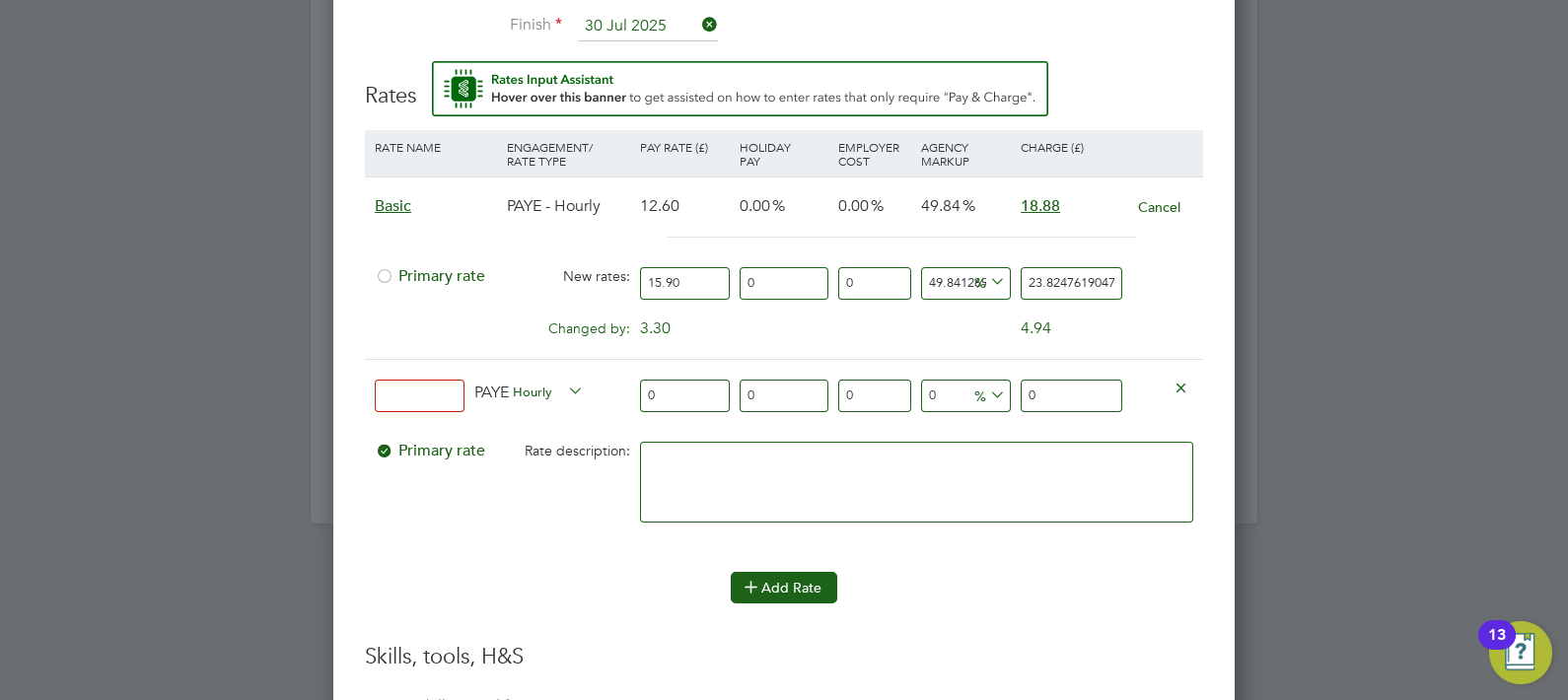 click at bounding box center (750, 586) 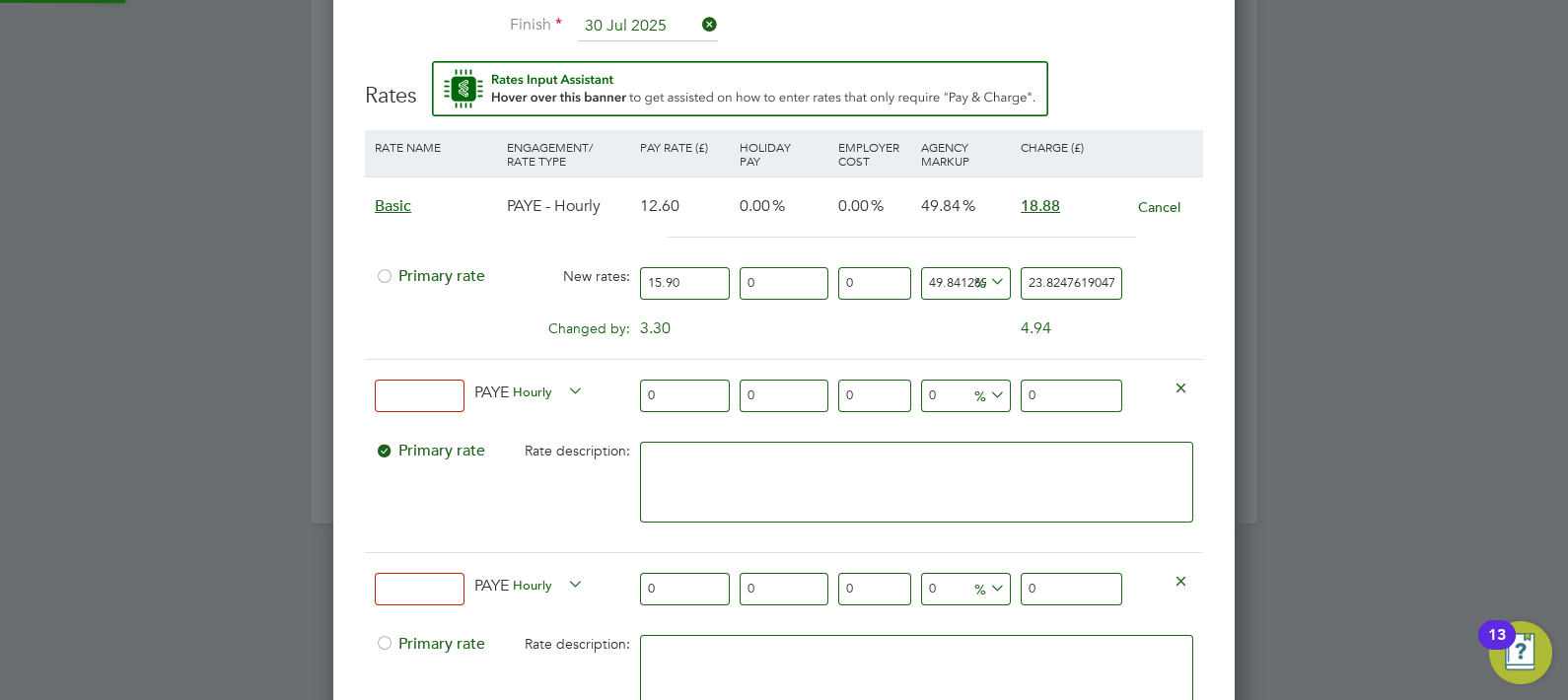 scroll, scrollTop: 10, scrollLeft: 10, axis: both 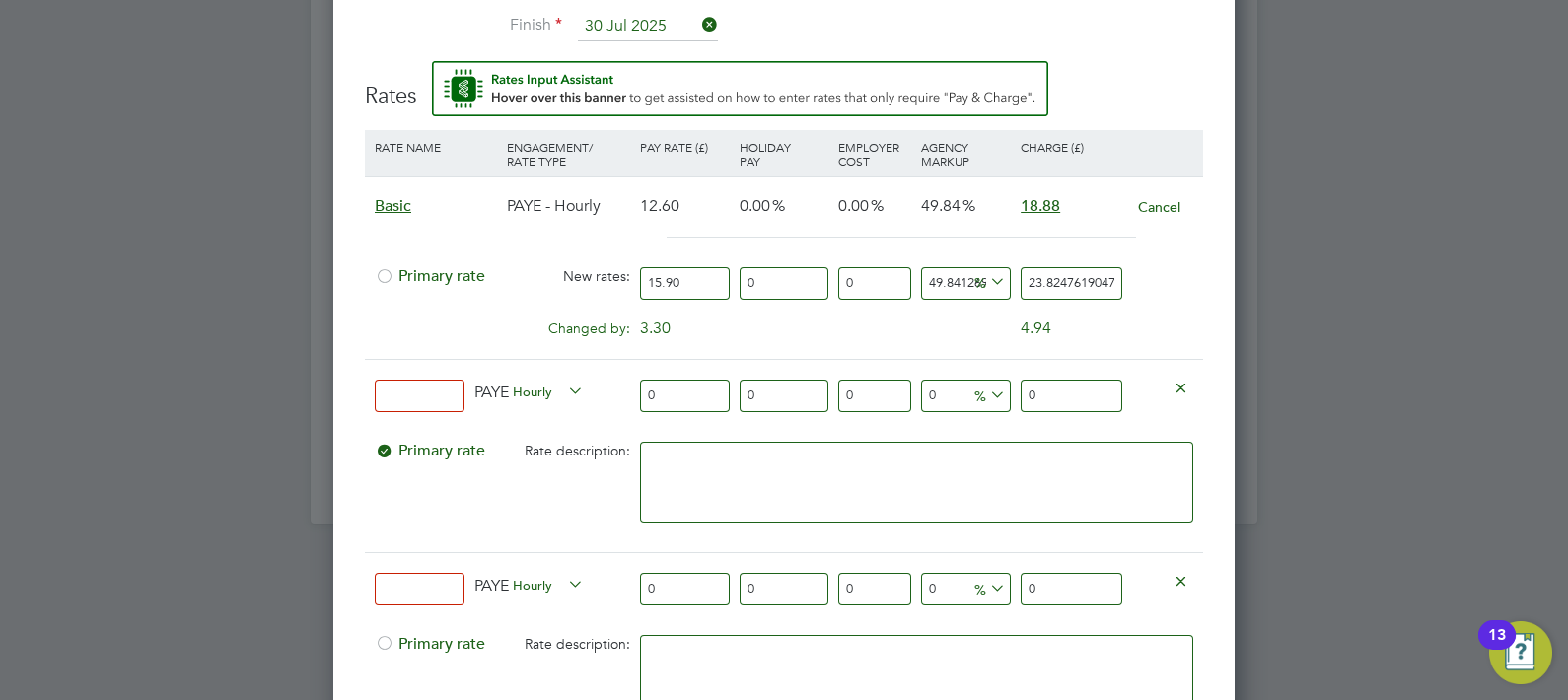 click at bounding box center [1180, 580] 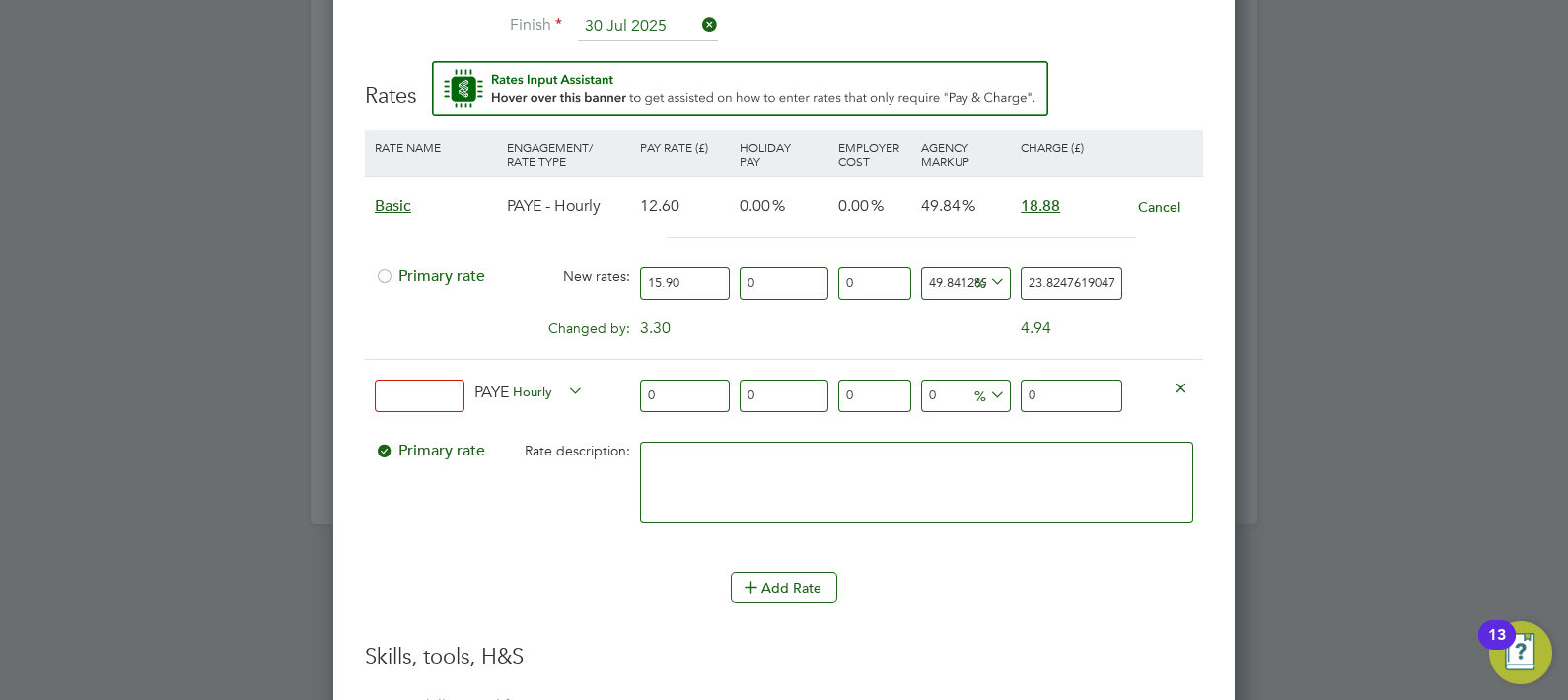 click at bounding box center [1180, 386] 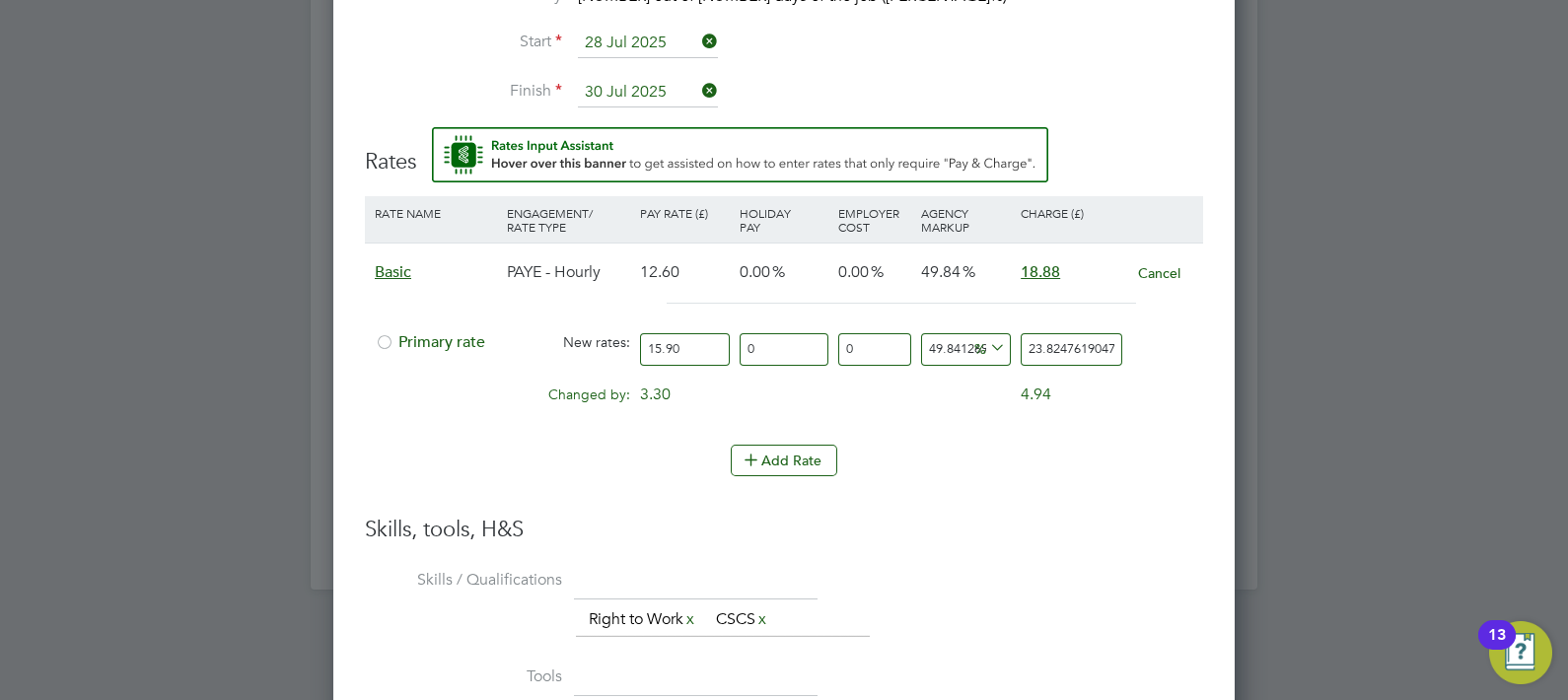 scroll, scrollTop: 1917, scrollLeft: 0, axis: vertical 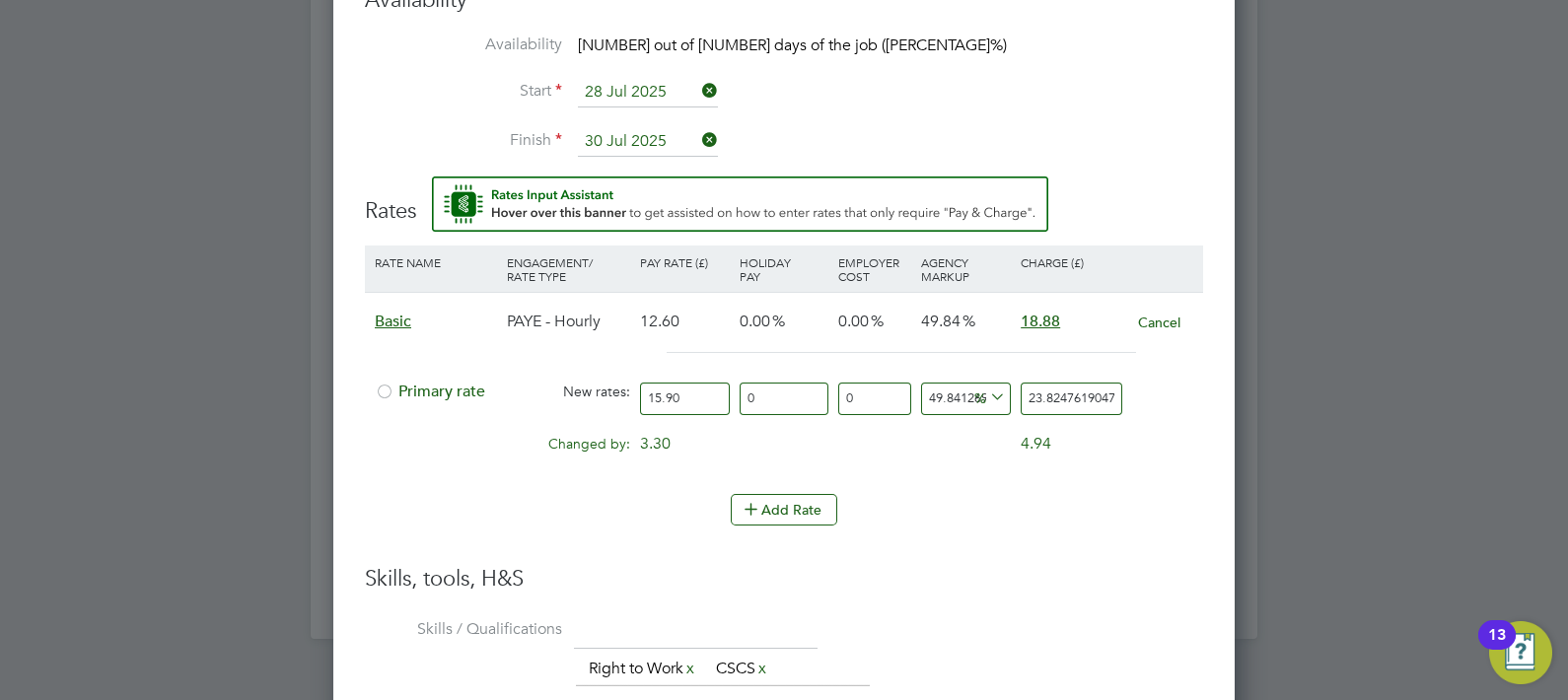click on "Rate Name Engagement/ Rate Type Pay Rate (£) Holiday Pay Employer Cost Agency Markup Charge (£) Basic PAYE - Hourly 12.60 0.00   0.00   49.84 18.88     Cancel Primary rate New rates: 15.90 0   n/a 0   n/a 49.84126984126984   7.924761904761903   % 23.824761904761903 Changed by: 3.30 0.00 0.00 0.00   1.644761904761903   4.94" at bounding box center [784, 370] 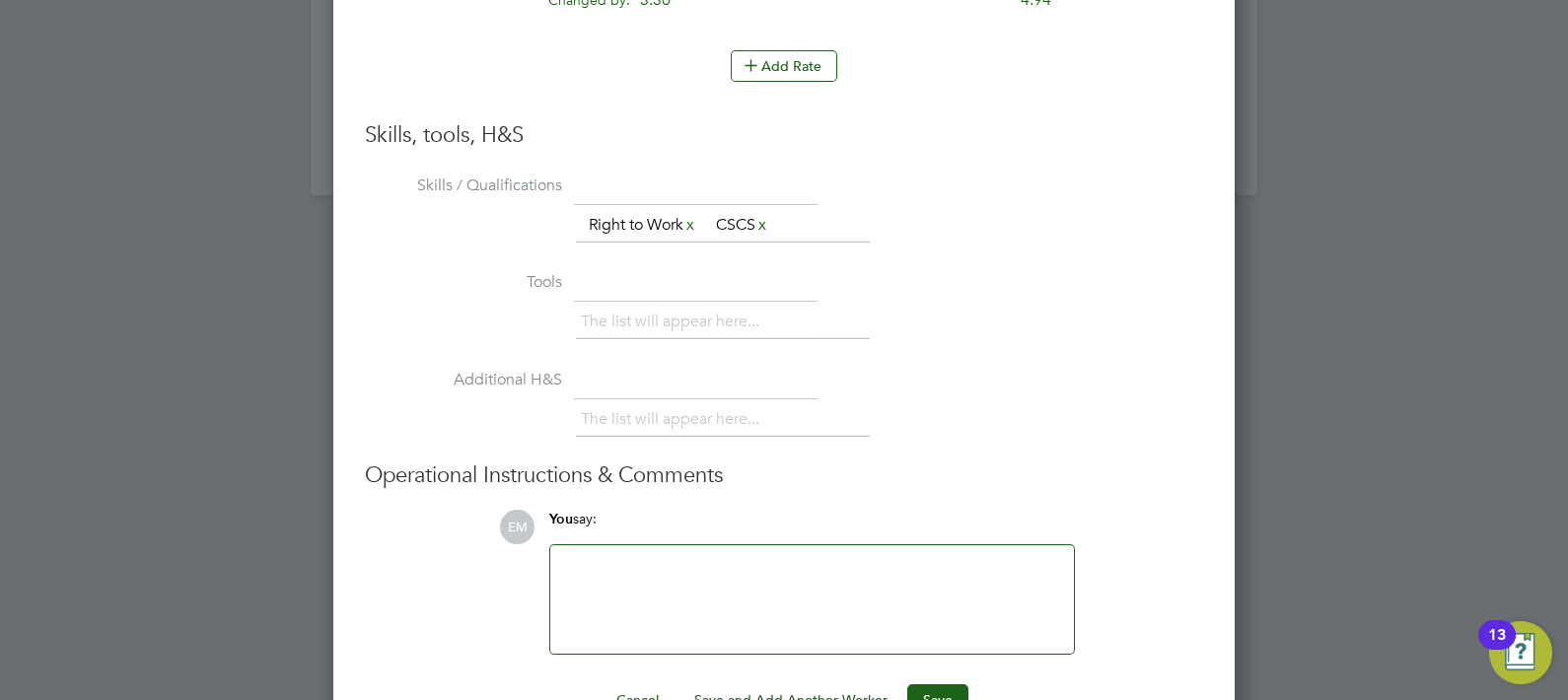 scroll, scrollTop: 2410, scrollLeft: 0, axis: vertical 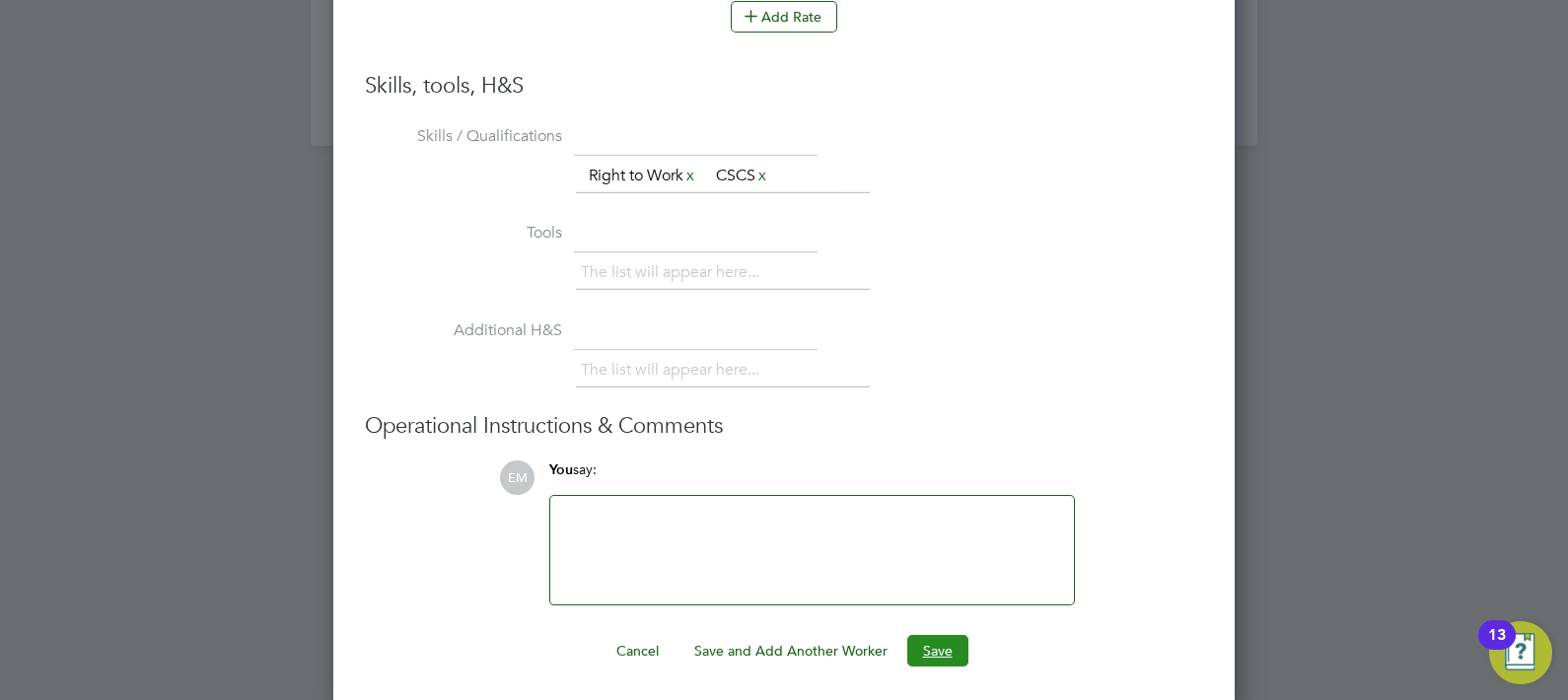 click on "Save" at bounding box center [938, 651] 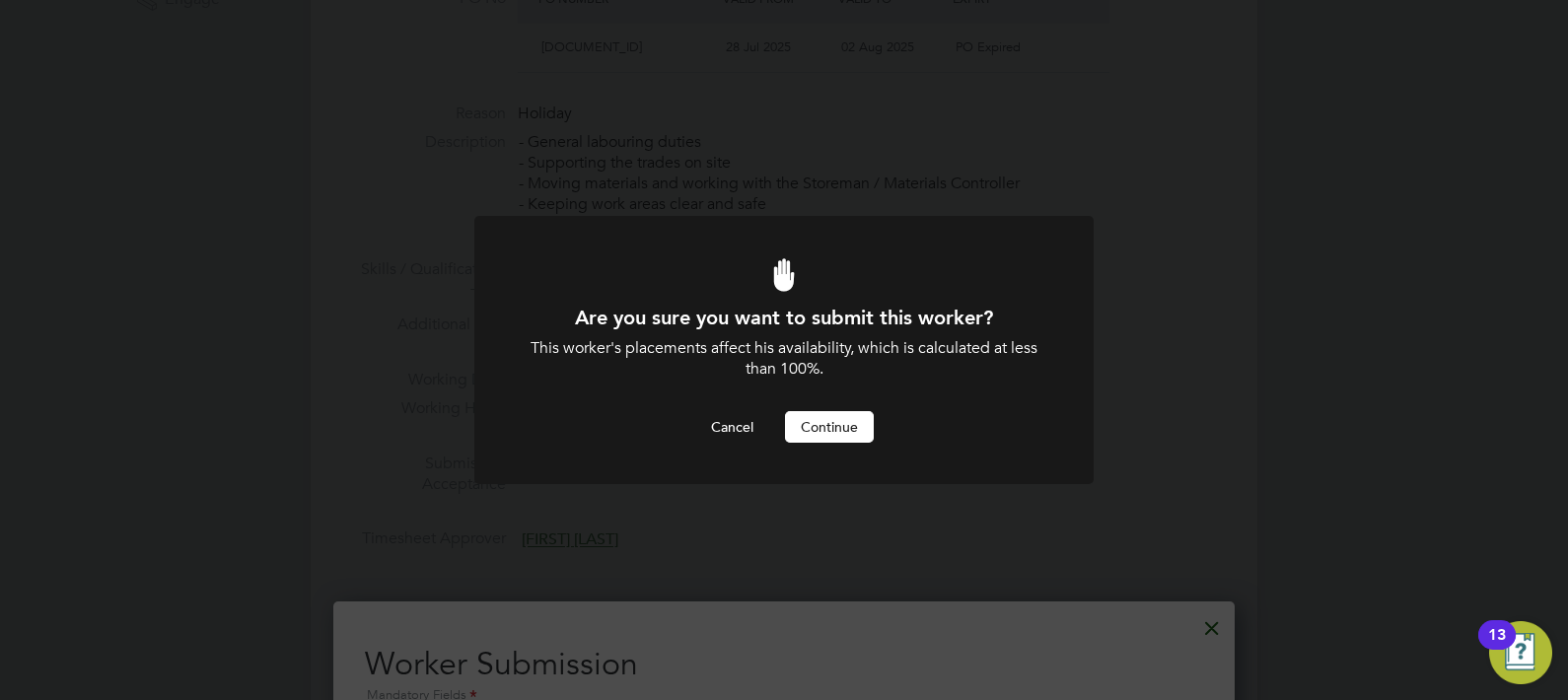 click on "Continue" at bounding box center [829, 427] 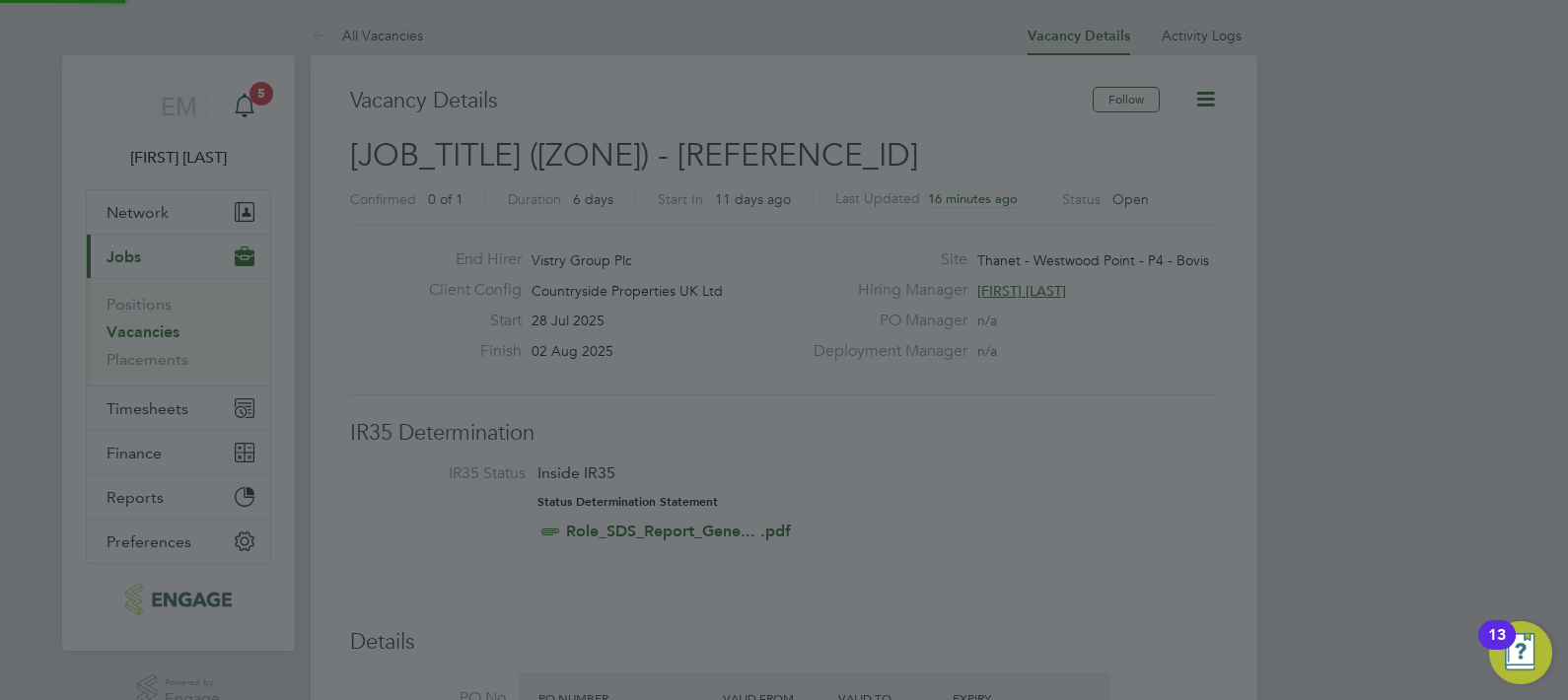 scroll, scrollTop: 700, scrollLeft: 0, axis: vertical 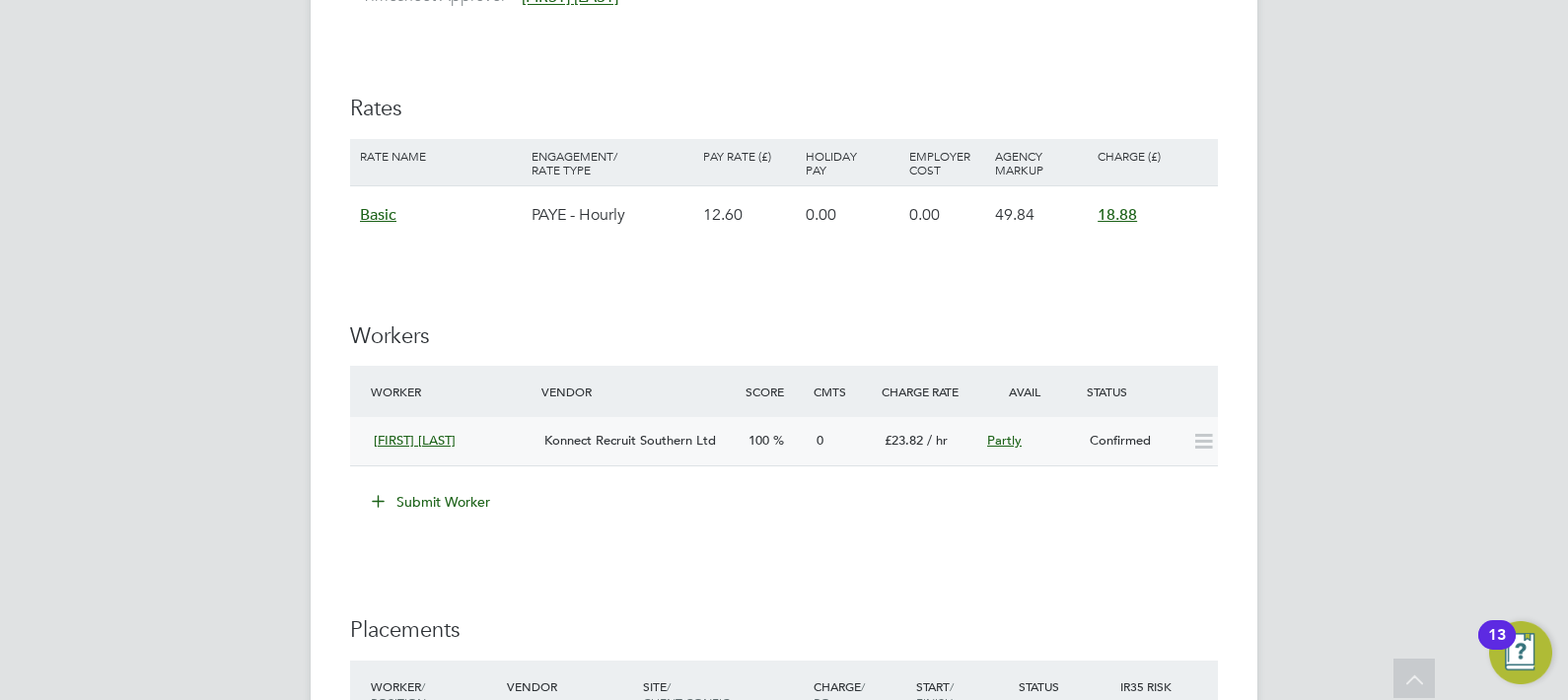 click 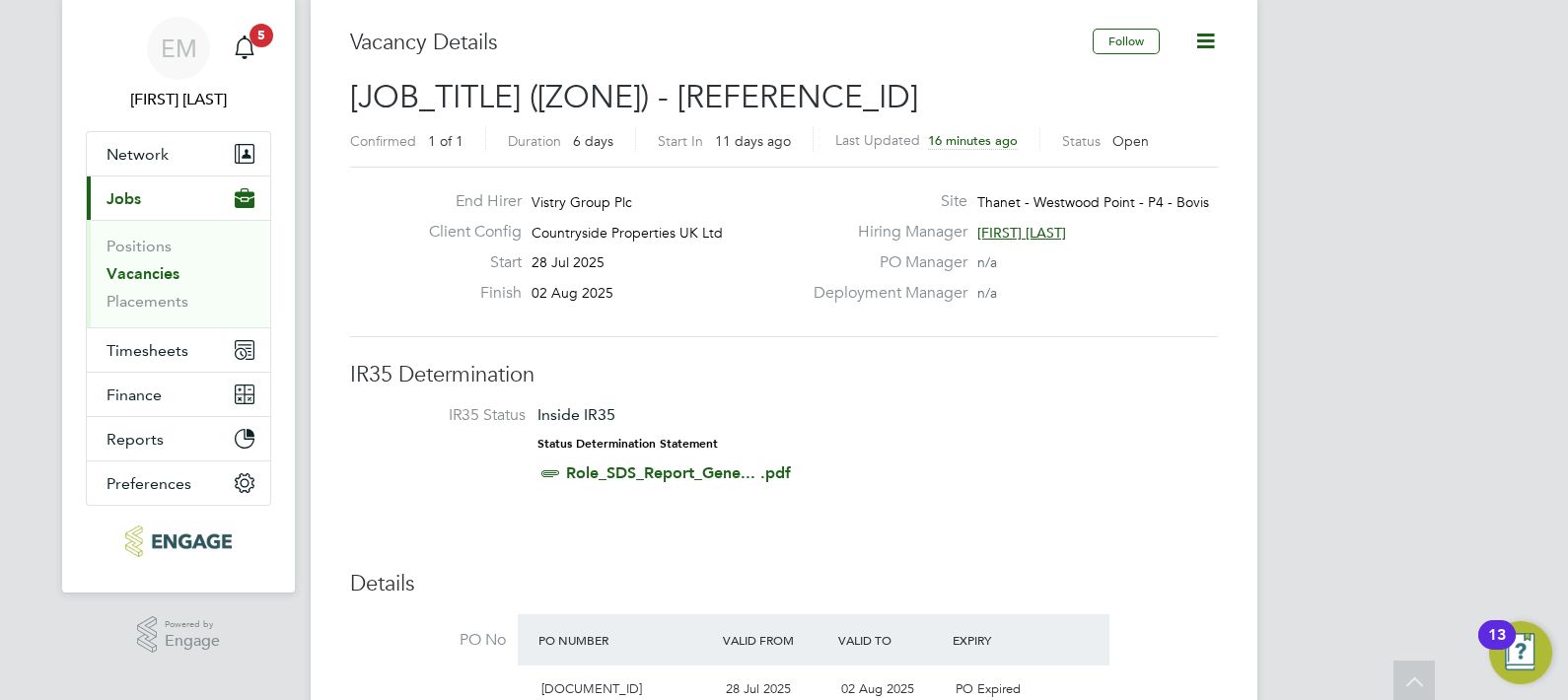 scroll, scrollTop: 0, scrollLeft: 0, axis: both 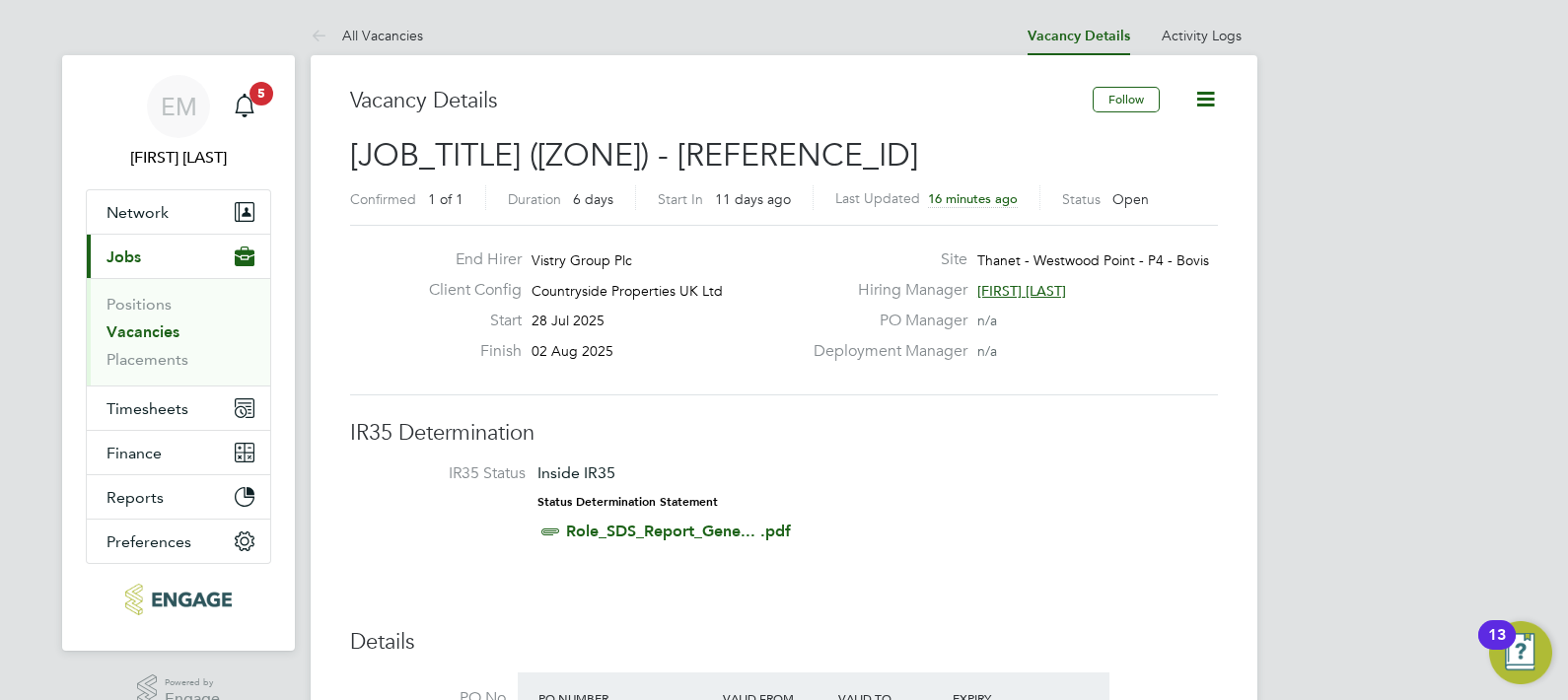 click on "Vacancies" at bounding box center (143, 331) 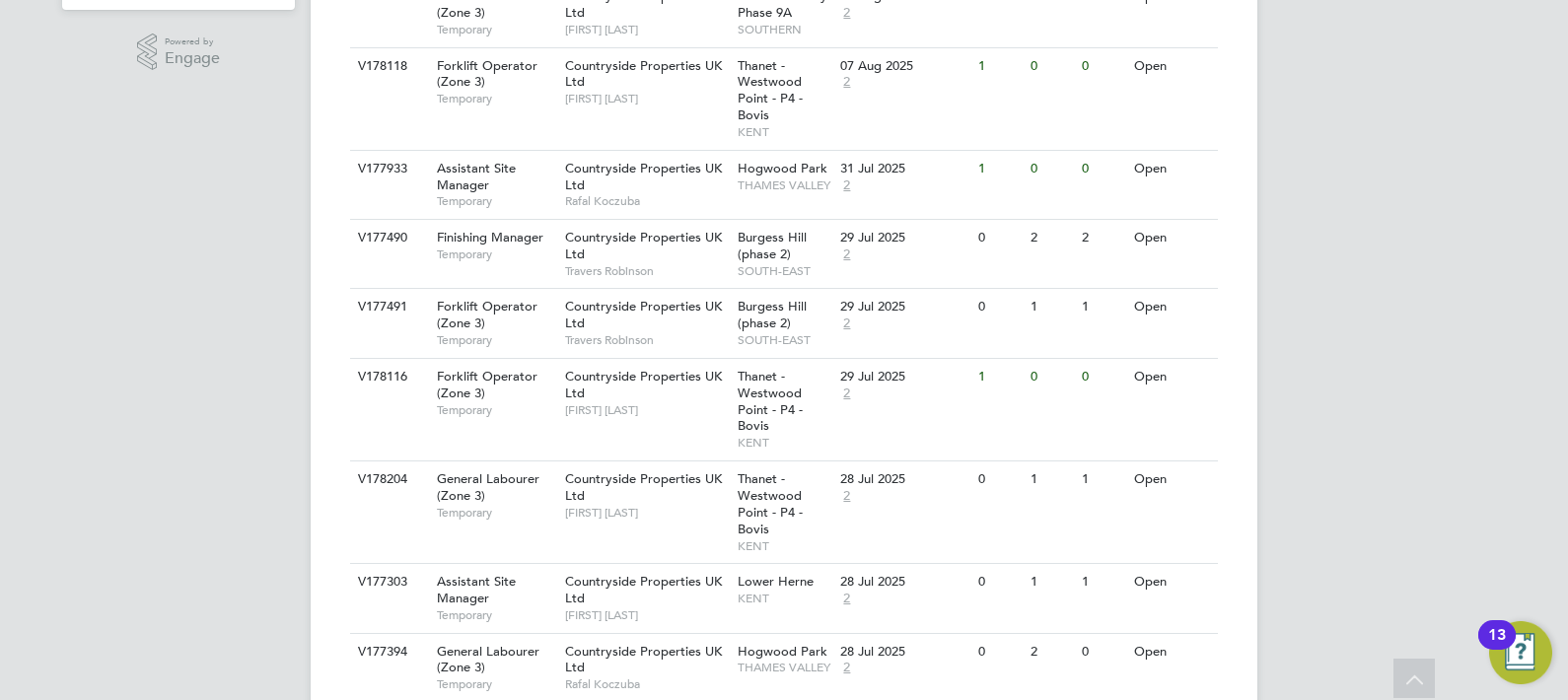 scroll, scrollTop: 815, scrollLeft: 0, axis: vertical 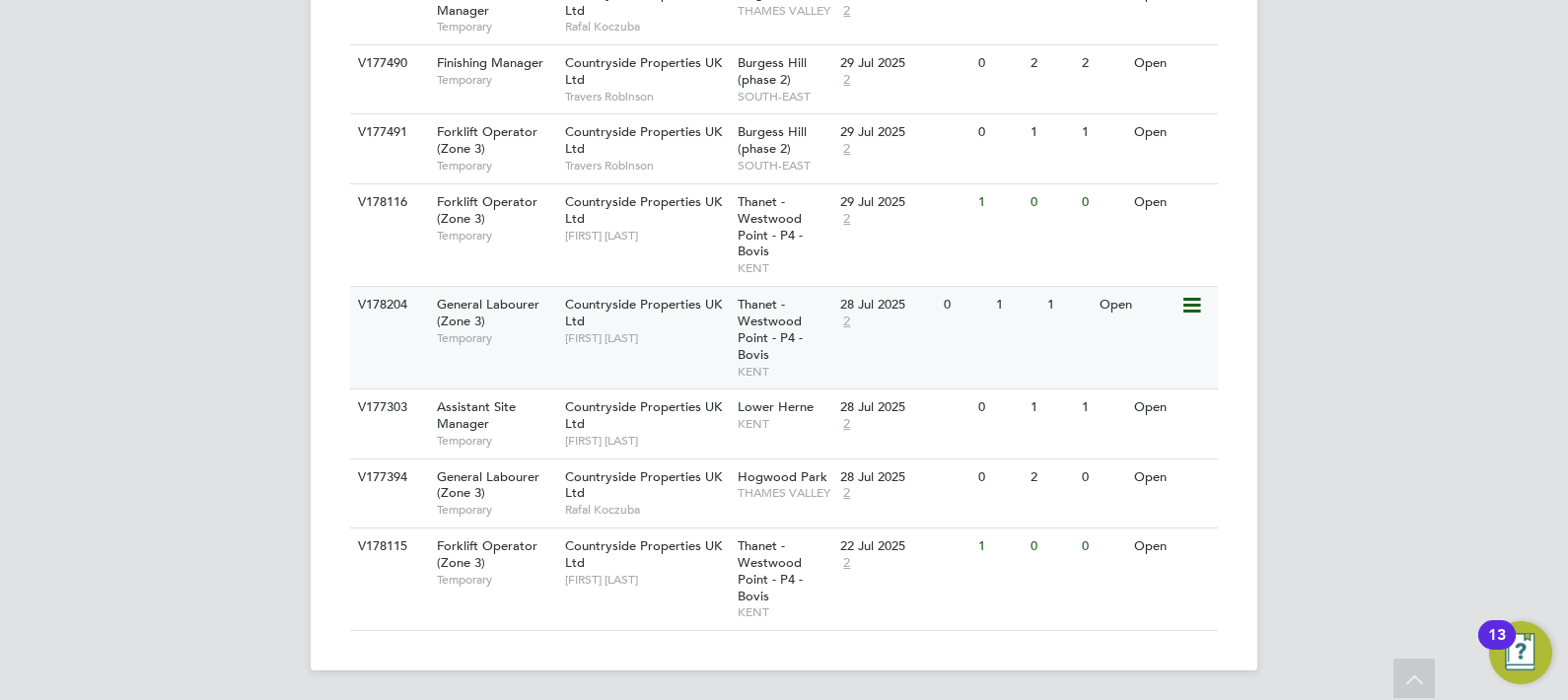 click on "Open" 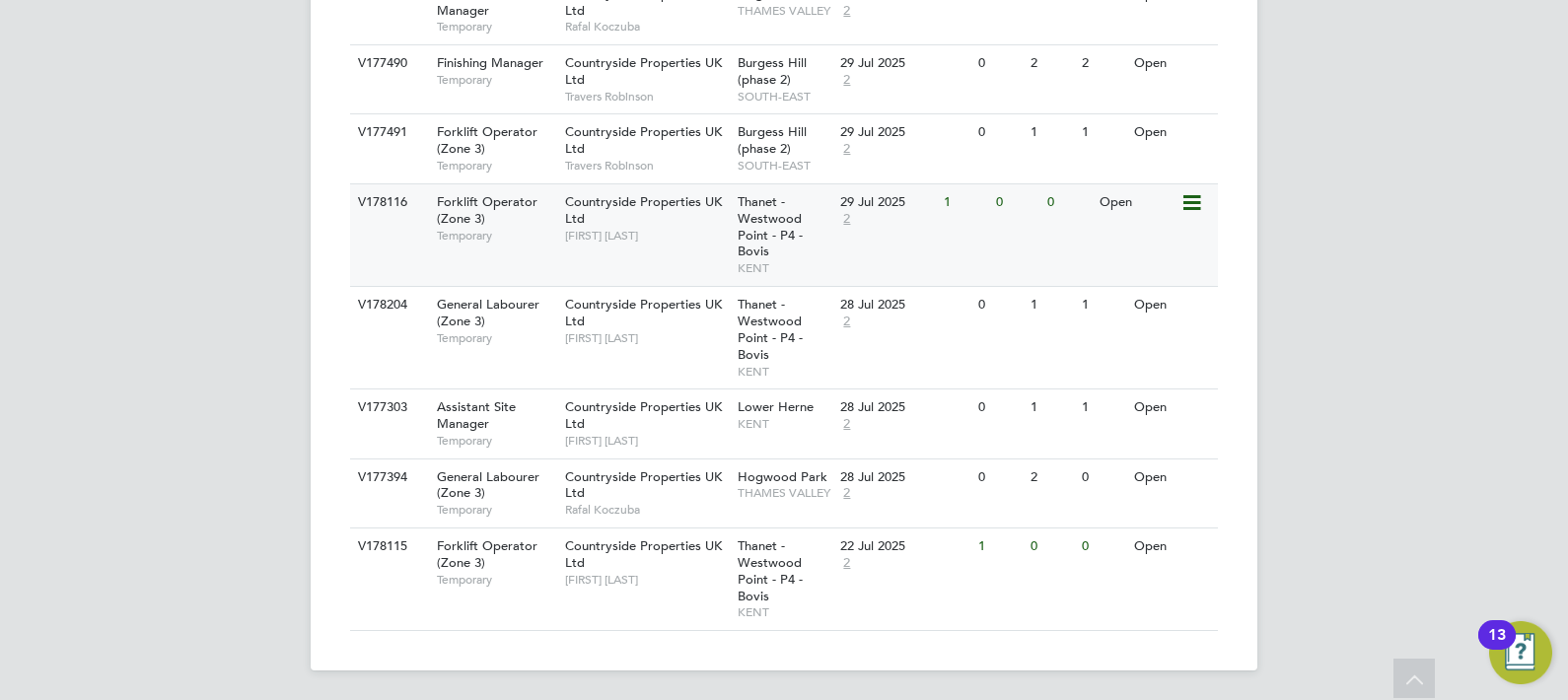 click on "29 Jul 2025 2" 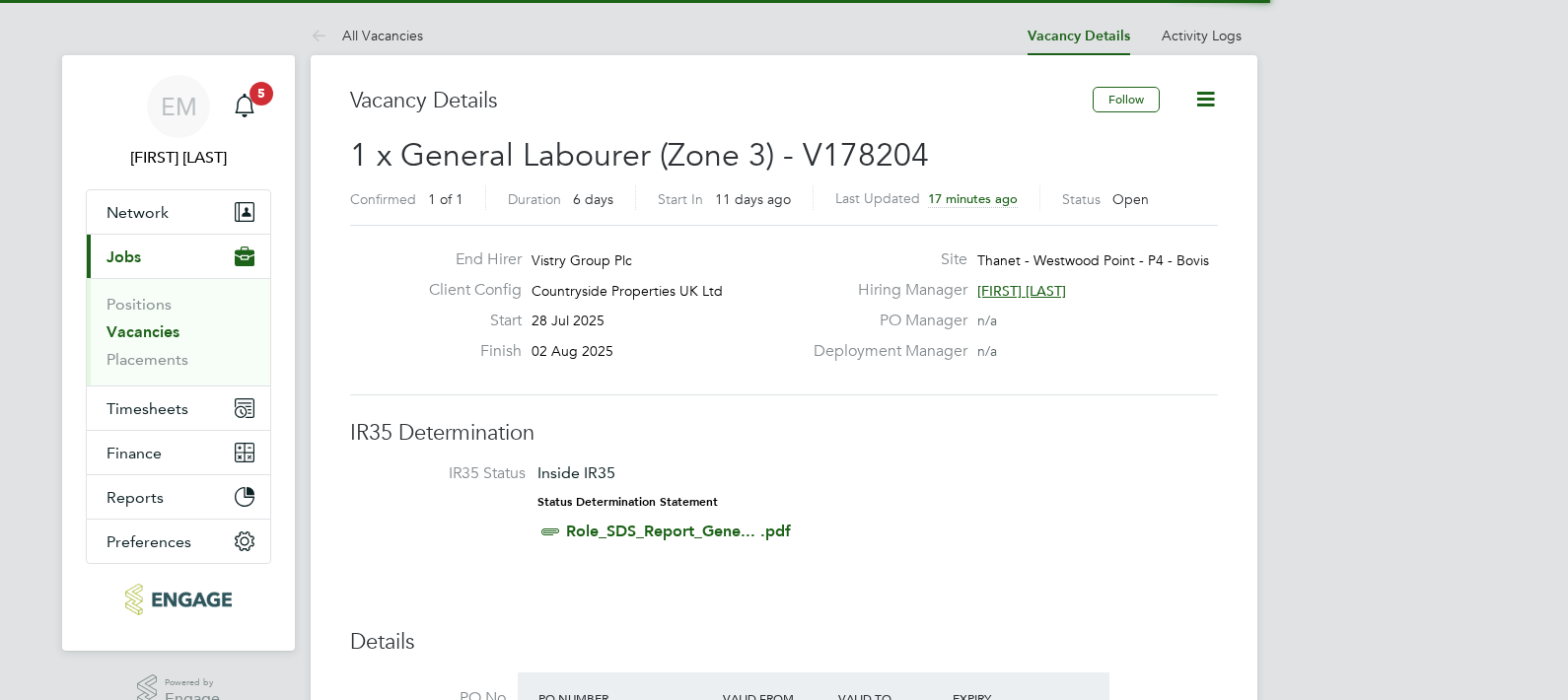 scroll, scrollTop: 0, scrollLeft: 0, axis: both 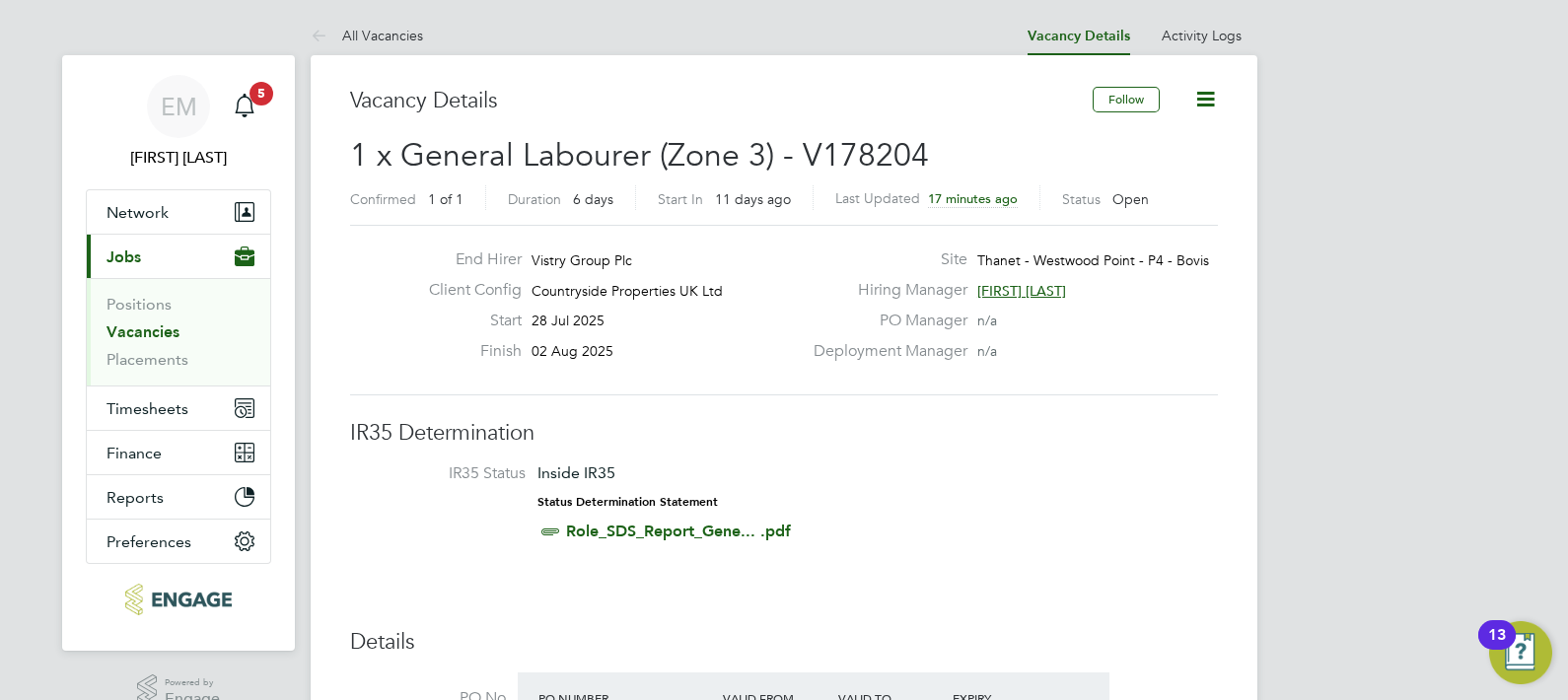click 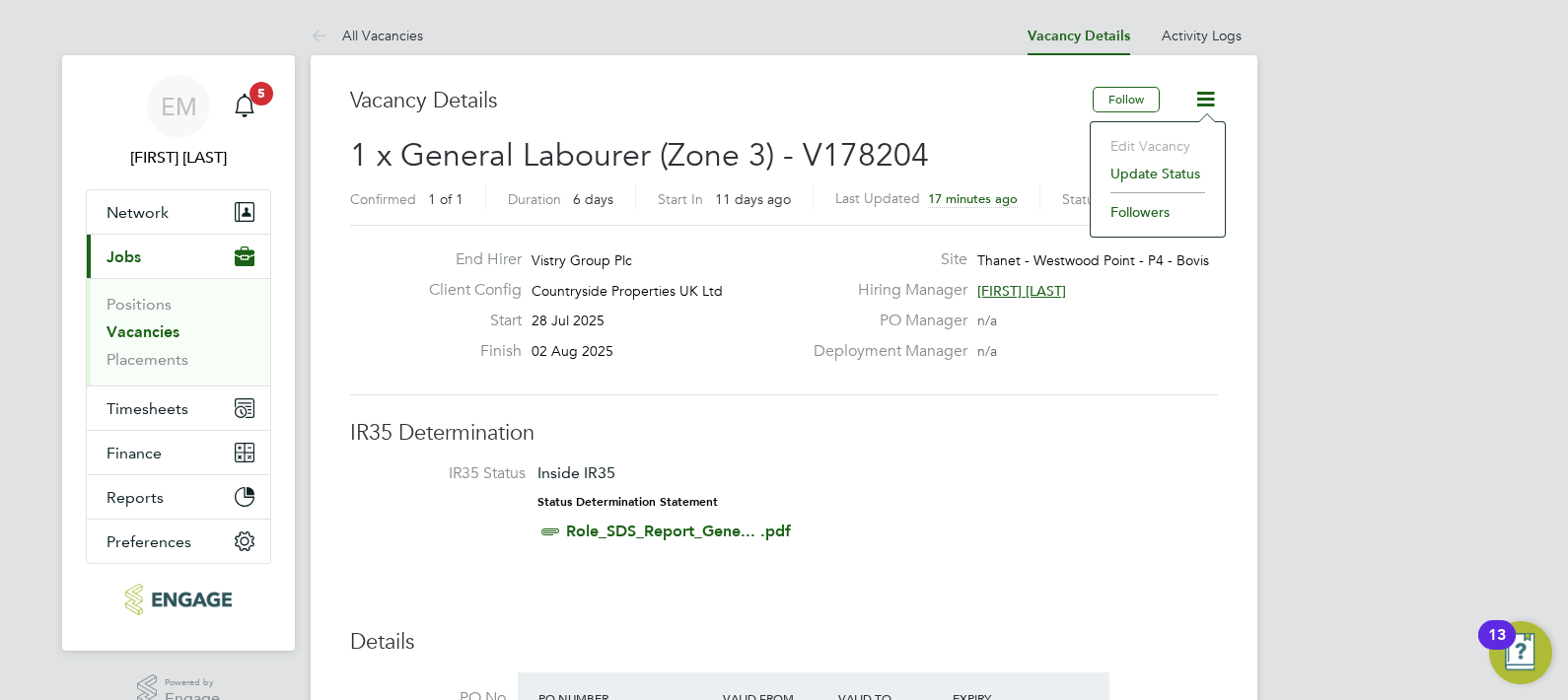 click on "17 minutes ago" 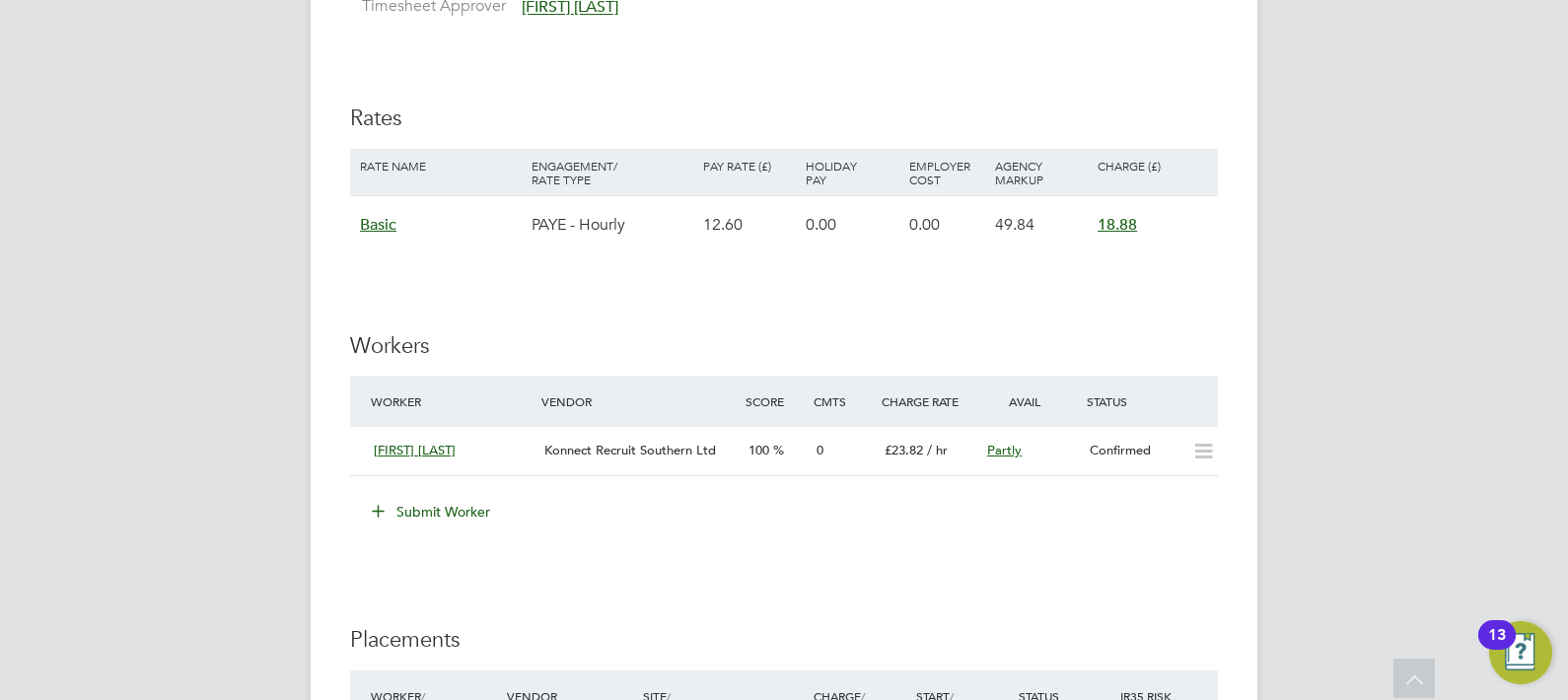 scroll, scrollTop: 1282, scrollLeft: 0, axis: vertical 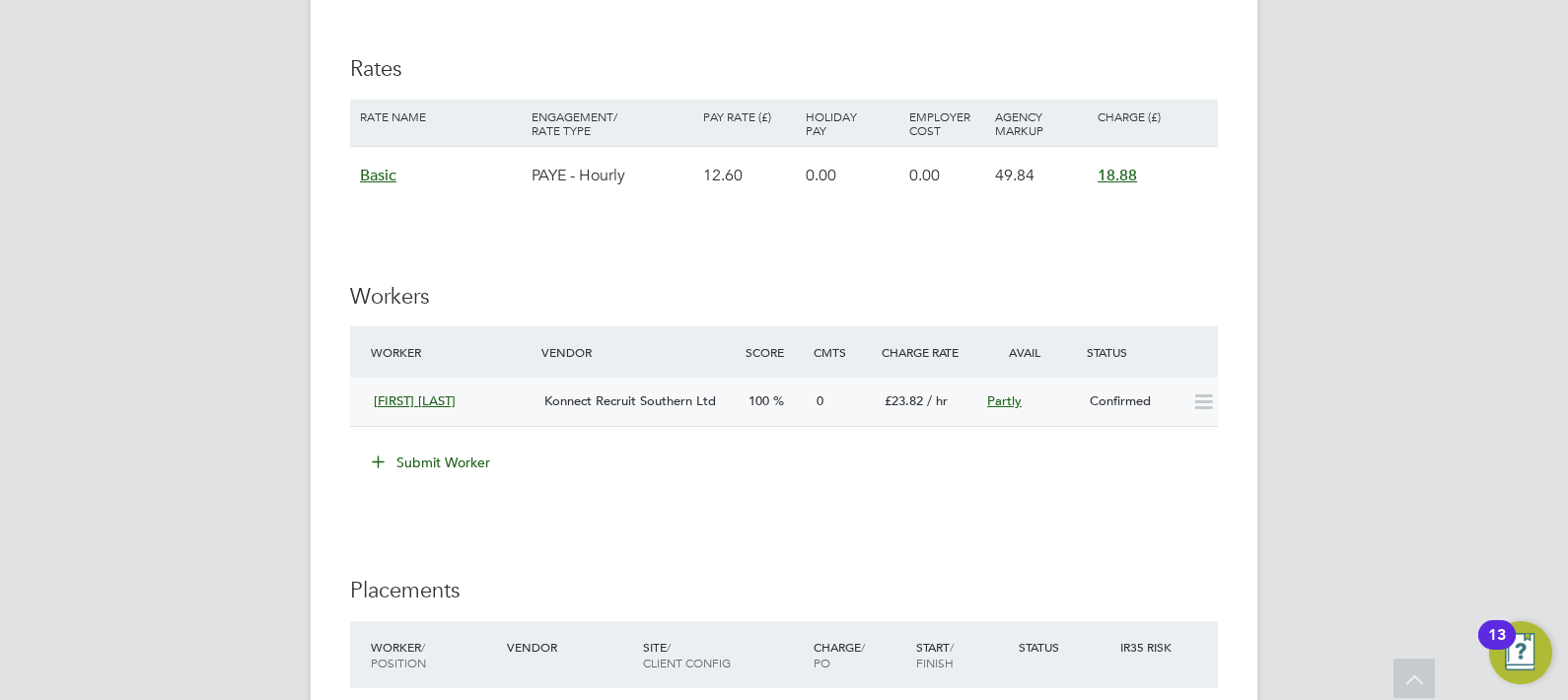click 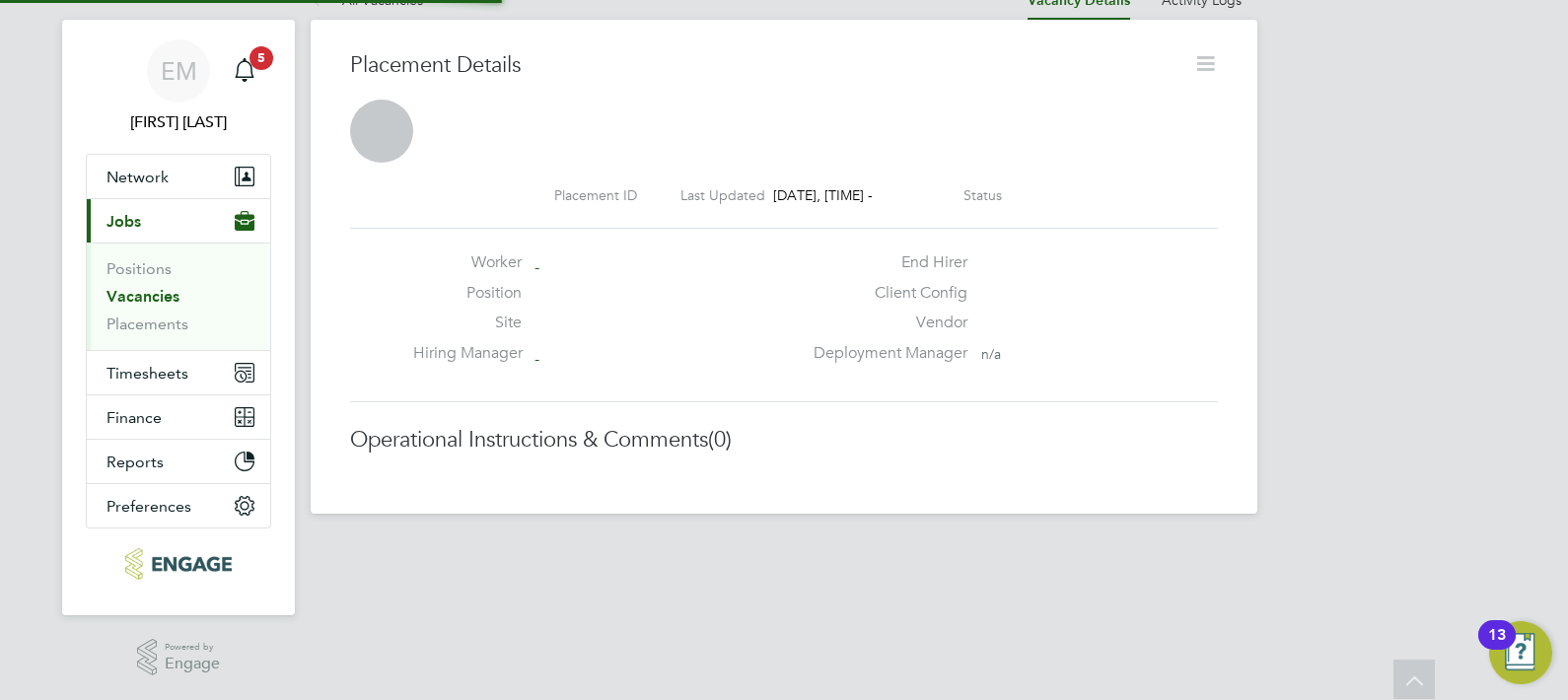 scroll, scrollTop: 34, scrollLeft: 0, axis: vertical 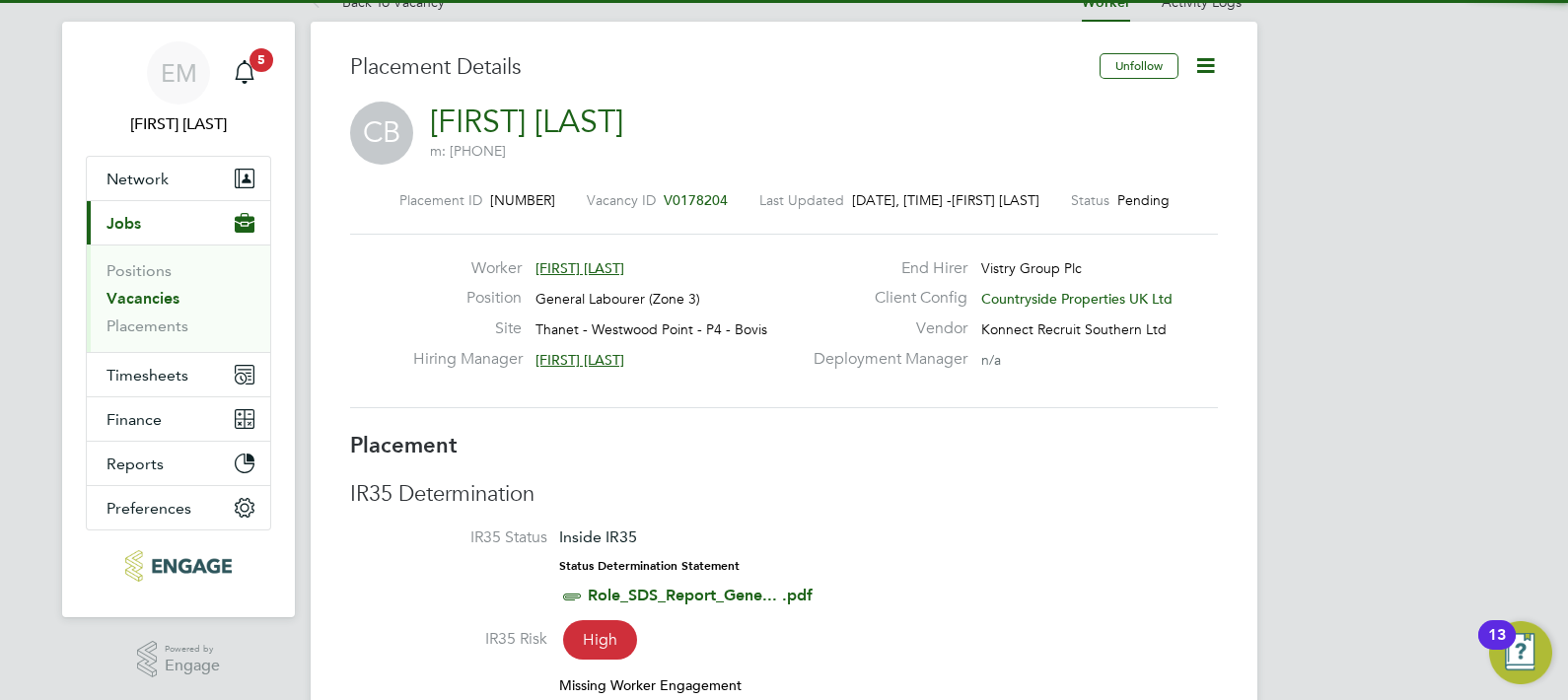 click 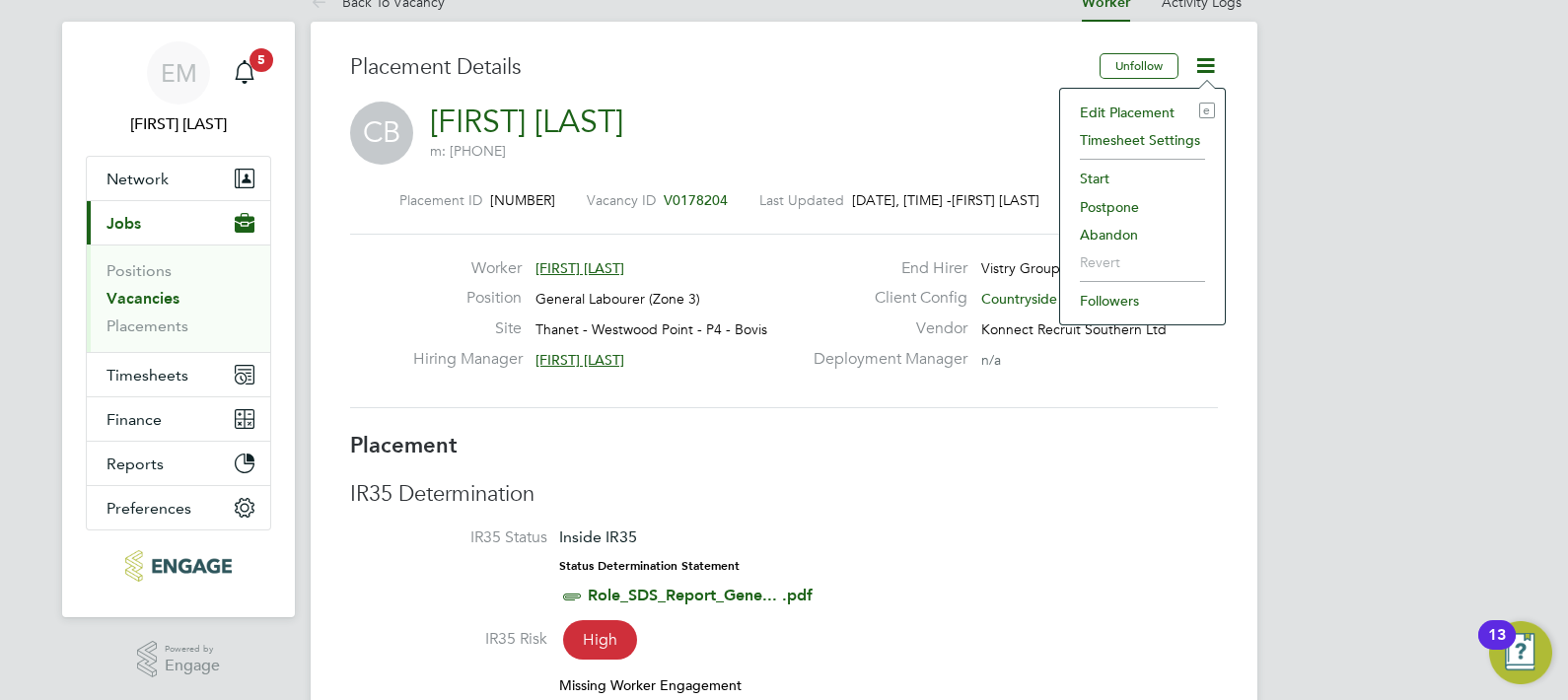 click on "Start" 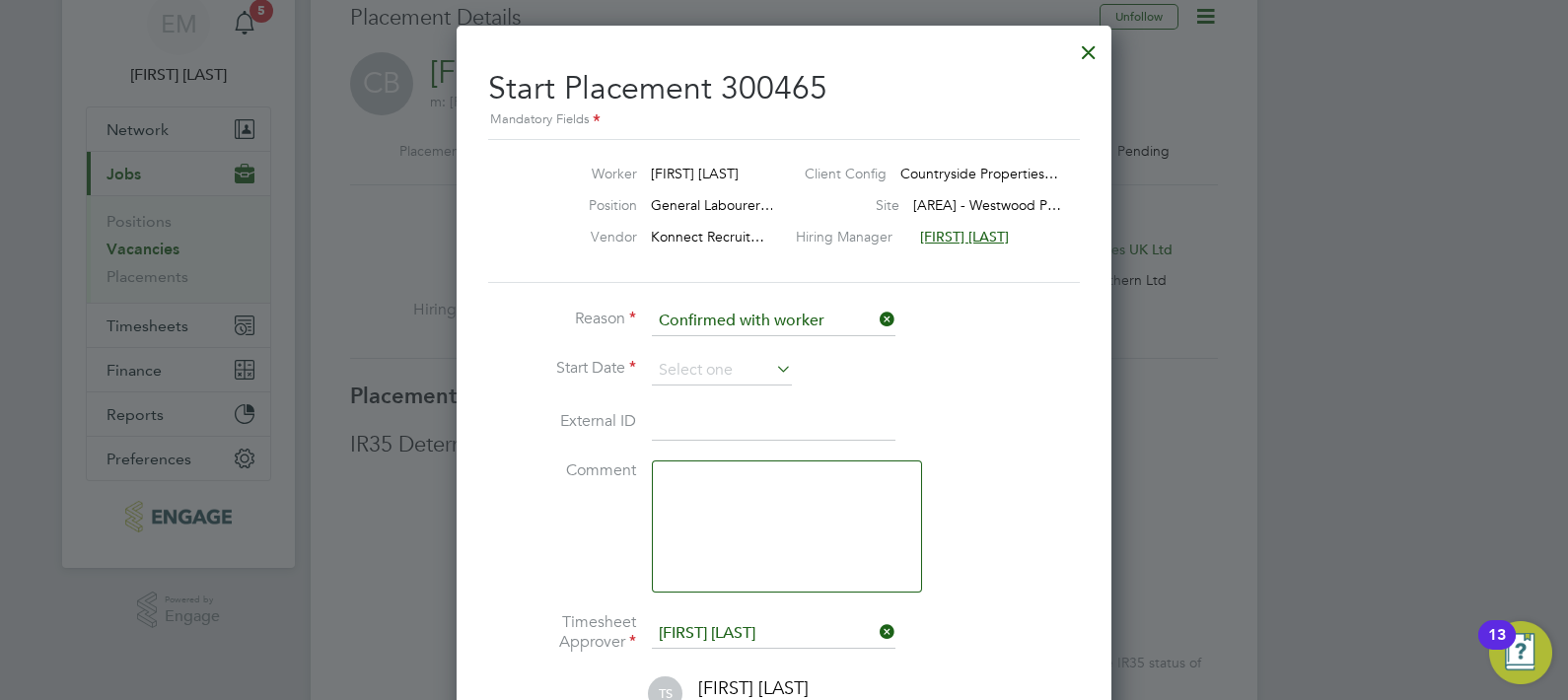 click on "Reason   Confirmed with worker" 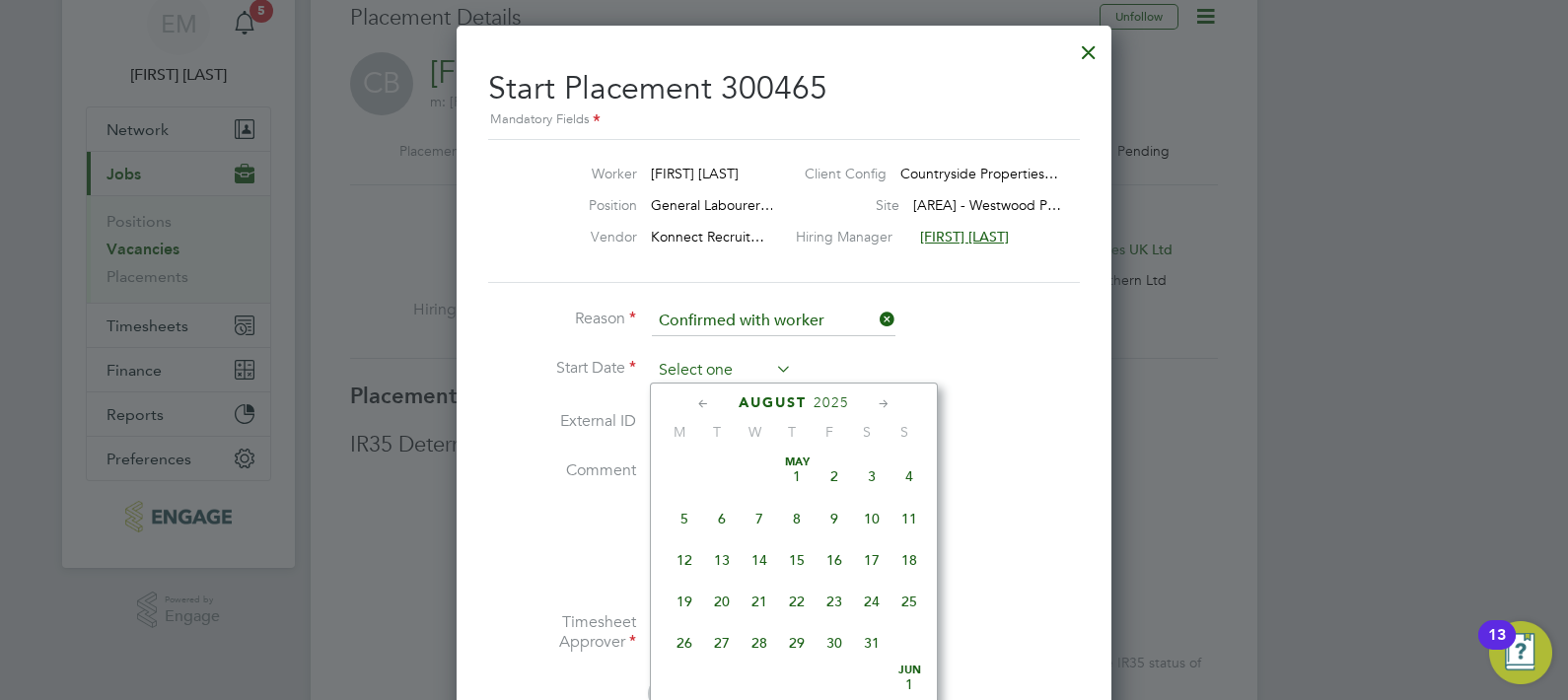 click 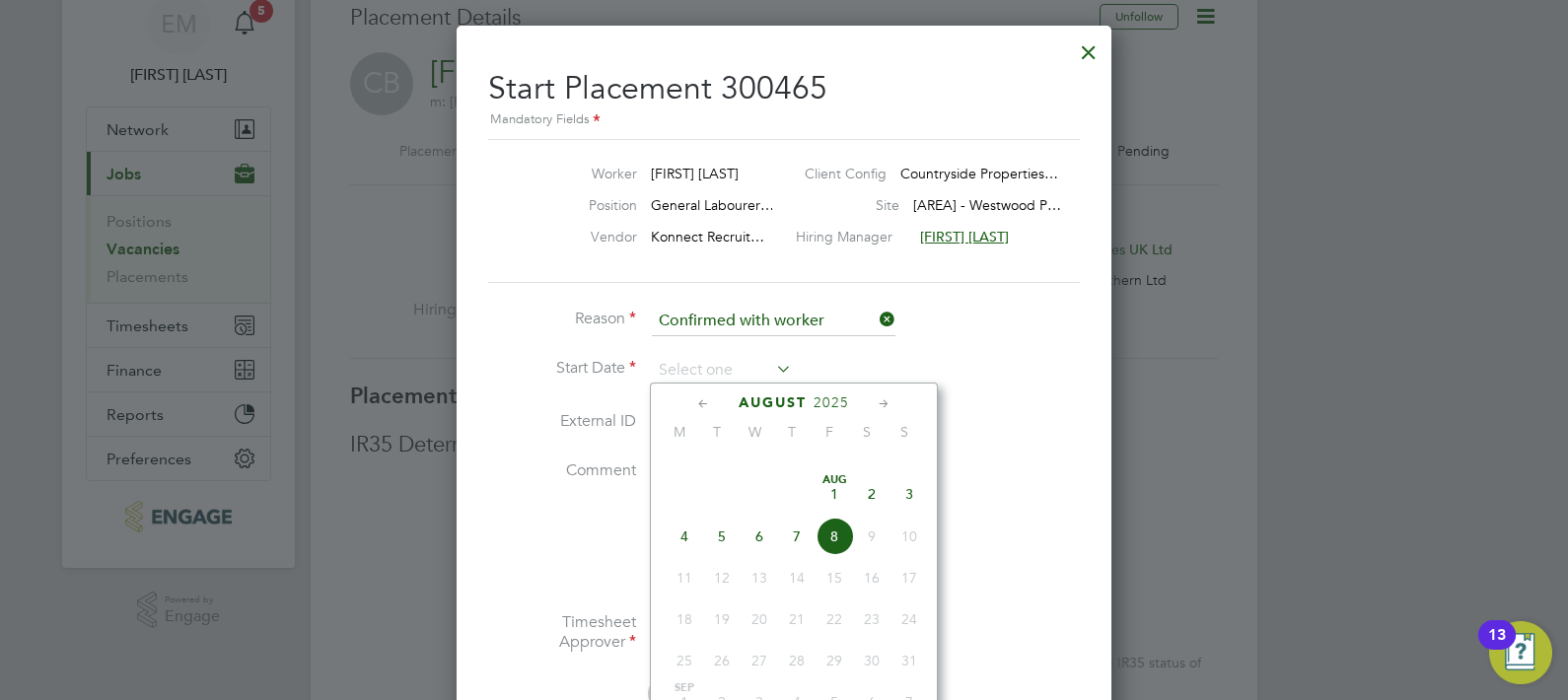 click on "August 2025 M T W T F S S       May 1 2 3 4 5 6 7 8 9 10 11 12 13 14 15 16 17 18 19 20 21 22 23 24 25 26 27 28 29 30 31               Jun 1 2 3 4 5 6 7 8 9 10 11 12 13 14 15 16 17 18 19 20 21 22 23 24 25 26 27 28 29 30               Jul 1 2 3 4 5 6 7 8 9 10 11 12 13 14 15 16 17 18 19 20 21 22 23 24 25 26 27 28 29 30 31               Aug 1 2 3 4 5 6 7 8 9 10 11 12 13 14 15 16 17 18 19 20 21 22 23 24 25 26 27 28 29 30 31 Sep 1 2 3 4 5 6 7 8 9 10 11 12 13 14 15 16 17 18 19 20 21 22 23 24 25 26 27 28 29 30     Oct 1 2 3 4 5 6 7 8 9 10 11 12 13 14 15 16 17 18 19 20 21 22 23 24 25 26 27 28 29 30 31               Nov 1 2 3 4 5 6 7 8 9 10 11 12 13 14 15 16 17 18 19 20 21 22 23 24 25 26 27 28 29 30" 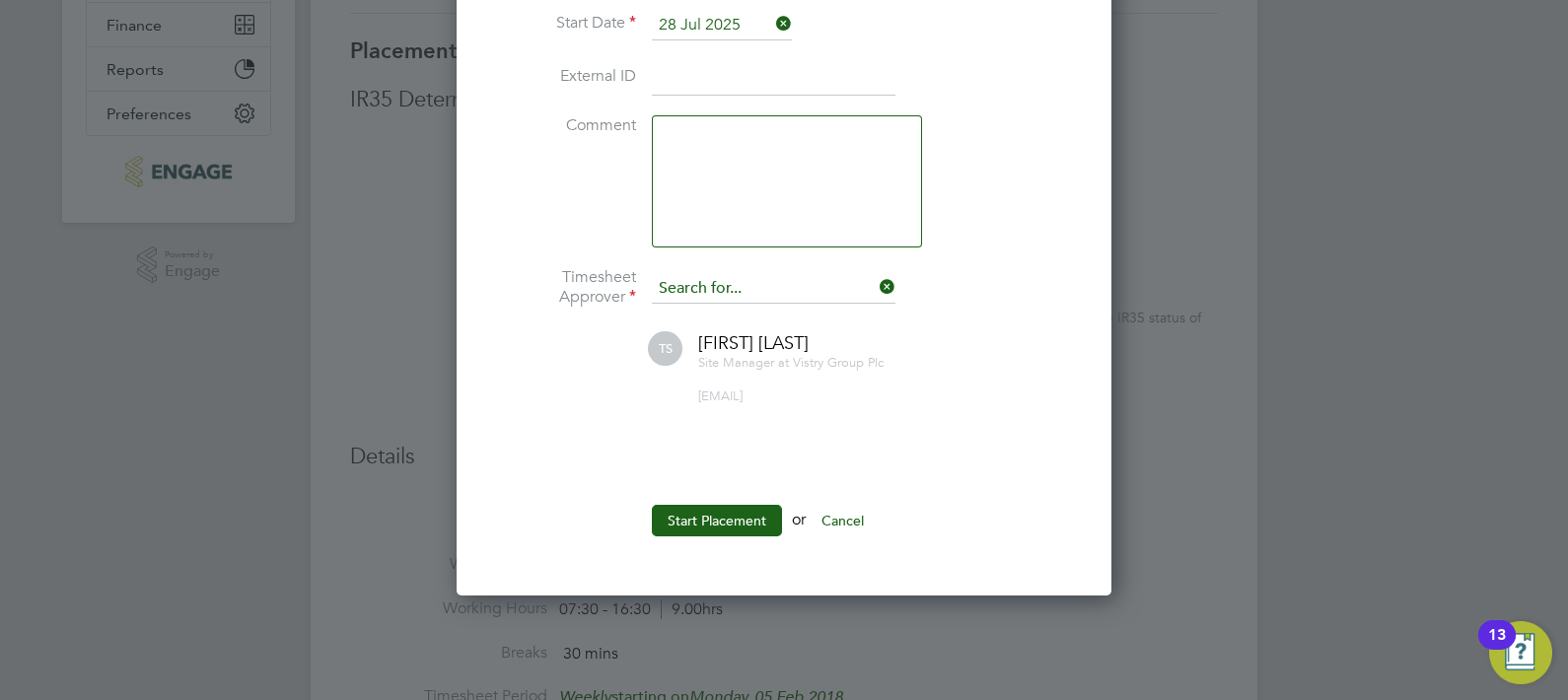 click 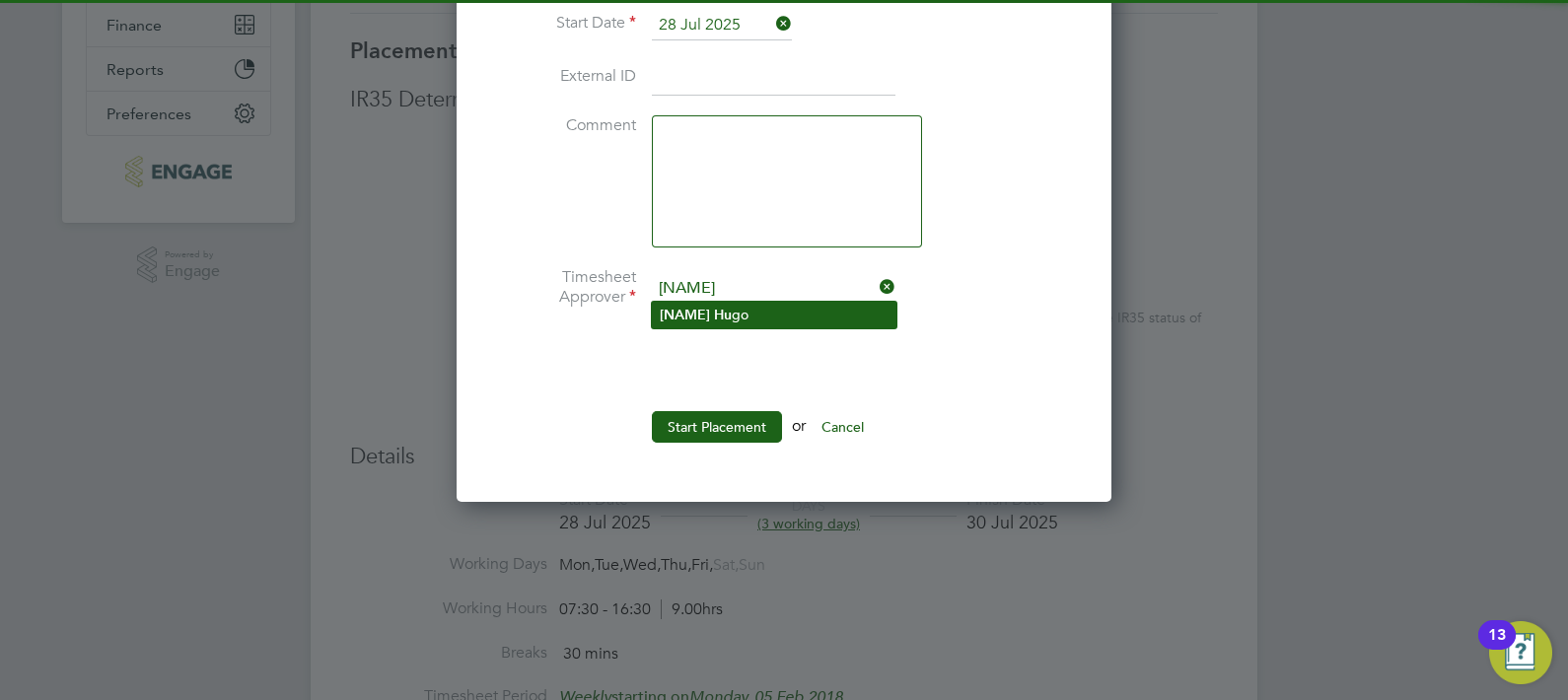 click on "Matt   Hu go" 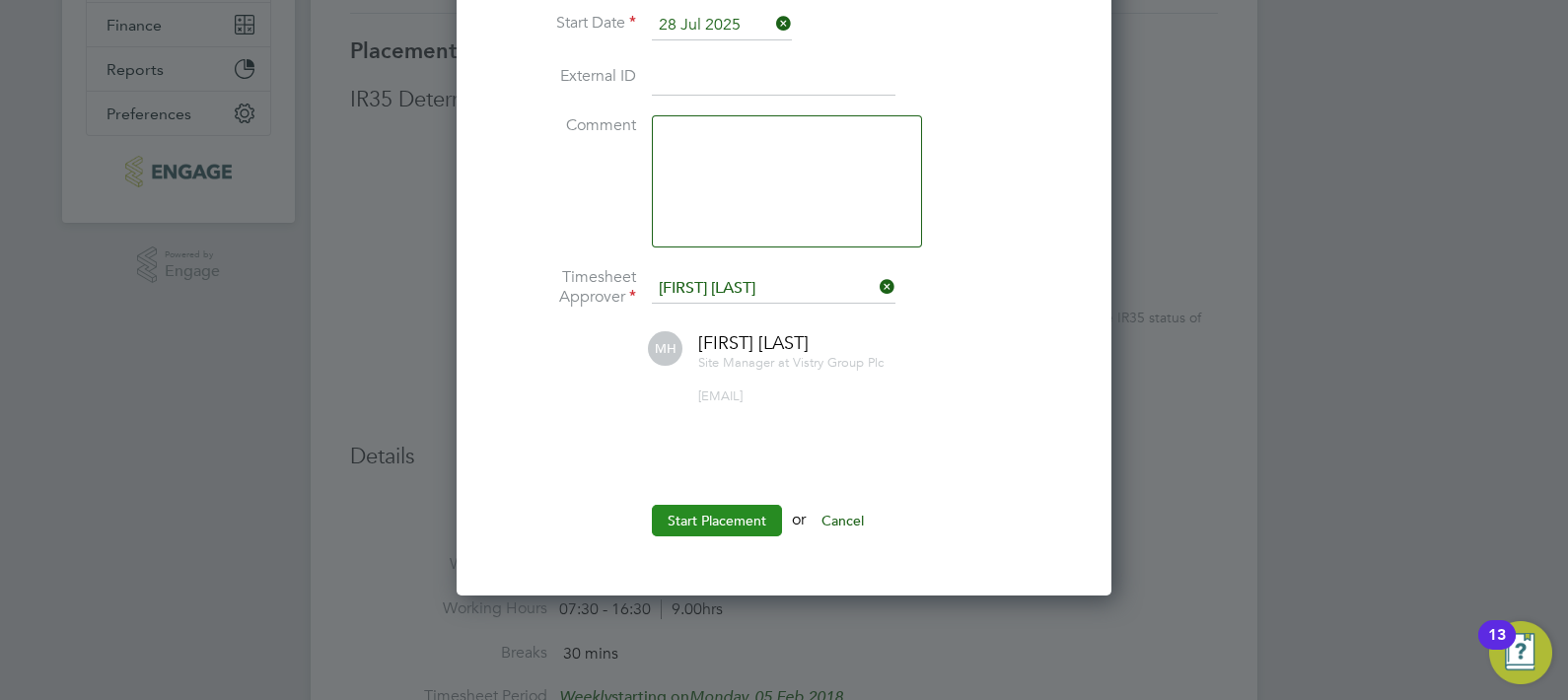 click on "Start Placement" 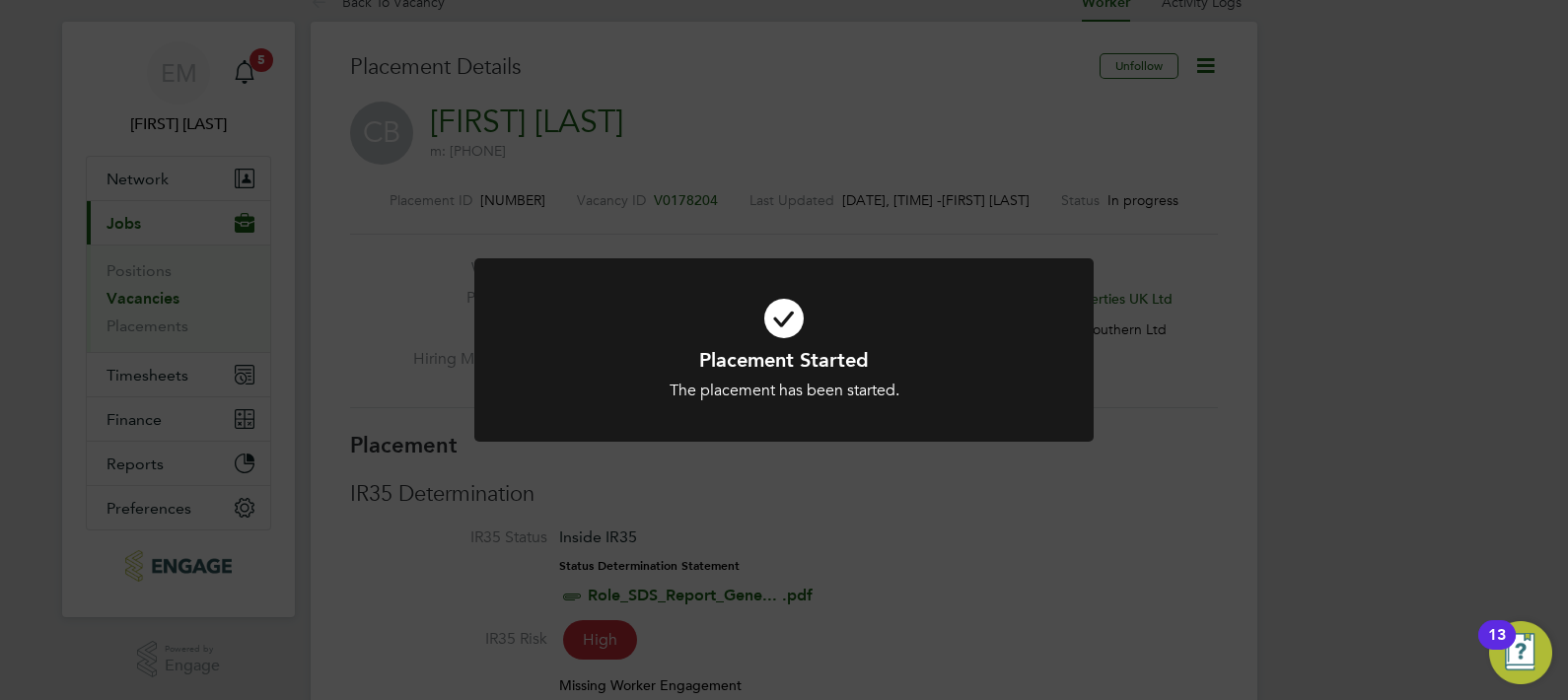 click on "Placement Started The placement has been started. Cancel Okay" 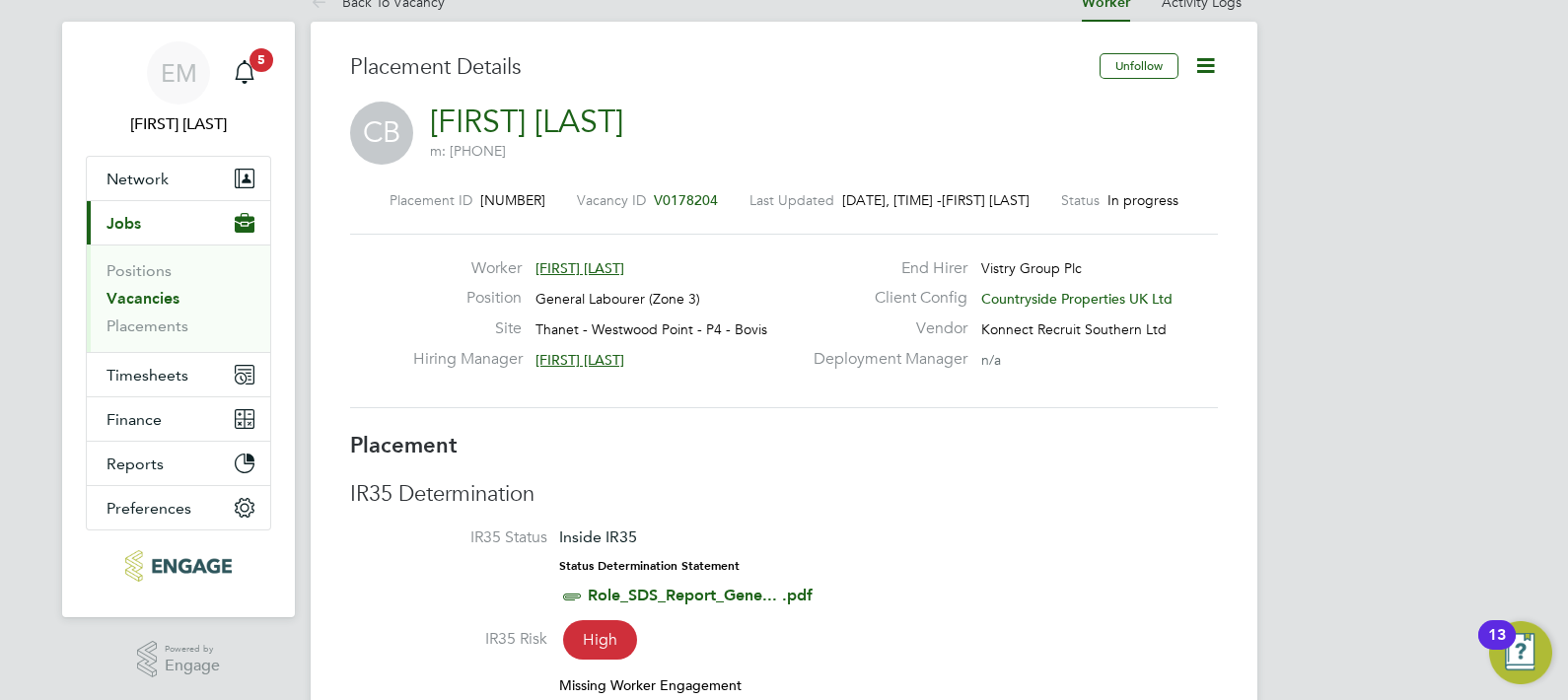 click on "Vacancies" at bounding box center (143, 298) 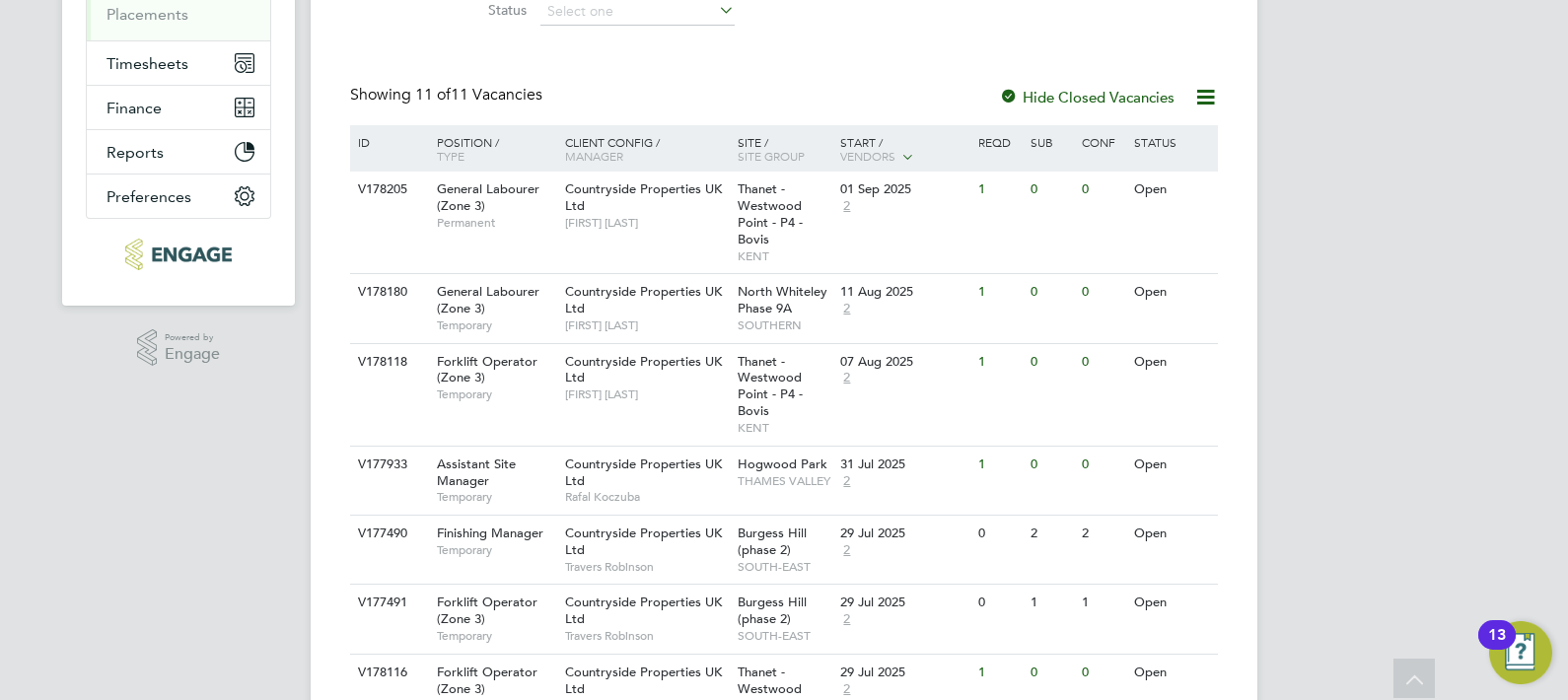 type 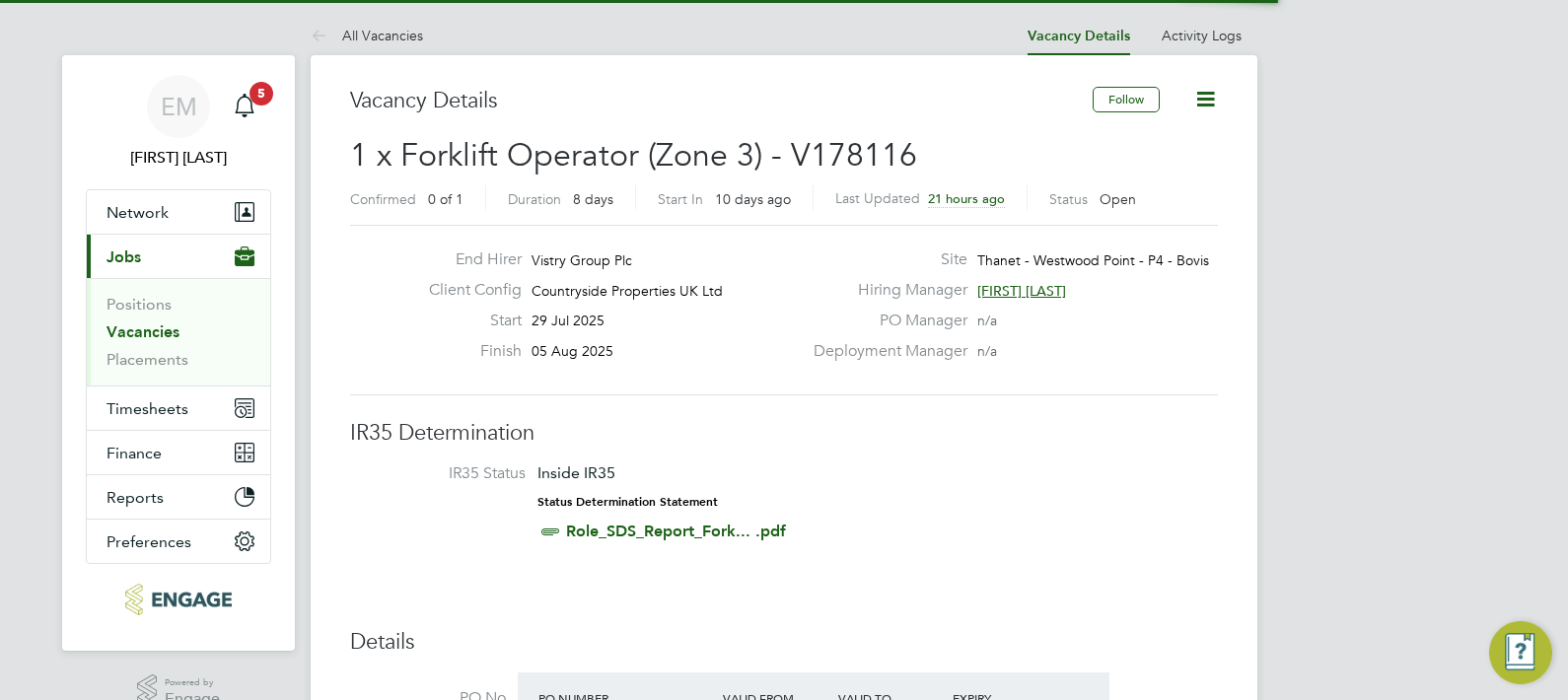 scroll, scrollTop: 0, scrollLeft: 0, axis: both 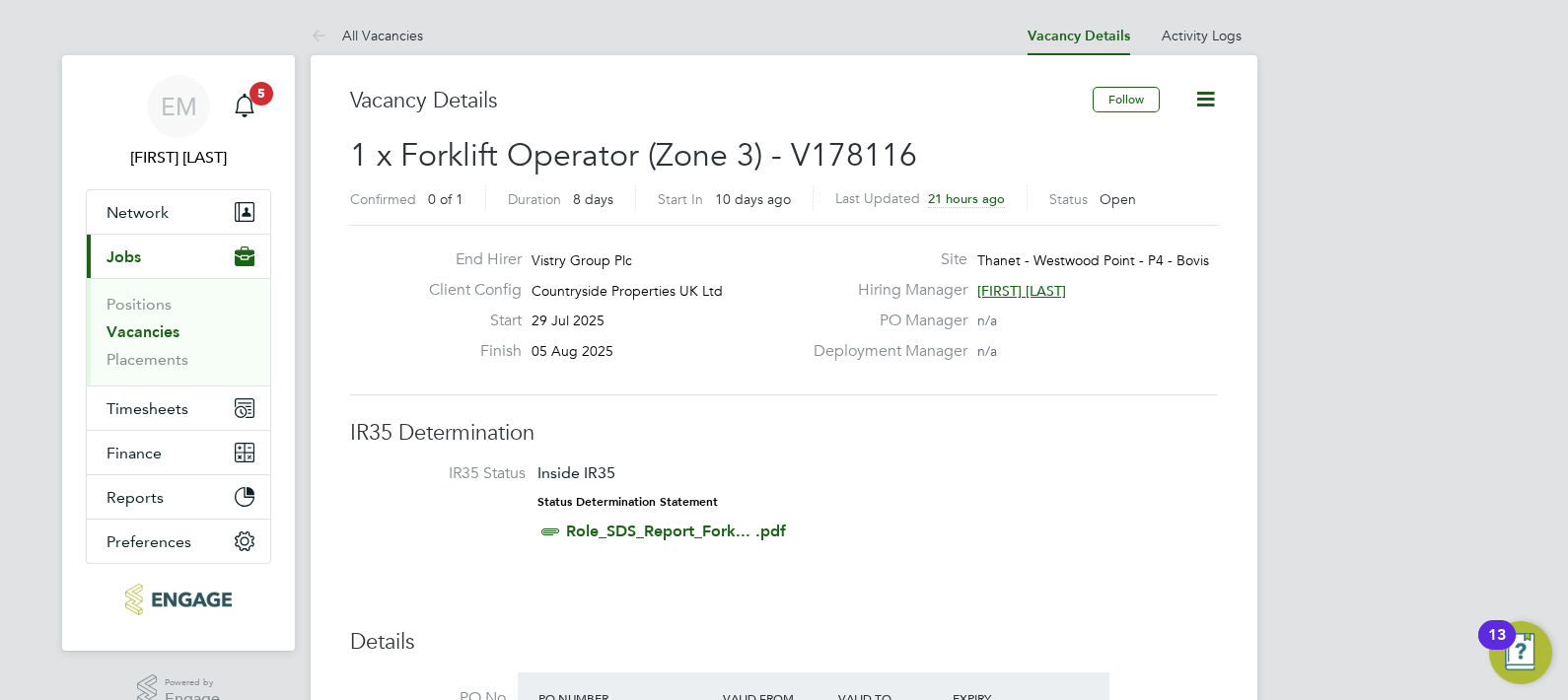 type 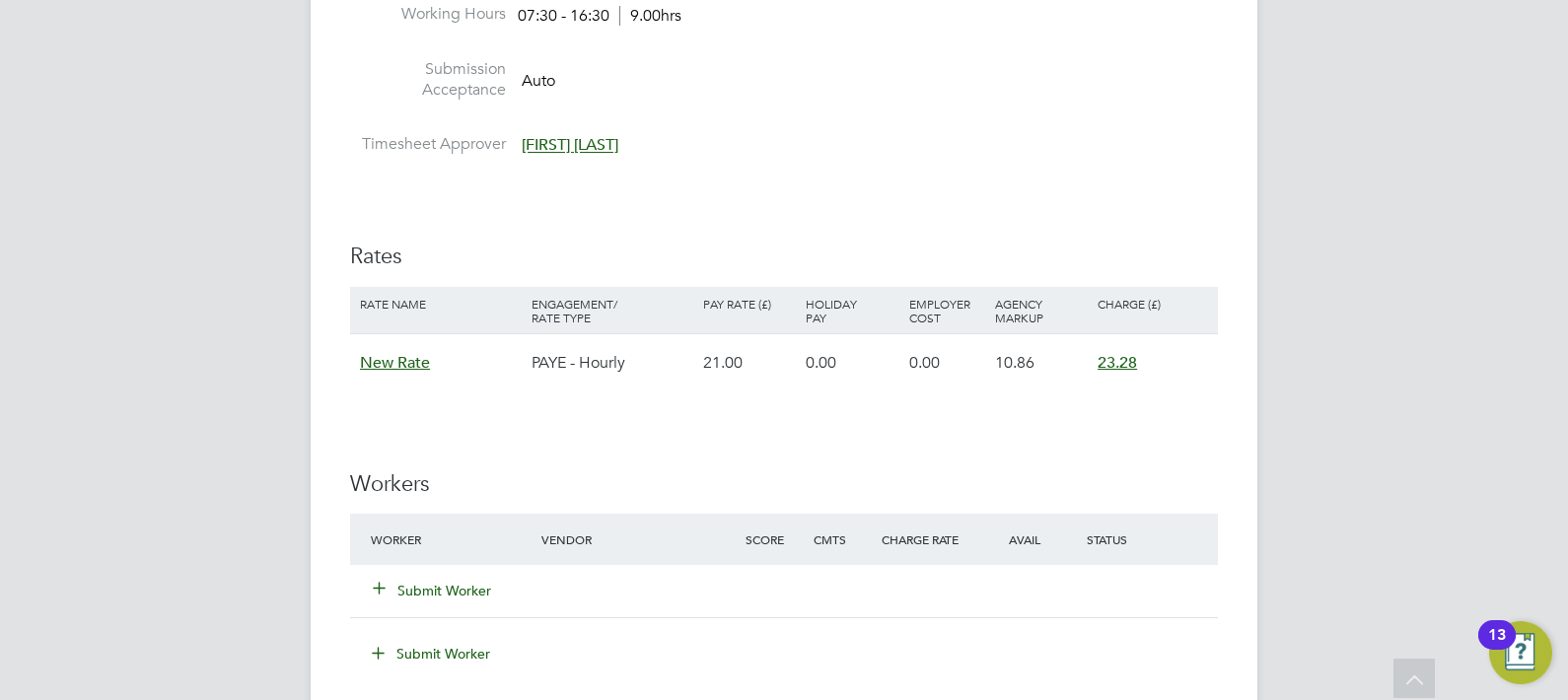 scroll, scrollTop: 1183, scrollLeft: 0, axis: vertical 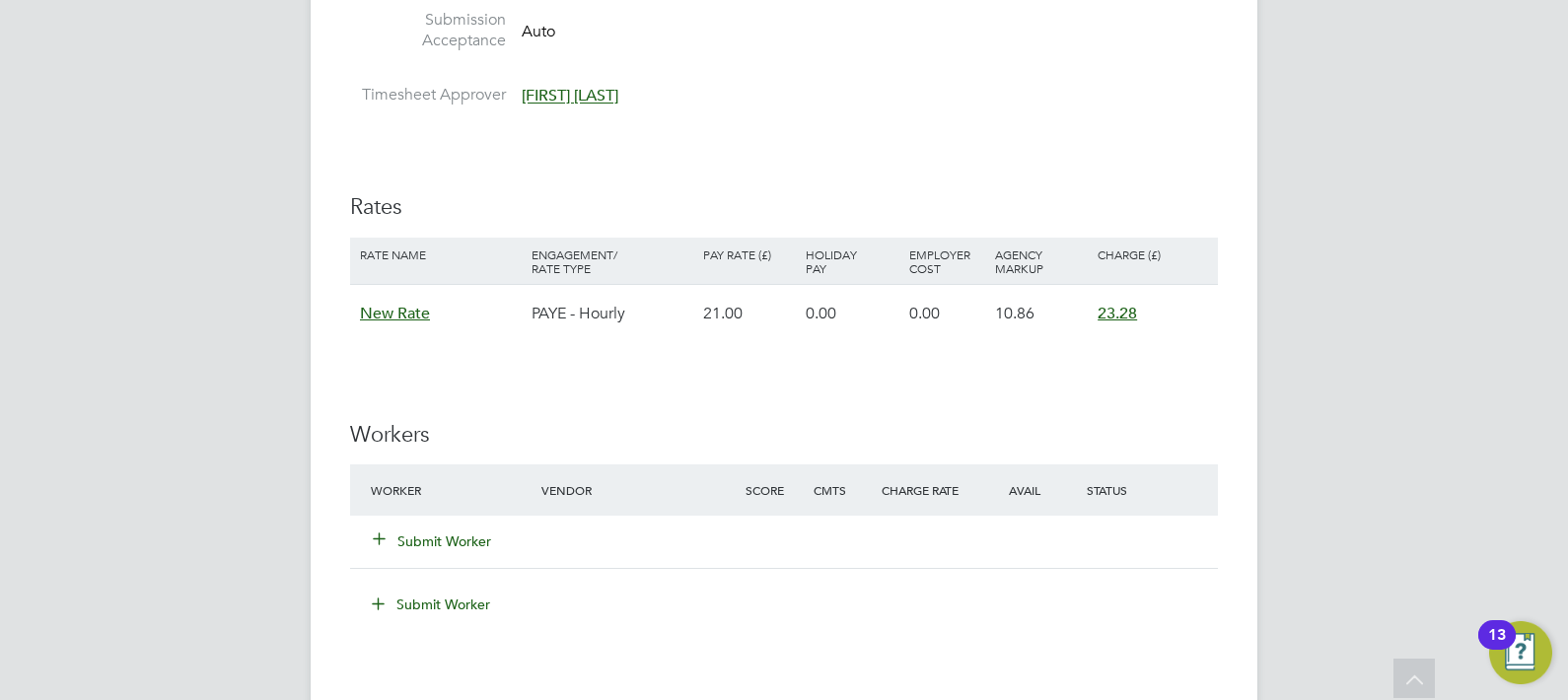 click on "All Vacancies Vacancy Details   Activity Logs   Vacancy Details Activity Logs All Vacancies Vacancy Details Follow     1 x Forklift Operator (Zone 3) - V178116 Confirmed   0 of 1 Duration   8 days Start In     10 days ago Last Updated 21 hours ago Status   Open   End Hirer Vistry Group Plc Start" at bounding box center [784, 130] 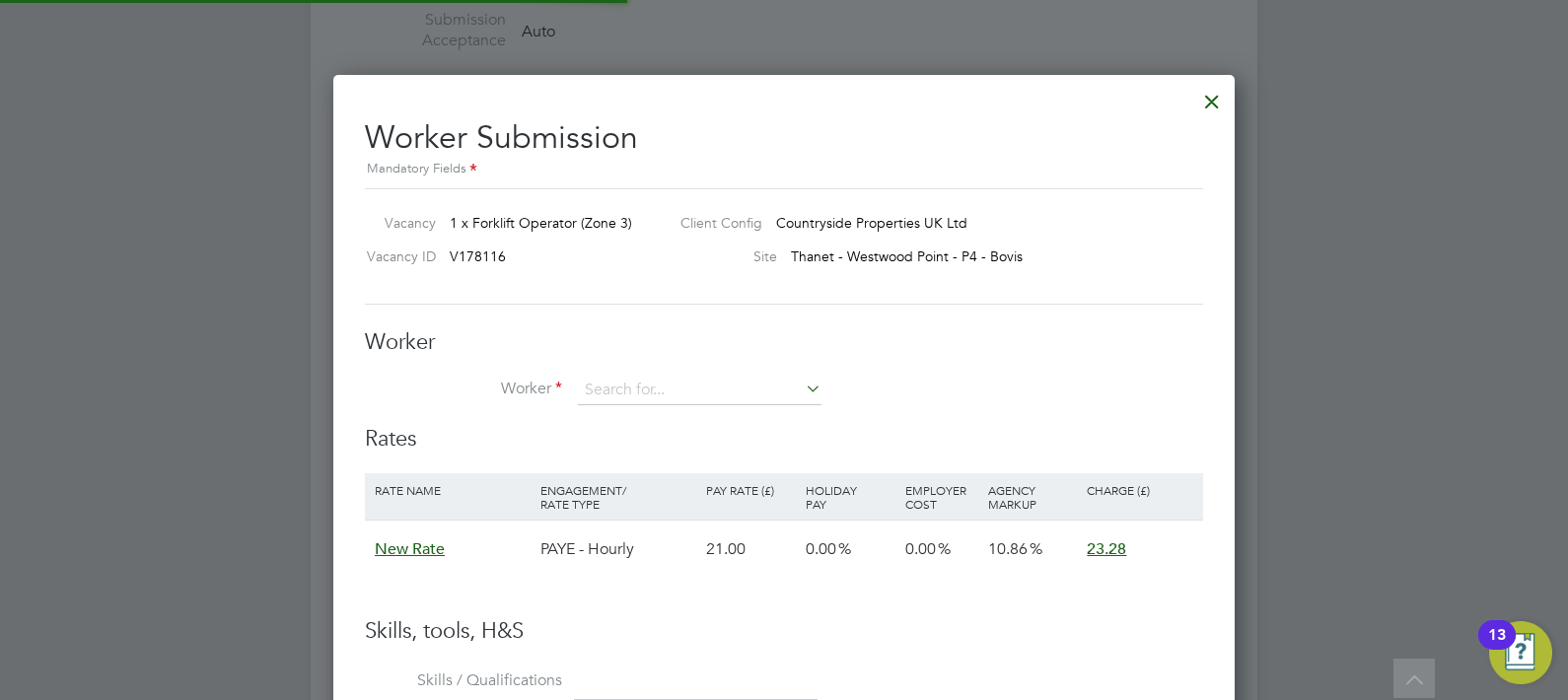 scroll, scrollTop: 10, scrollLeft: 10, axis: both 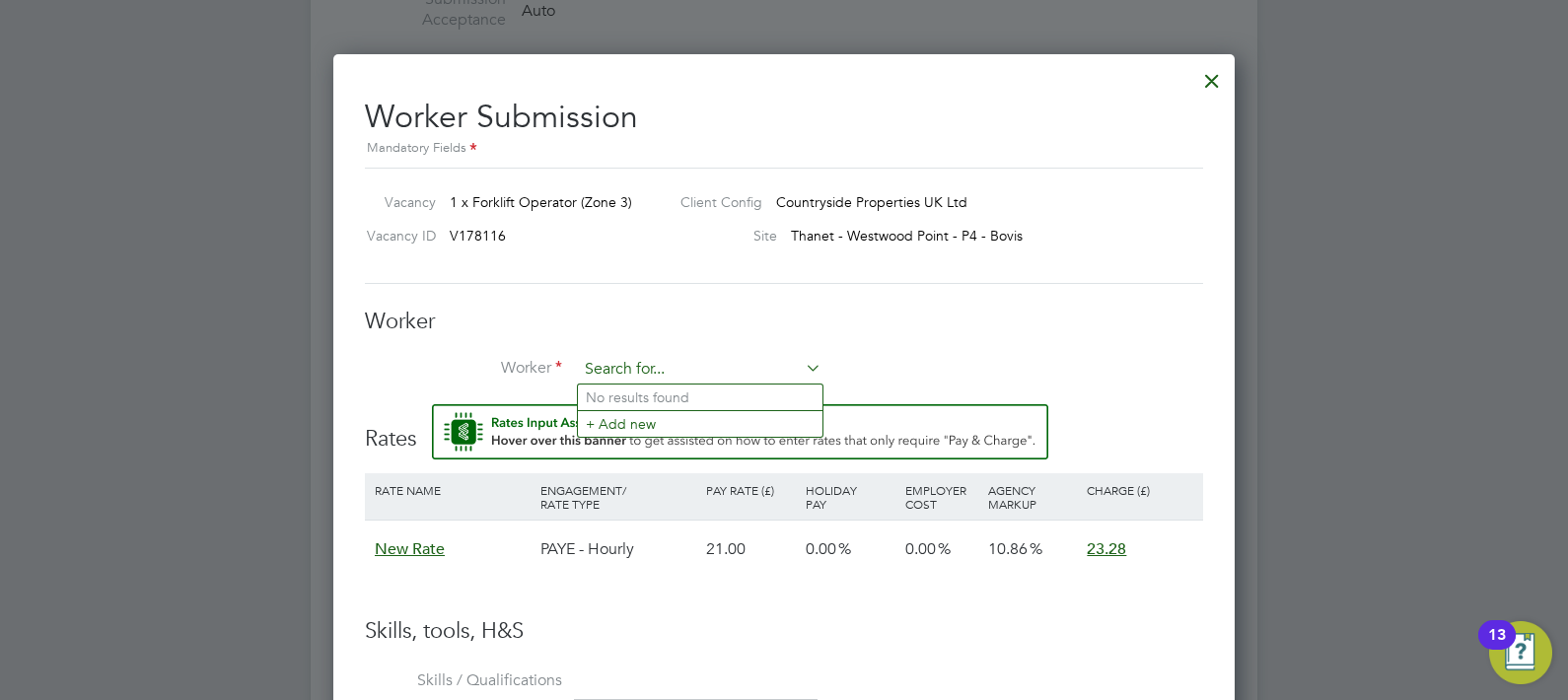 click at bounding box center [699, 370] 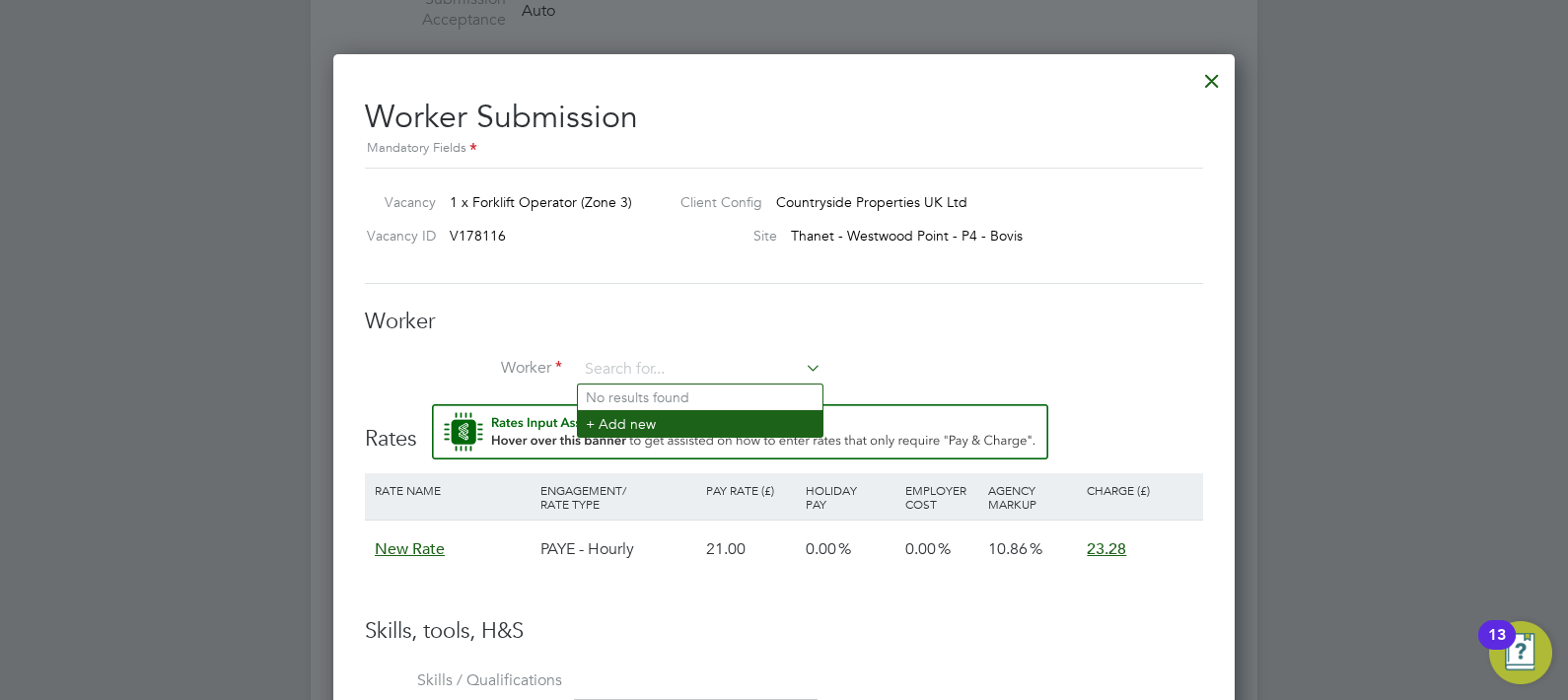 click on "+ Add new" 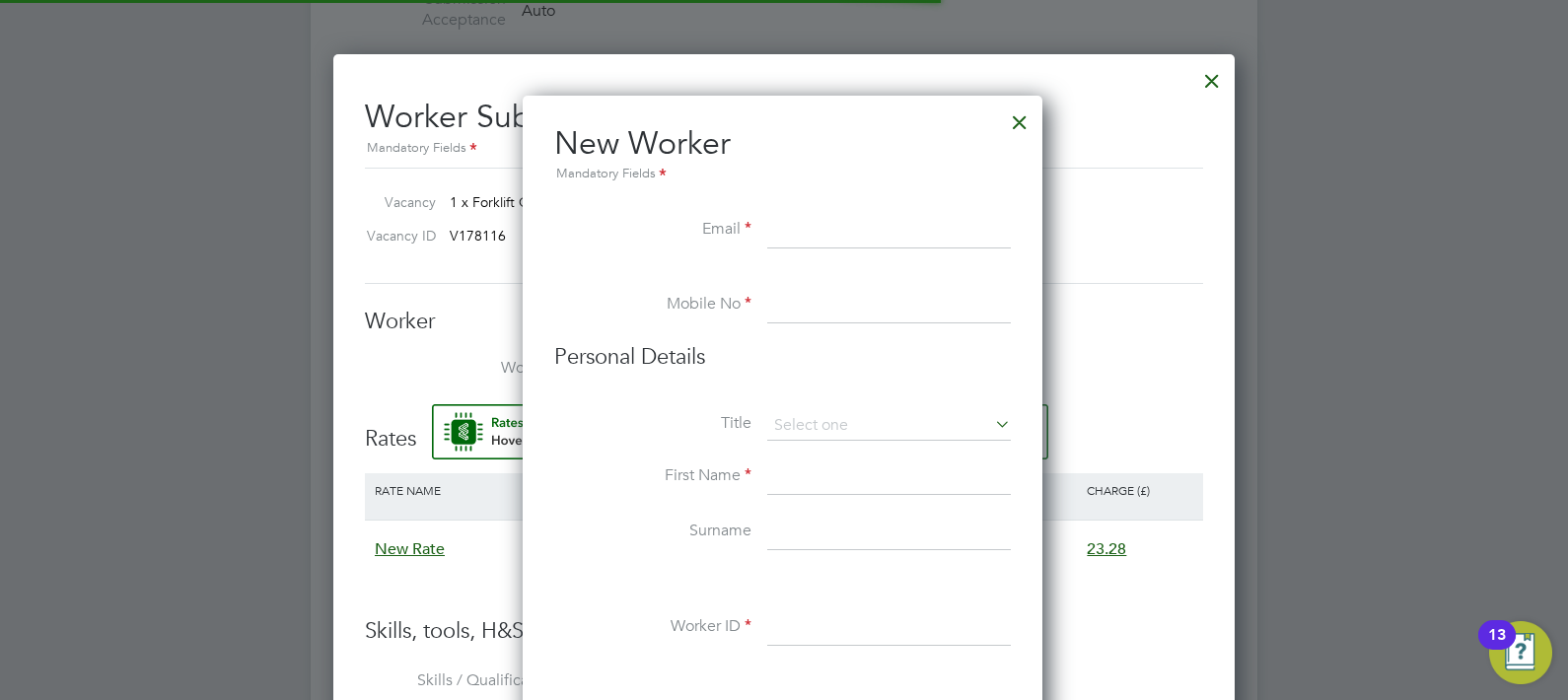 scroll, scrollTop: 10, scrollLeft: 10, axis: both 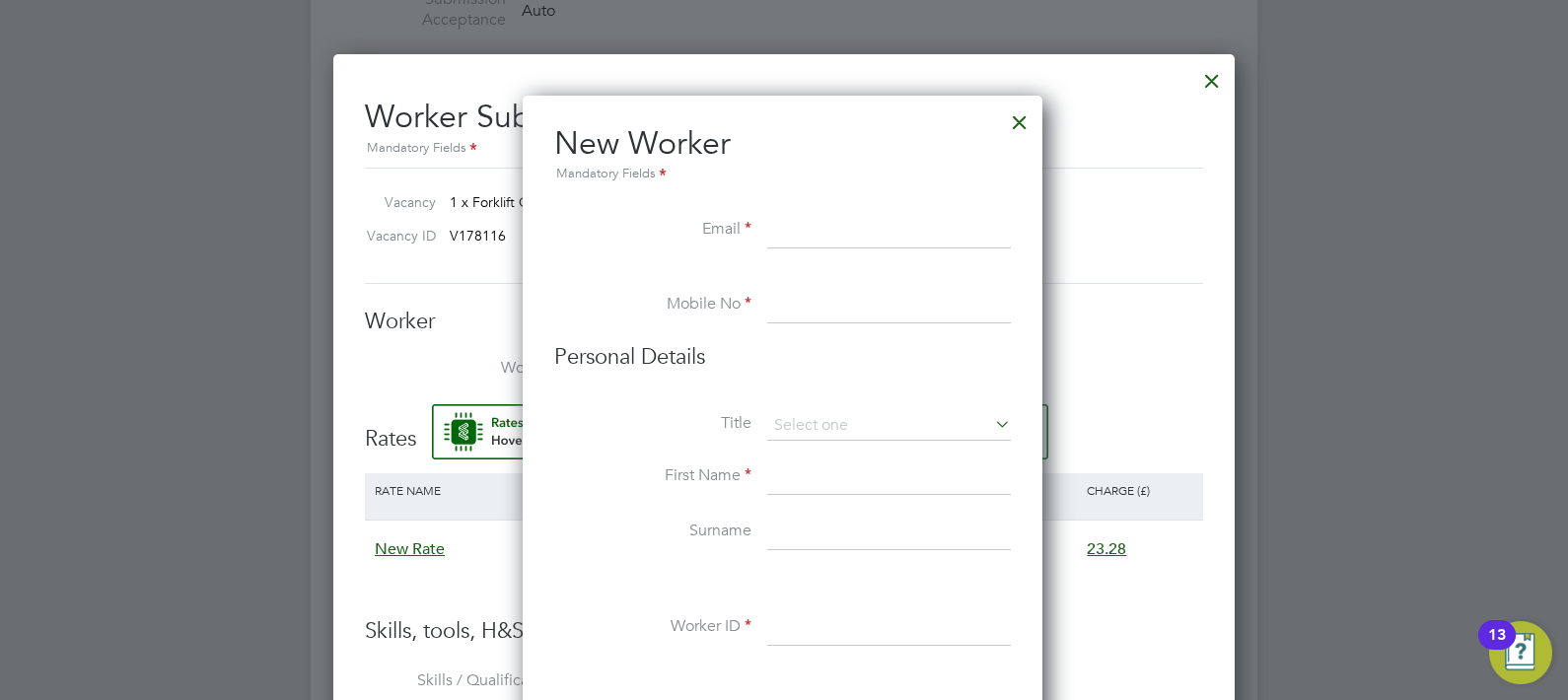paste on "ollie992@yahooo.com" 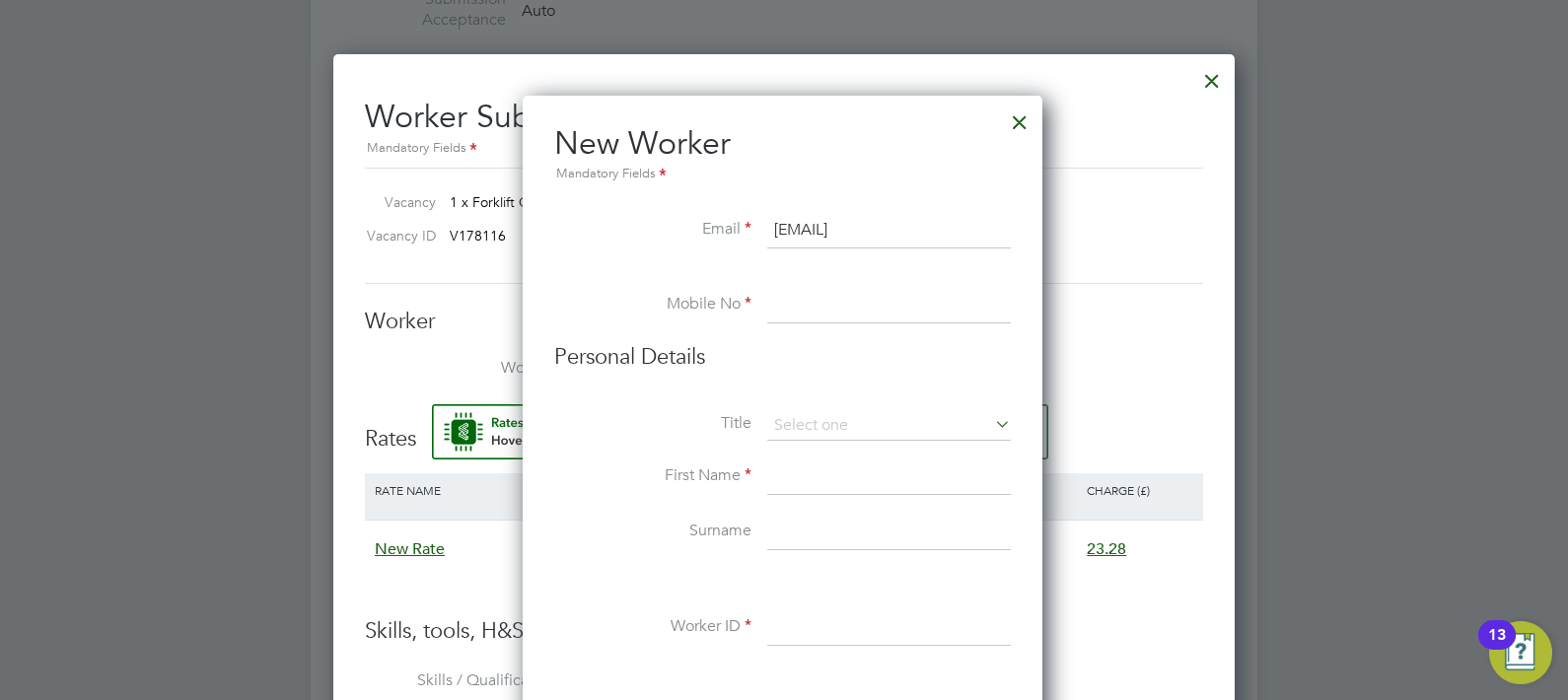 type on "ollie992@yahooo.com" 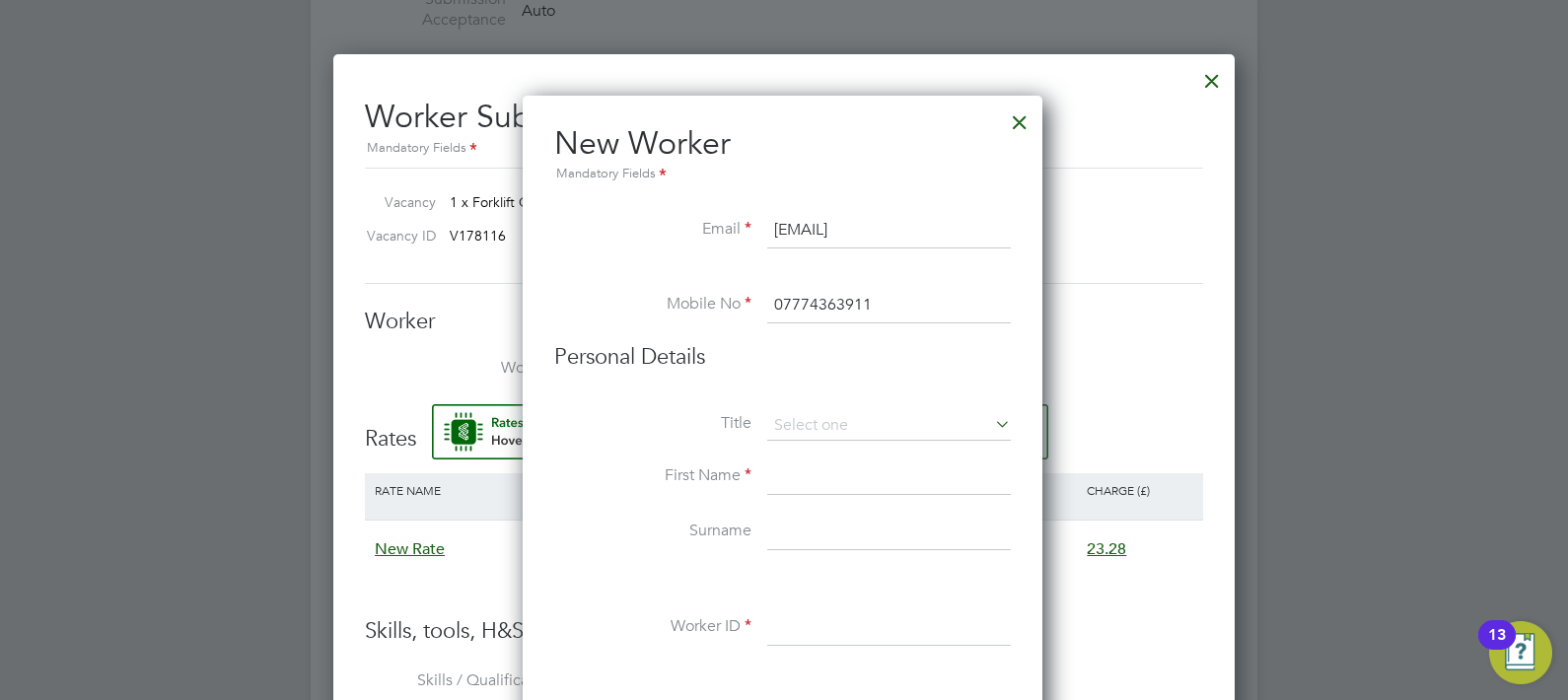 type on "ELLIE" 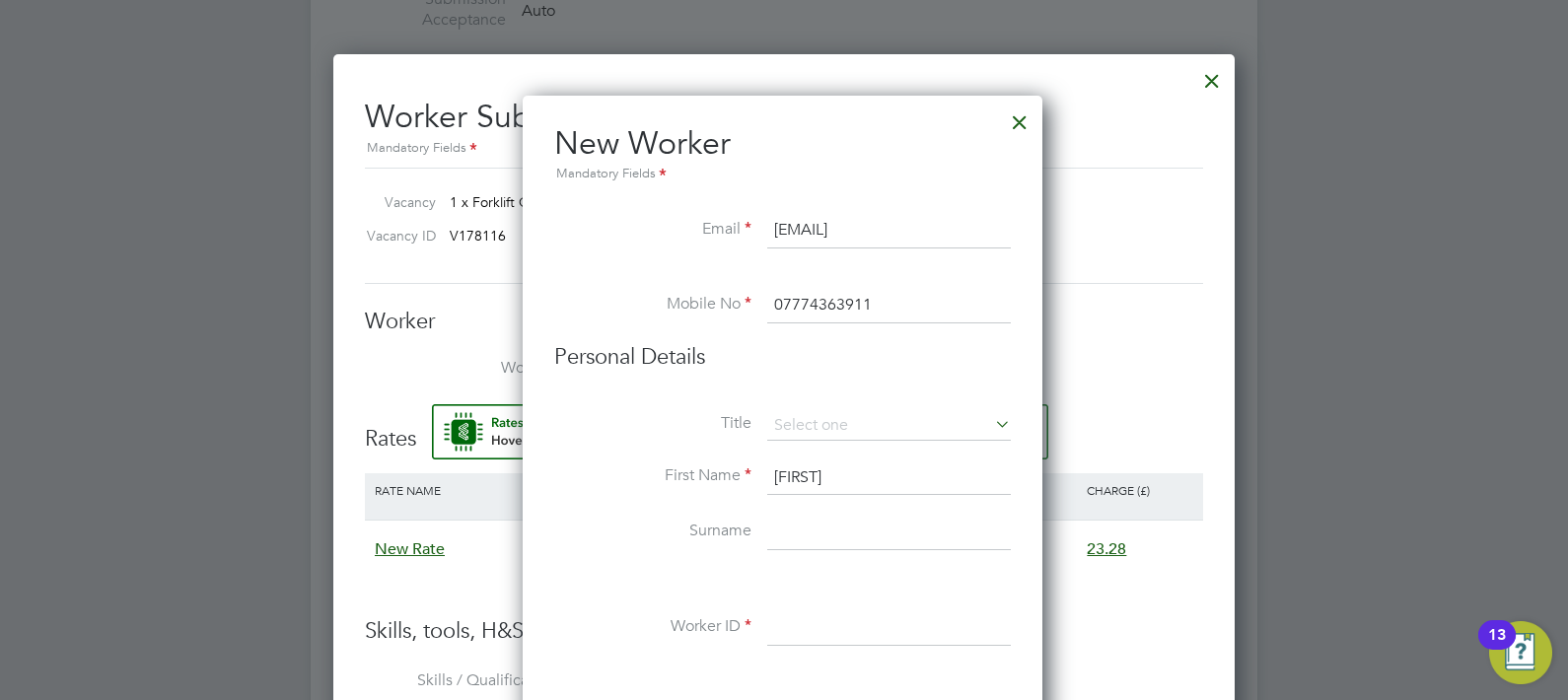 type on "A MANDELL" 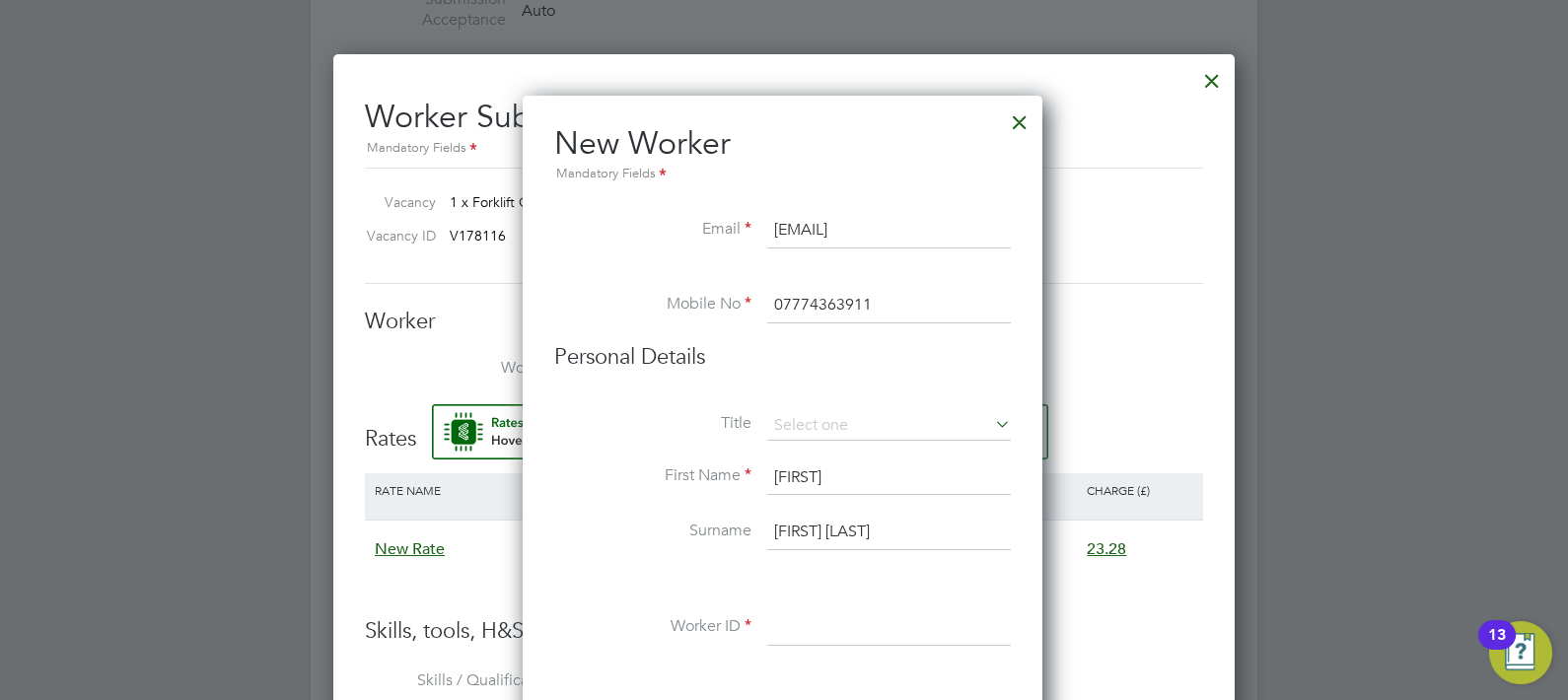 type on "1 Riversdale Road" 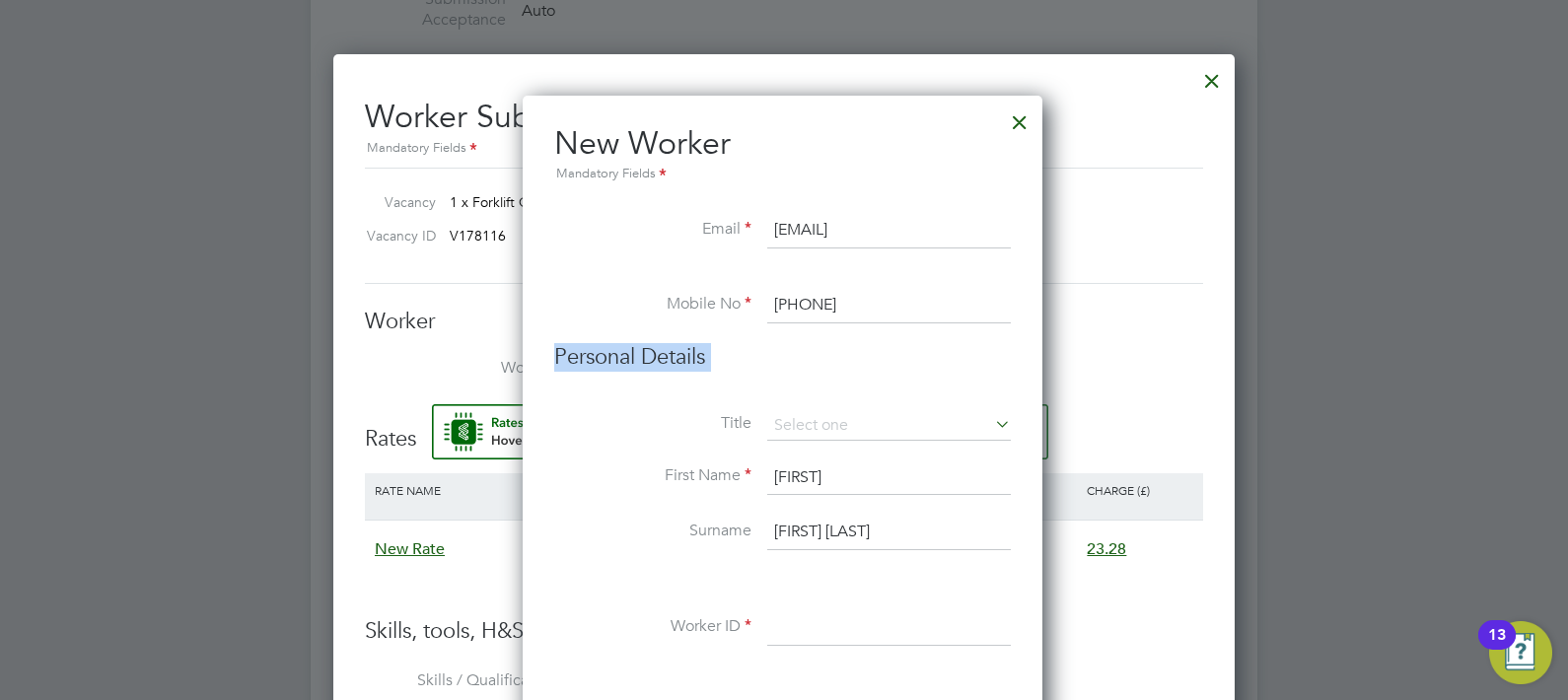 drag, startPoint x: 690, startPoint y: 409, endPoint x: 764, endPoint y: 483, distance: 104.6518 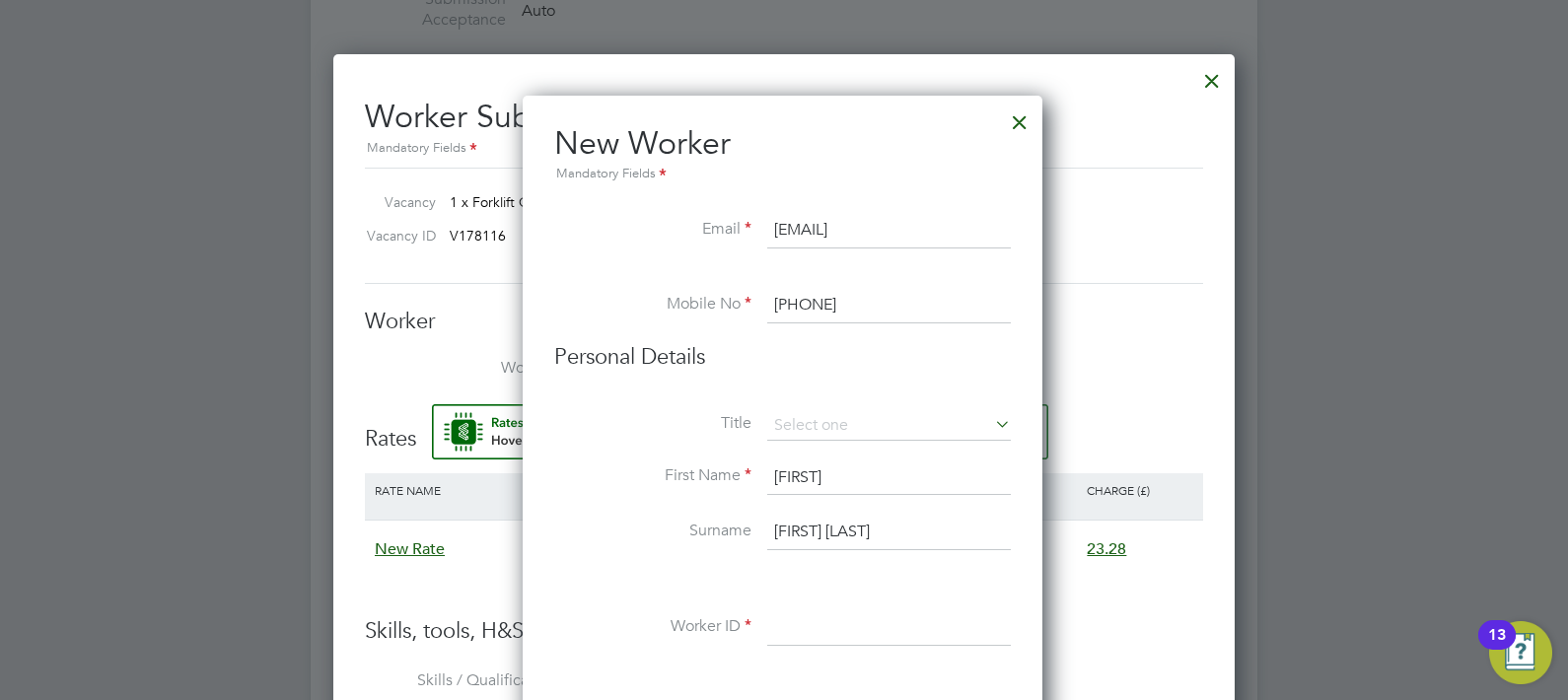 drag, startPoint x: 764, startPoint y: 483, endPoint x: 819, endPoint y: 478, distance: 55.226805 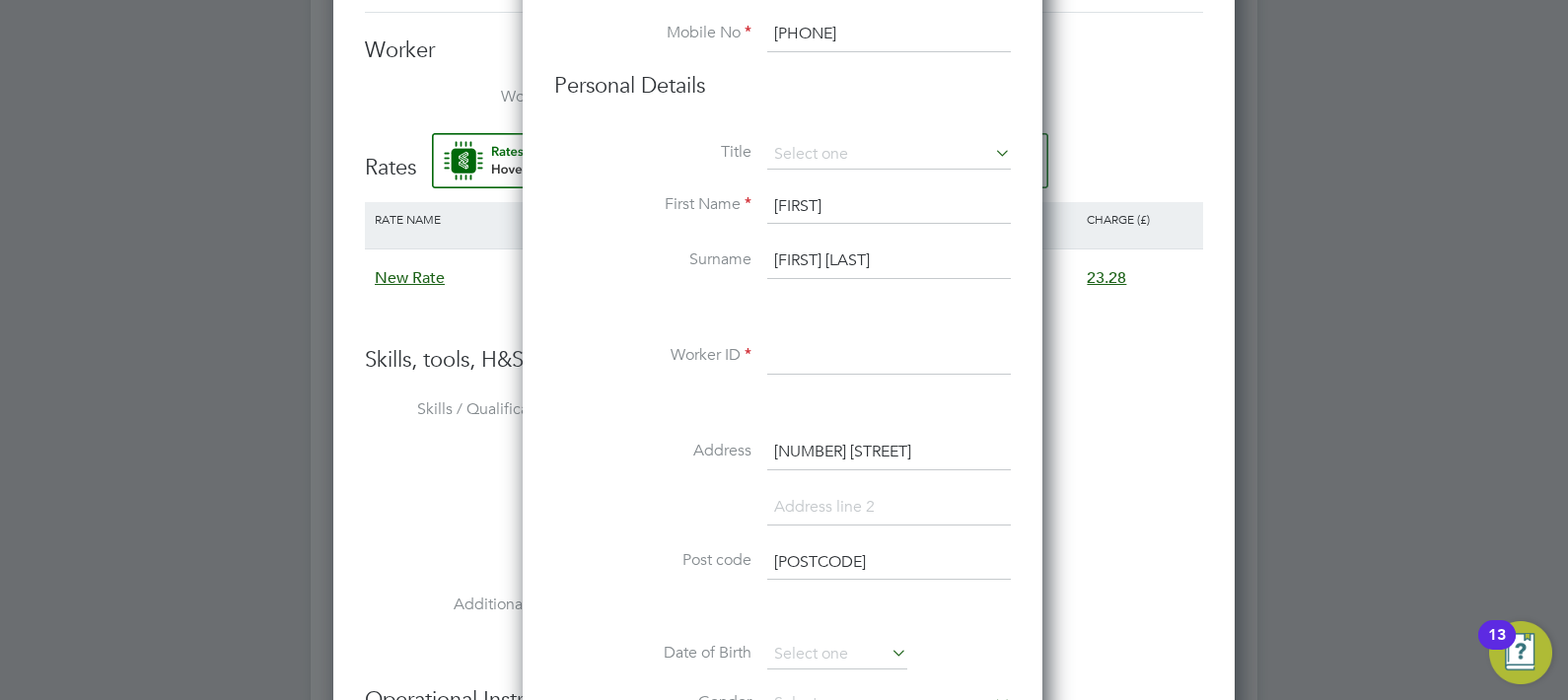 scroll, scrollTop: 1485, scrollLeft: 0, axis: vertical 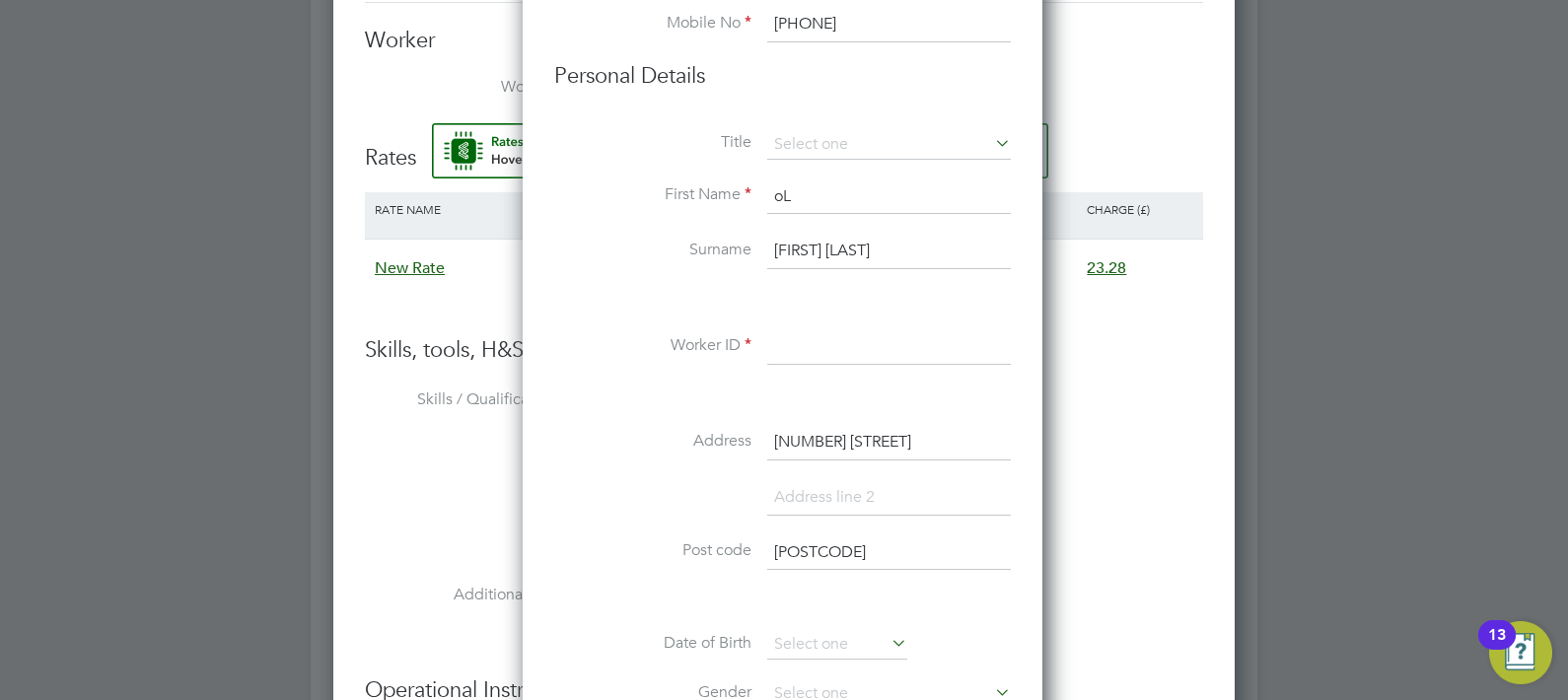 type on "o" 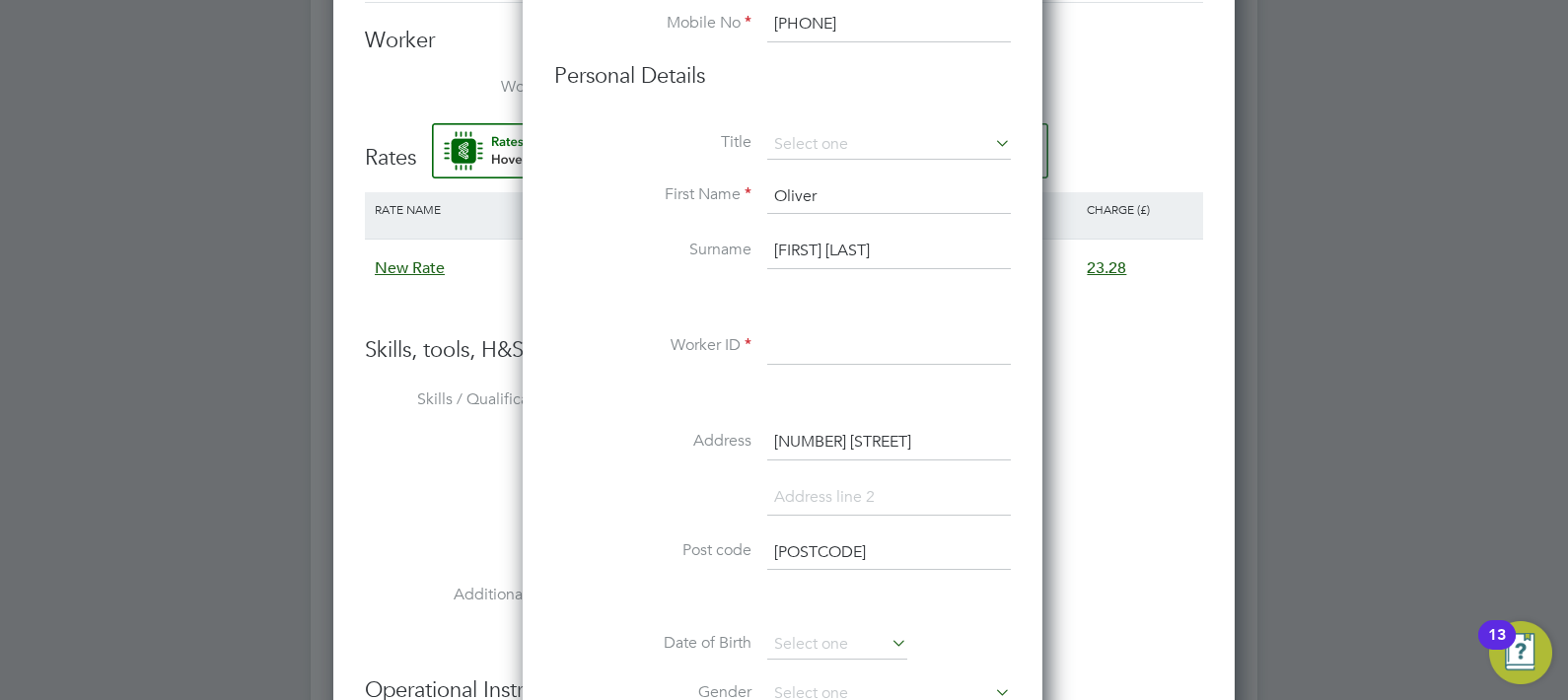 type on "Oliver" 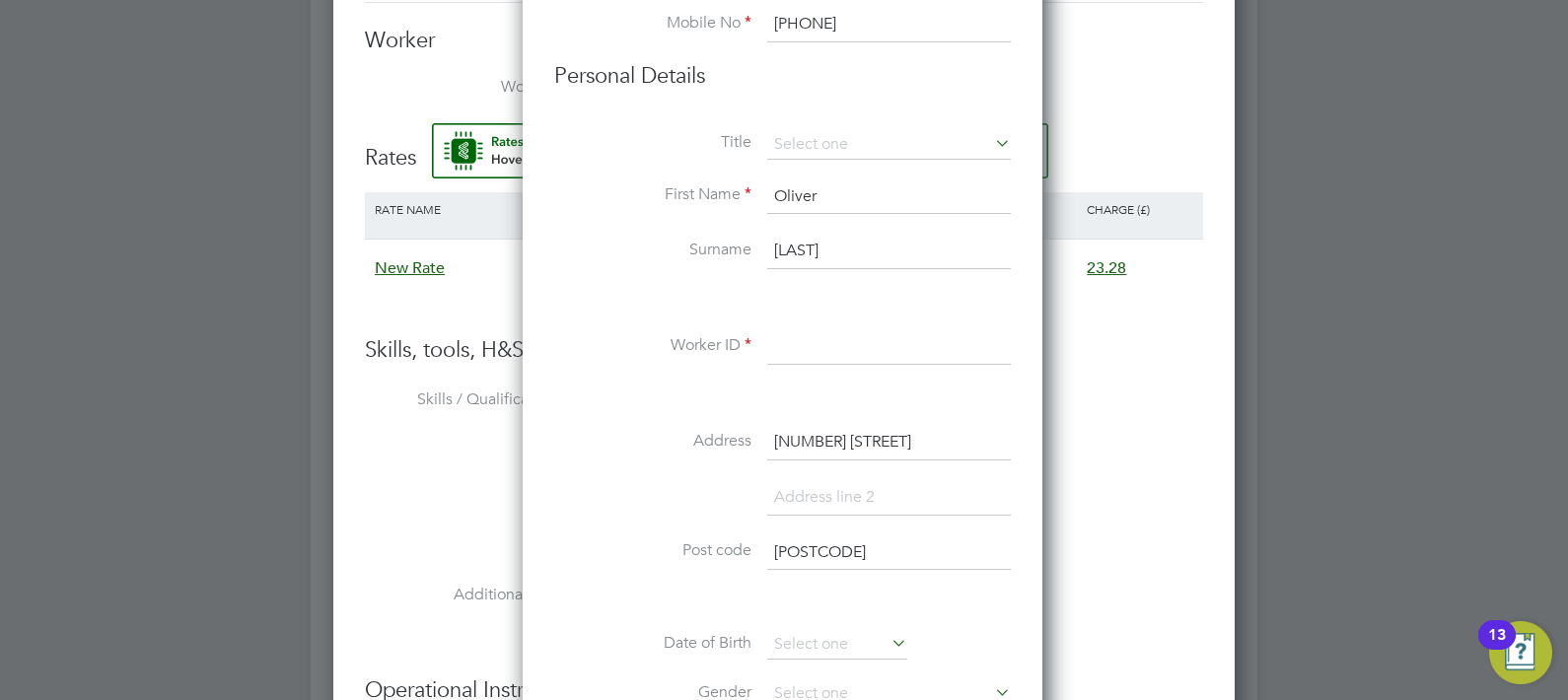 type on "Boni" 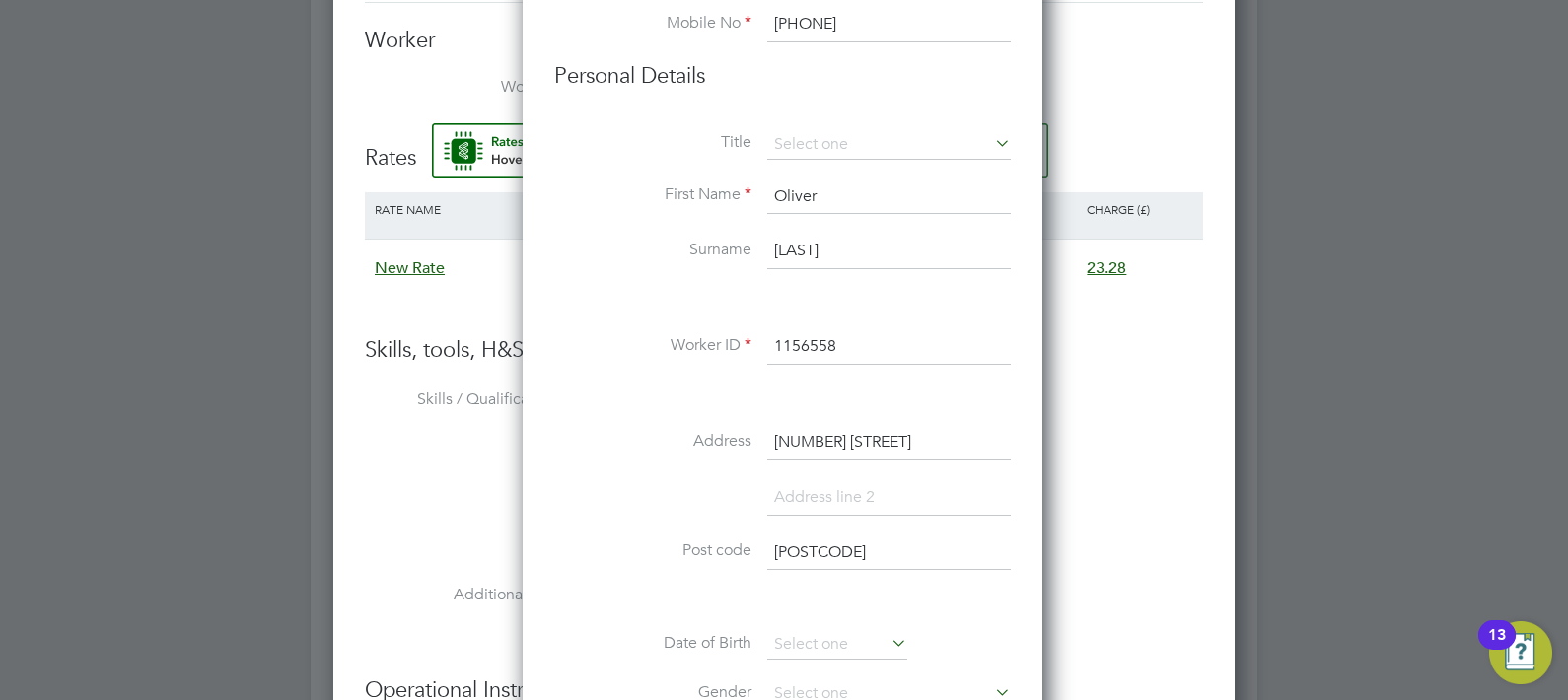 type on "1156558" 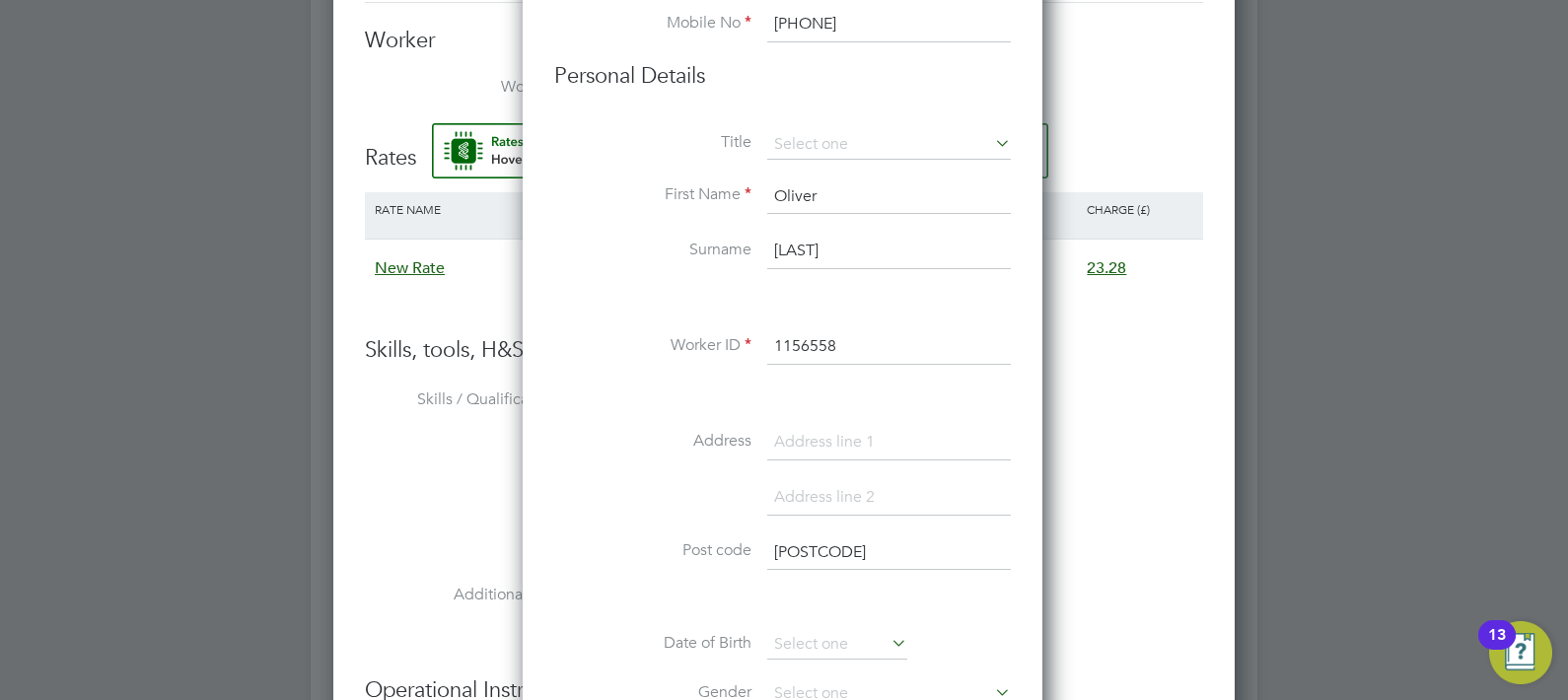 type 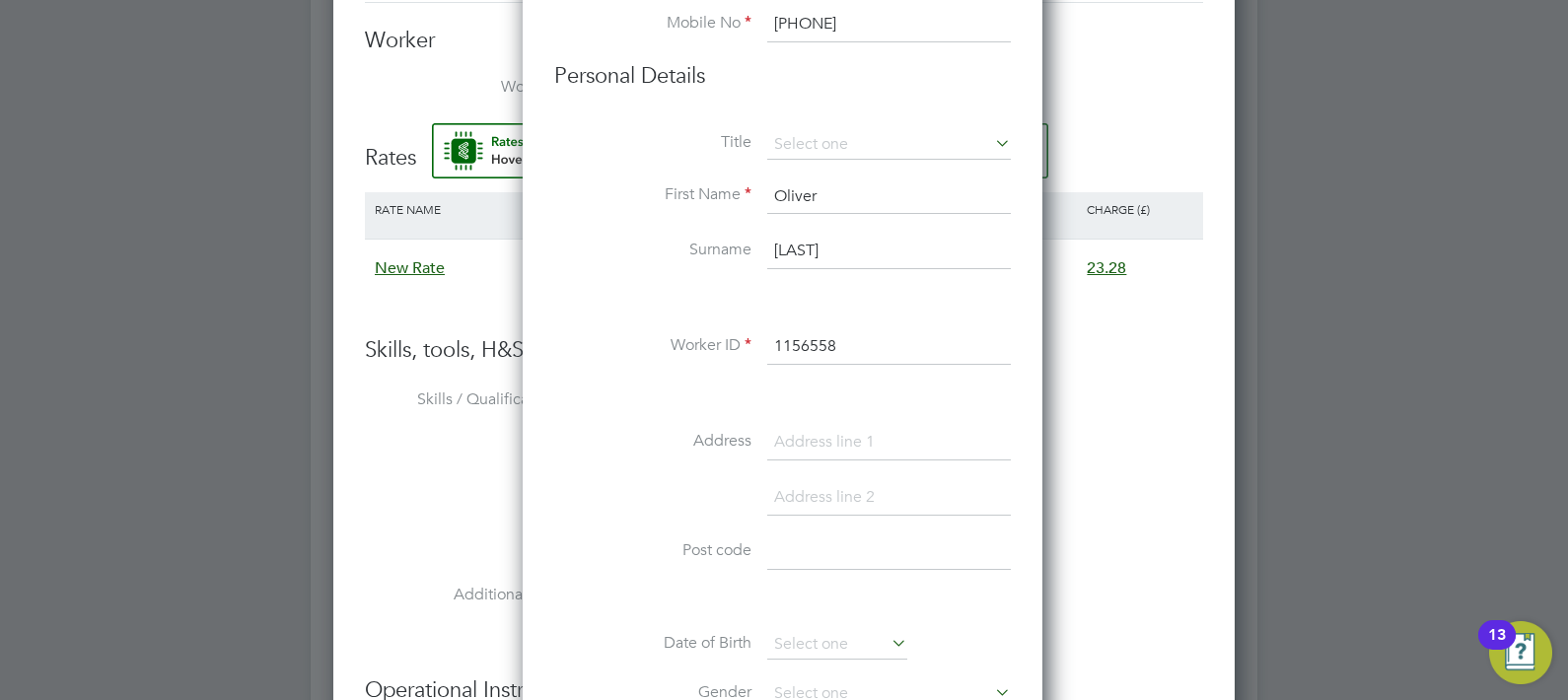 type 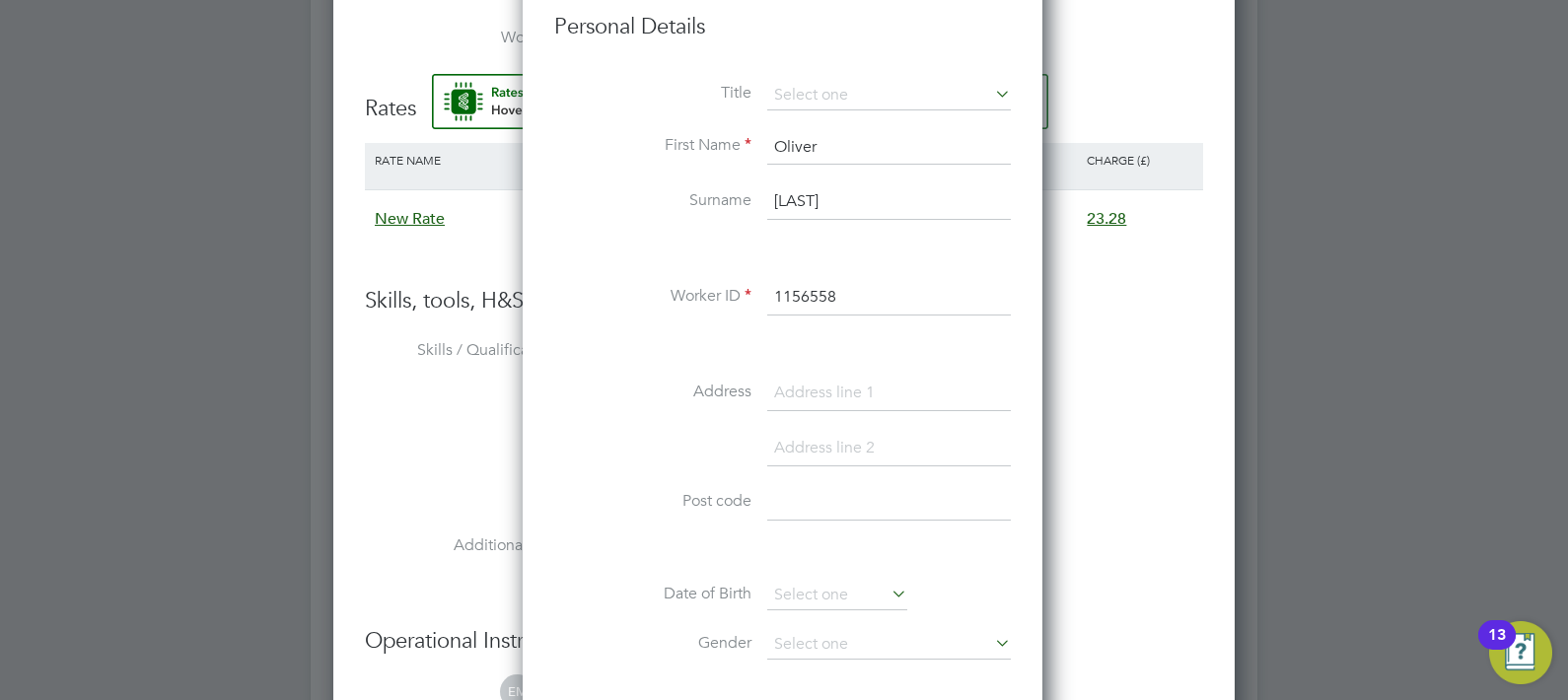 click 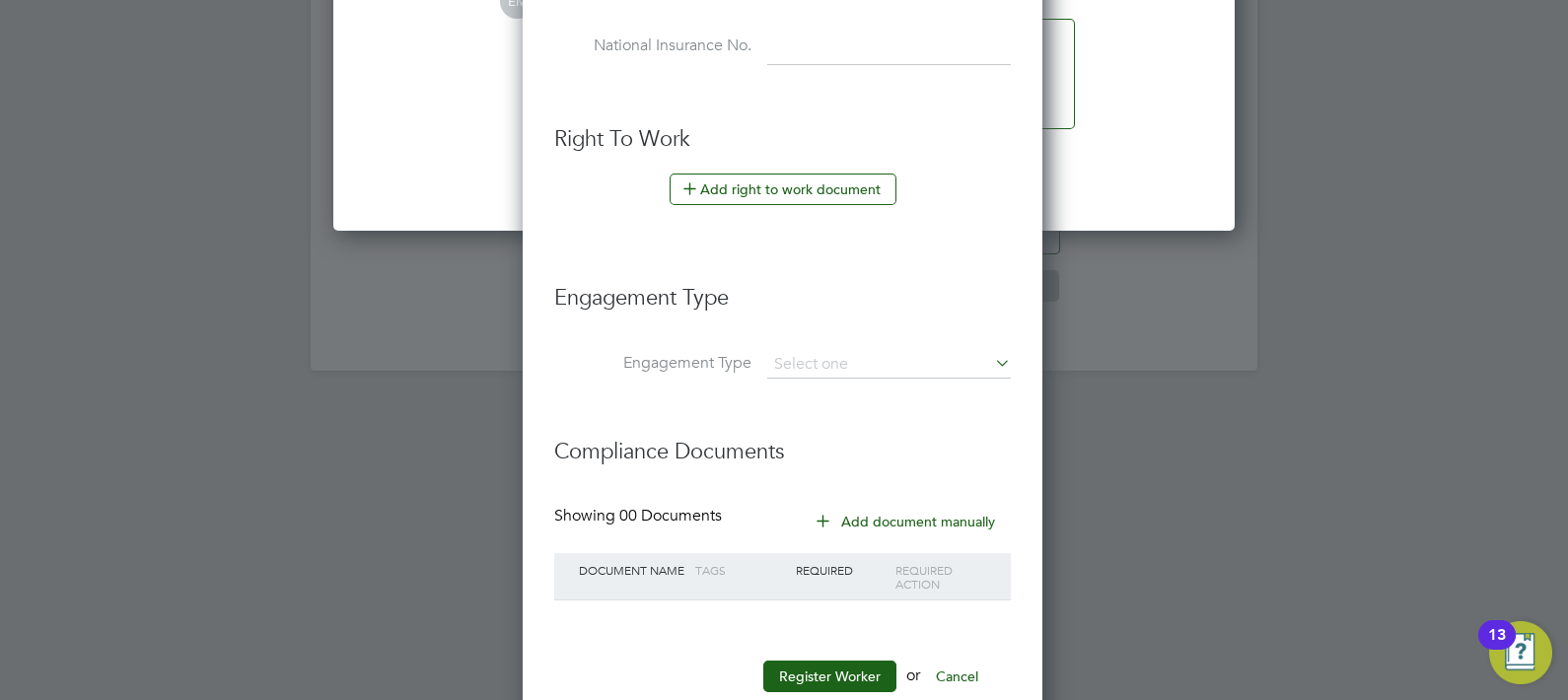 scroll, scrollTop: 2273, scrollLeft: 0, axis: vertical 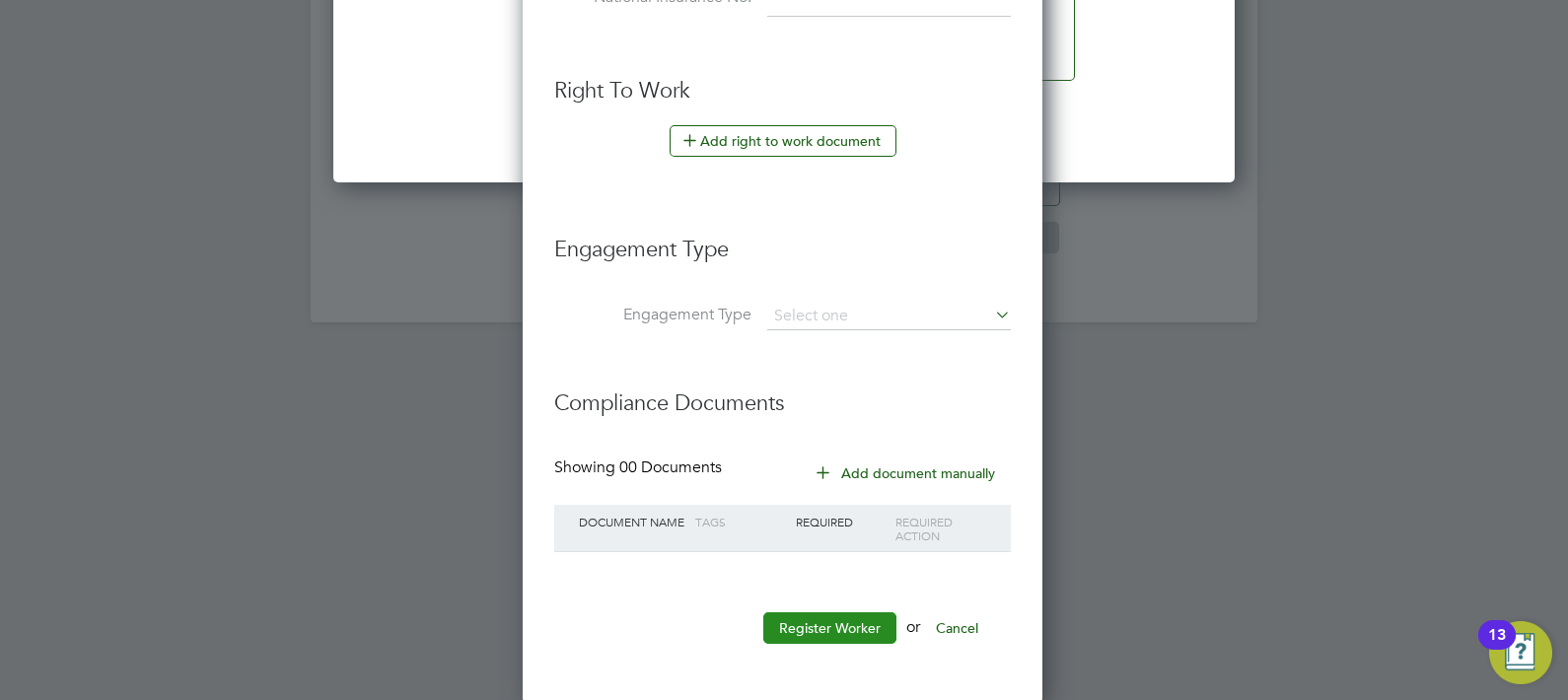 click on "Register Worker" at bounding box center [829, 628] 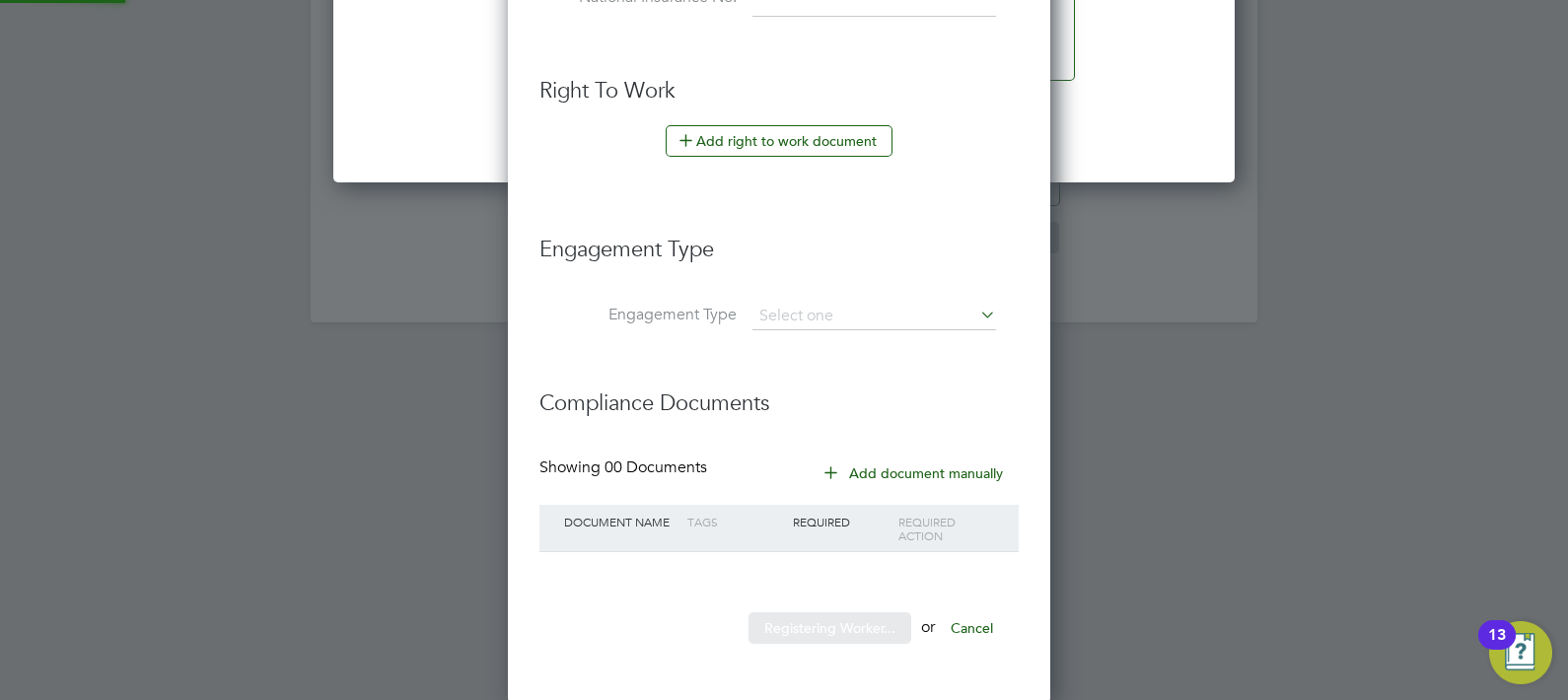 scroll, scrollTop: 0, scrollLeft: 0, axis: both 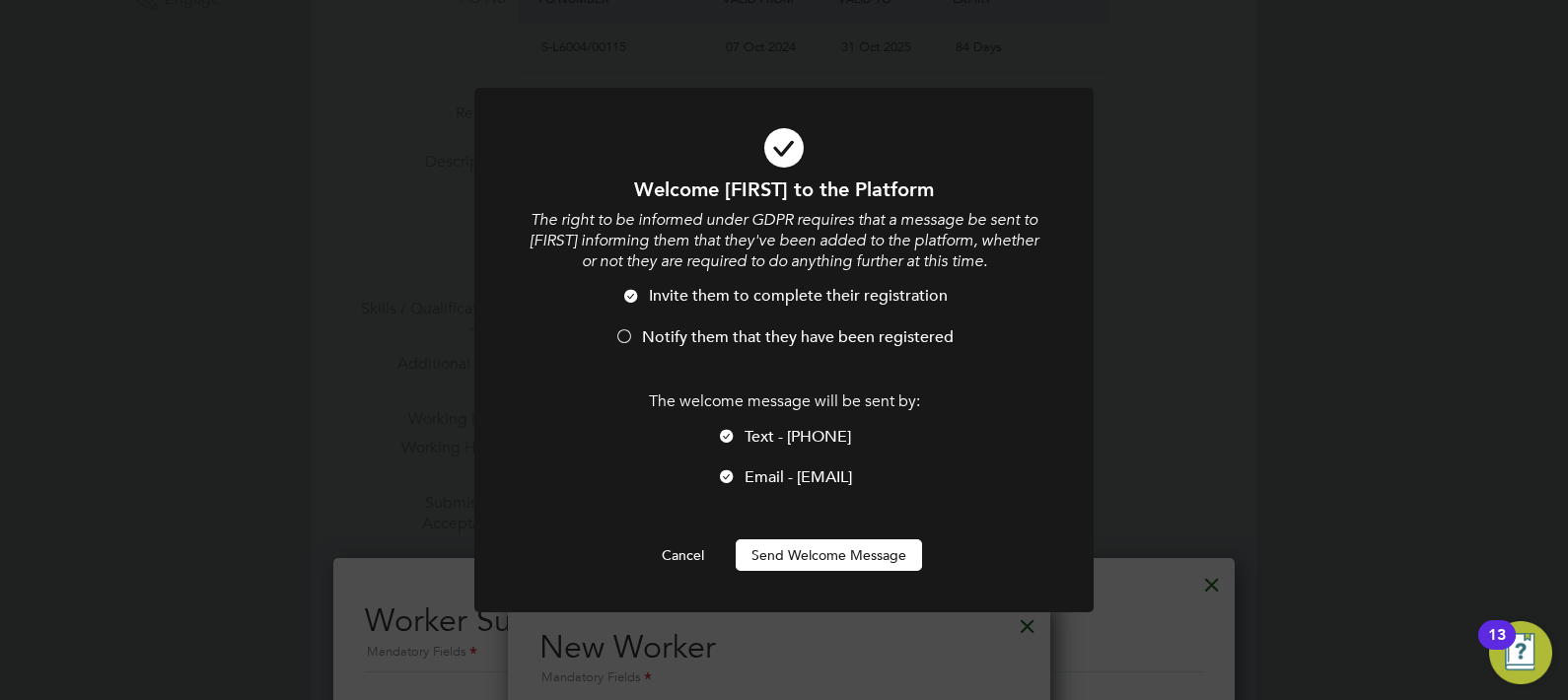 click on "Send Welcome Message" at bounding box center (828, 555) 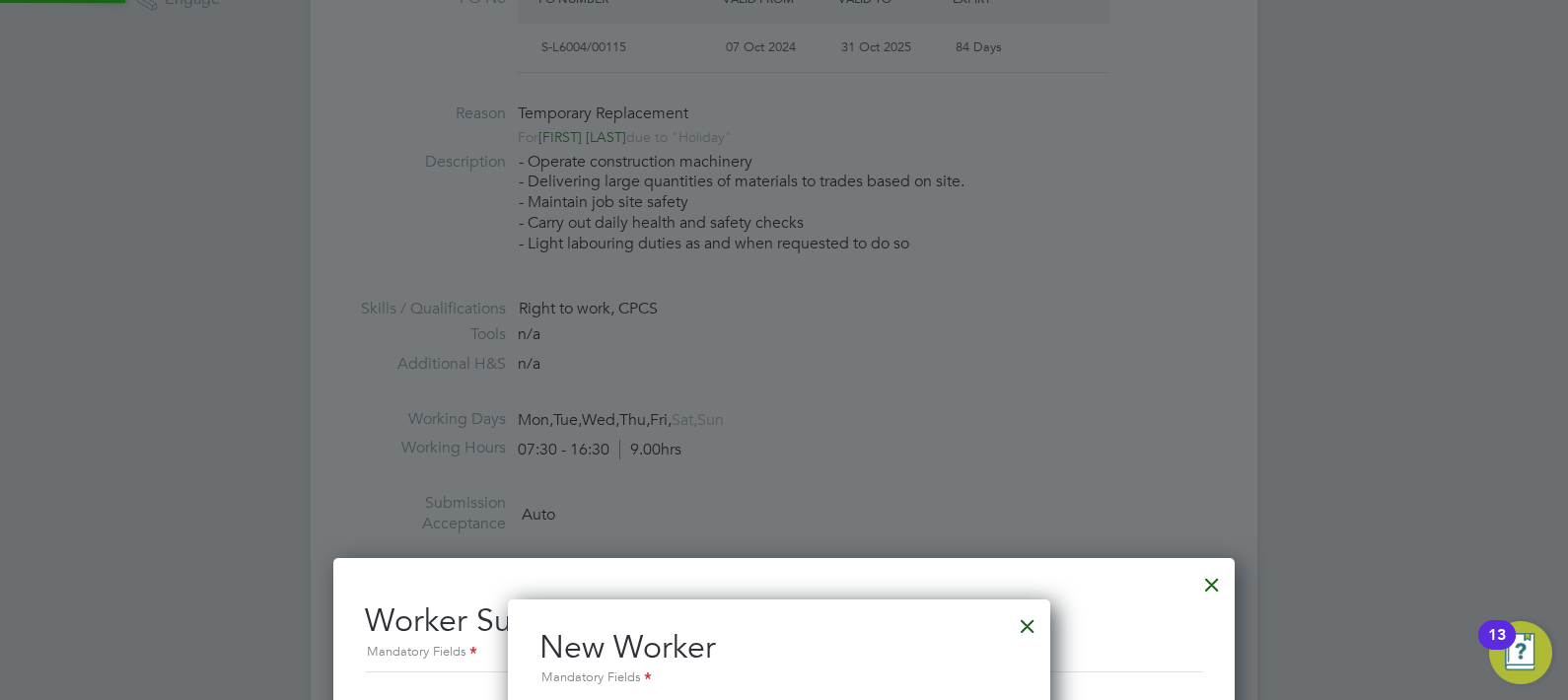 type on "Oliver Boni (1156558)" 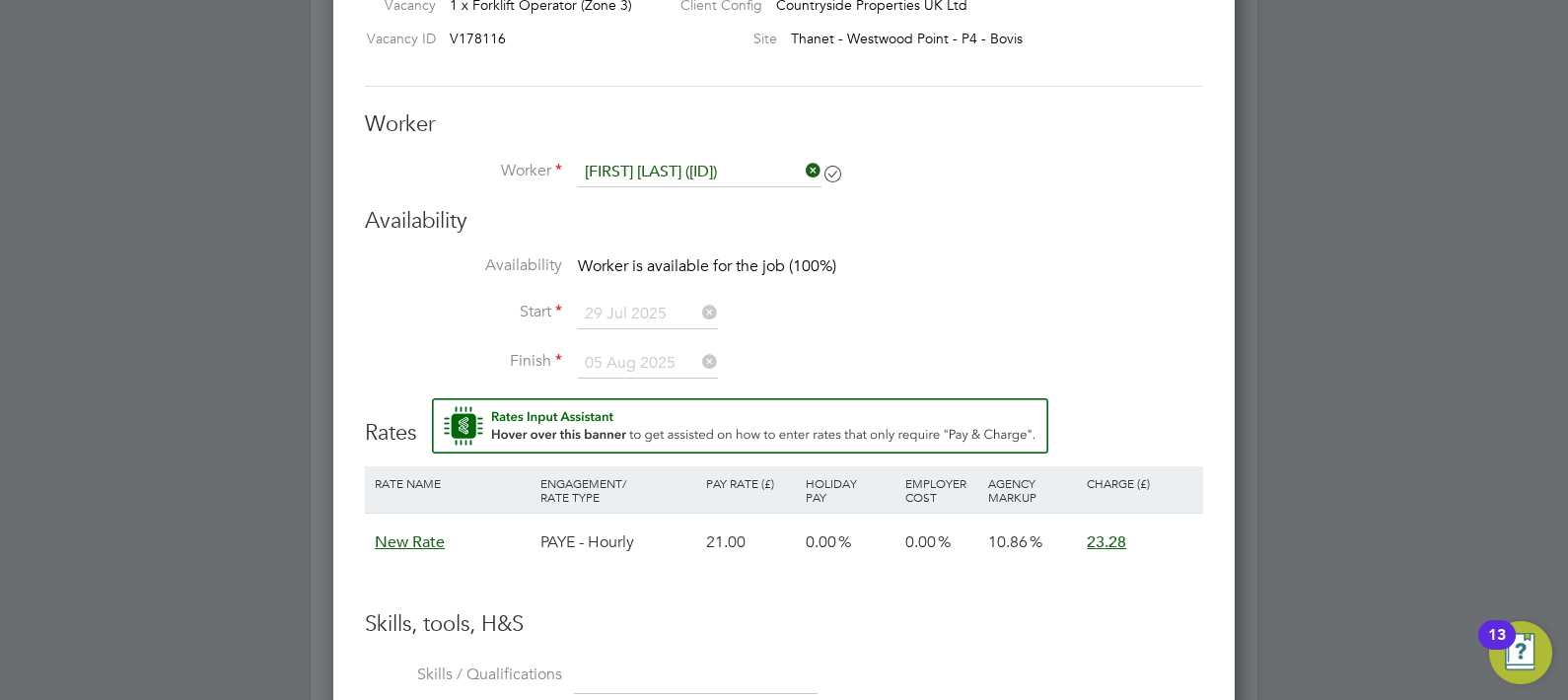scroll, scrollTop: 1450, scrollLeft: 0, axis: vertical 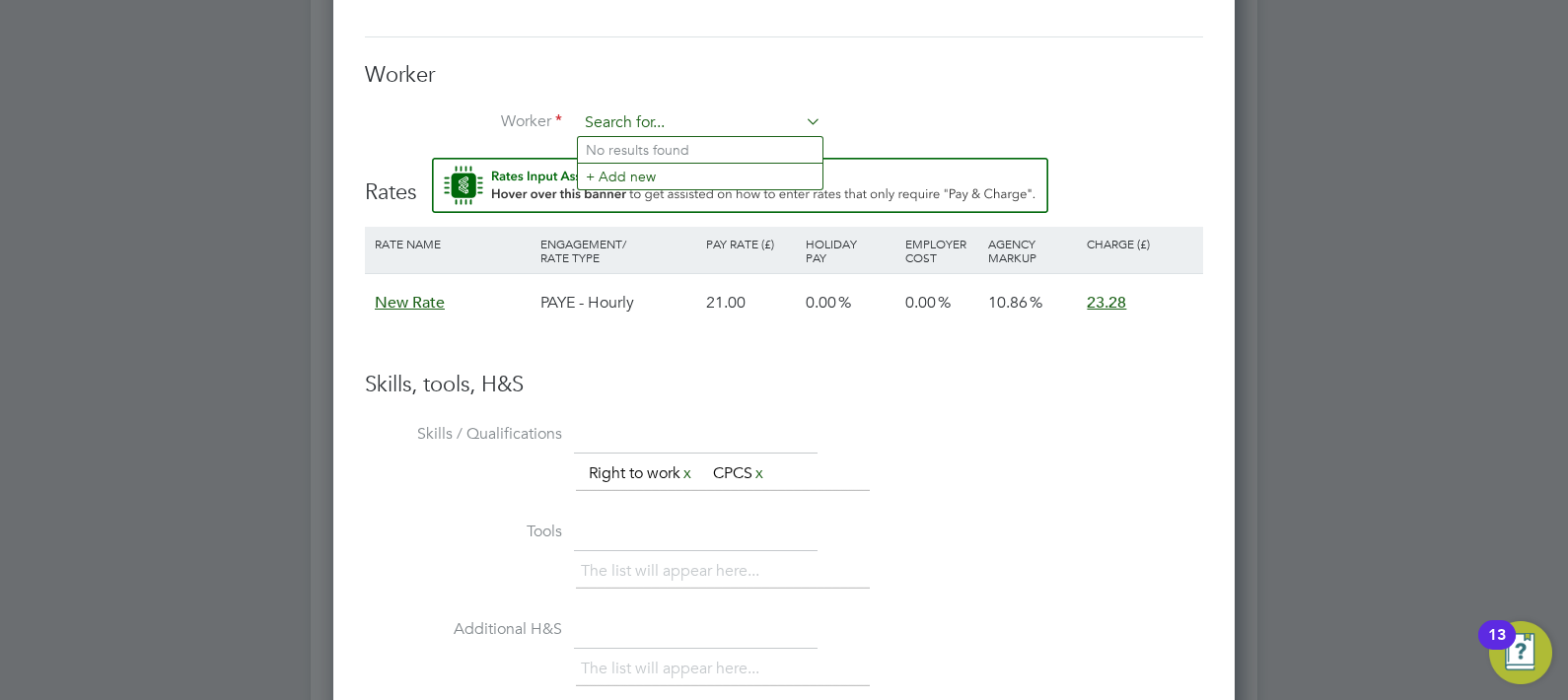 click at bounding box center (699, 123) 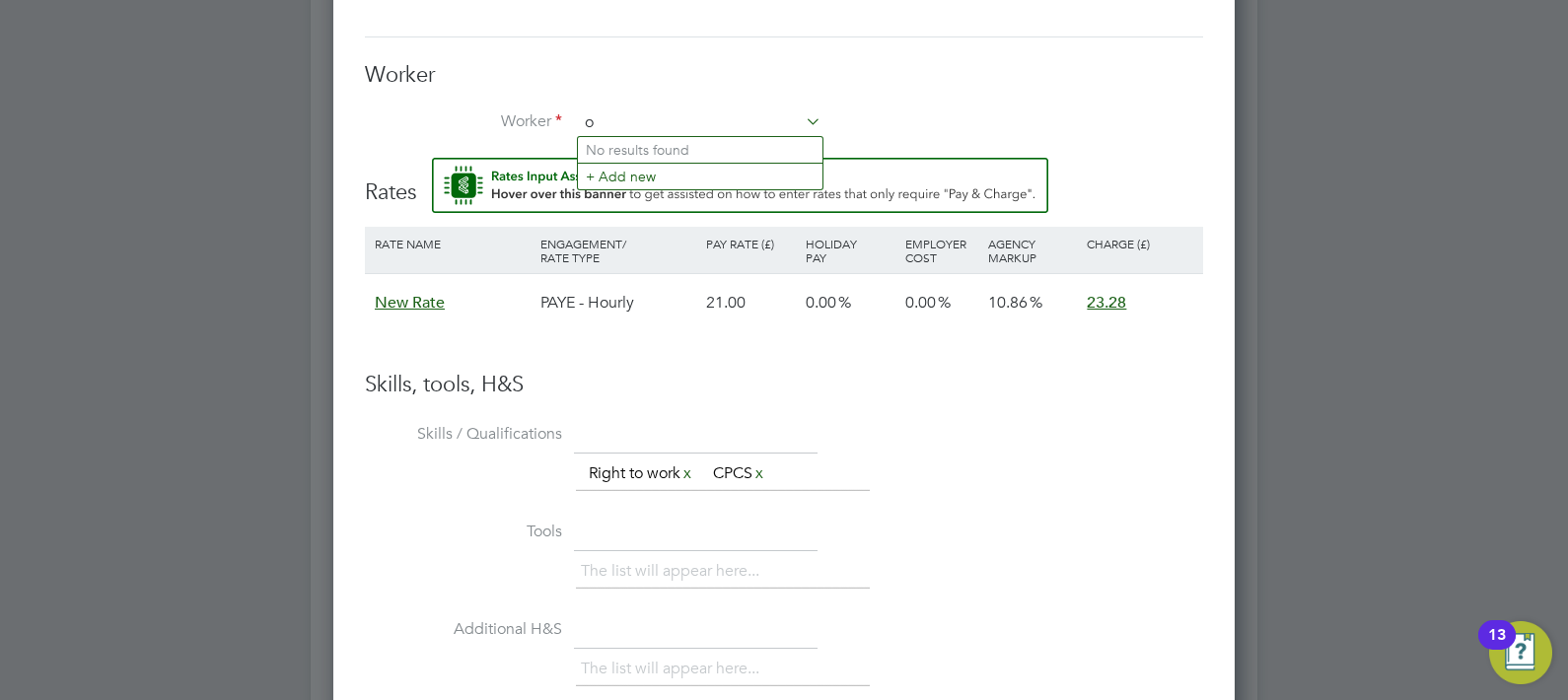 scroll, scrollTop: 1194, scrollLeft: 901, axis: both 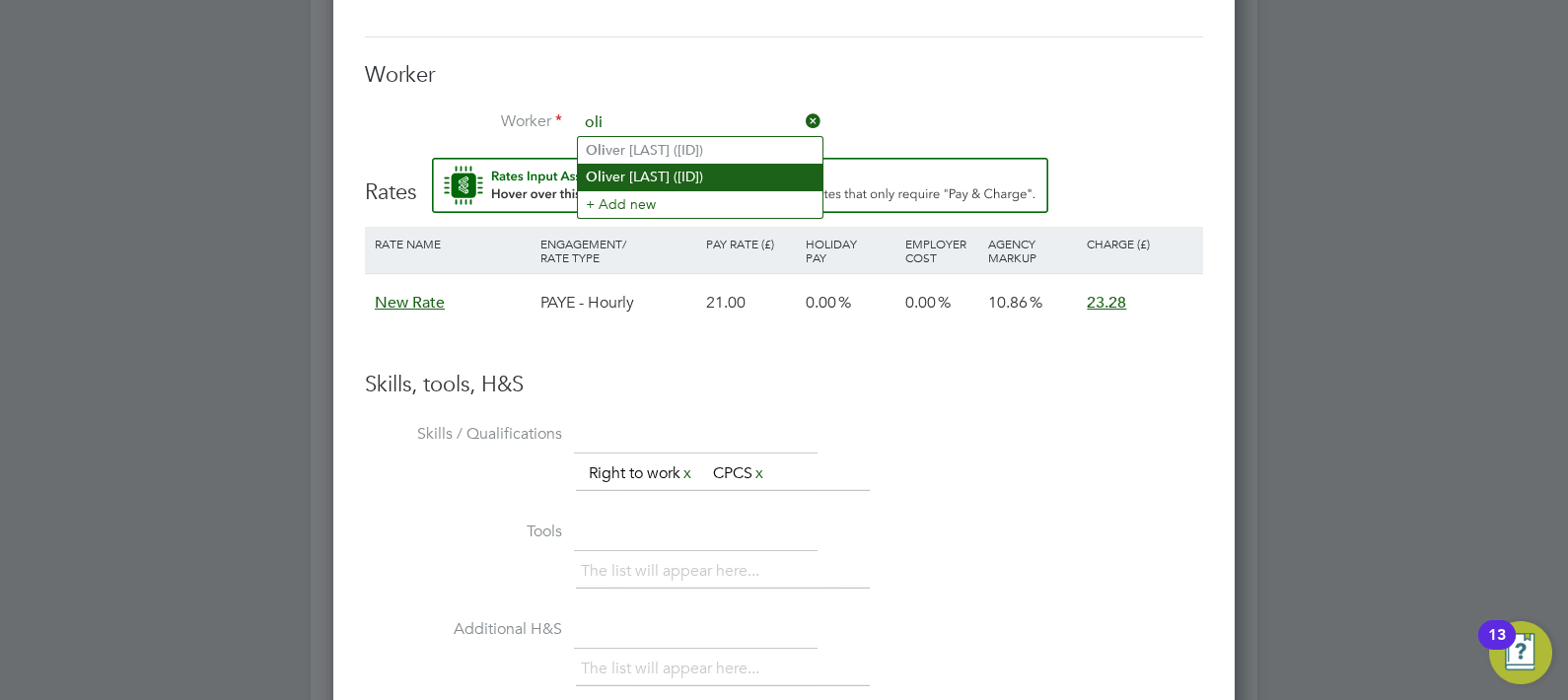 click on "Oli ver Boni (1156558)" 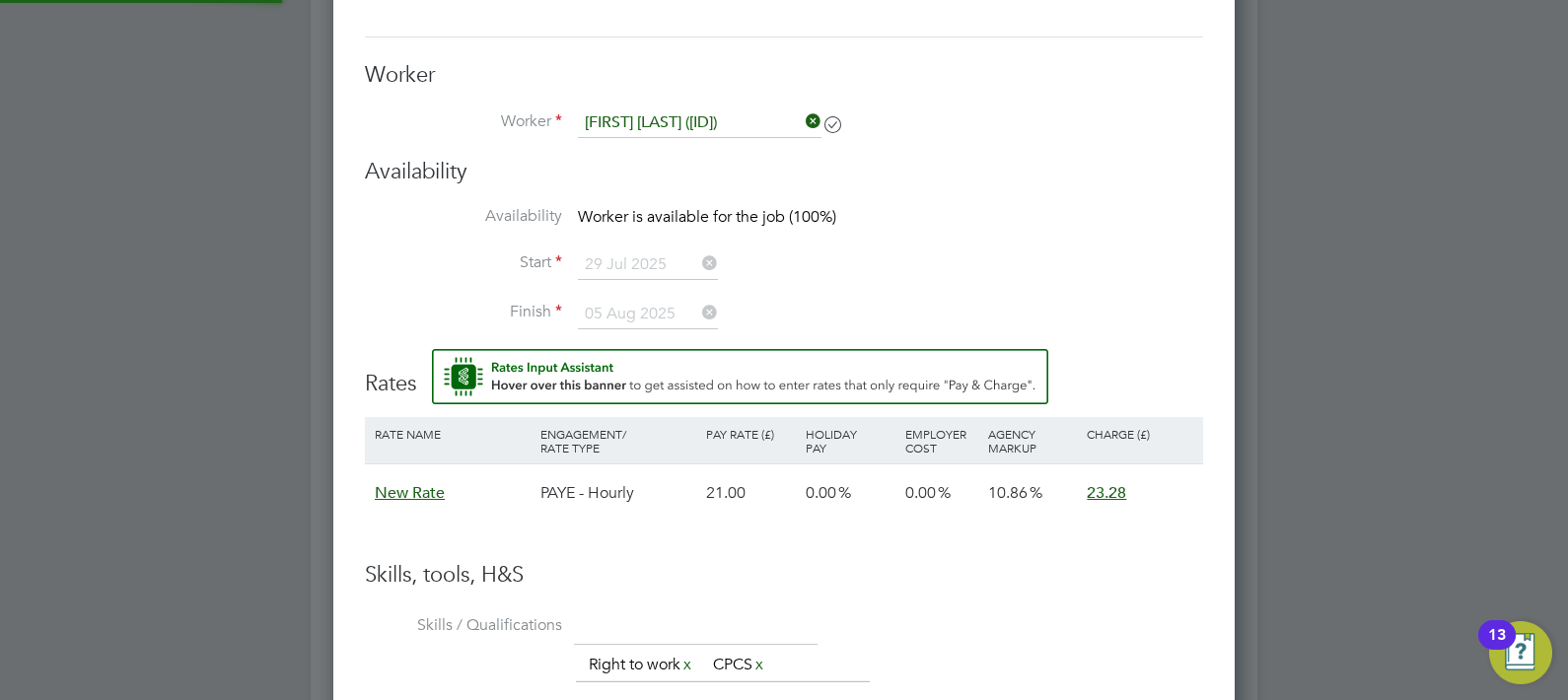 scroll, scrollTop: 10, scrollLeft: 10, axis: both 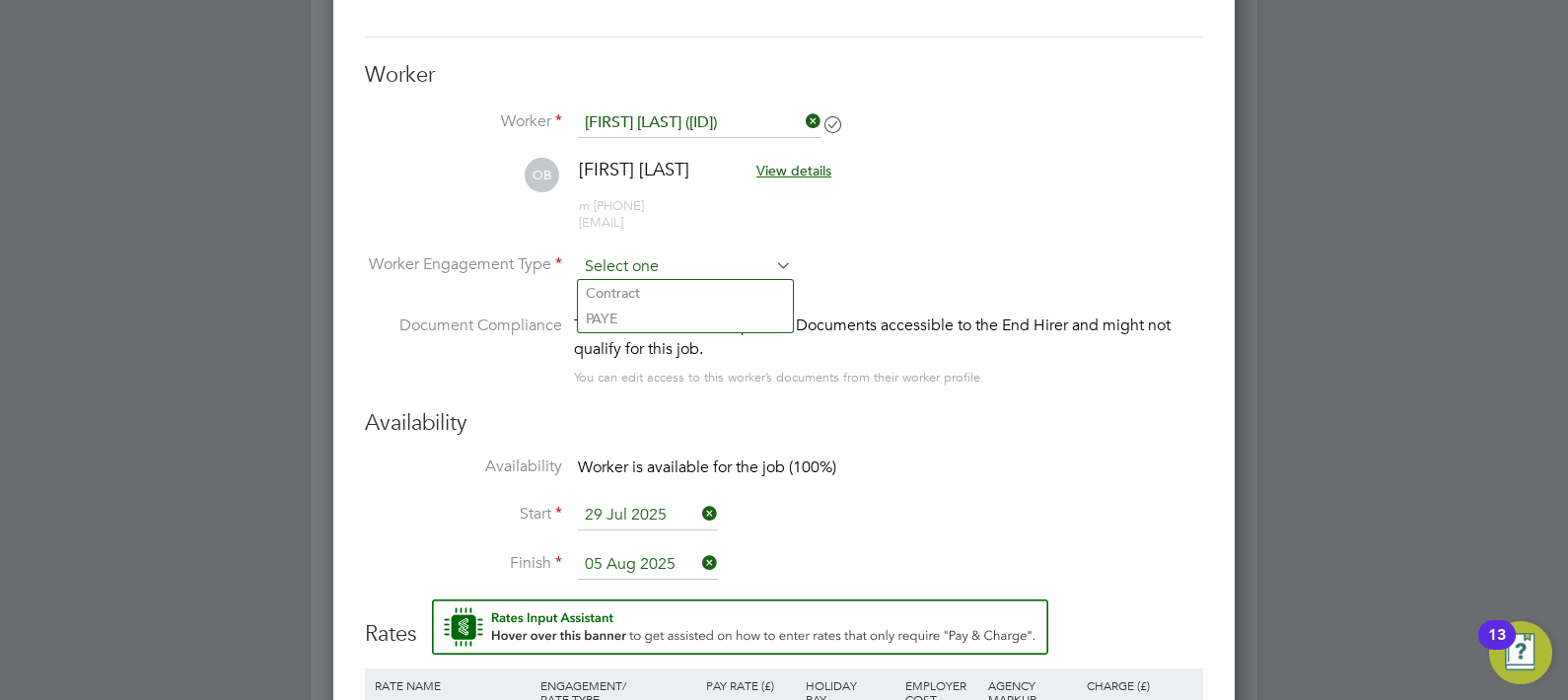 click at bounding box center [684, 267] 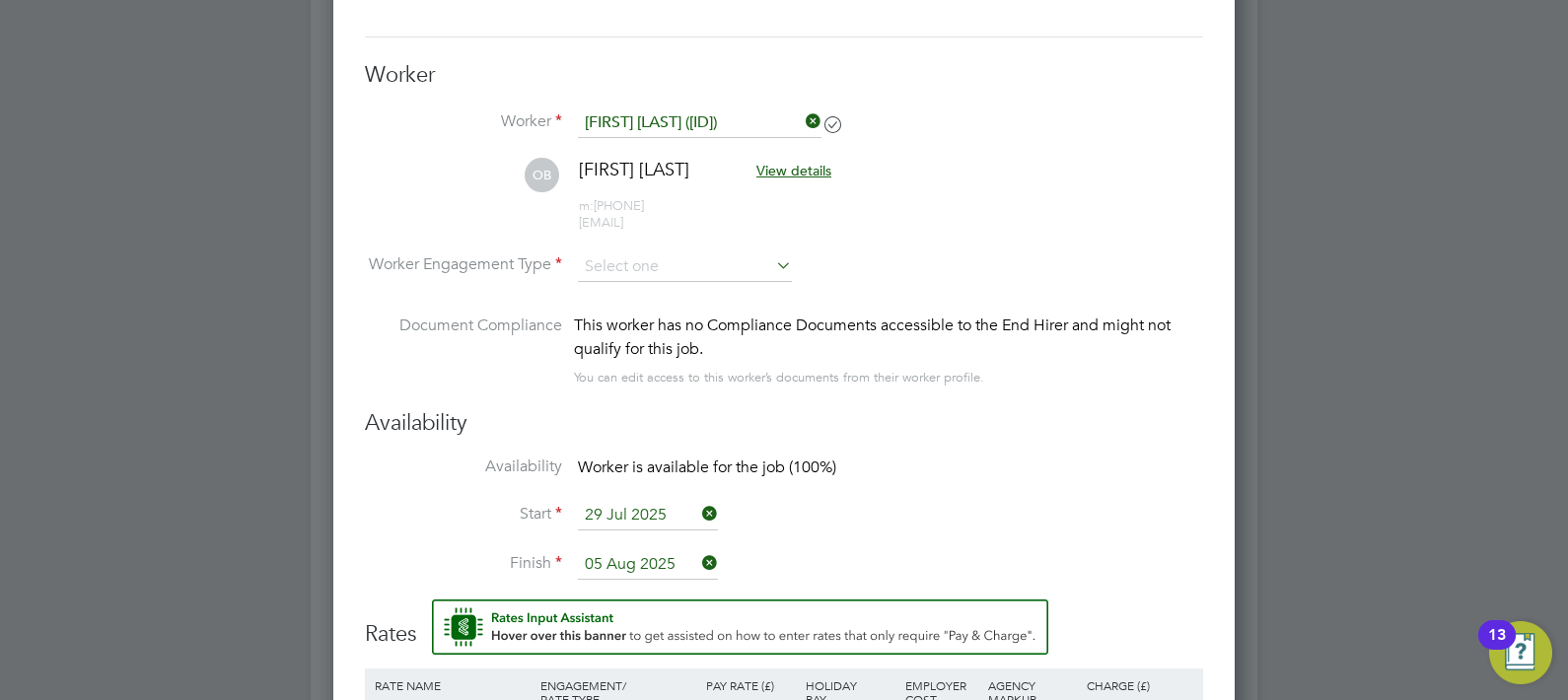 click on "Contract" 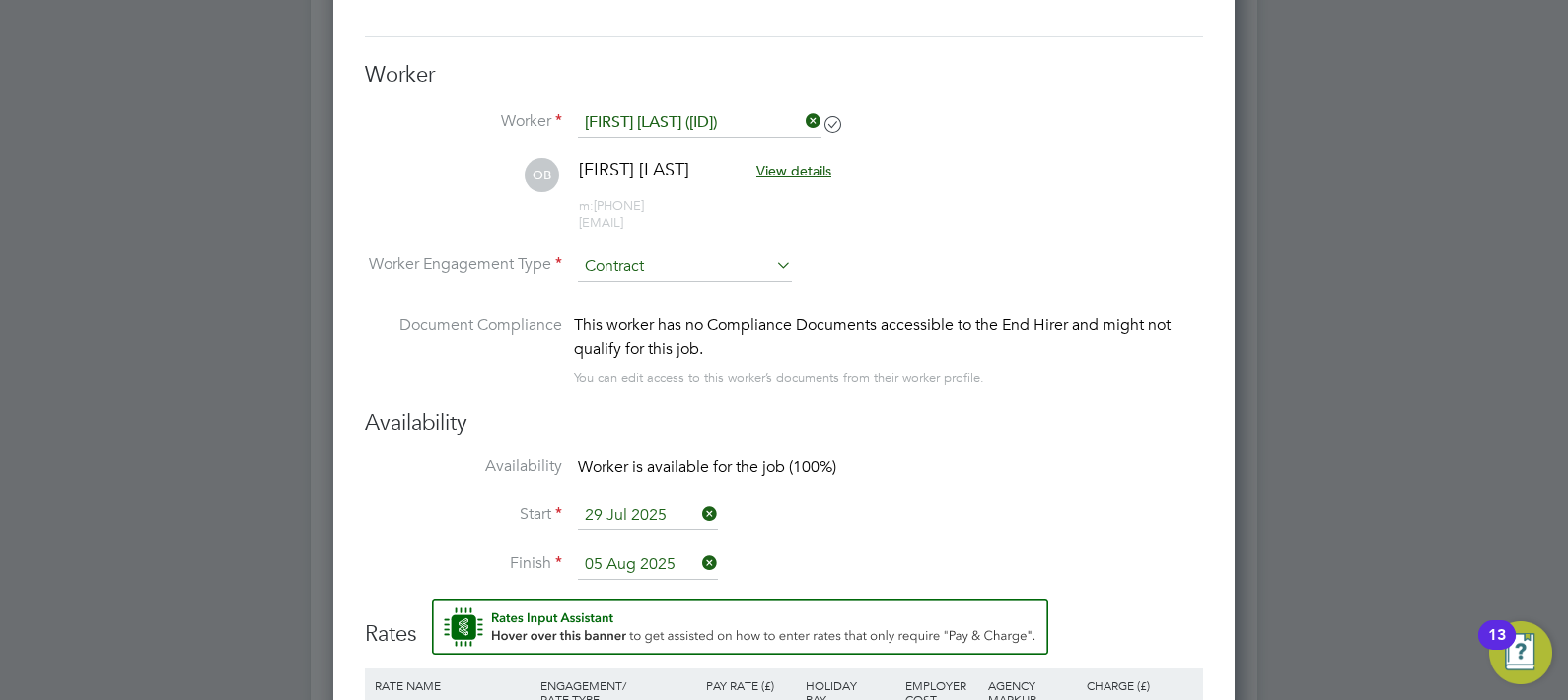 scroll, scrollTop: 10, scrollLeft: 10, axis: both 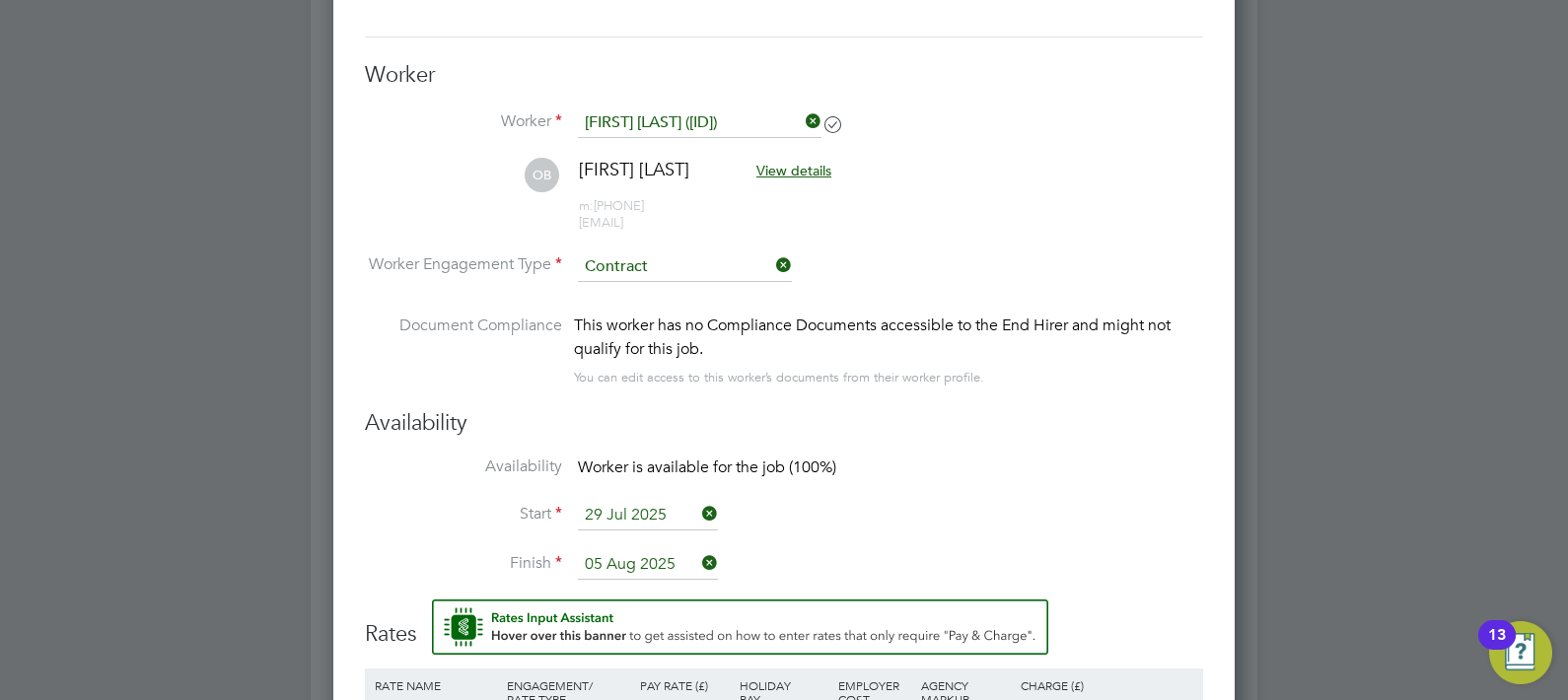 click on "05 Aug 2025" at bounding box center (648, 565) 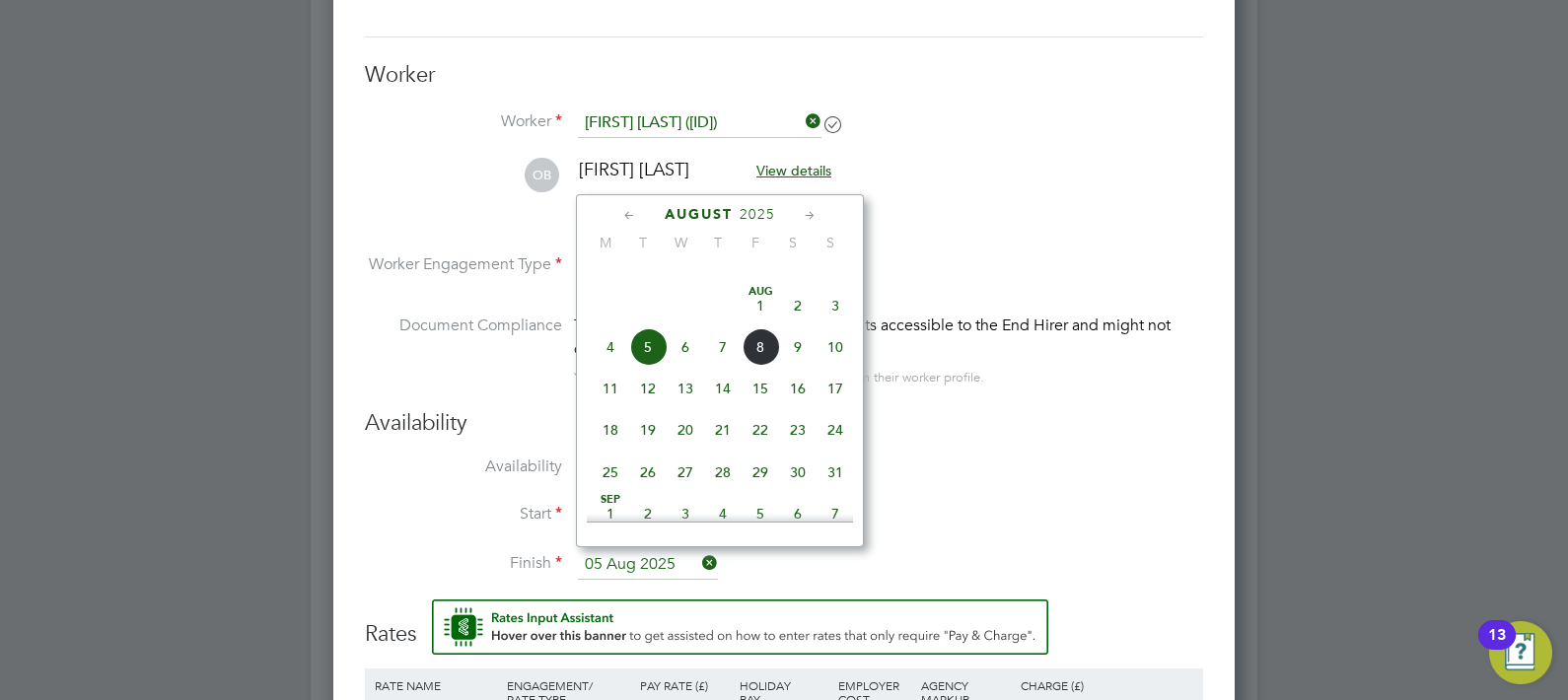 click on "5" 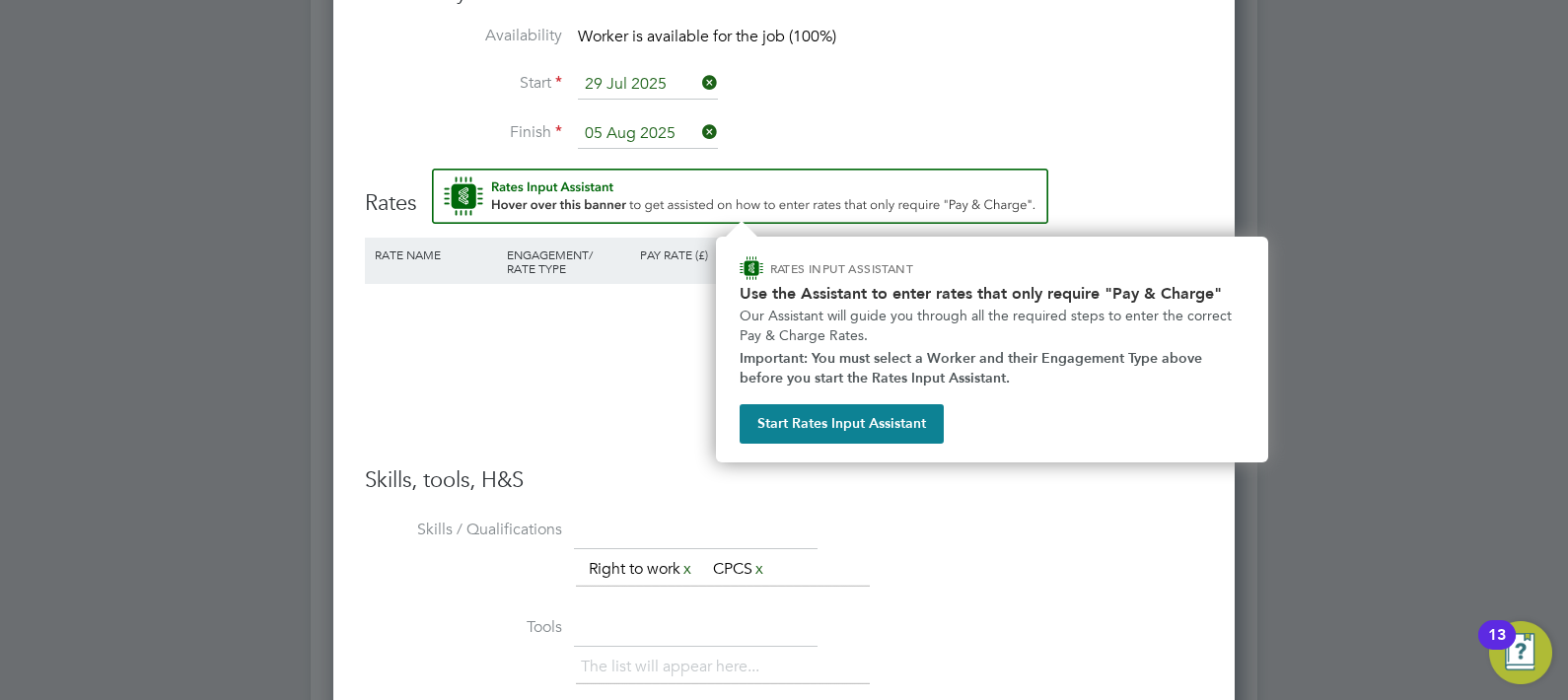 scroll, scrollTop: 1832, scrollLeft: 0, axis: vertical 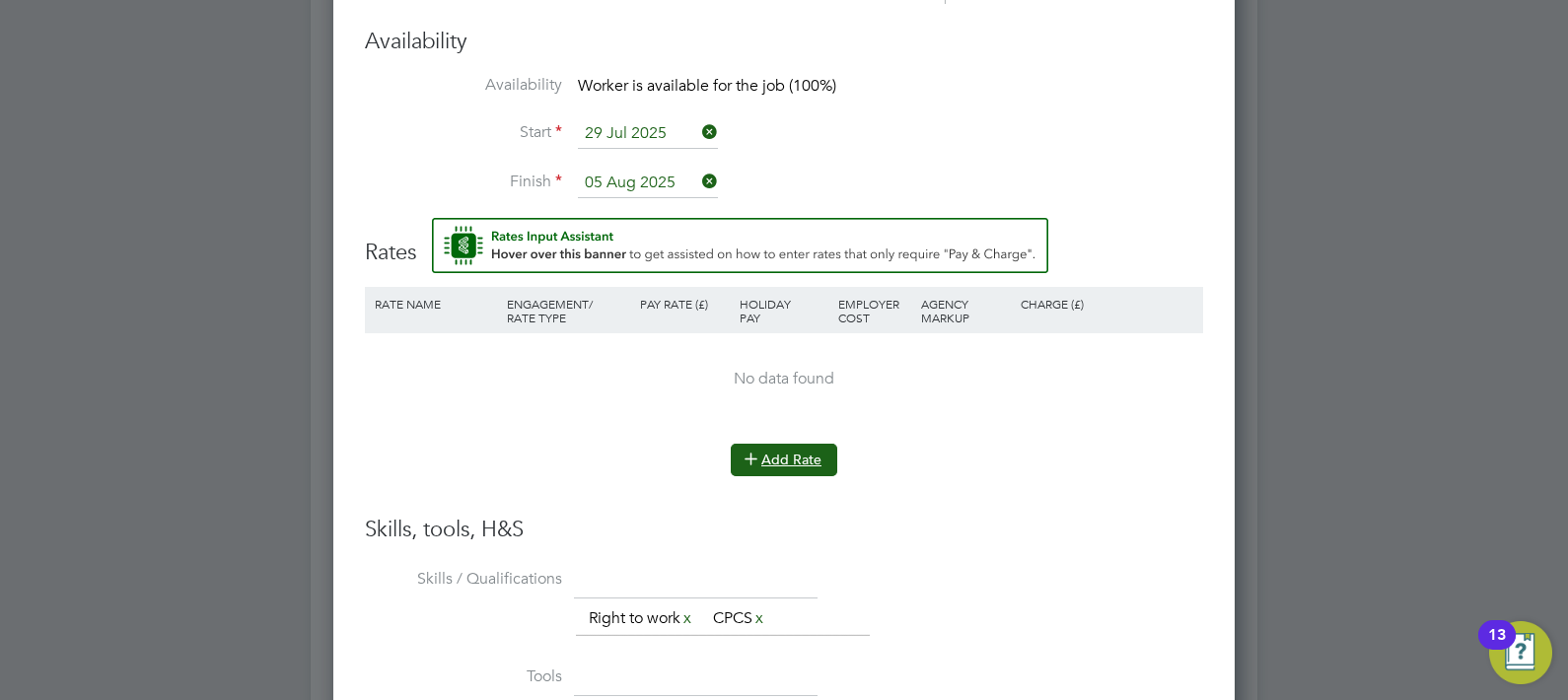 click on "Add Rate" at bounding box center (784, 459) 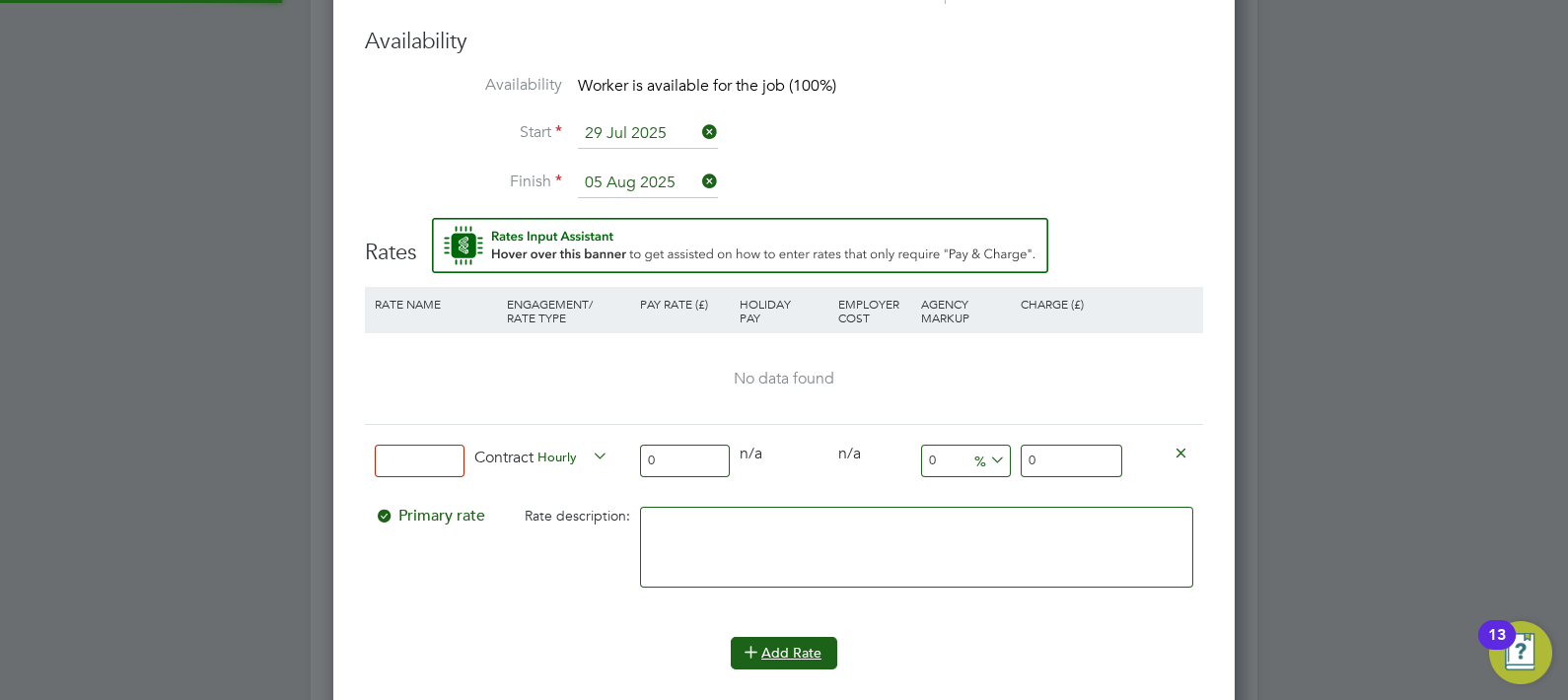 scroll, scrollTop: 10, scrollLeft: 10, axis: both 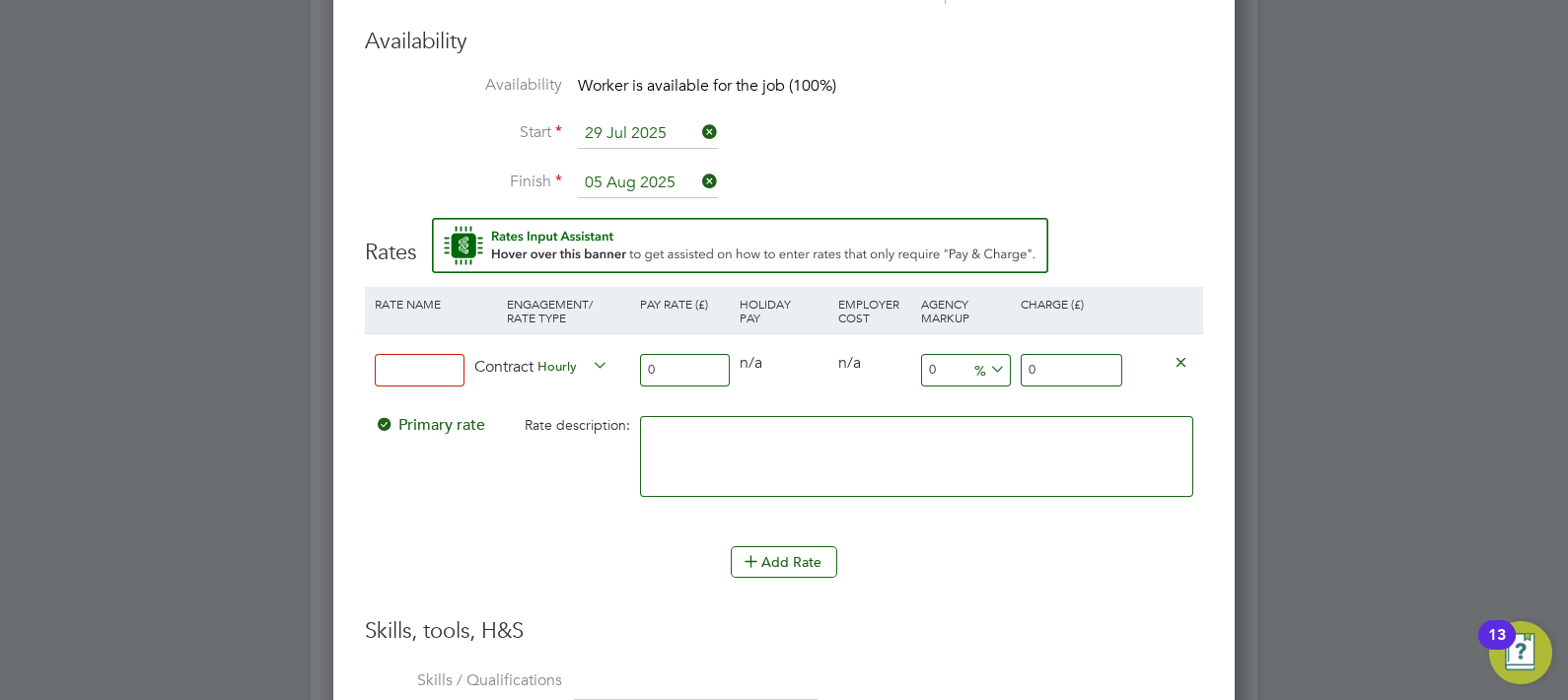 drag, startPoint x: 1041, startPoint y: 378, endPoint x: 861, endPoint y: 371, distance: 180.13606 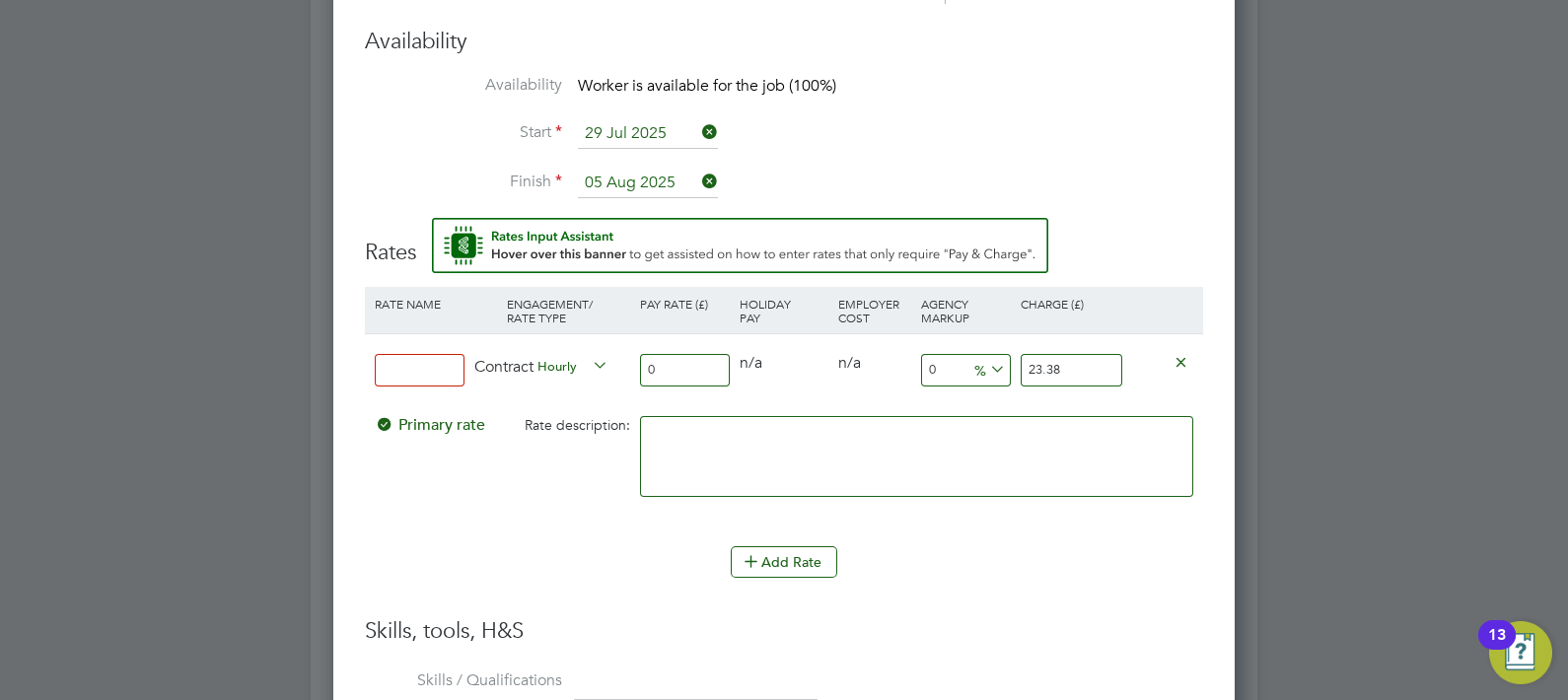 type on "23.38" 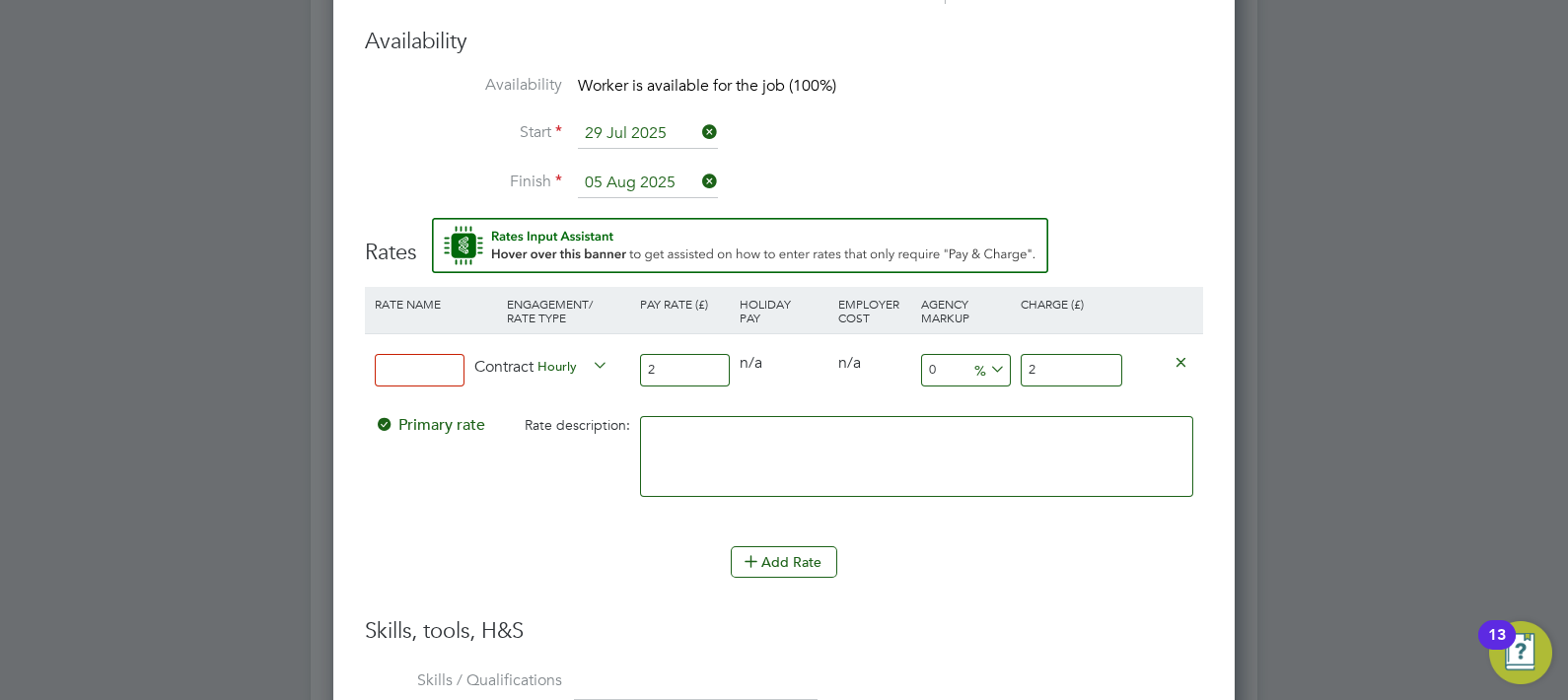 type on "21" 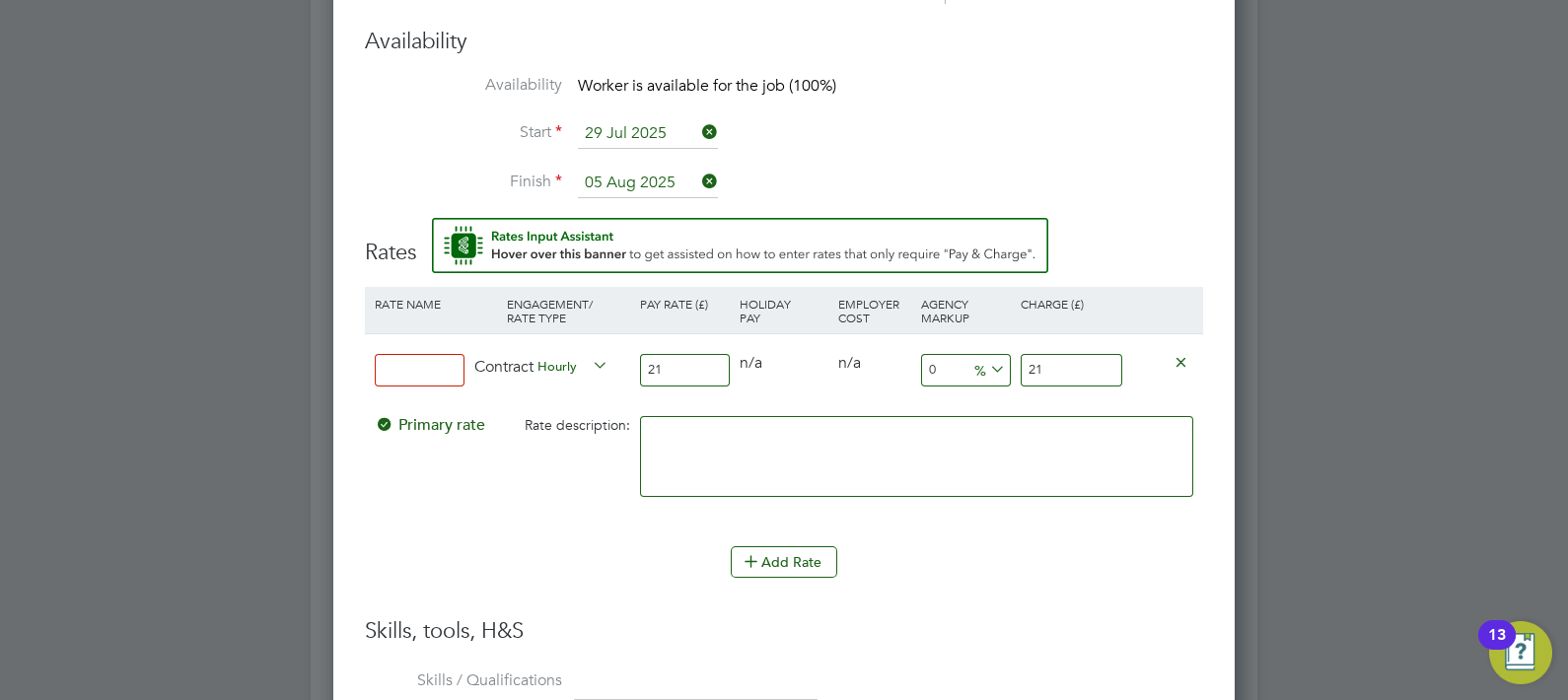 type on "21" 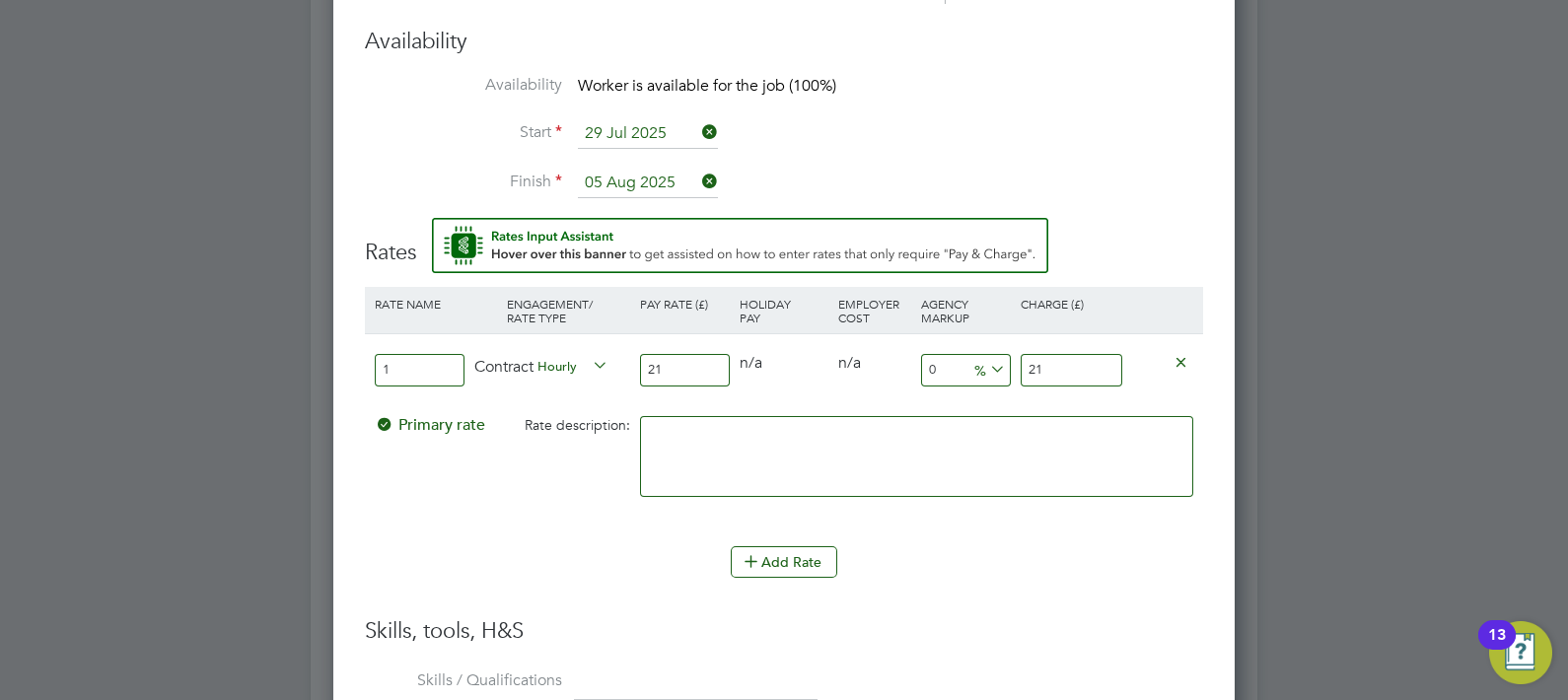 type on "1" 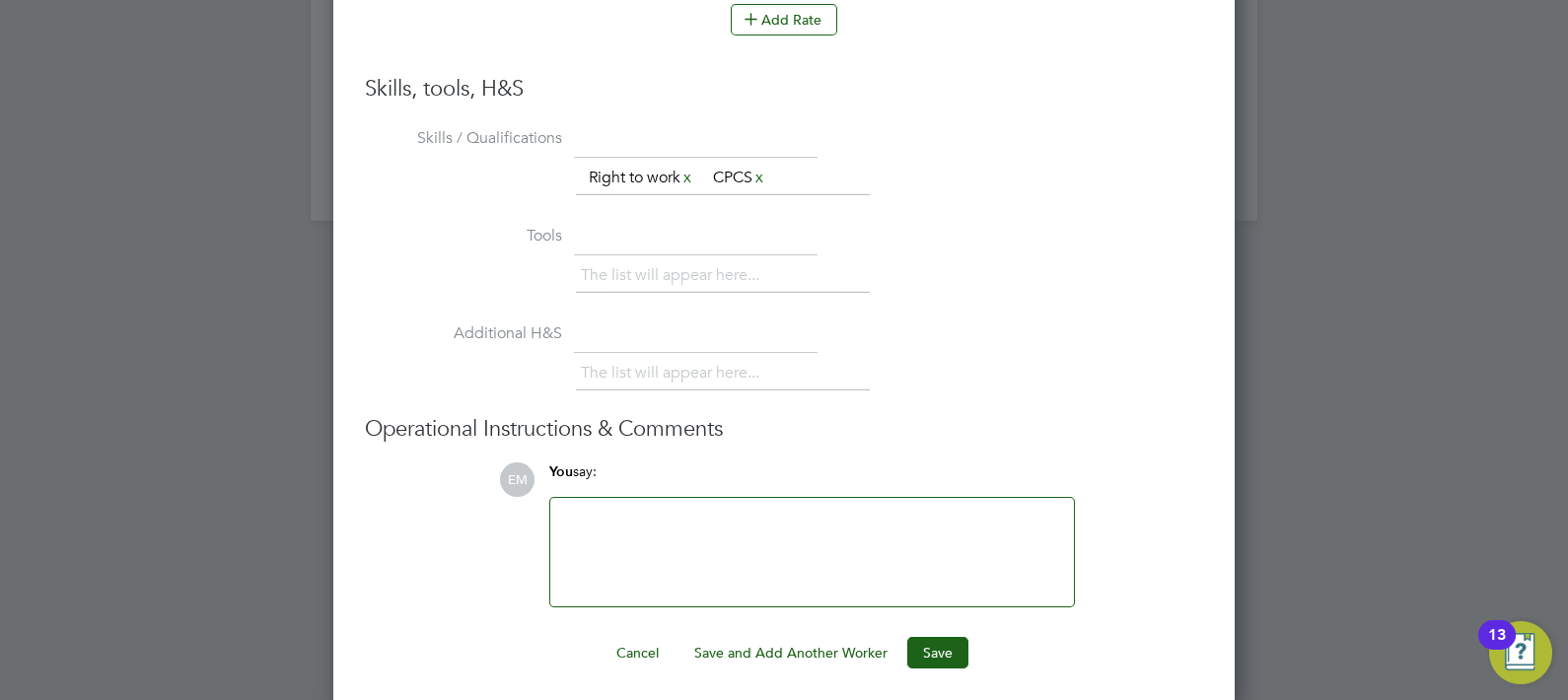 scroll, scrollTop: 2376, scrollLeft: 0, axis: vertical 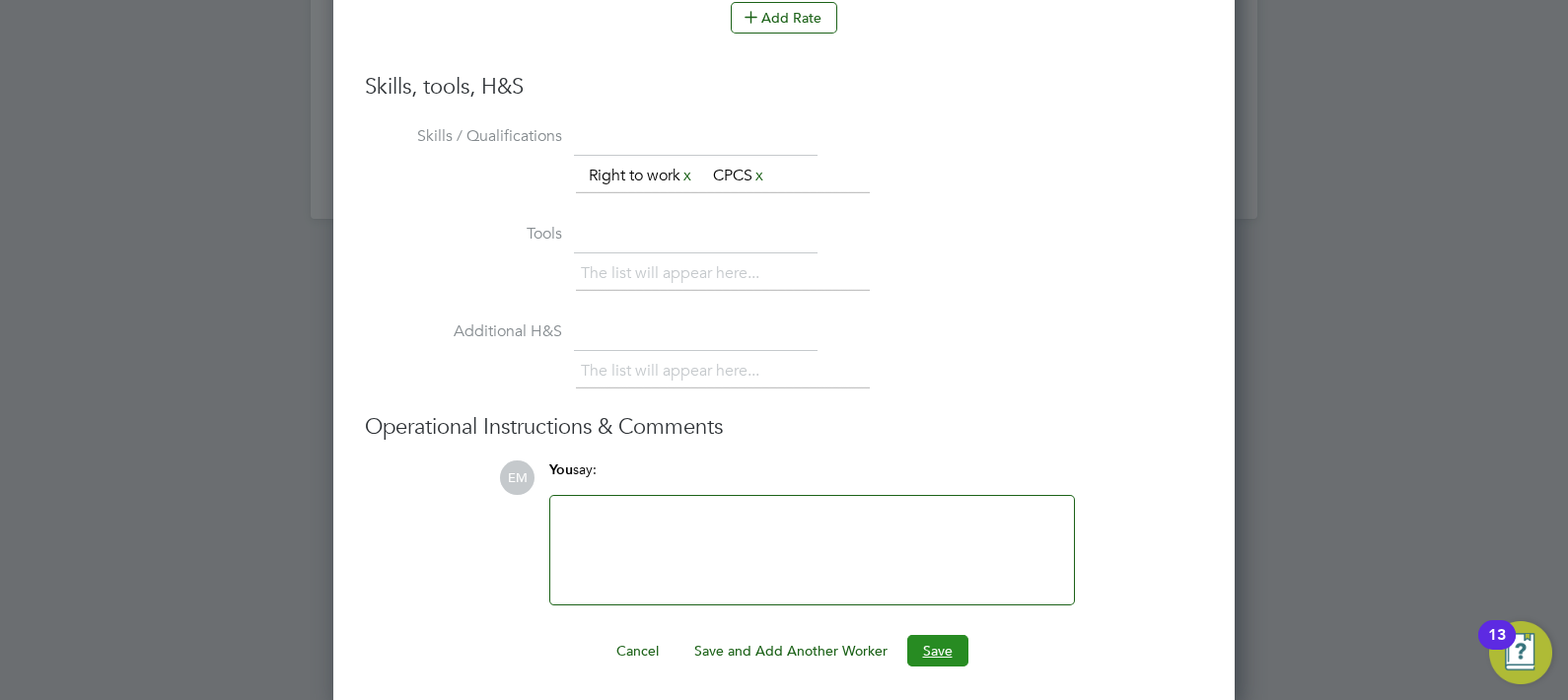 click on "Save" at bounding box center (938, 651) 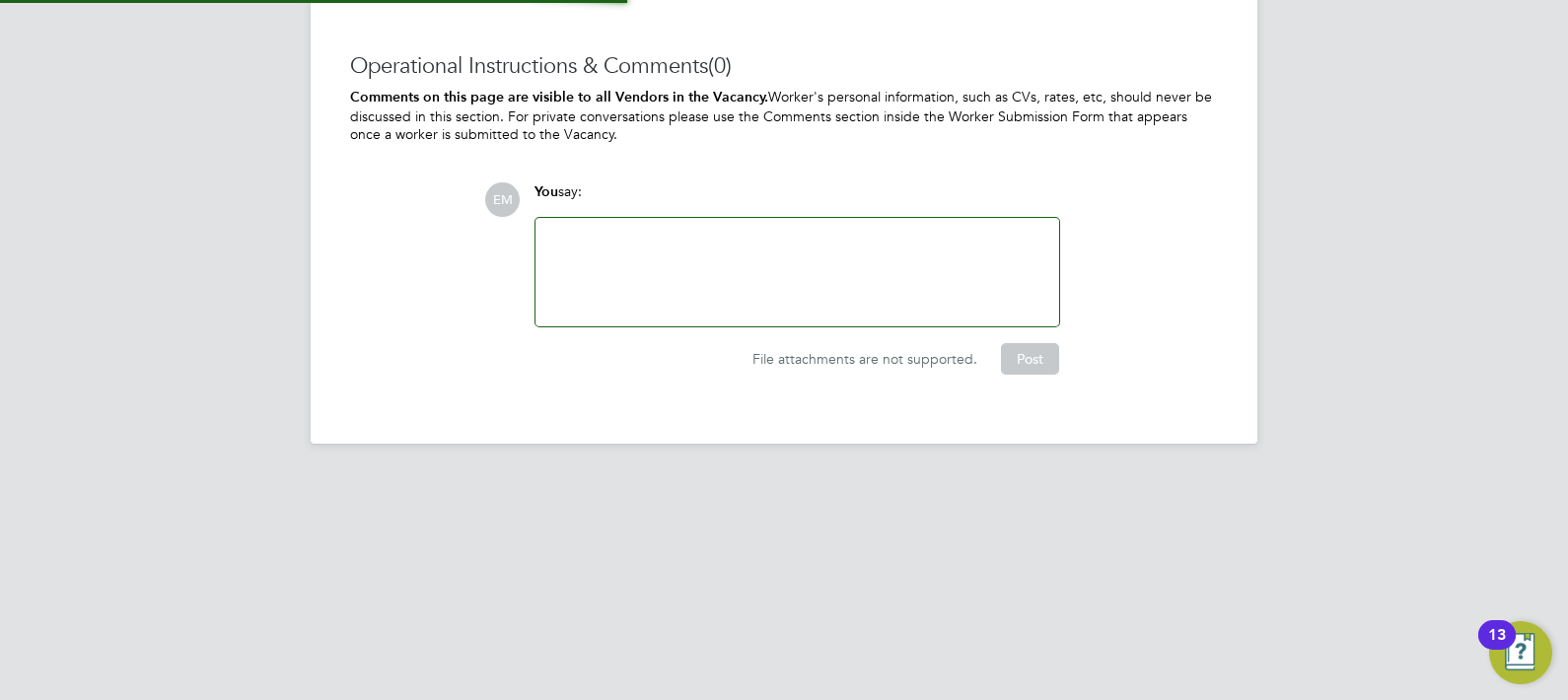 scroll, scrollTop: 1385, scrollLeft: 0, axis: vertical 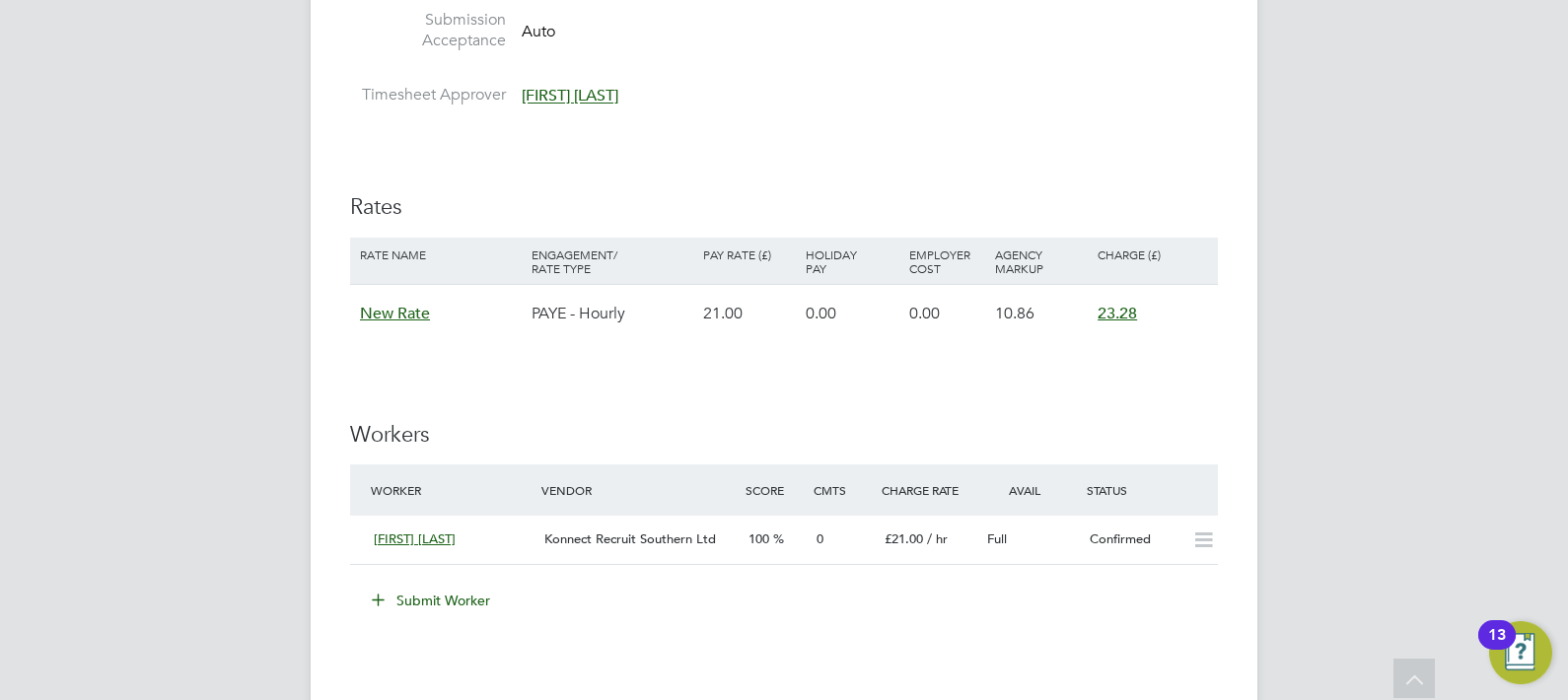 click on "Worker Vendor Score Cmts Charge Rate Avail Status Oliver Boni Konnect Recruit Southern Ltd 100 0 £21.00   / hr Full   Confirmed" 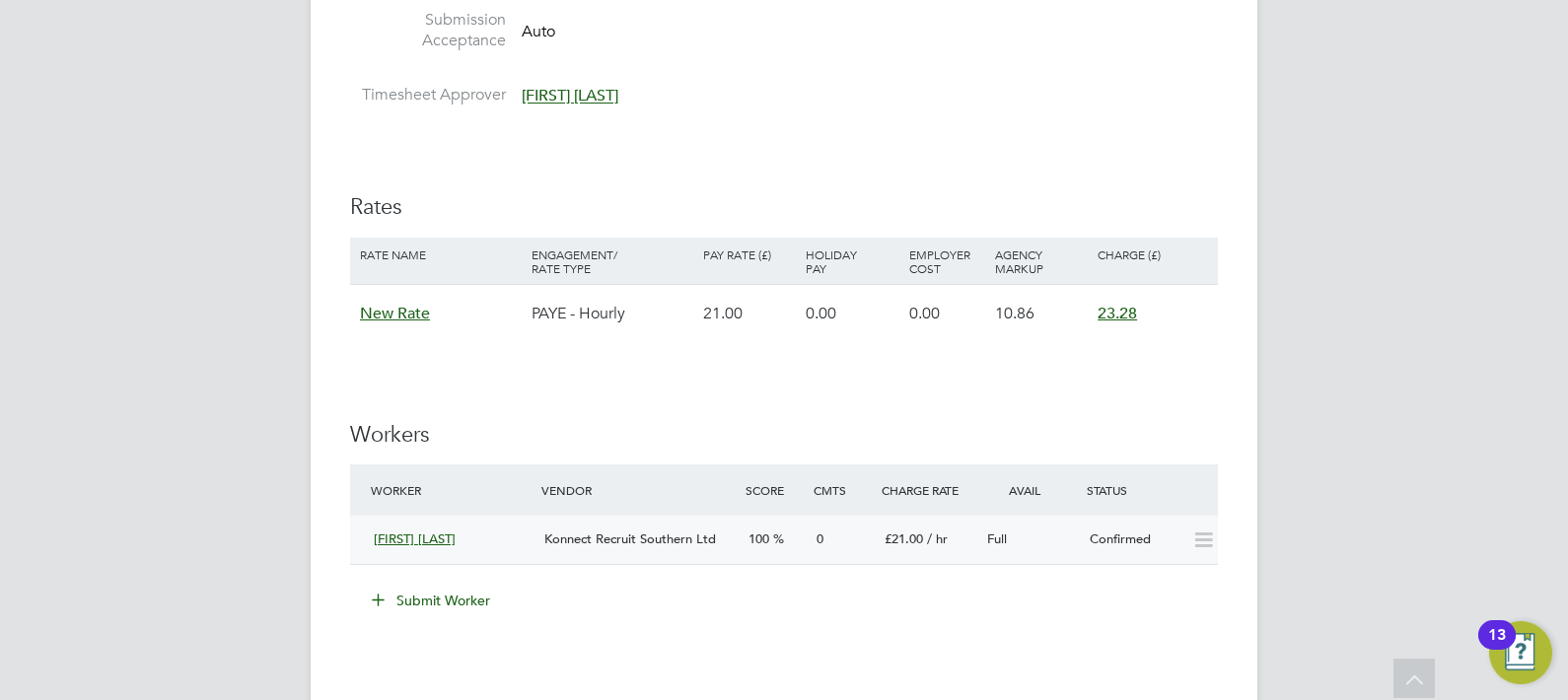 click on "0" 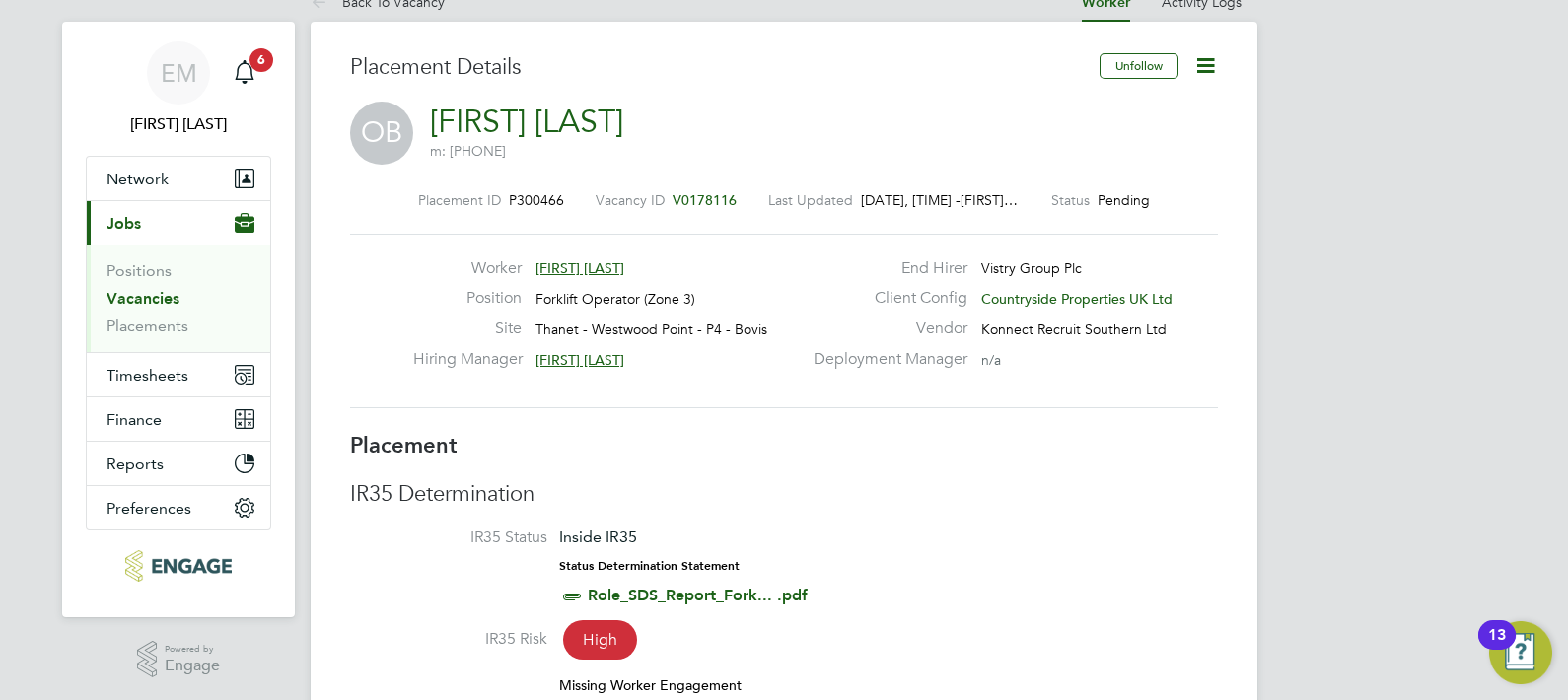 click 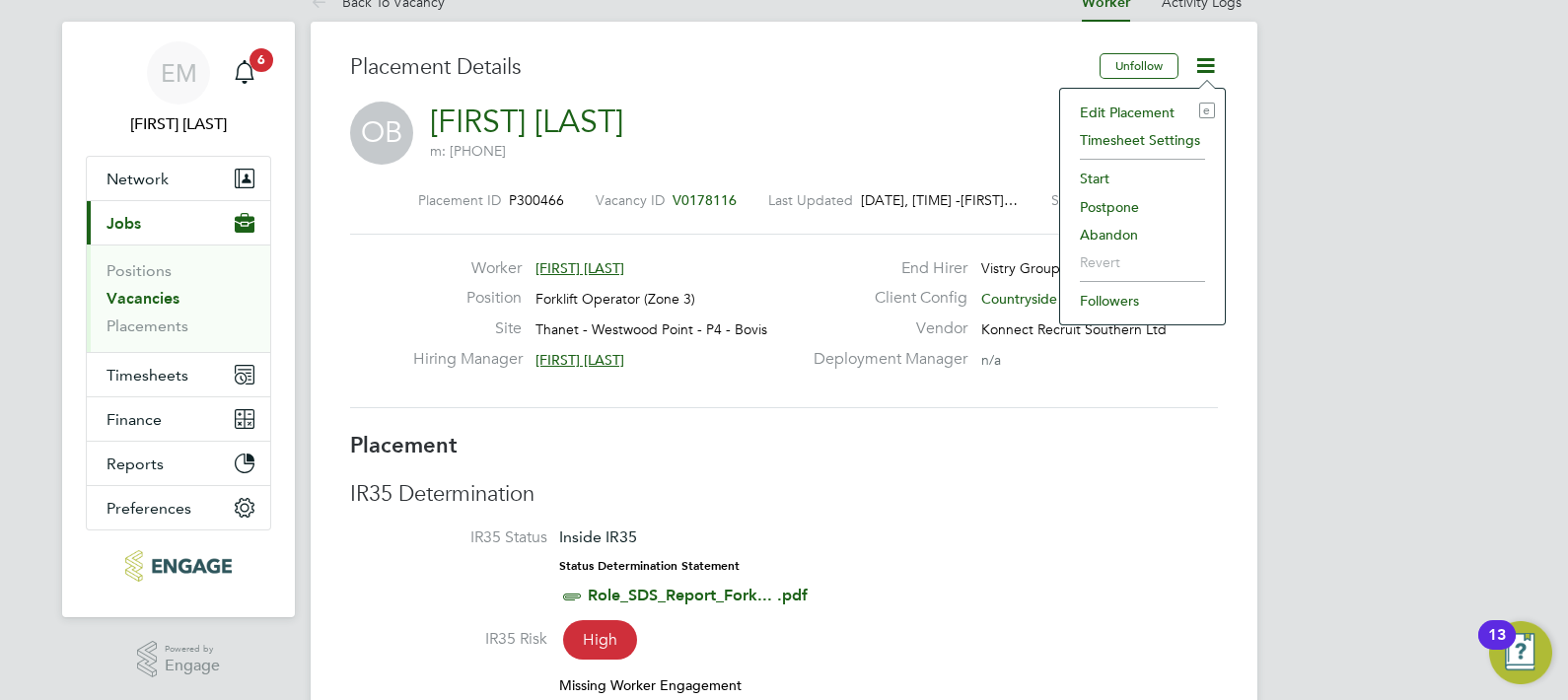 click on "Start" 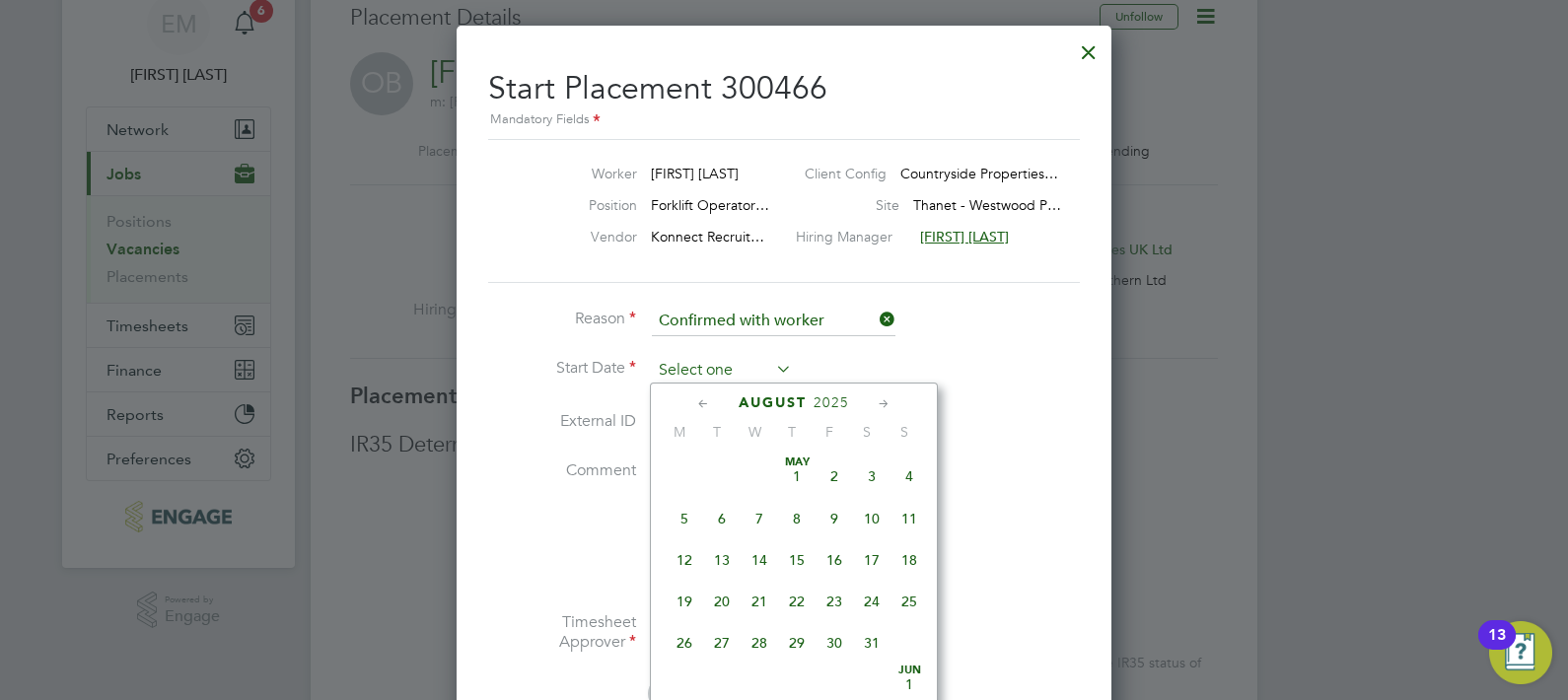 click 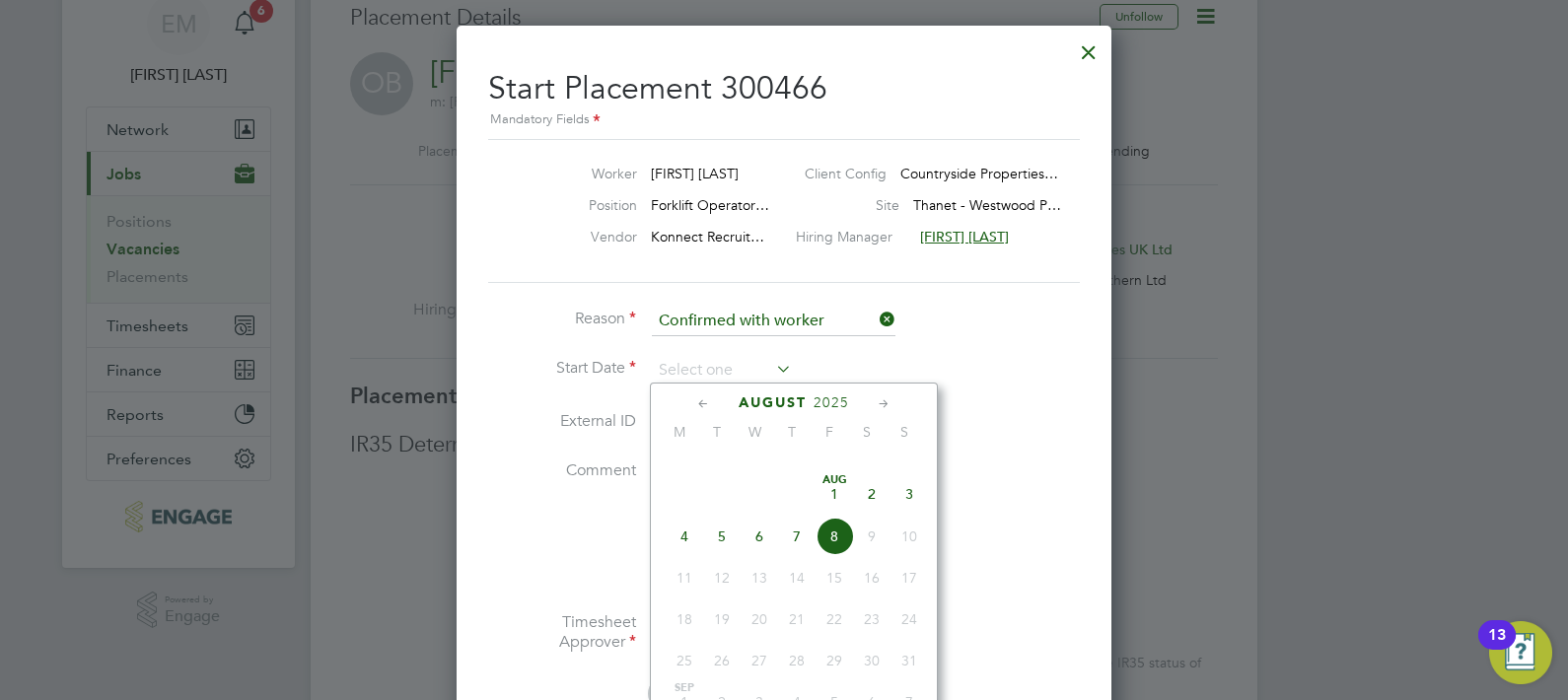 click on "29" 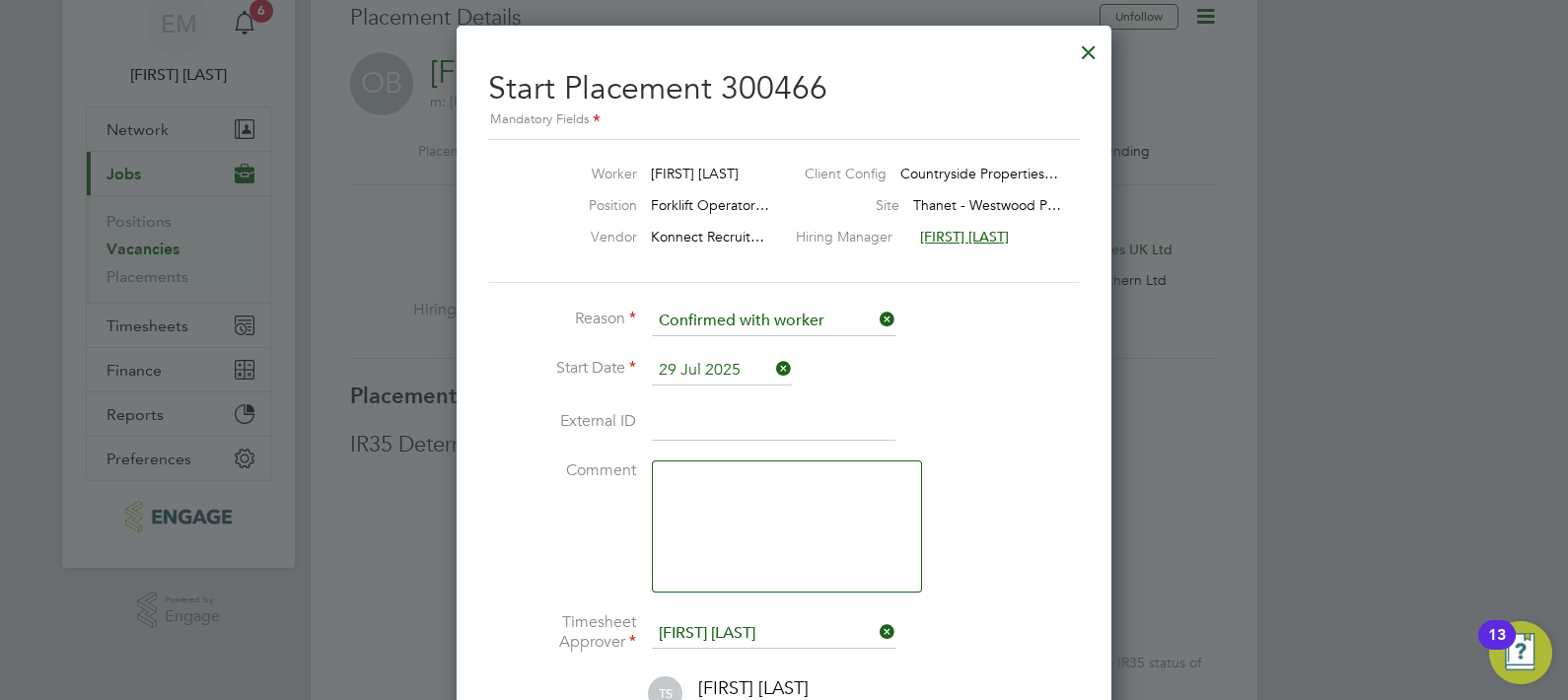 click on "External ID" 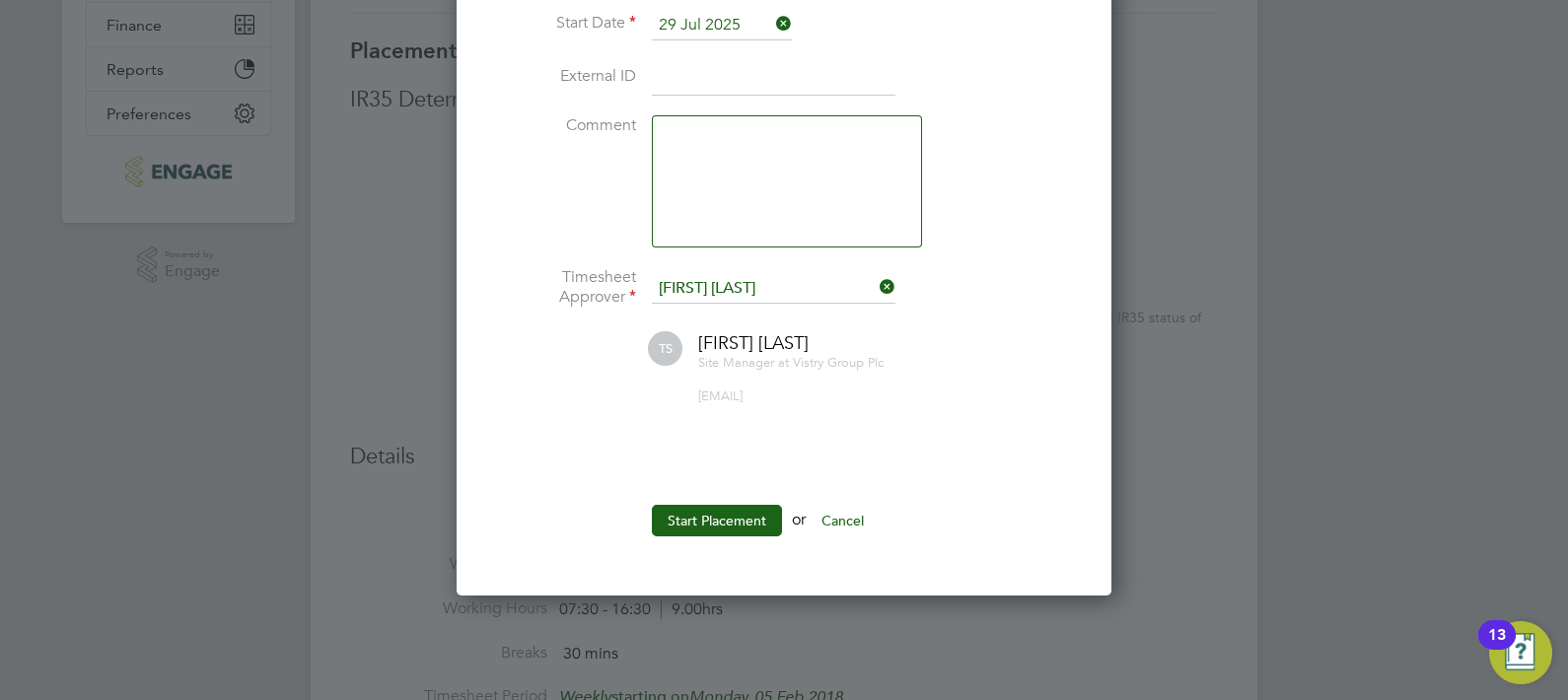 click on "Timesheet Approver   Thomas Swain" 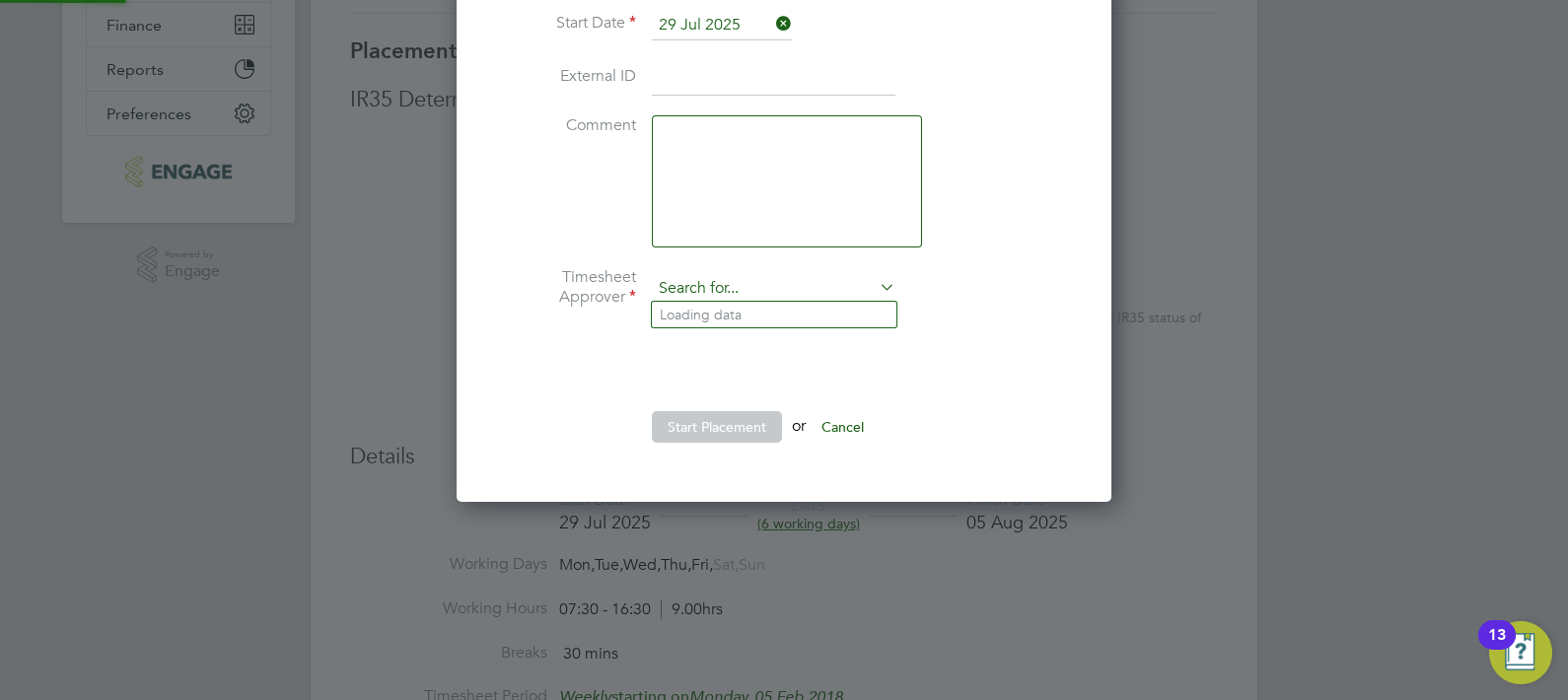 click 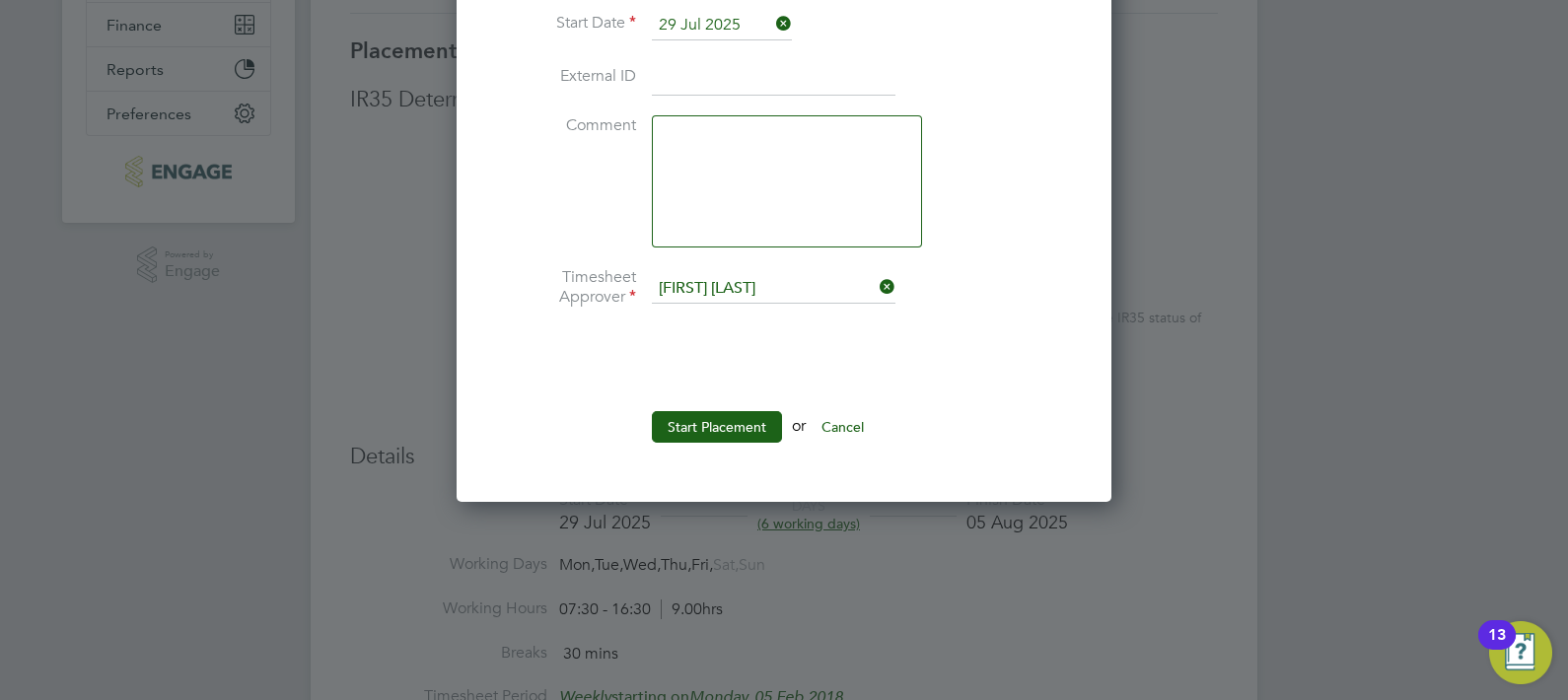 click on "Matt   Hugo" 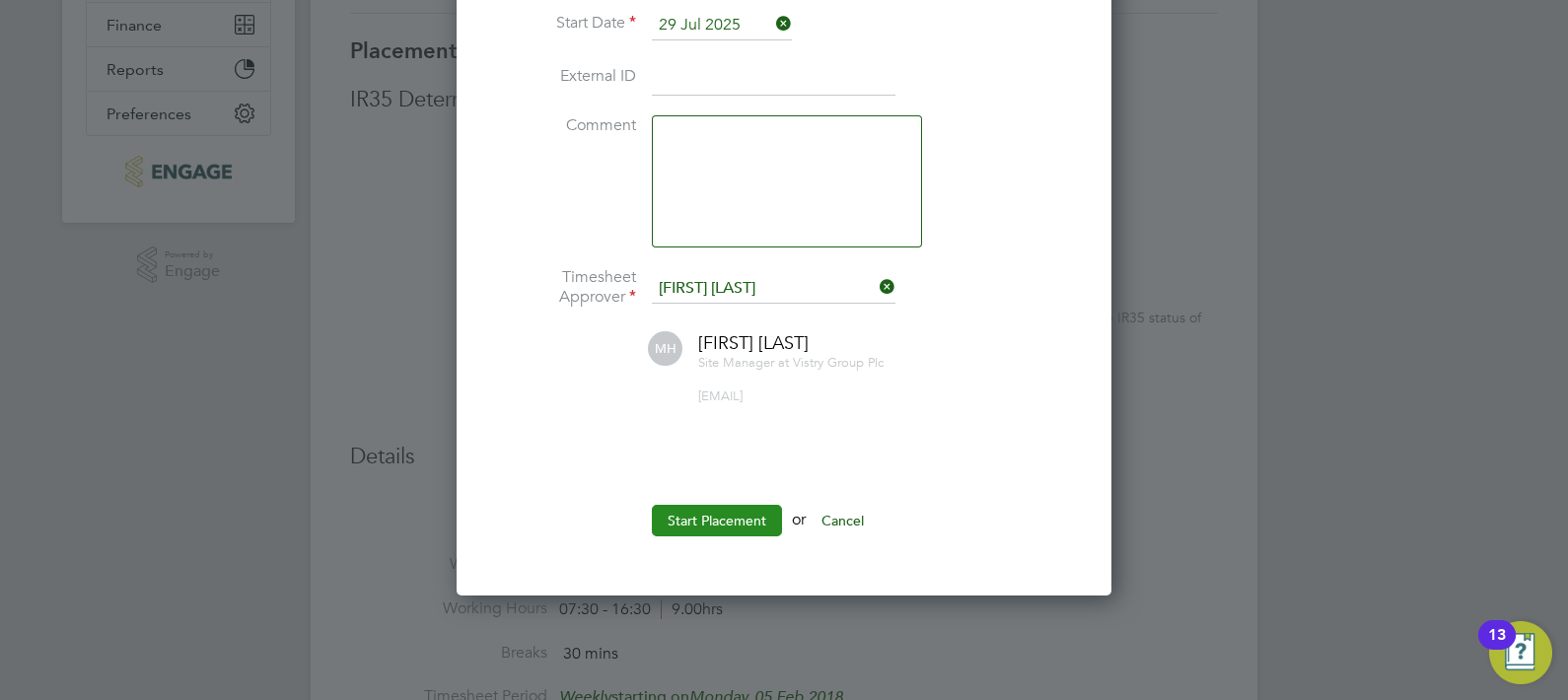 click on "Start Placement" 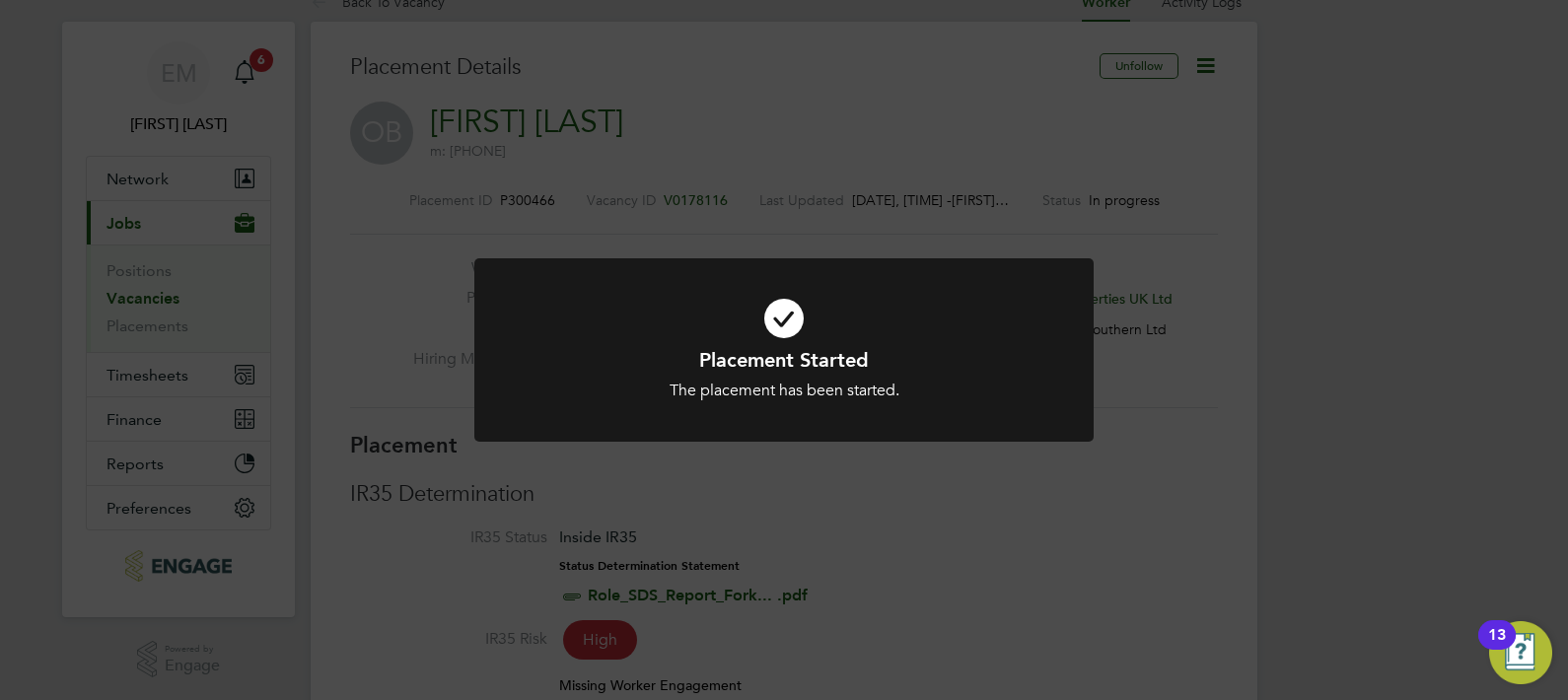 click on "Placement Started The placement has been started. Cancel Okay" 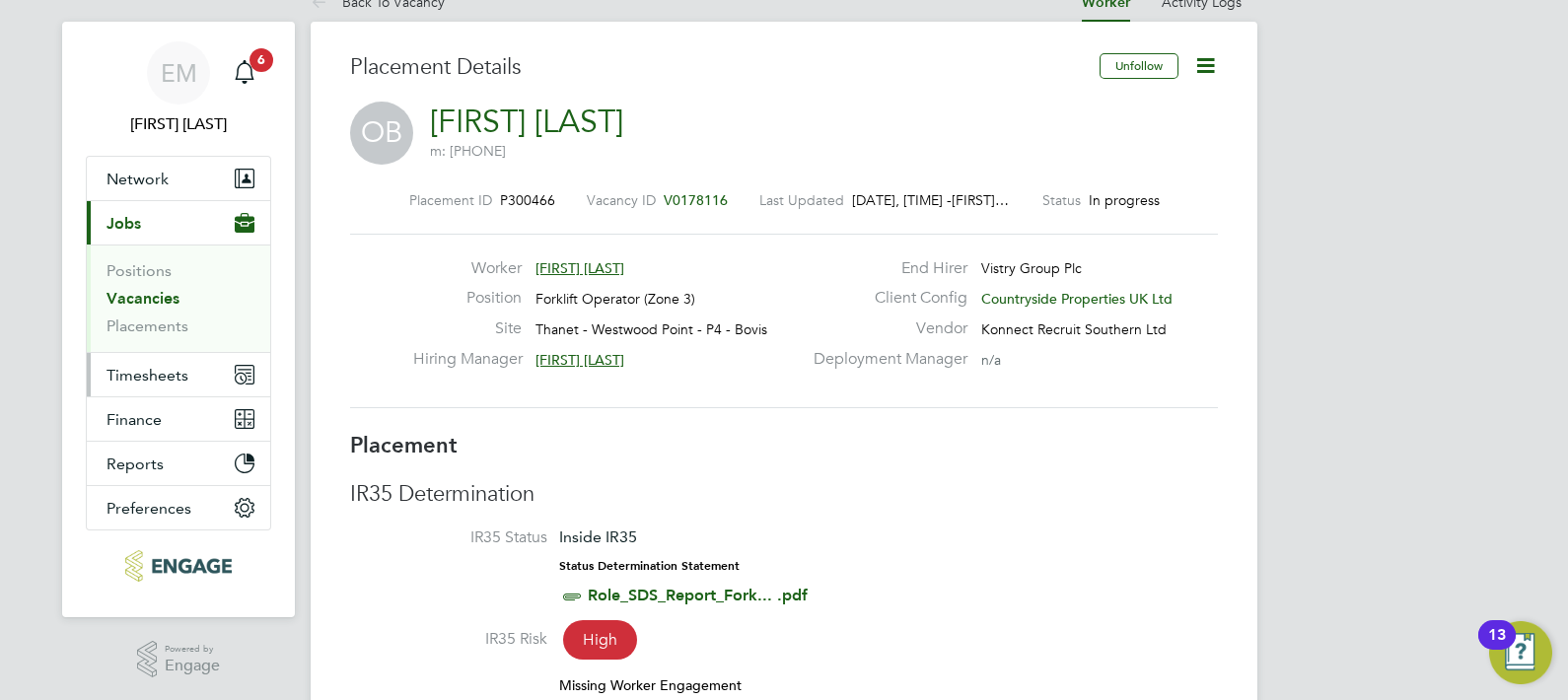 click on "Timesheets" at bounding box center [147, 375] 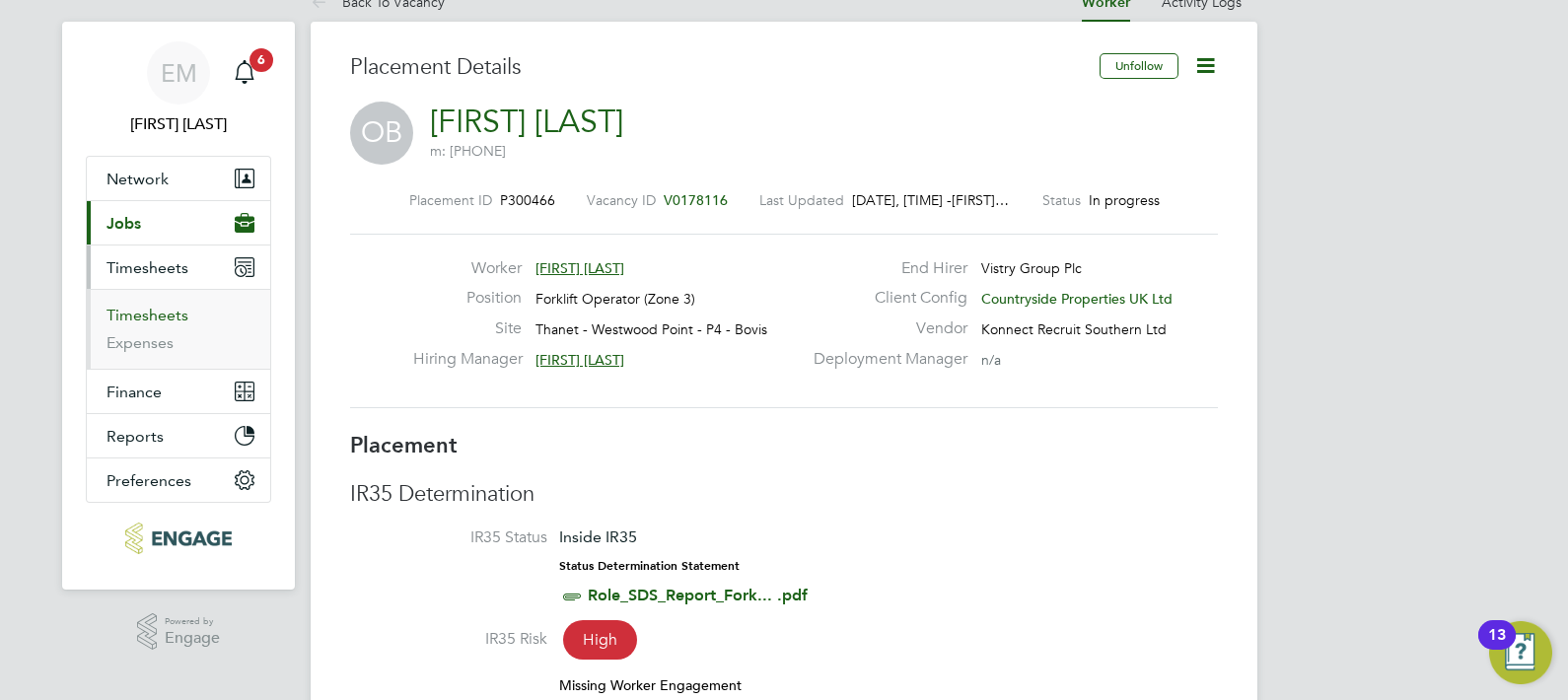 click on "Timesheets" at bounding box center [147, 315] 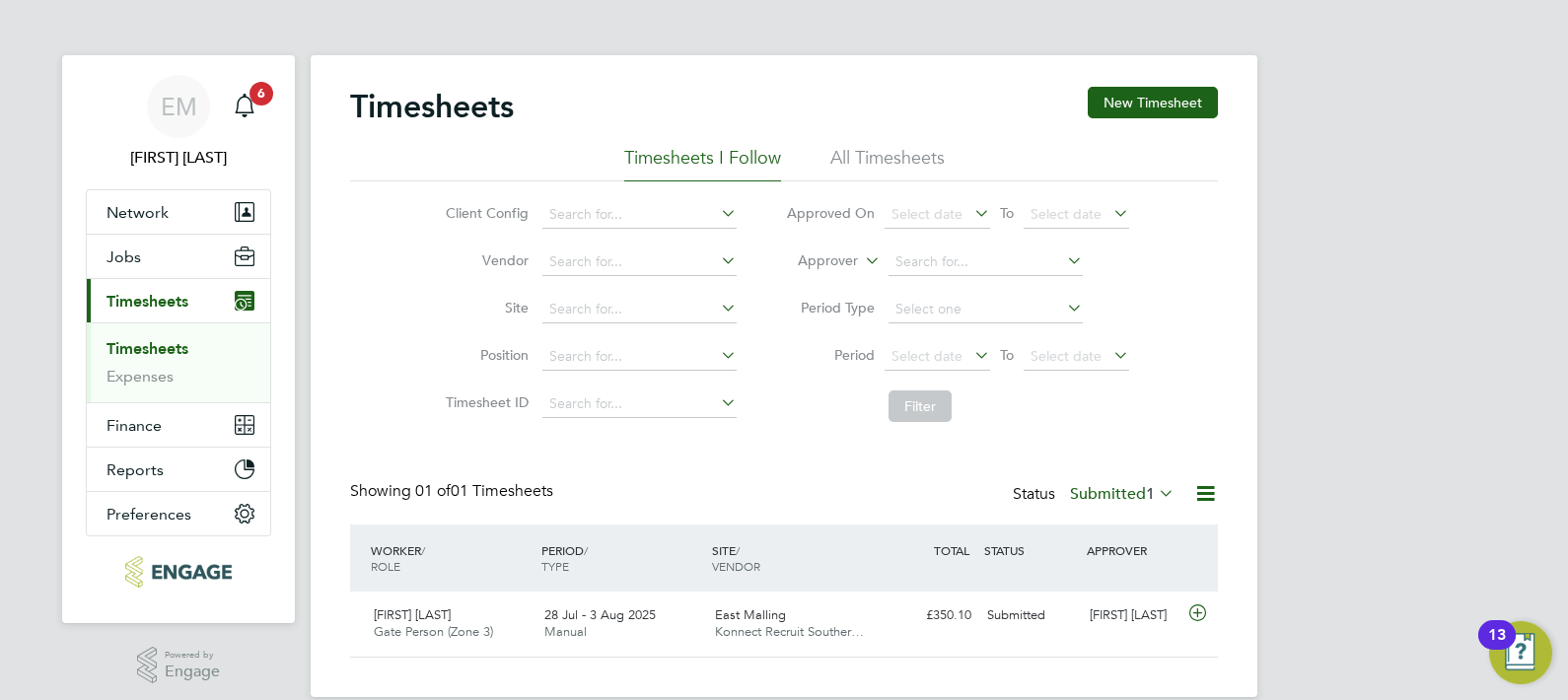 type 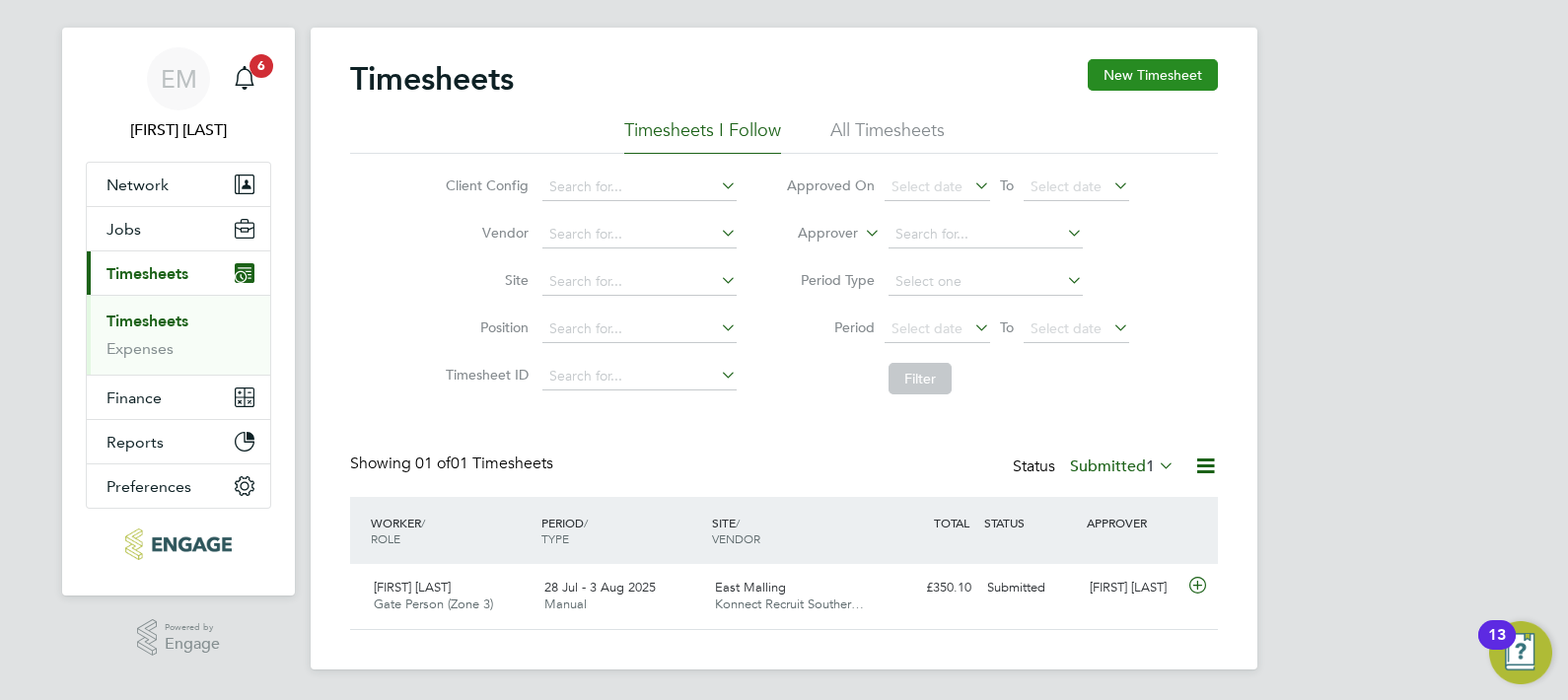 click on "New Timesheet" 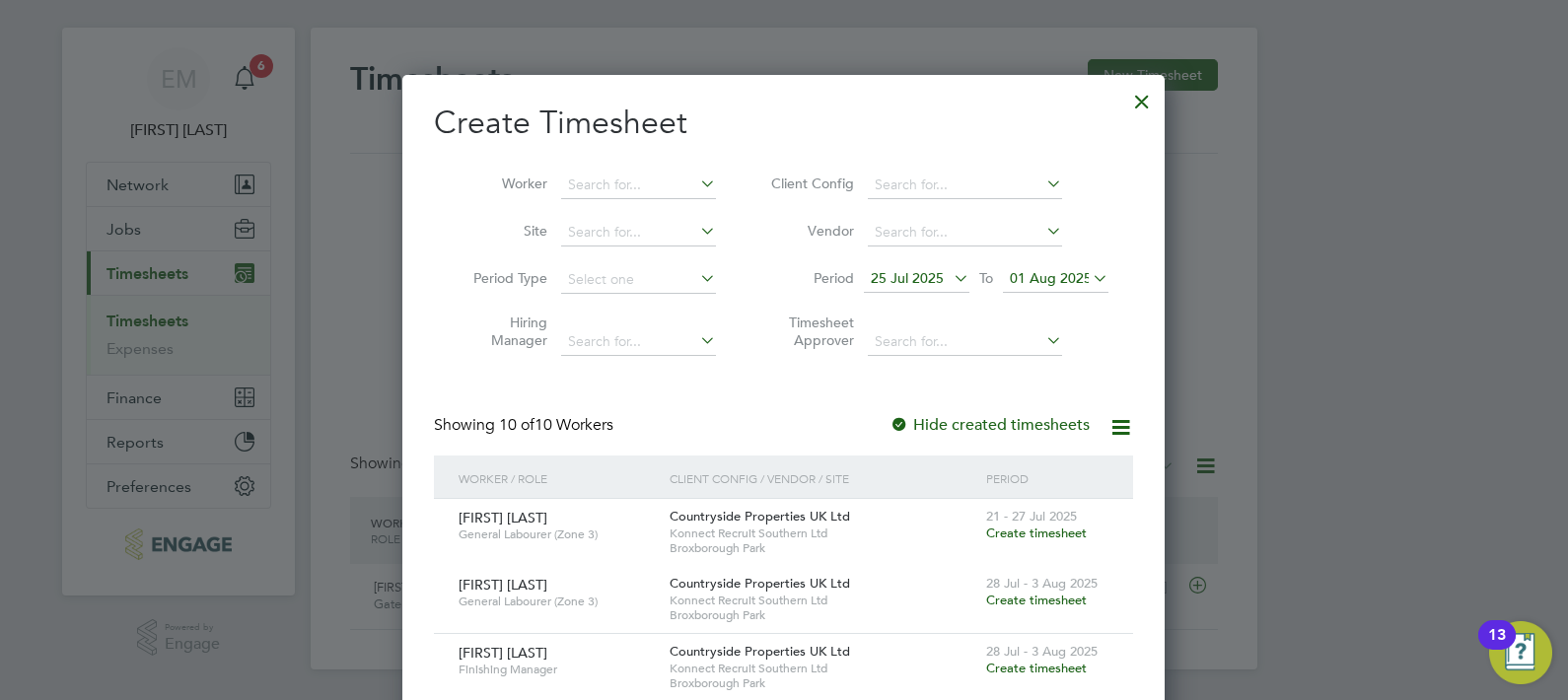 click on "Worker" at bounding box center [587, 185] 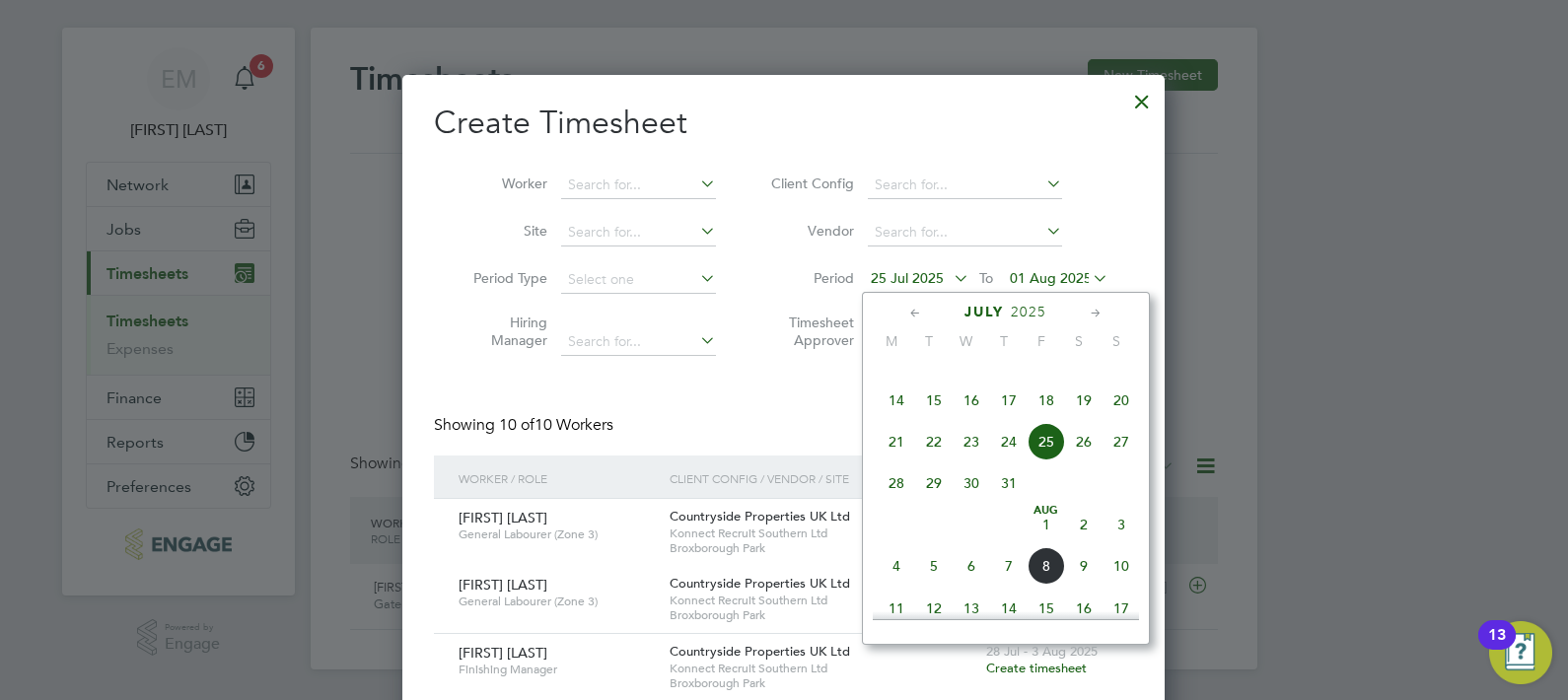 click on "28" 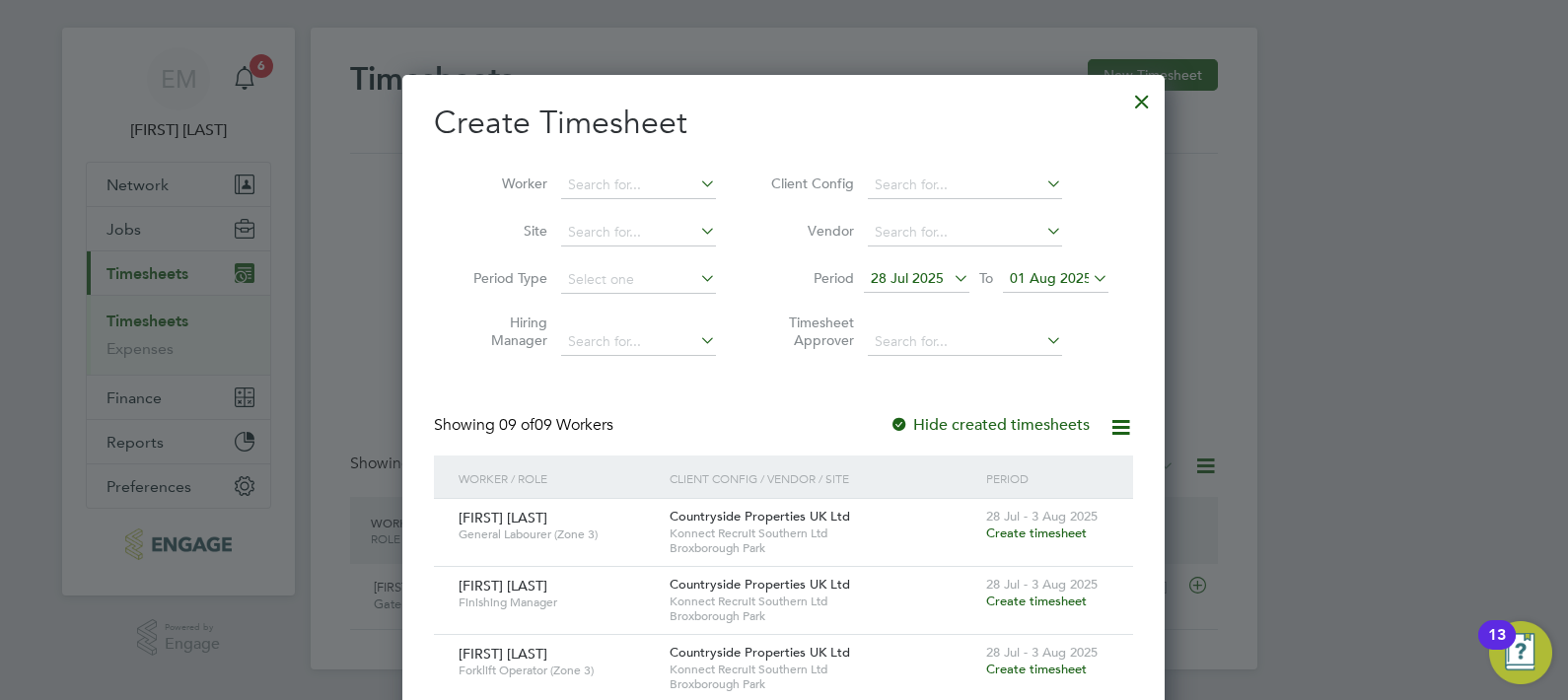 click on "01 Aug 2025" at bounding box center [1050, 278] 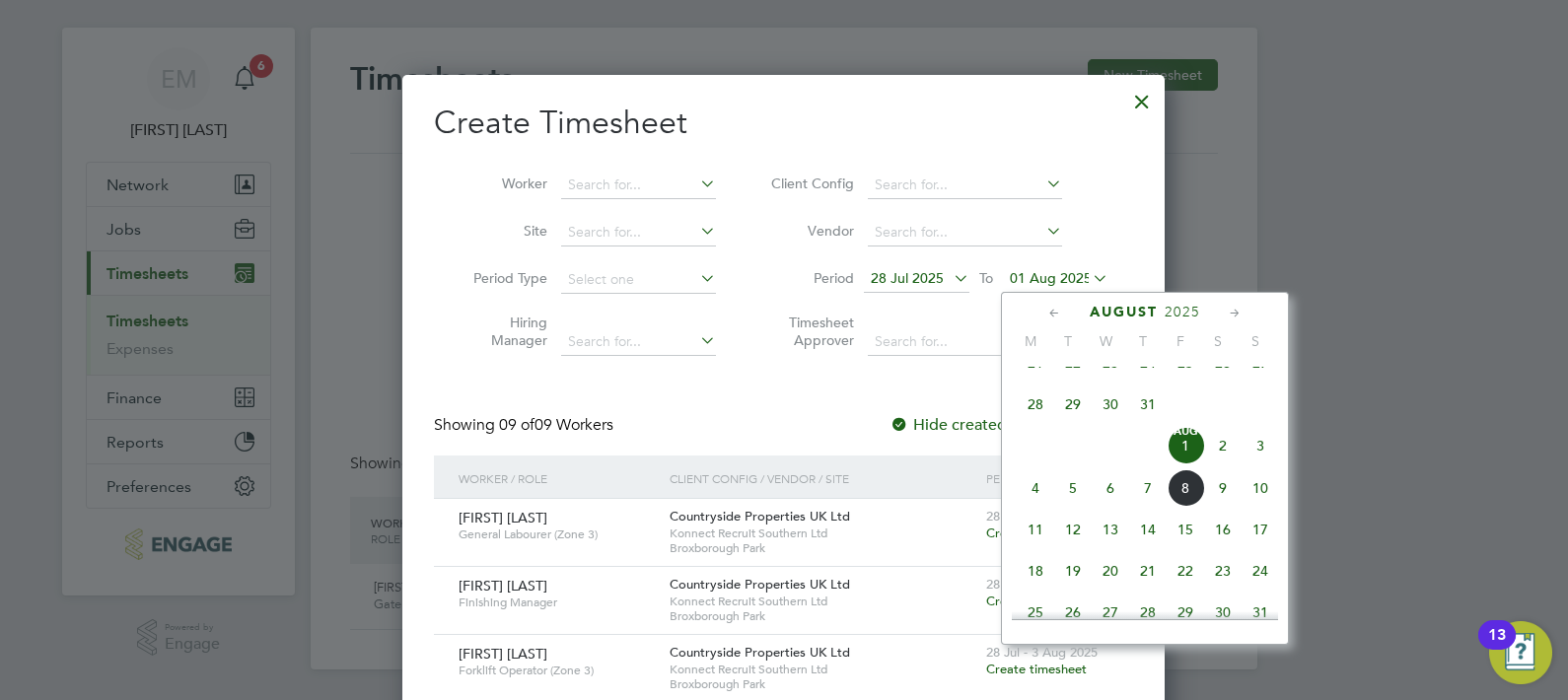 click on "3" 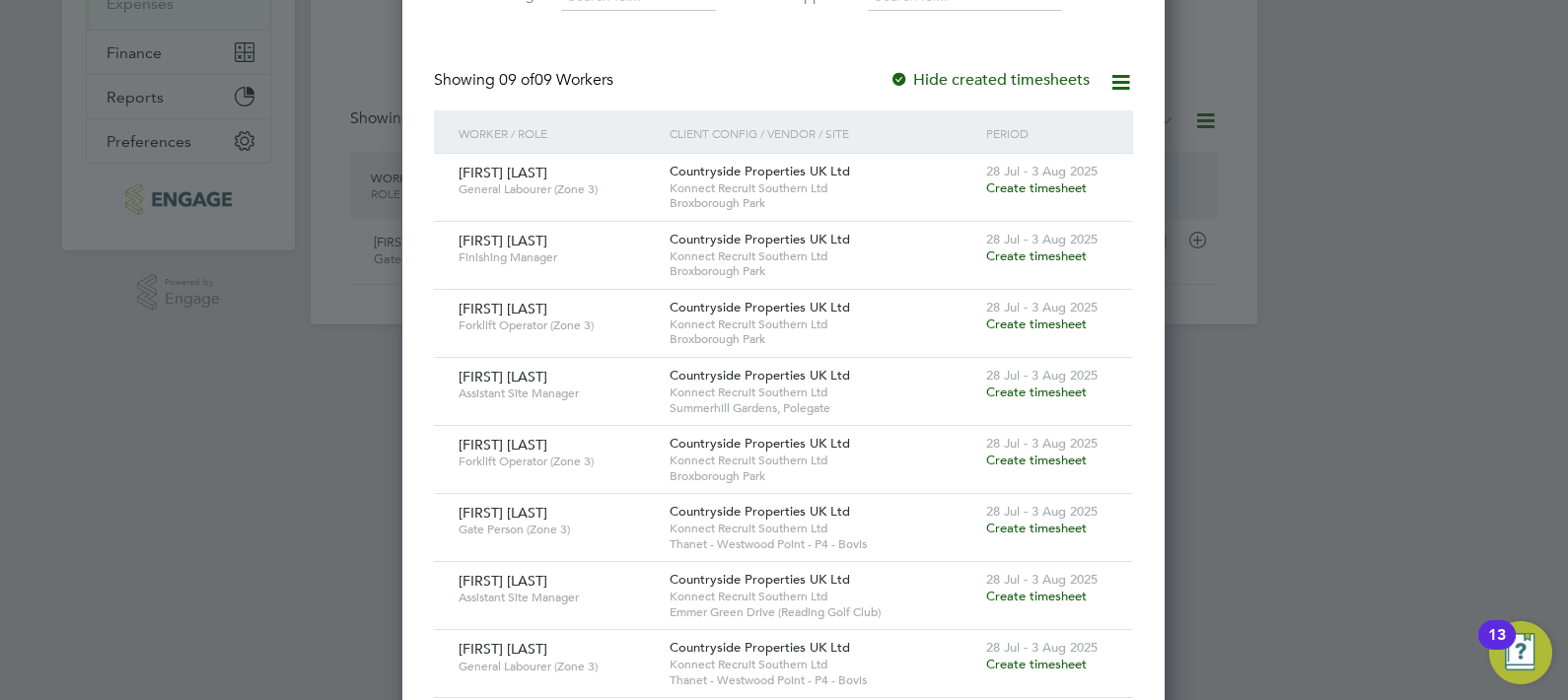 click on "Create timesheet" at bounding box center [1036, 527] 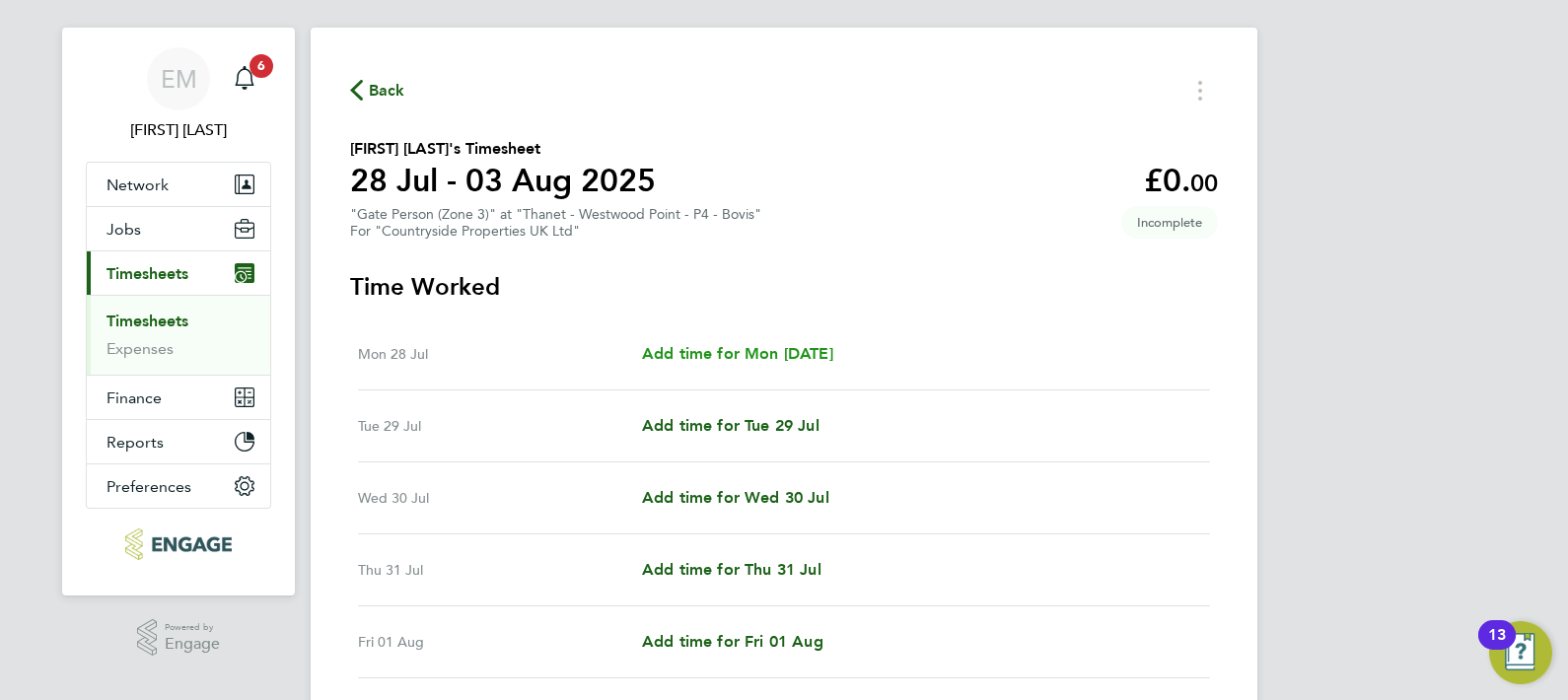 click on "Add time for Mon 28 Jul" at bounding box center (738, 353) 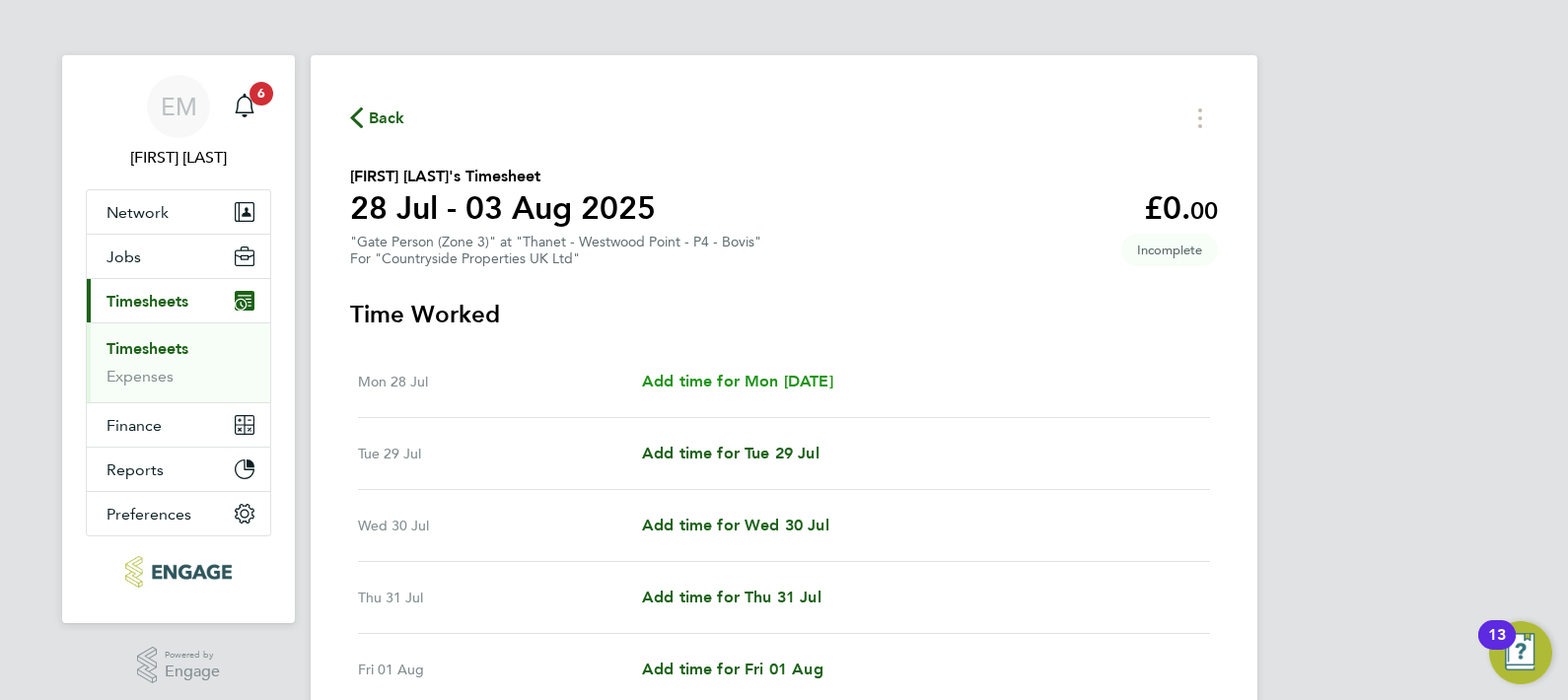 select on "30" 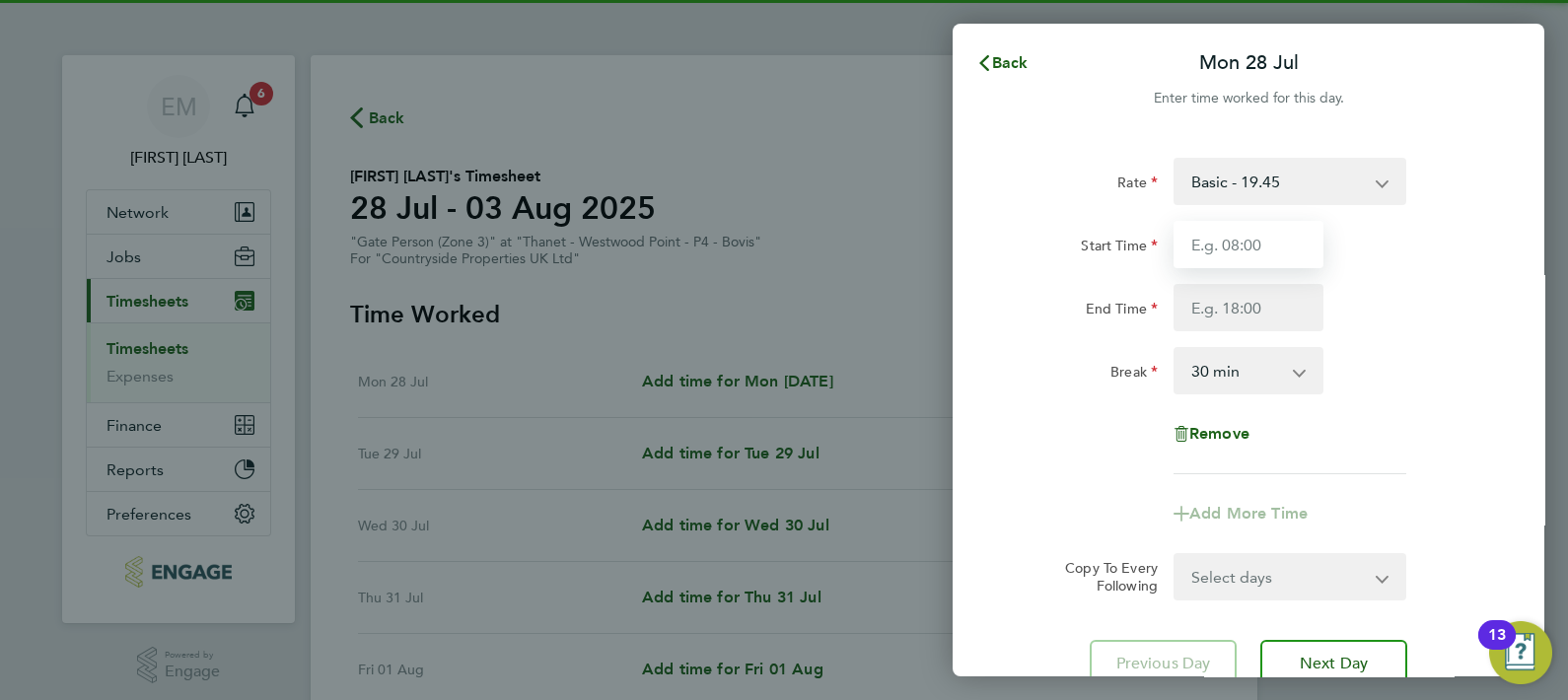 click on "Start Time" at bounding box center [1248, 245] 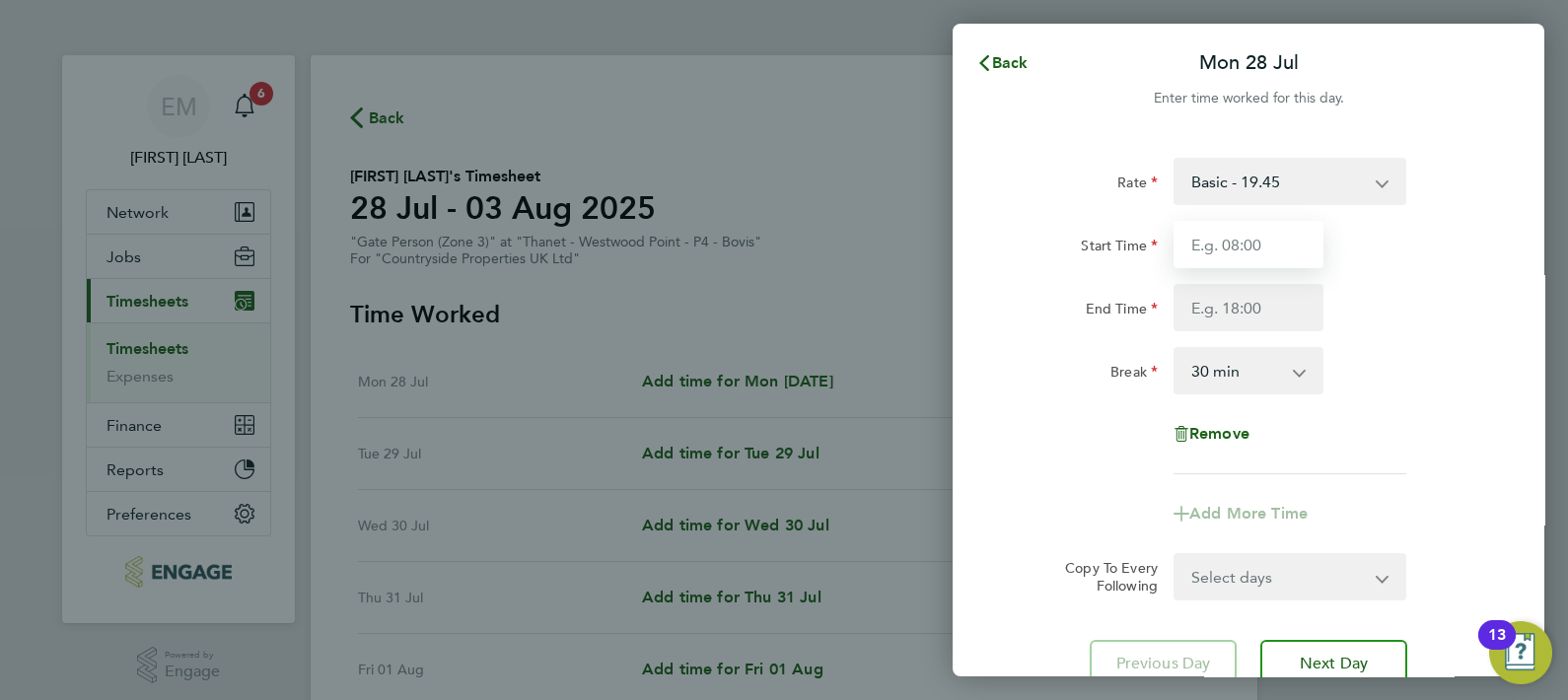 type on "07:30" 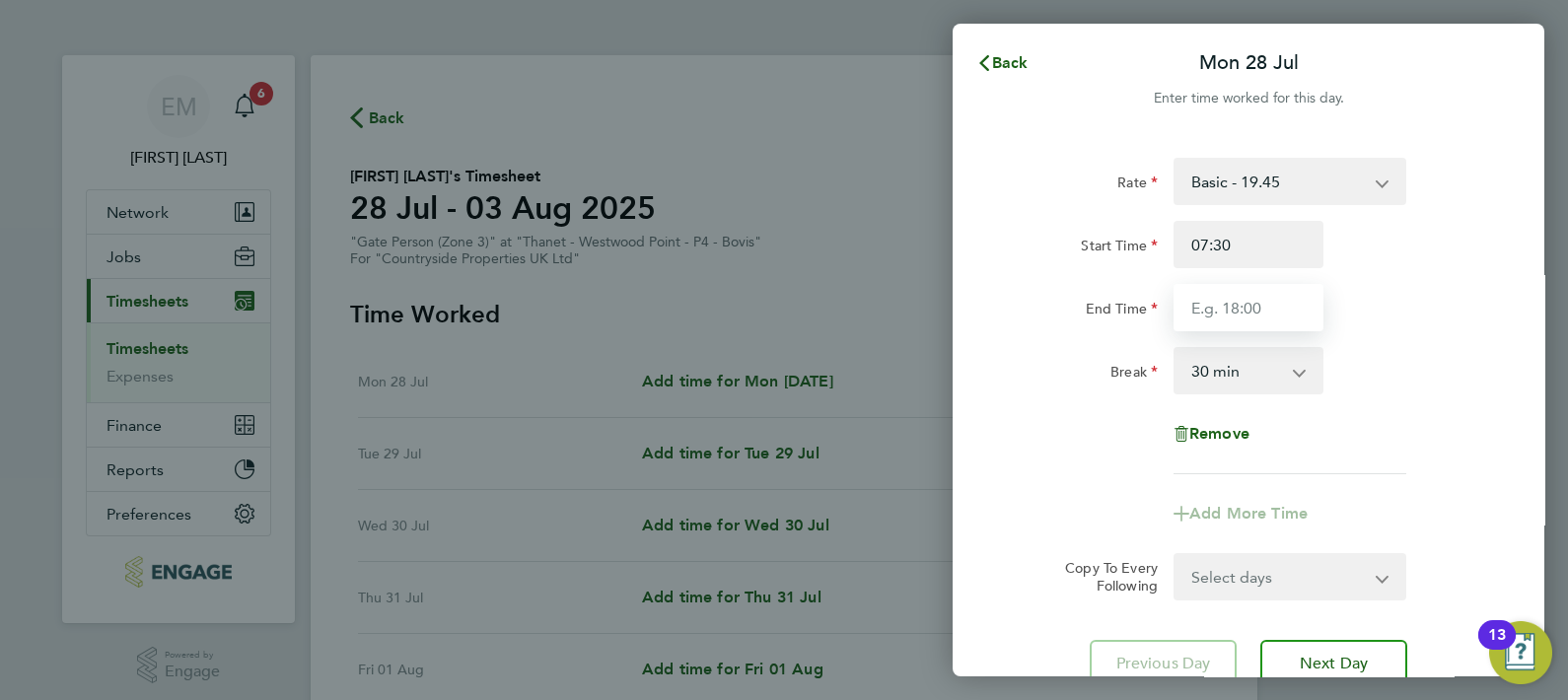 type on "17:00" 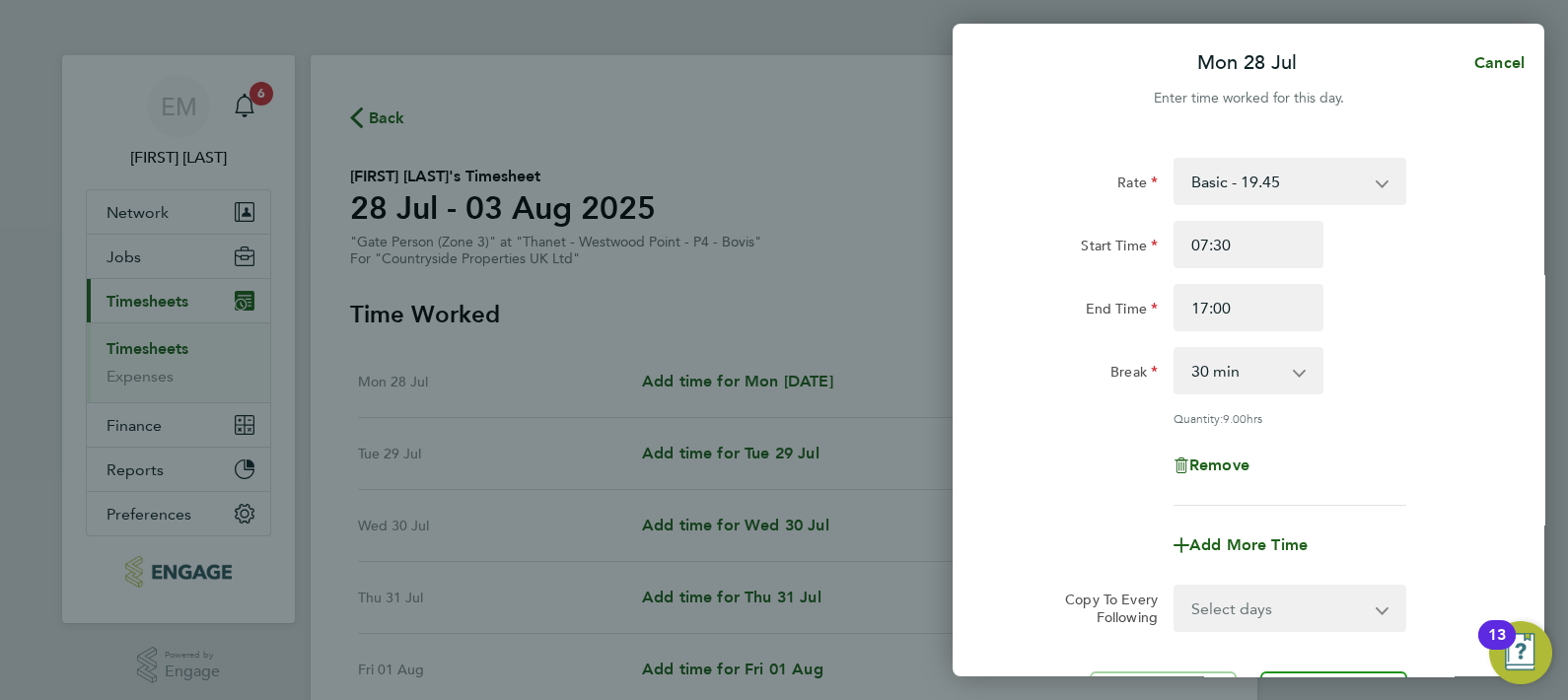 click on "Add More Time" 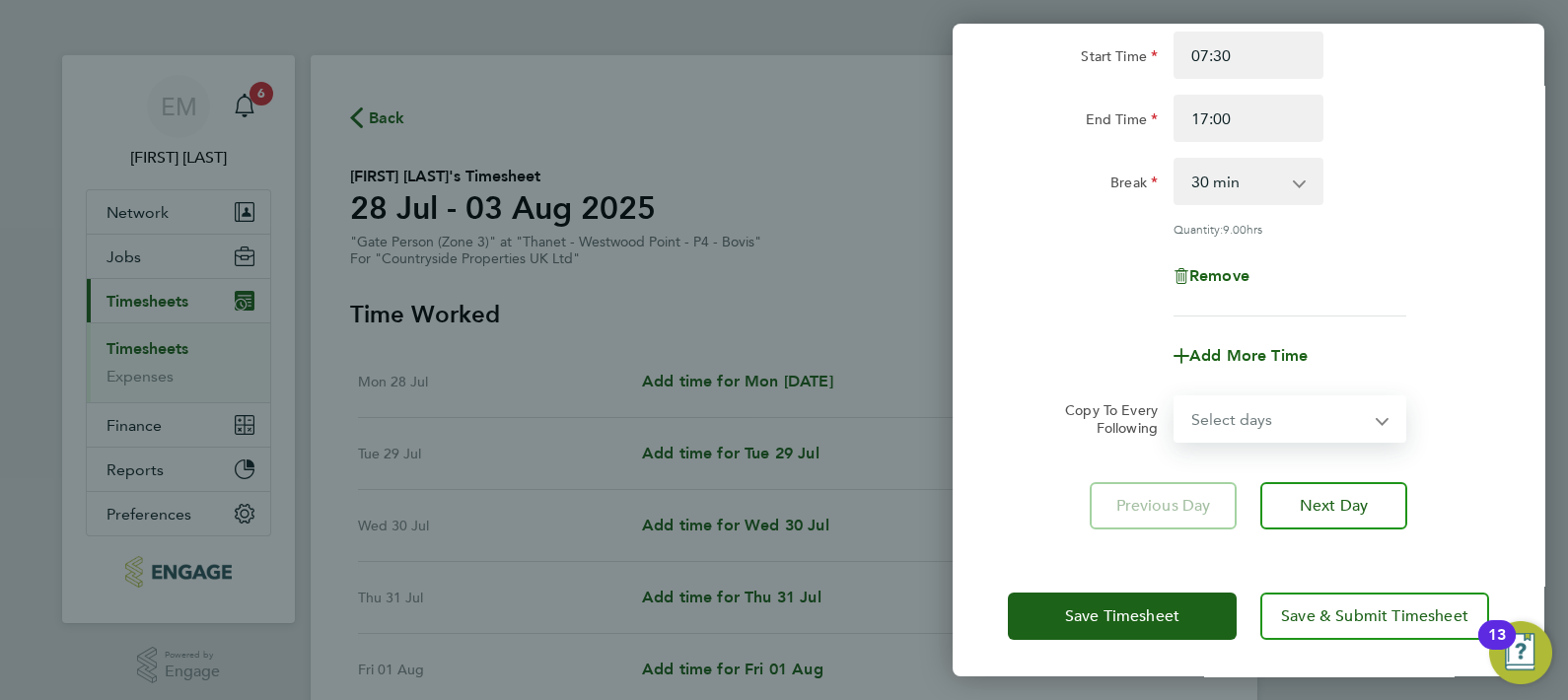 click on "Select days   Day   Weekday (Mon-Fri)   Weekend (Sat-Sun)   Tuesday   Wednesday   Thursday   Friday   Saturday   Sunday" at bounding box center [1279, 419] 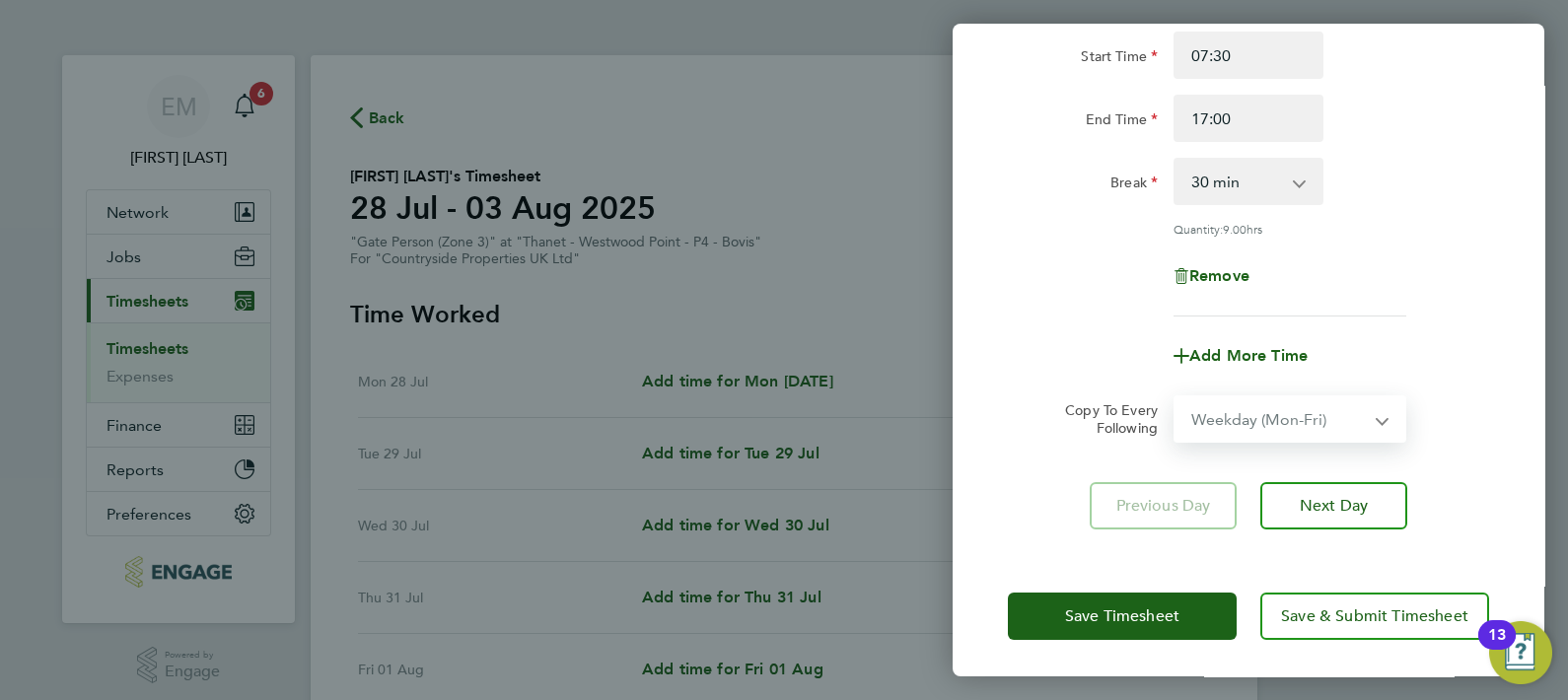 click on "Select days   Day   Weekday (Mon-Fri)   Weekend (Sat-Sun)   Tuesday   Wednesday   Thursday   Friday   Saturday   Sunday" at bounding box center [1279, 419] 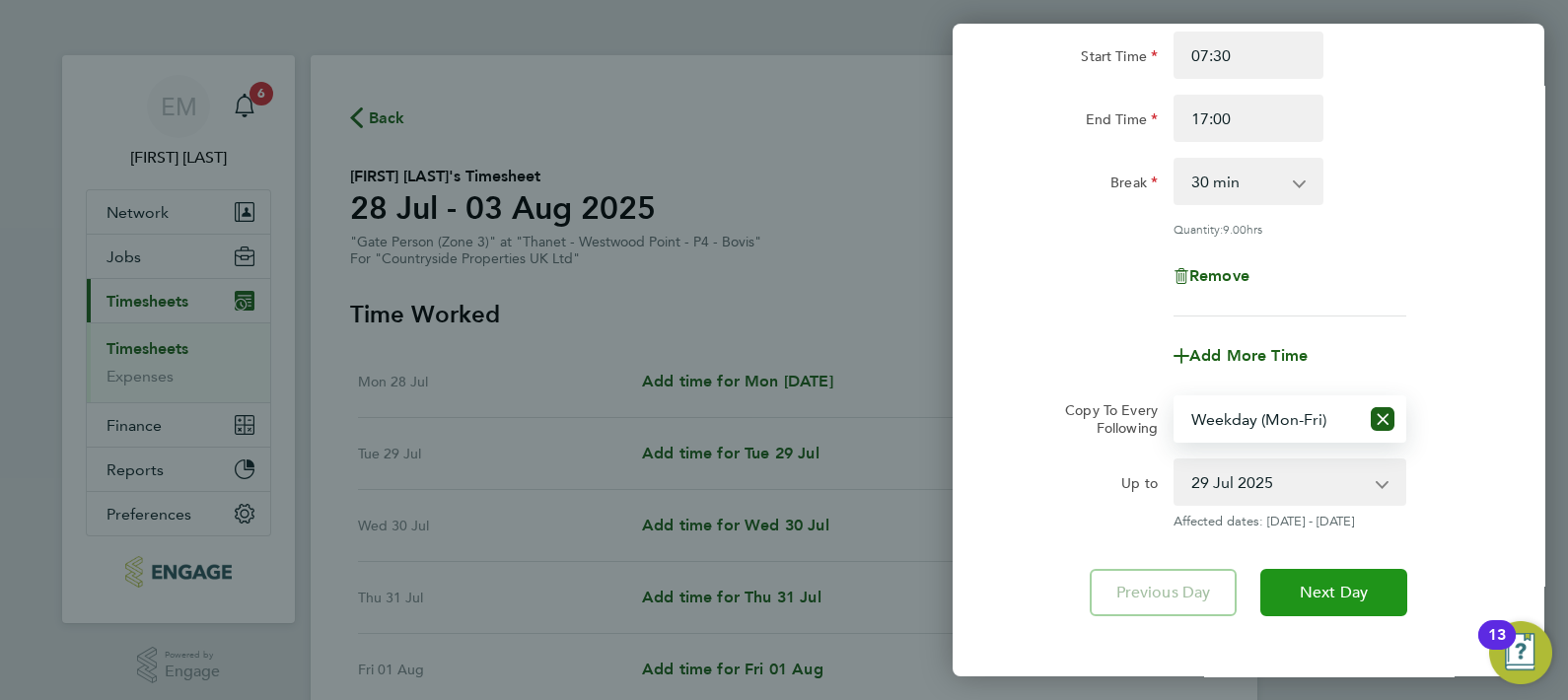 click on "Next Day" 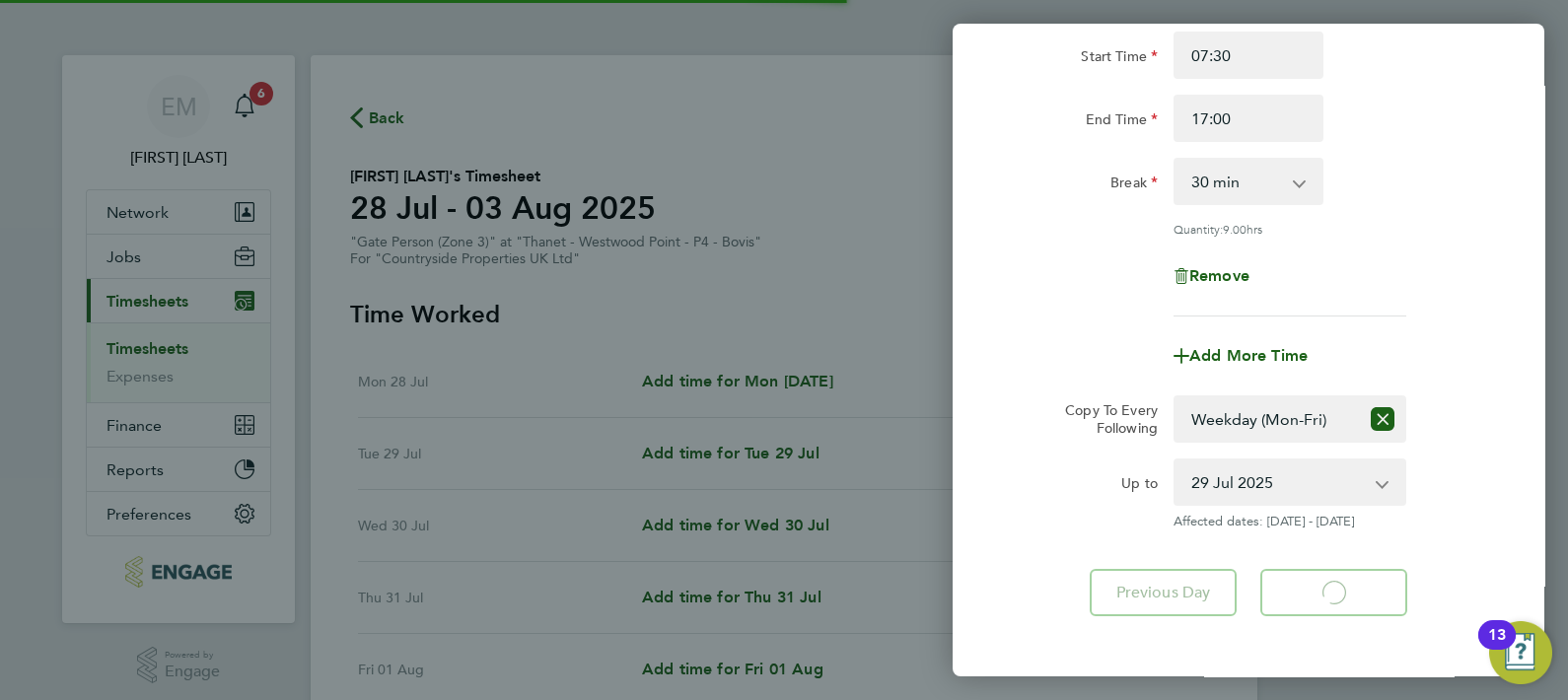 select on "30" 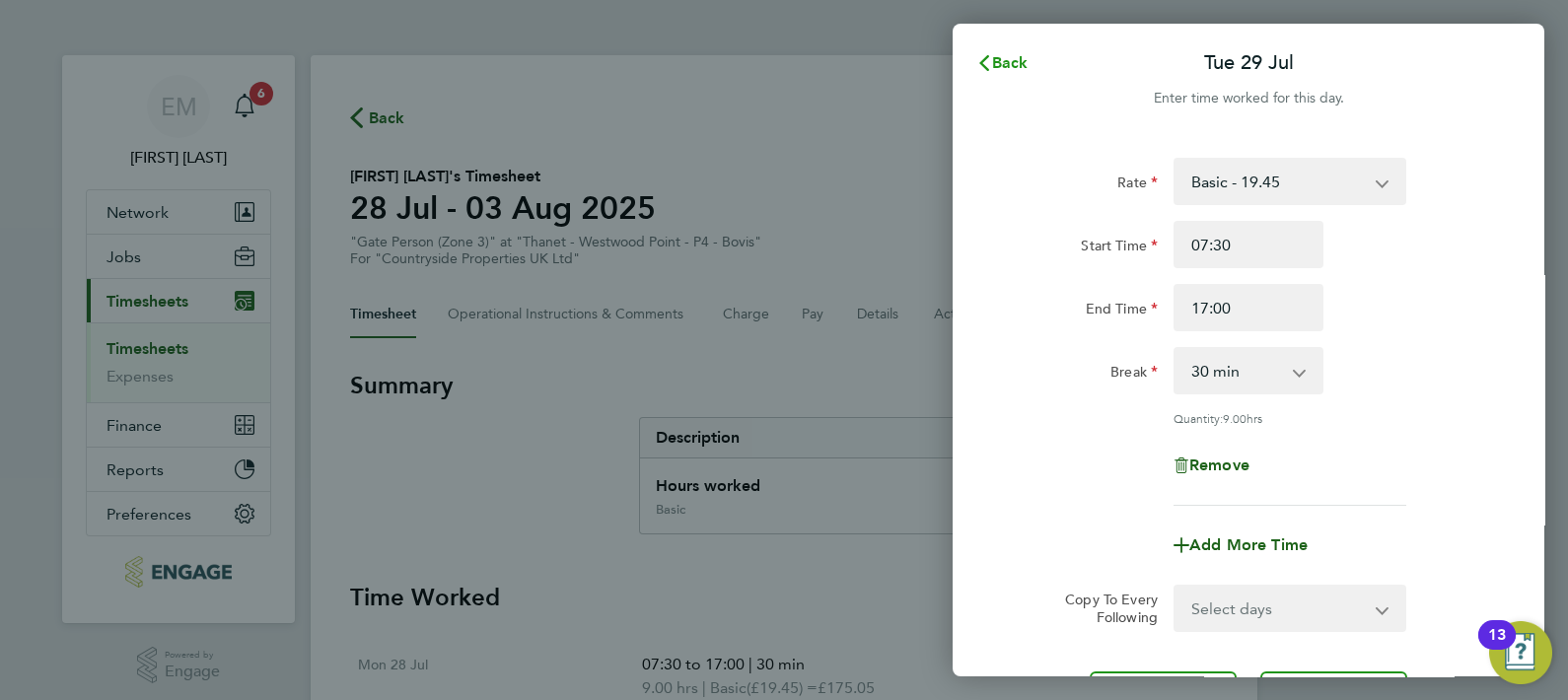 click on "Back" 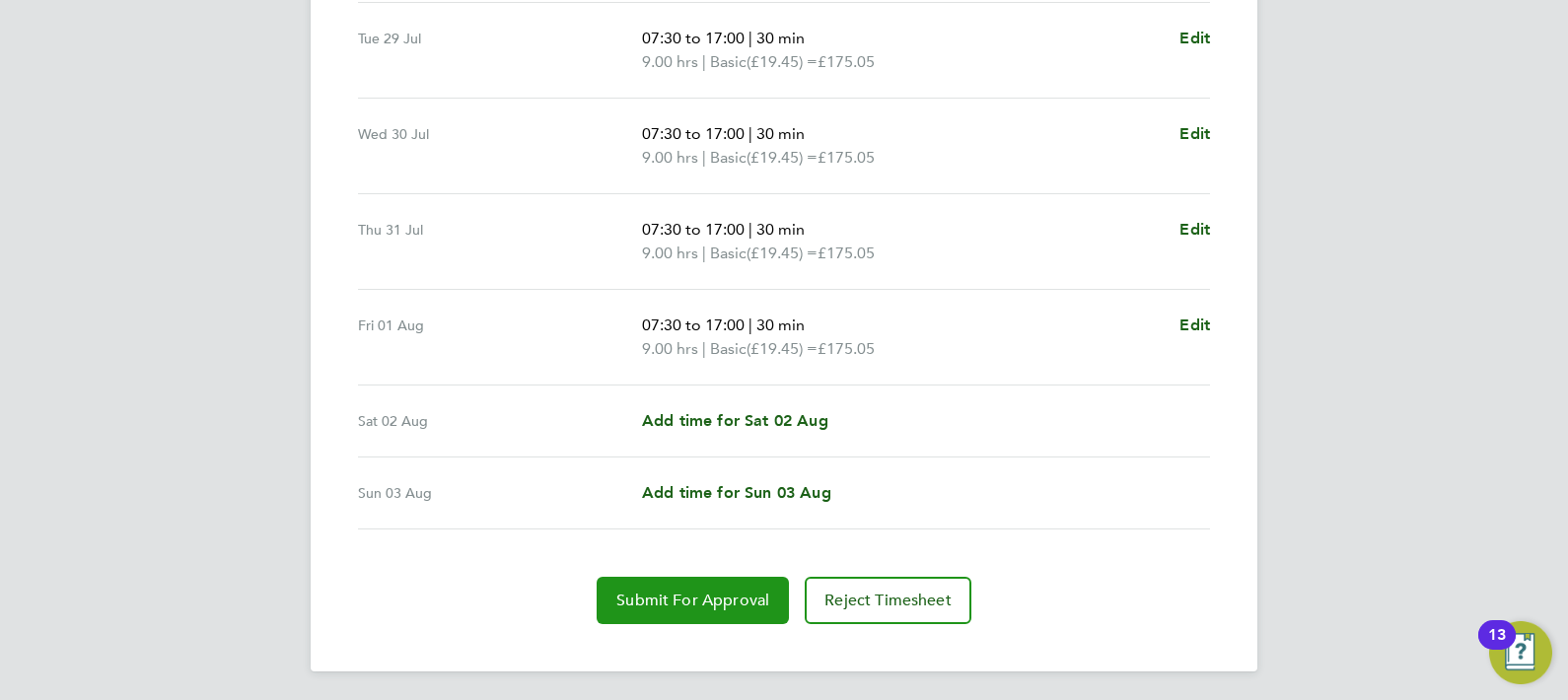 click on "Submit For Approval" 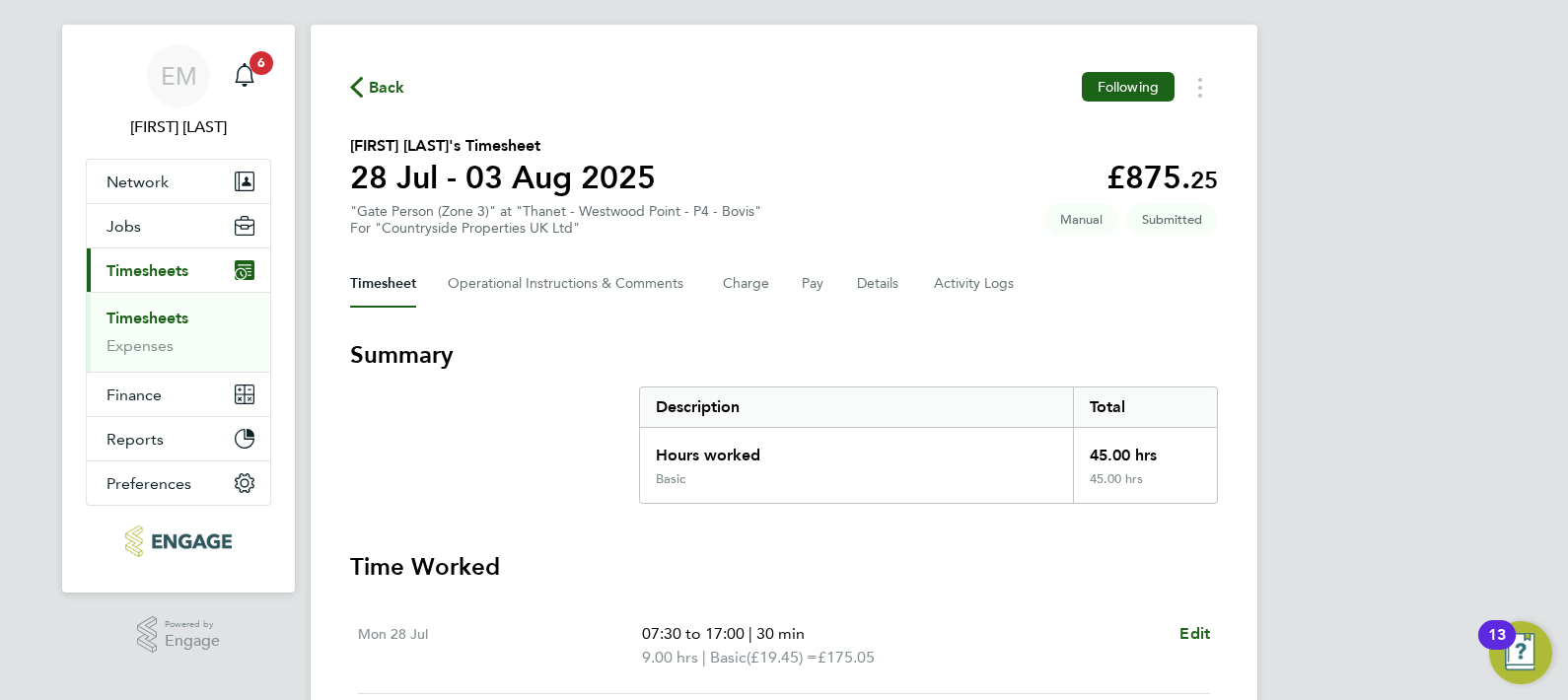click on "Timesheets   Expenses" at bounding box center [178, 331] 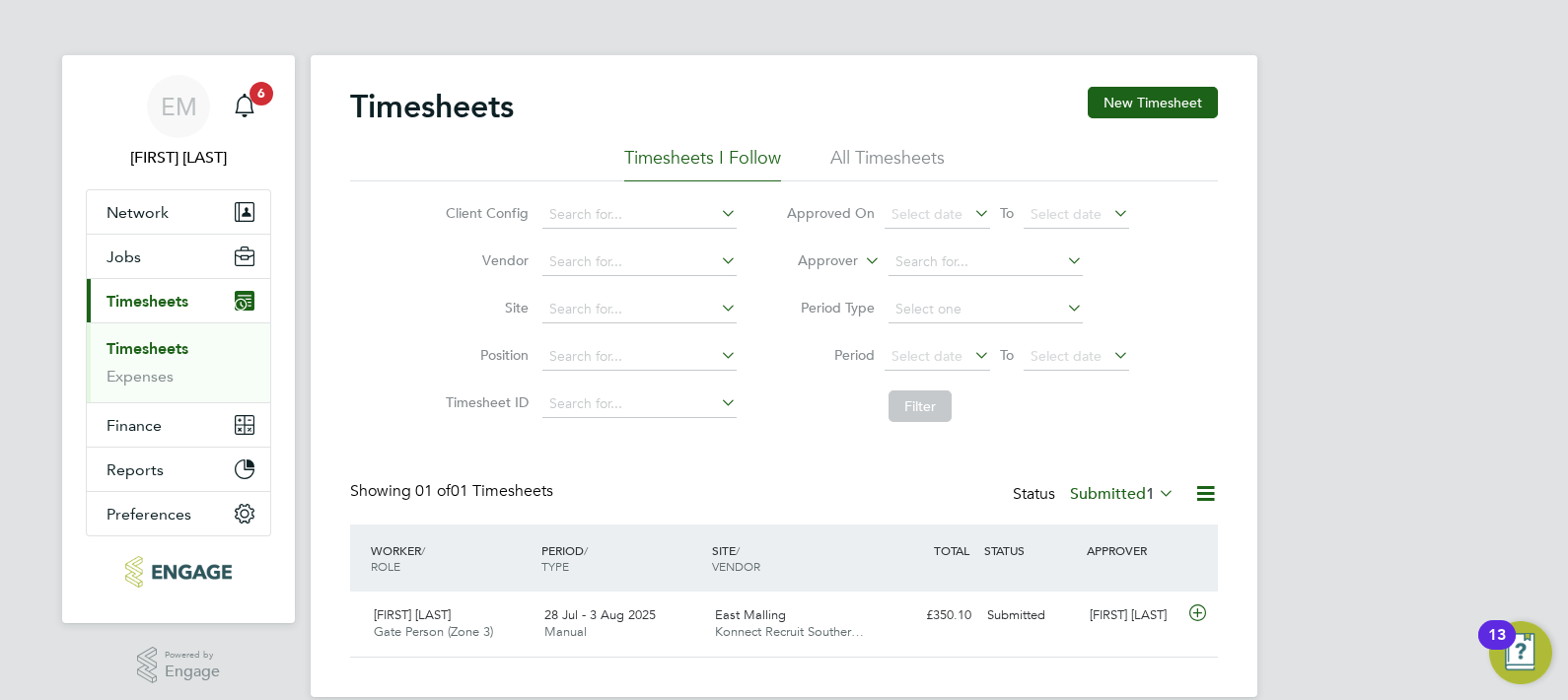 click on "Timesheets New Timesheet" 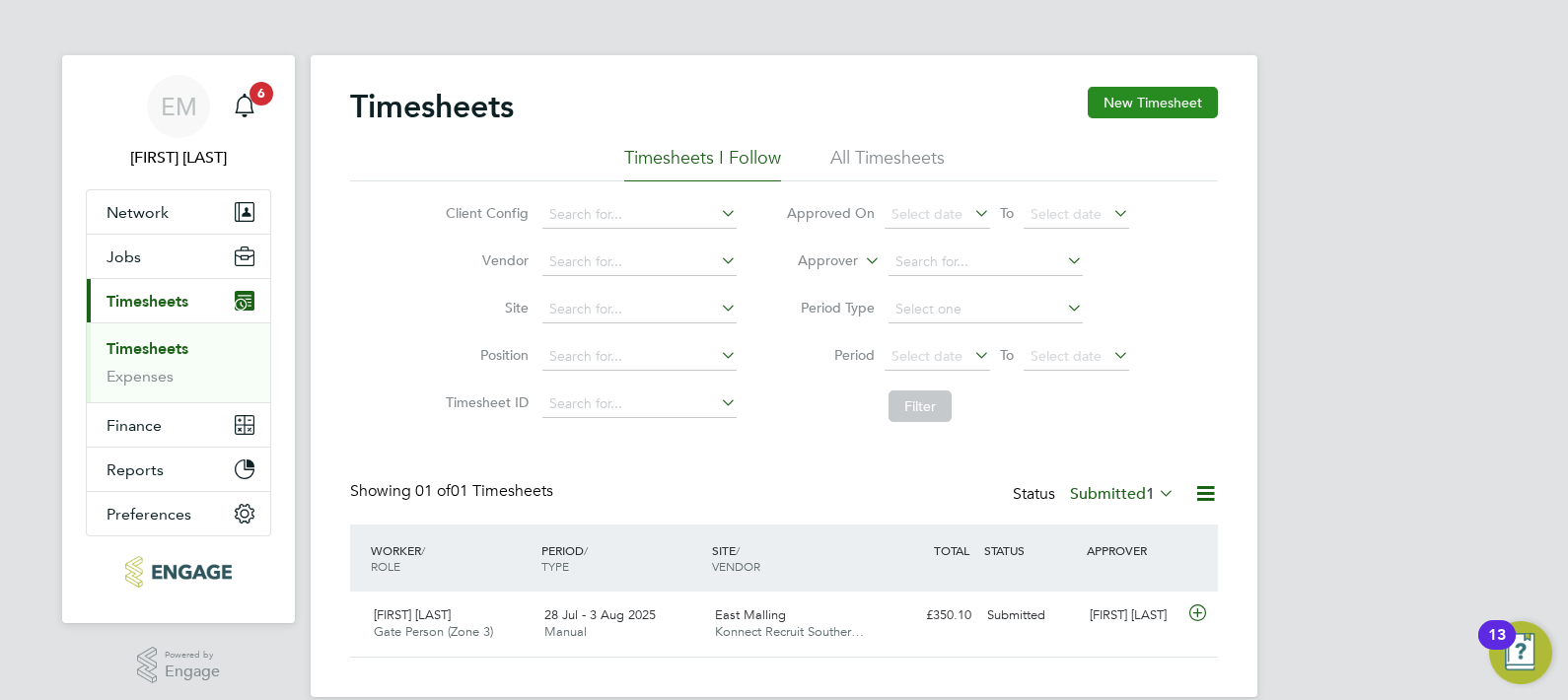 click on "New Timesheet" 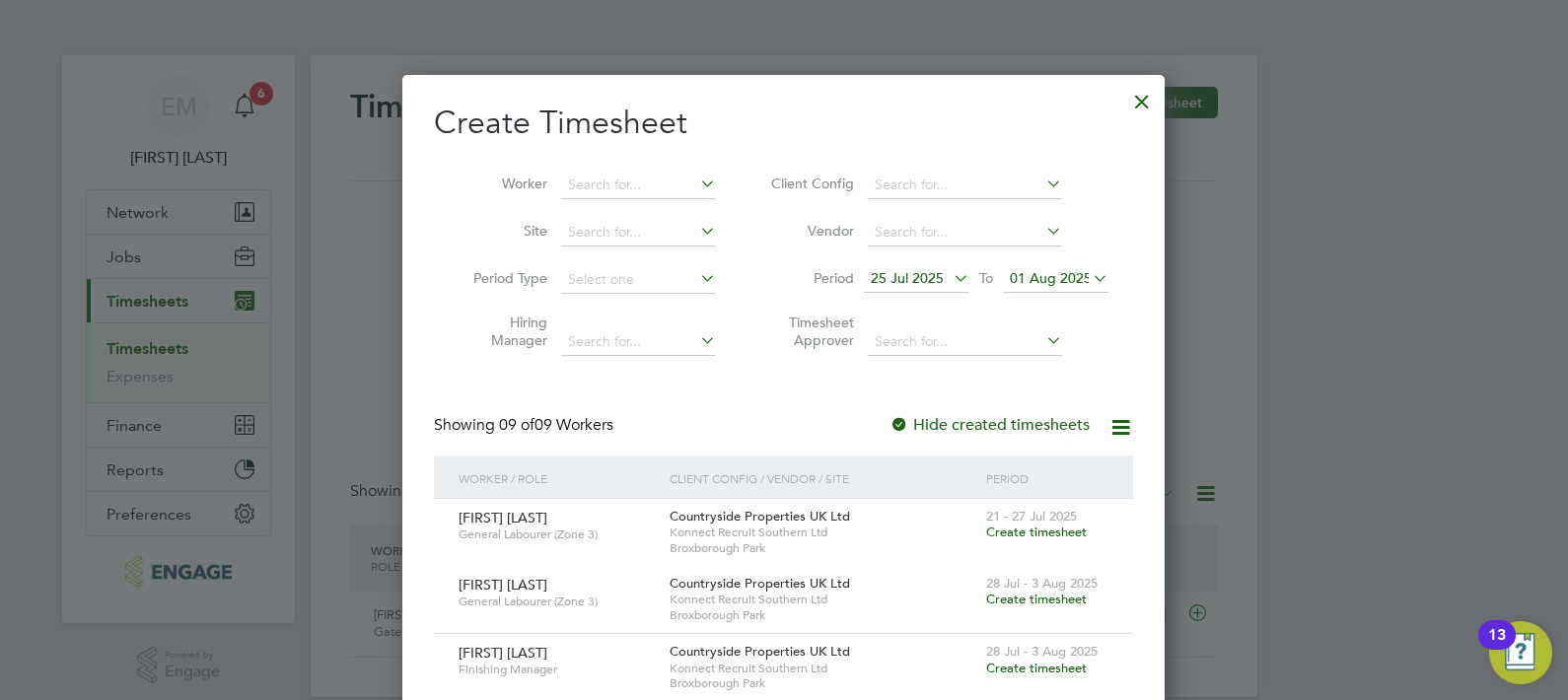 type 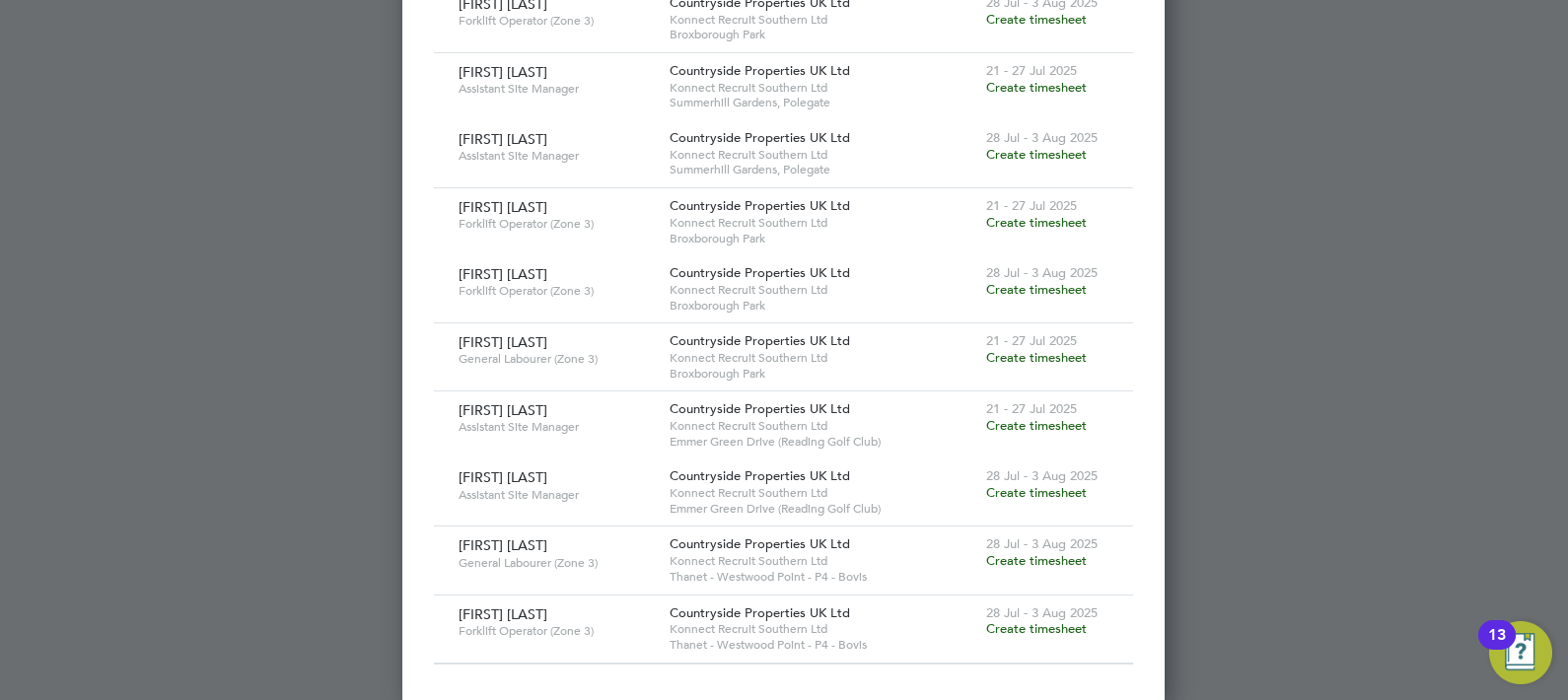 click on "Create timesheet" at bounding box center [1036, 560] 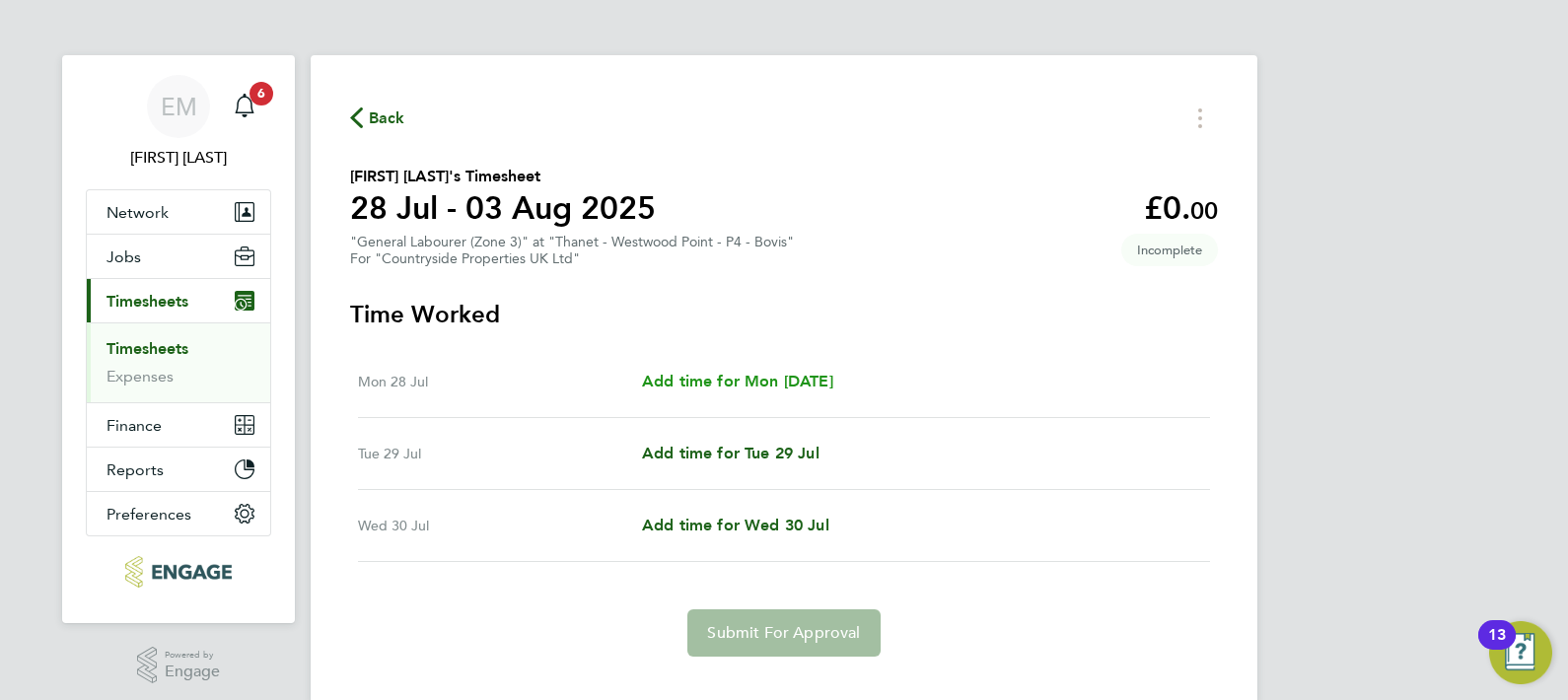 click on "Add time for Mon 28 Jul" at bounding box center (738, 381) 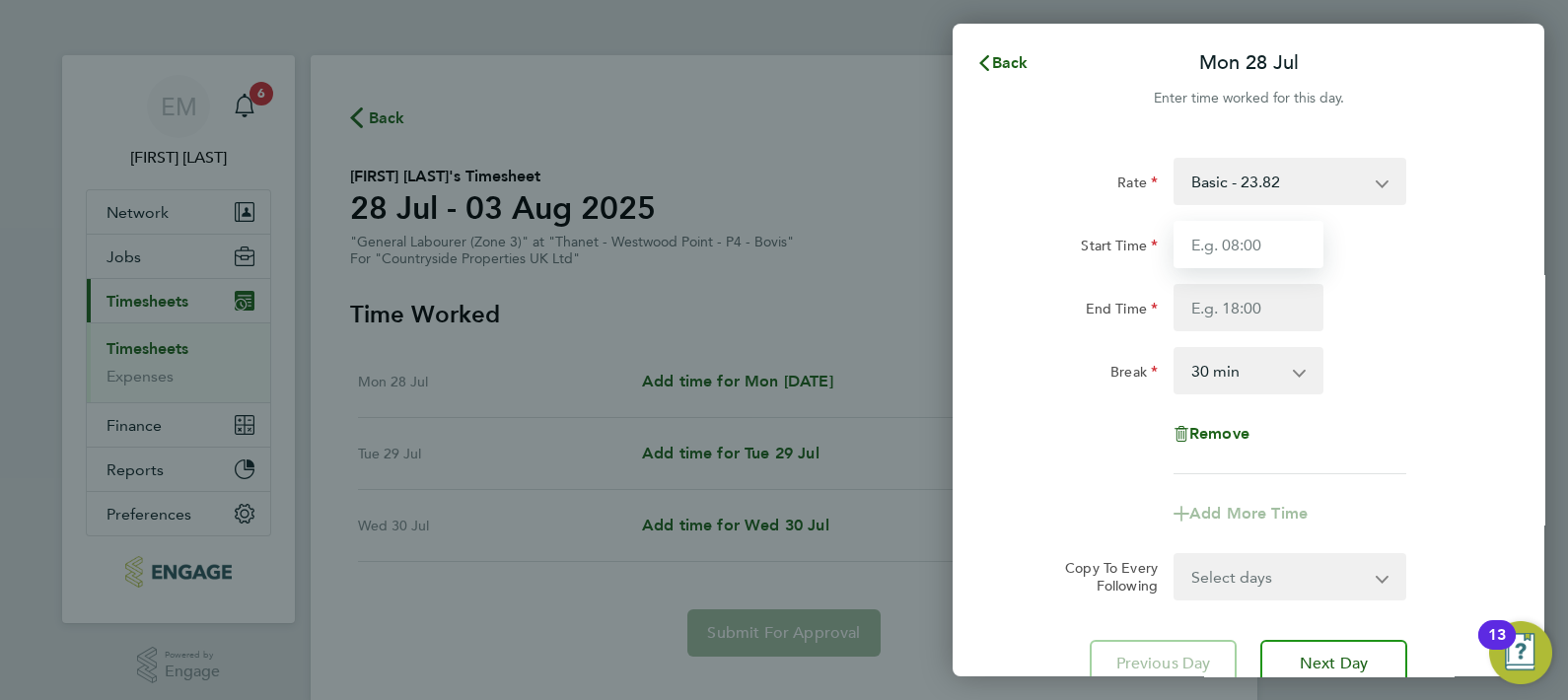 click on "Start Time" at bounding box center (1248, 245) 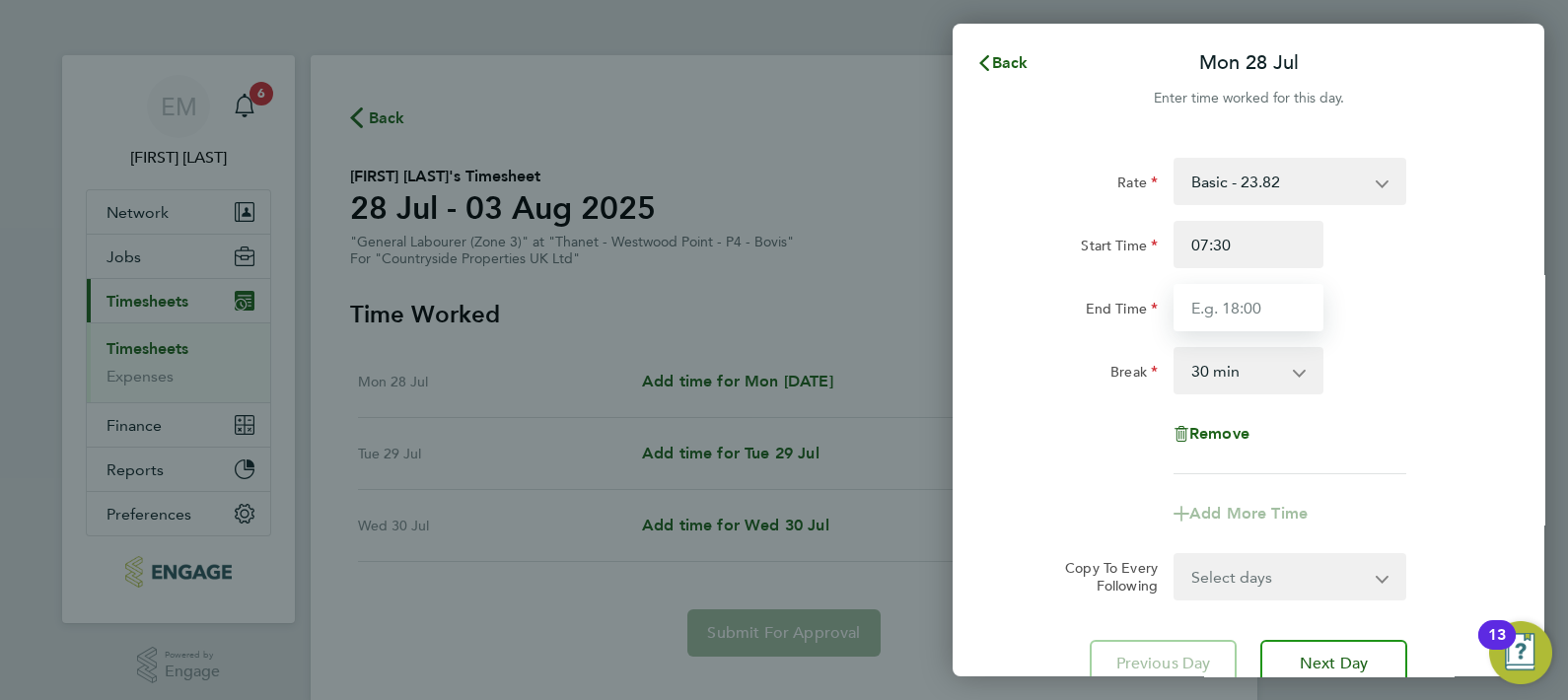 type on "17:00" 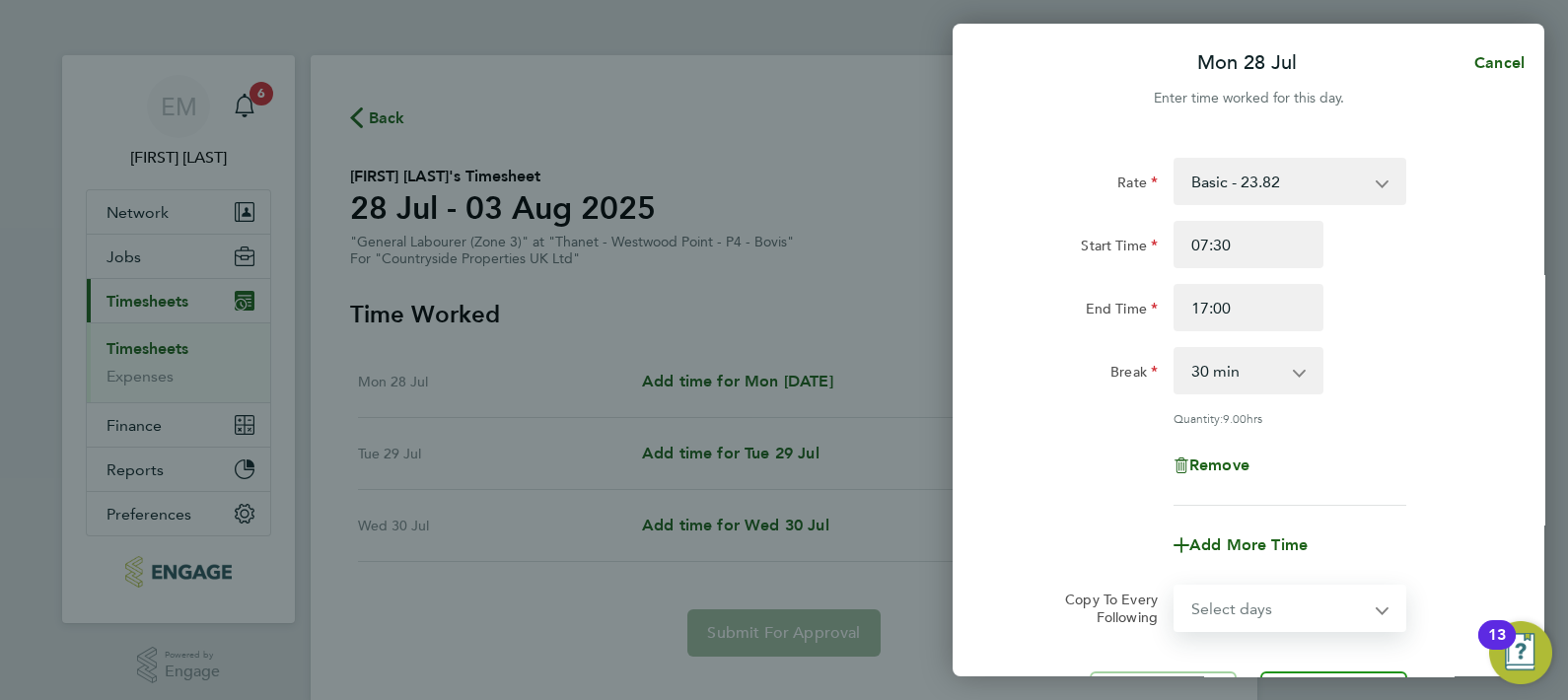click on "Select days   Day   Tuesday   Wednesday" at bounding box center [1279, 608] 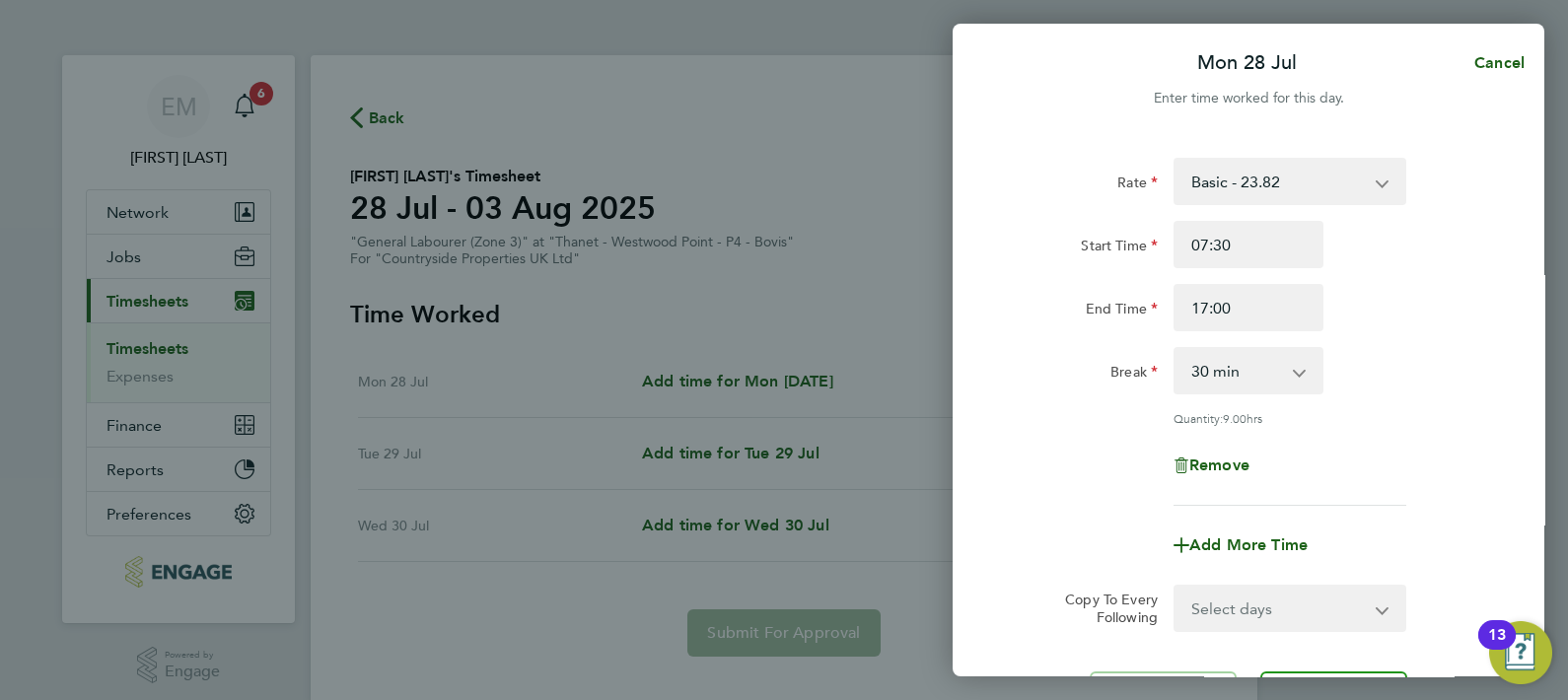 click on "Add More Time" 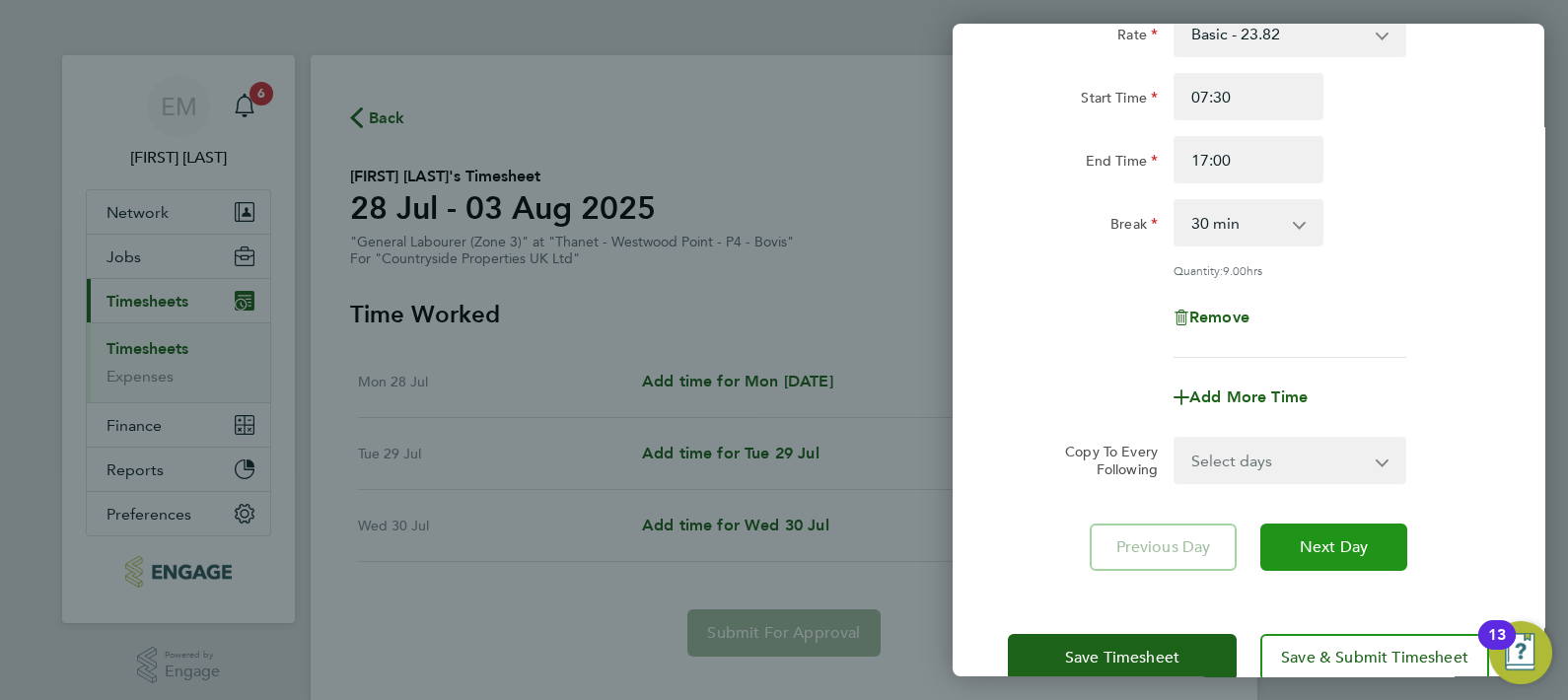 click on "Next Day" 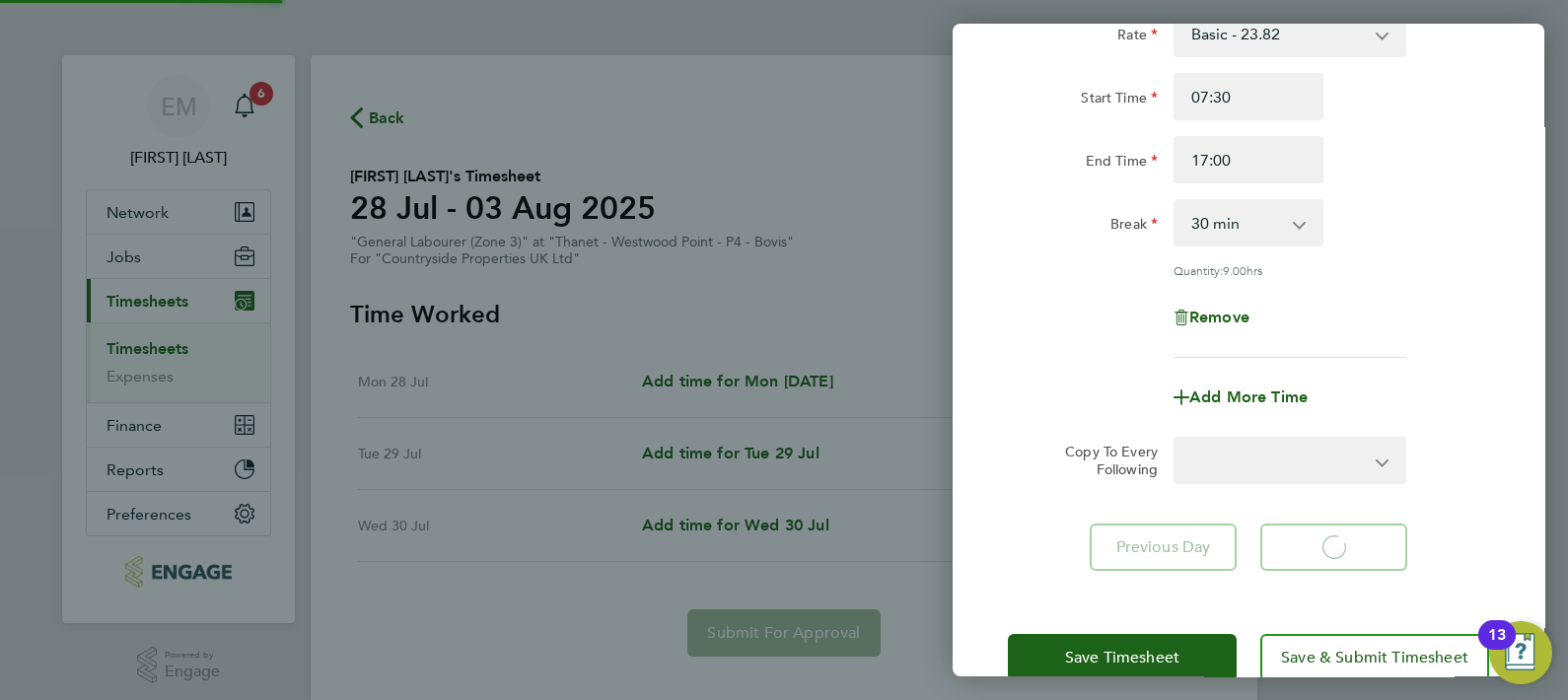 select on "30" 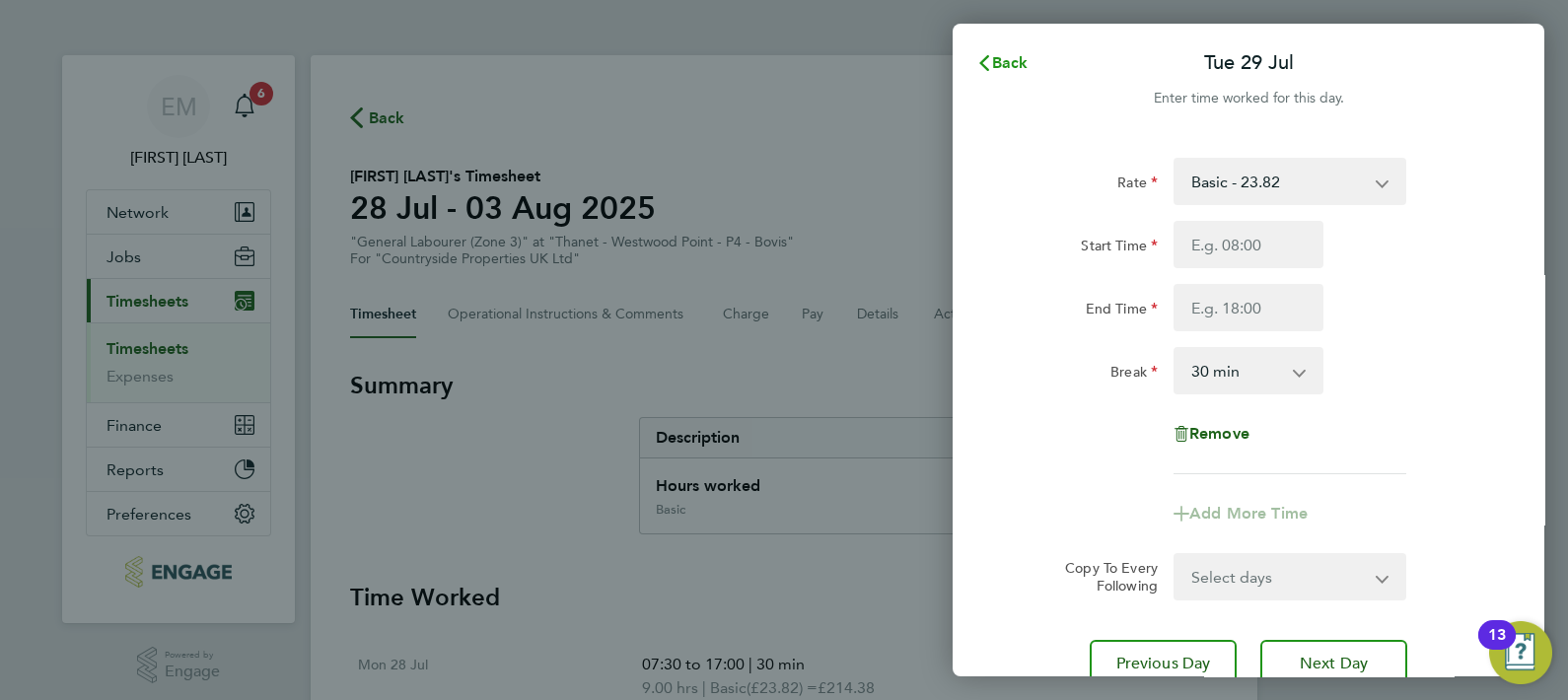 click on "Back" 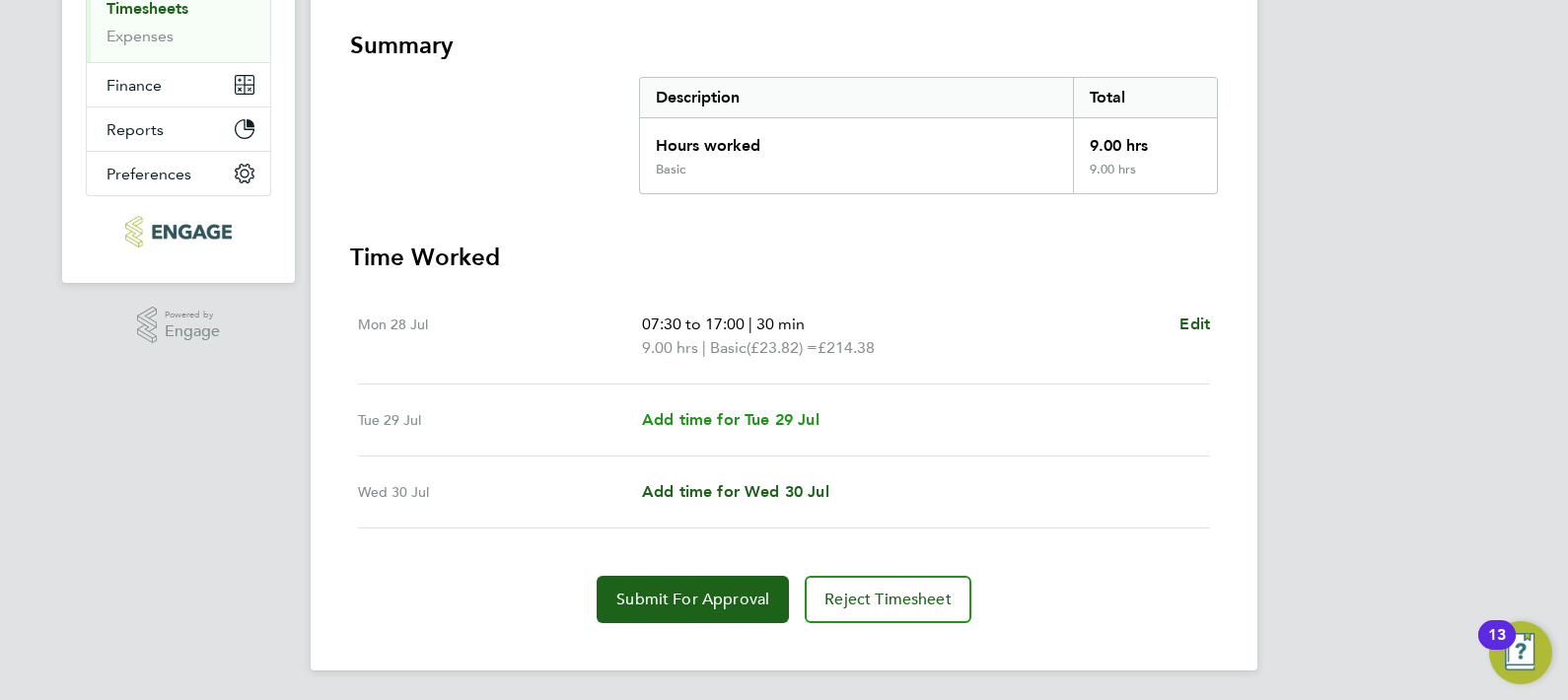 click on "Add time for Tue 29 Jul" at bounding box center (731, 419) 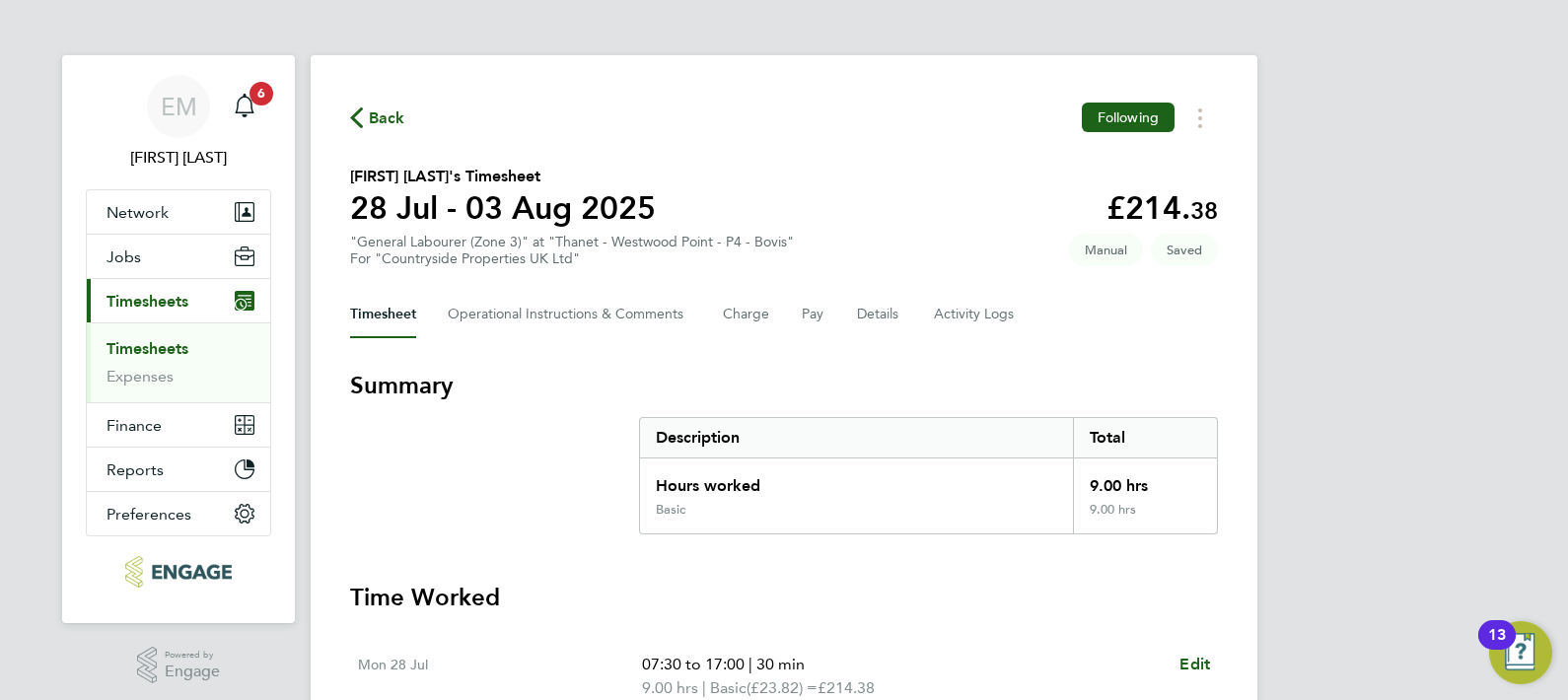 select on "30" 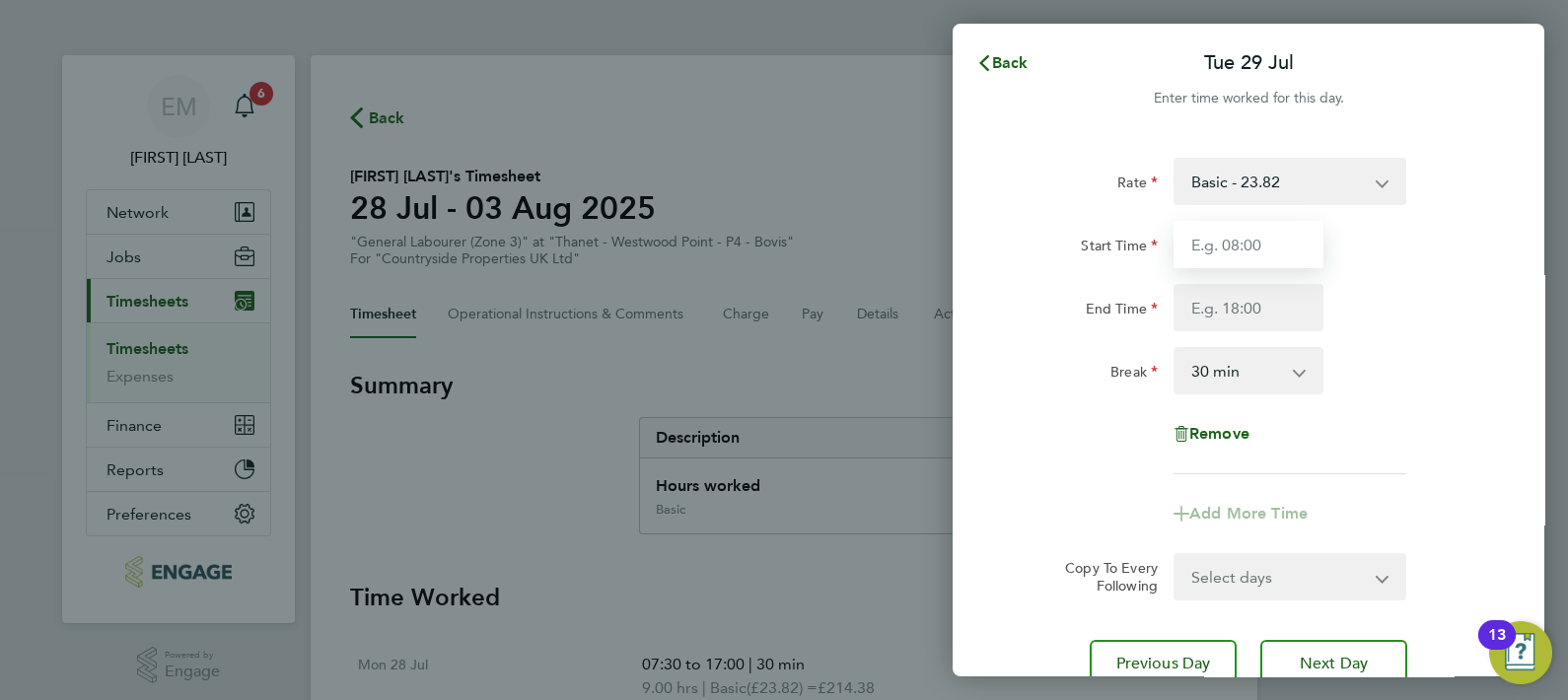 click on "Start Time" at bounding box center [1248, 245] 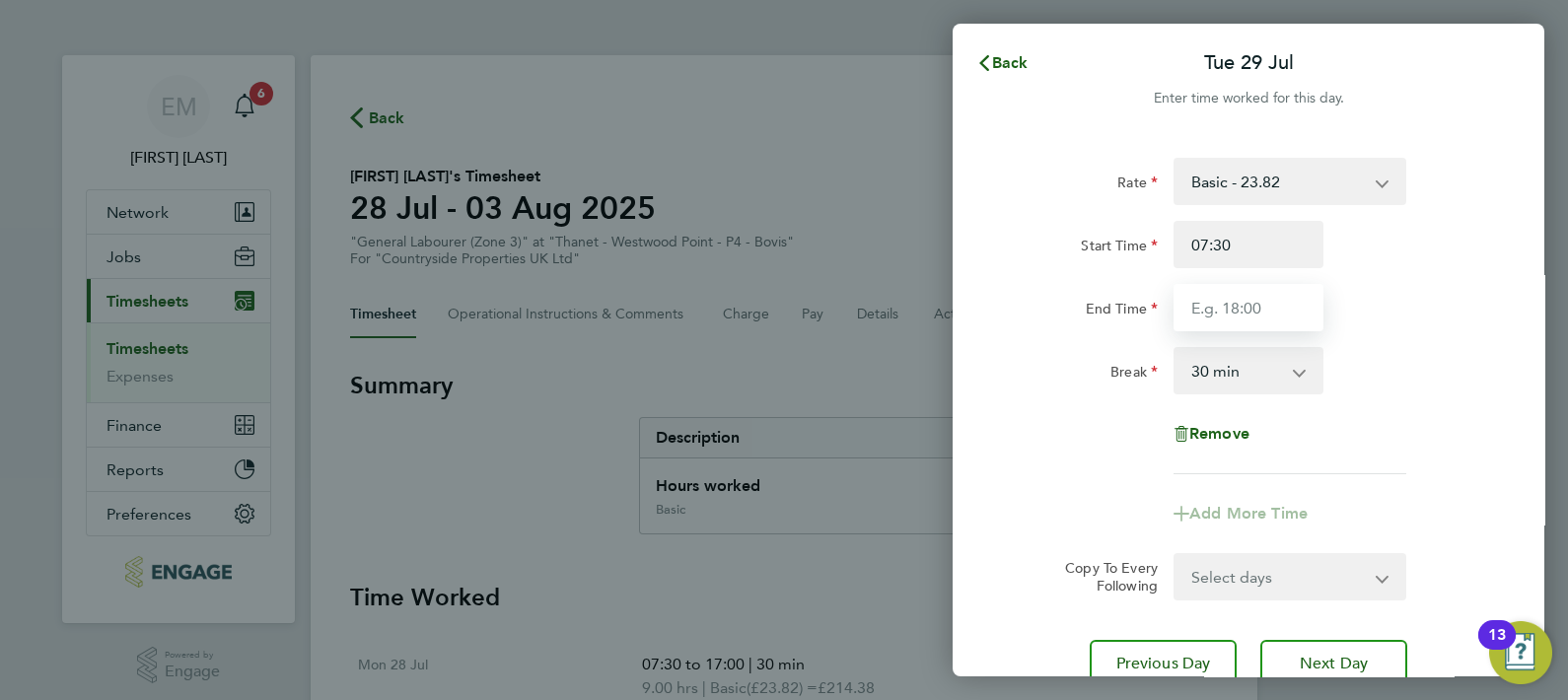 type on "17:00" 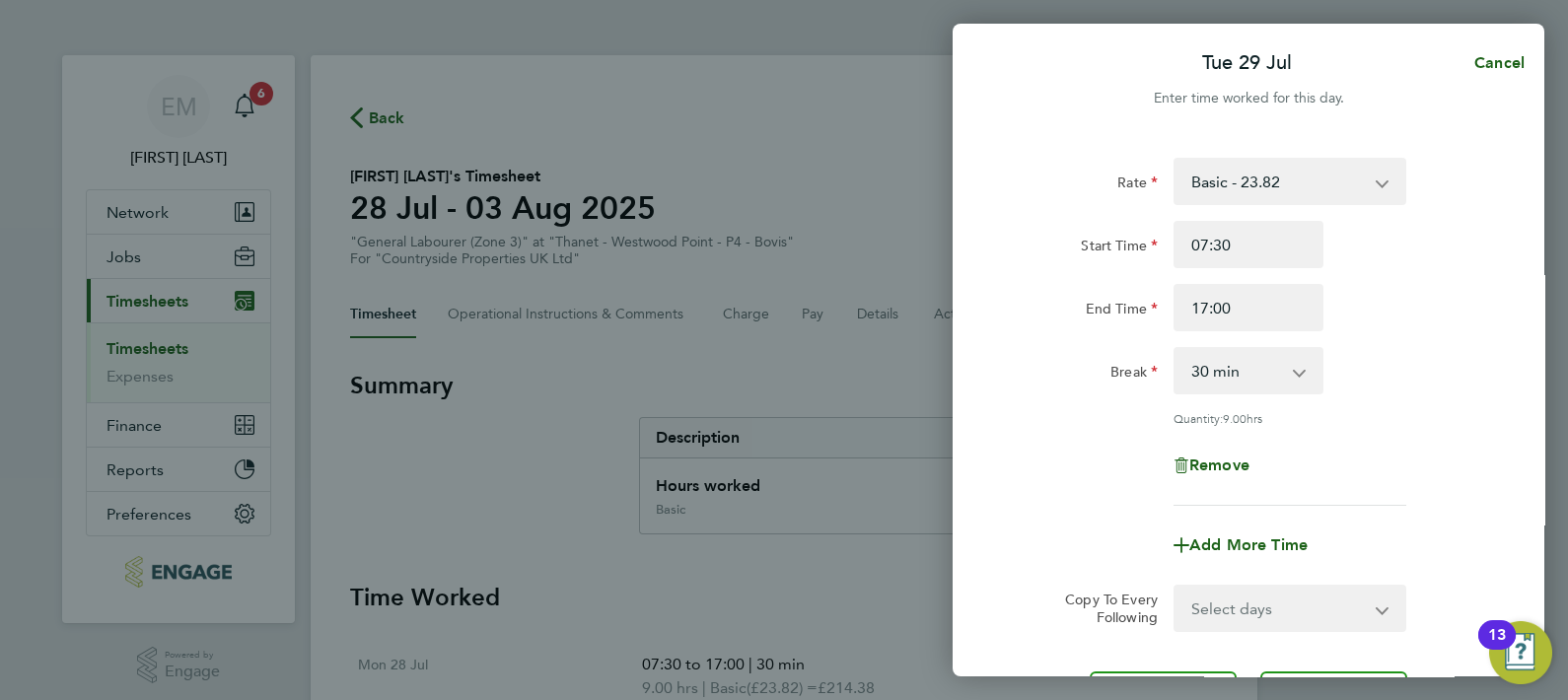 click on "Rate  Basic - 23.82
Start Time 07:30 End Time 17:00 Break  0 min   15 min   30 min   45 min   60 min   75 min   90 min
Quantity:  9.00  hrs
Remove" 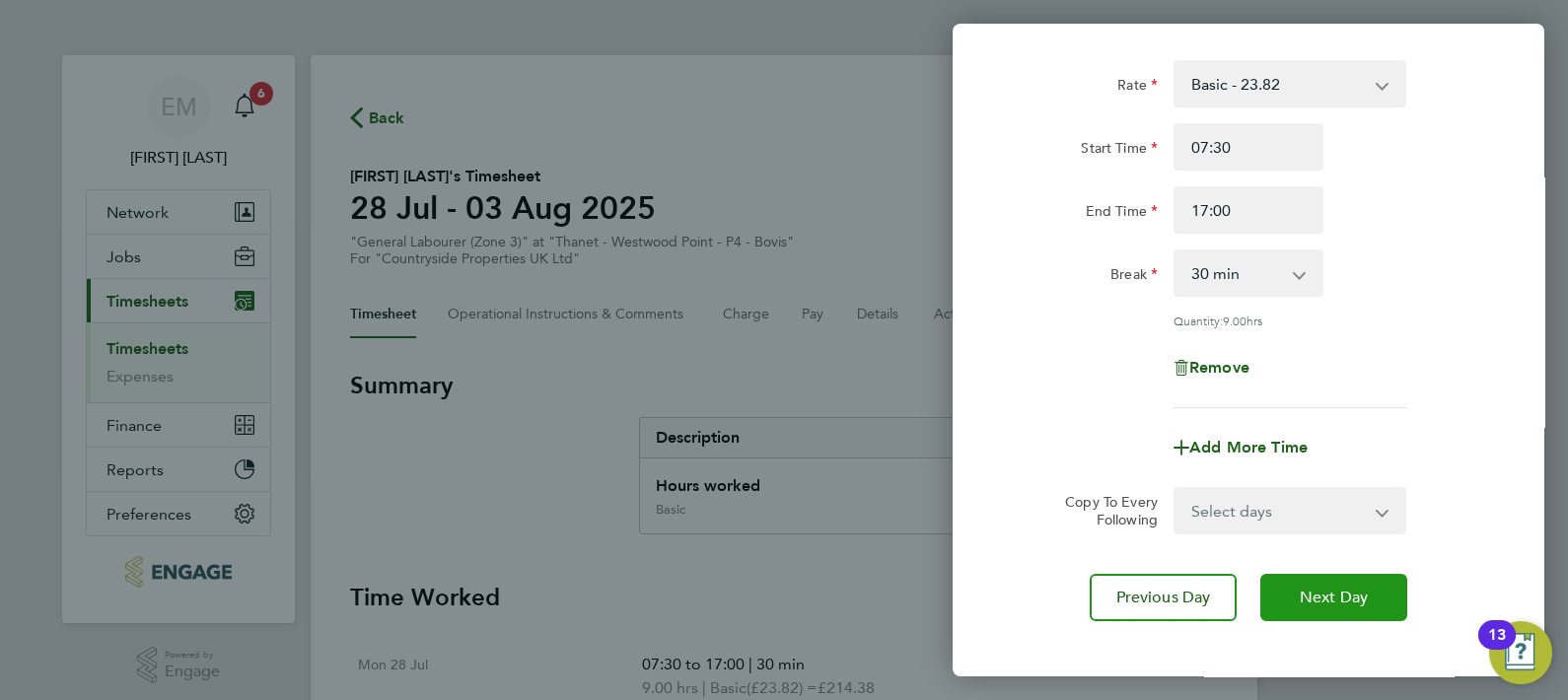 click on "Next Day" 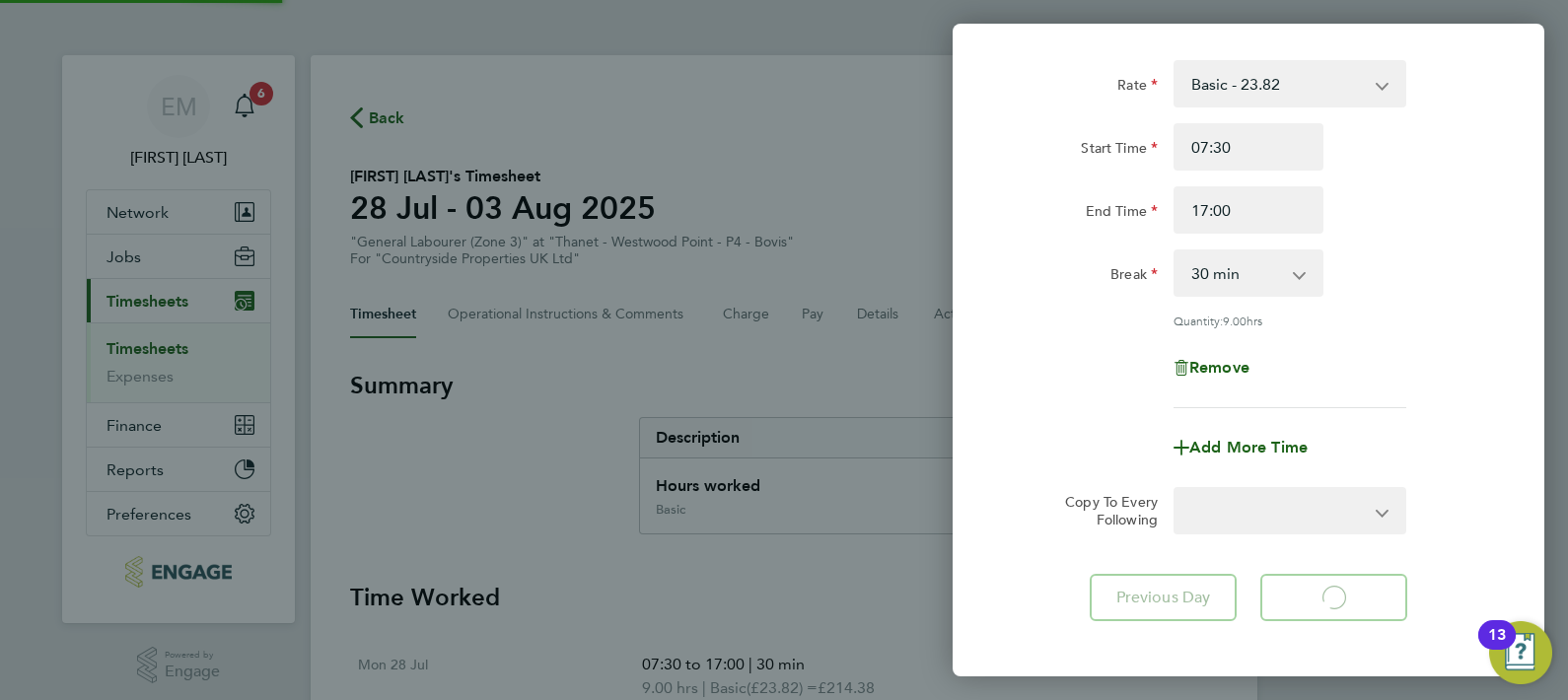 select on "30" 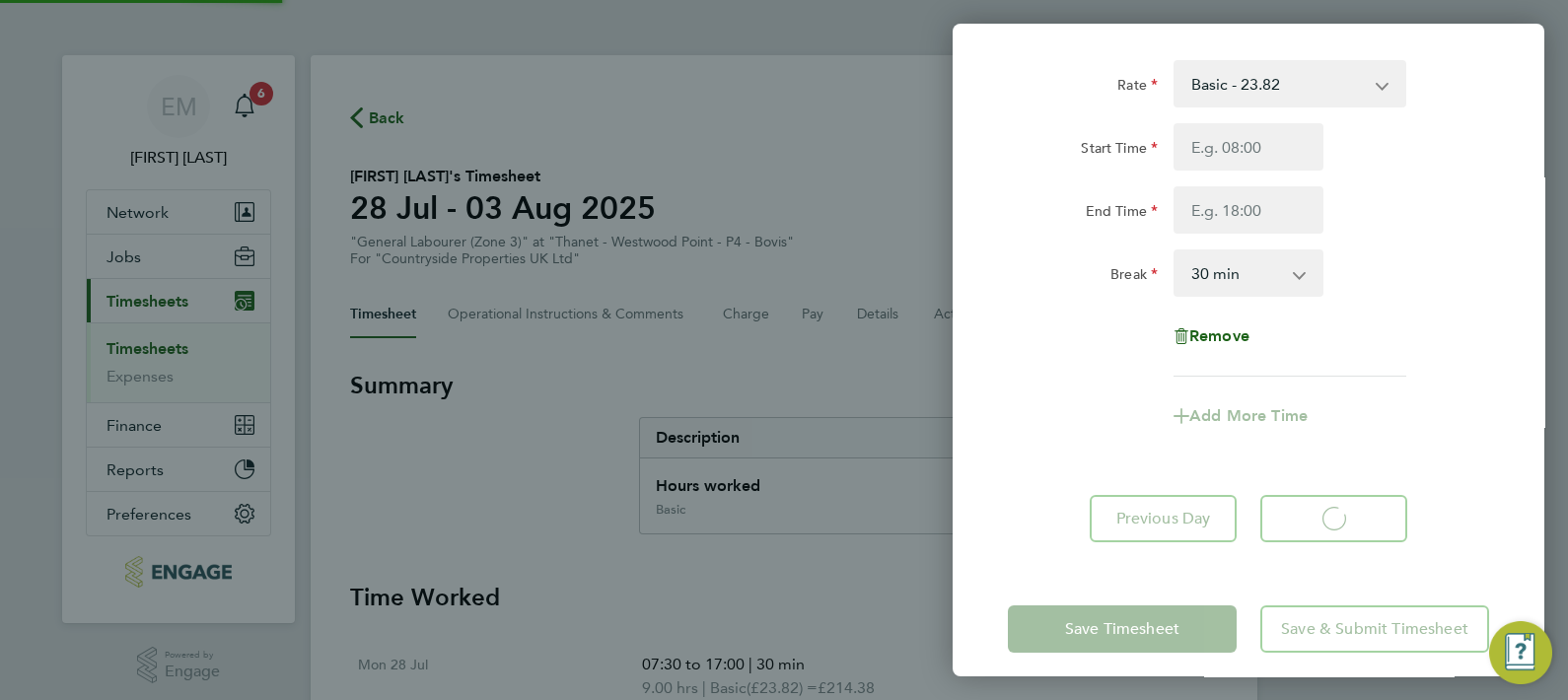 select on "30" 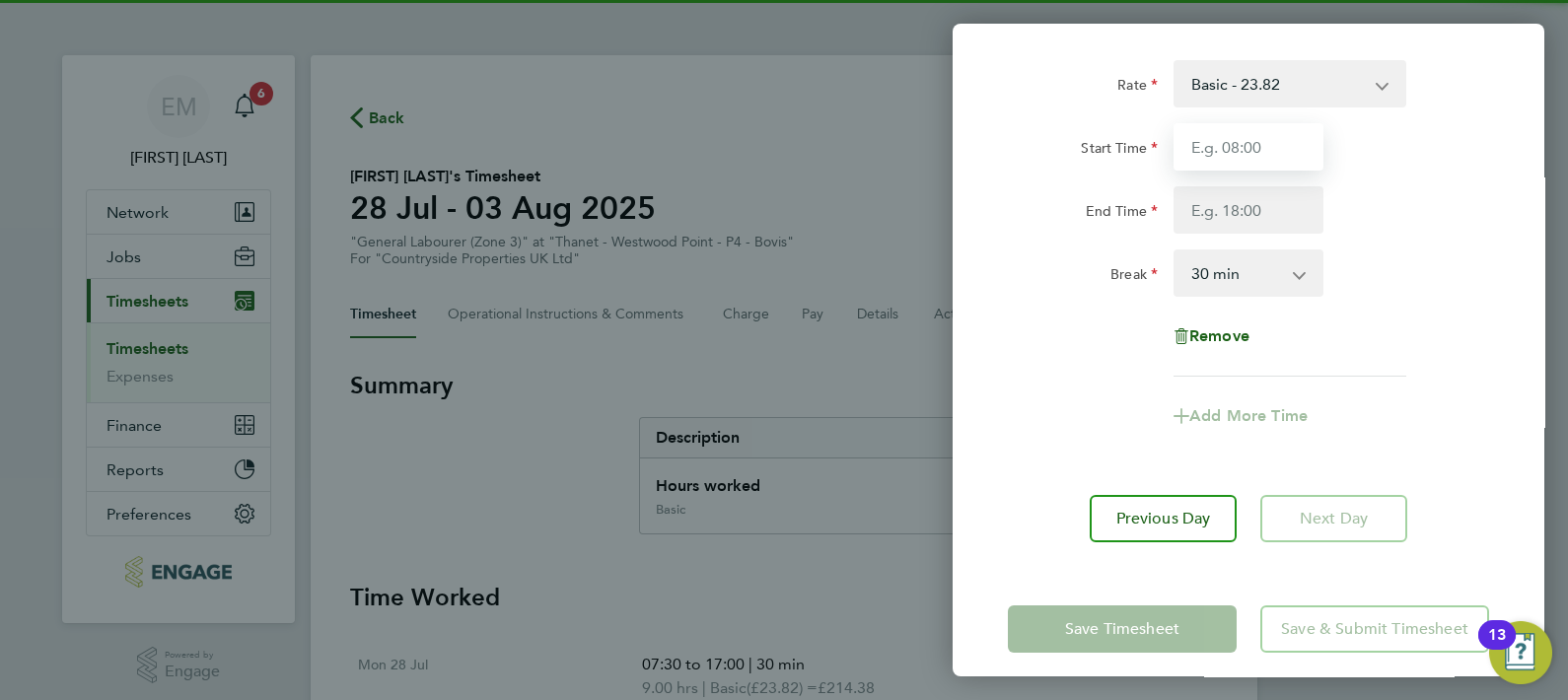 click on "Start Time" at bounding box center (1248, 147) 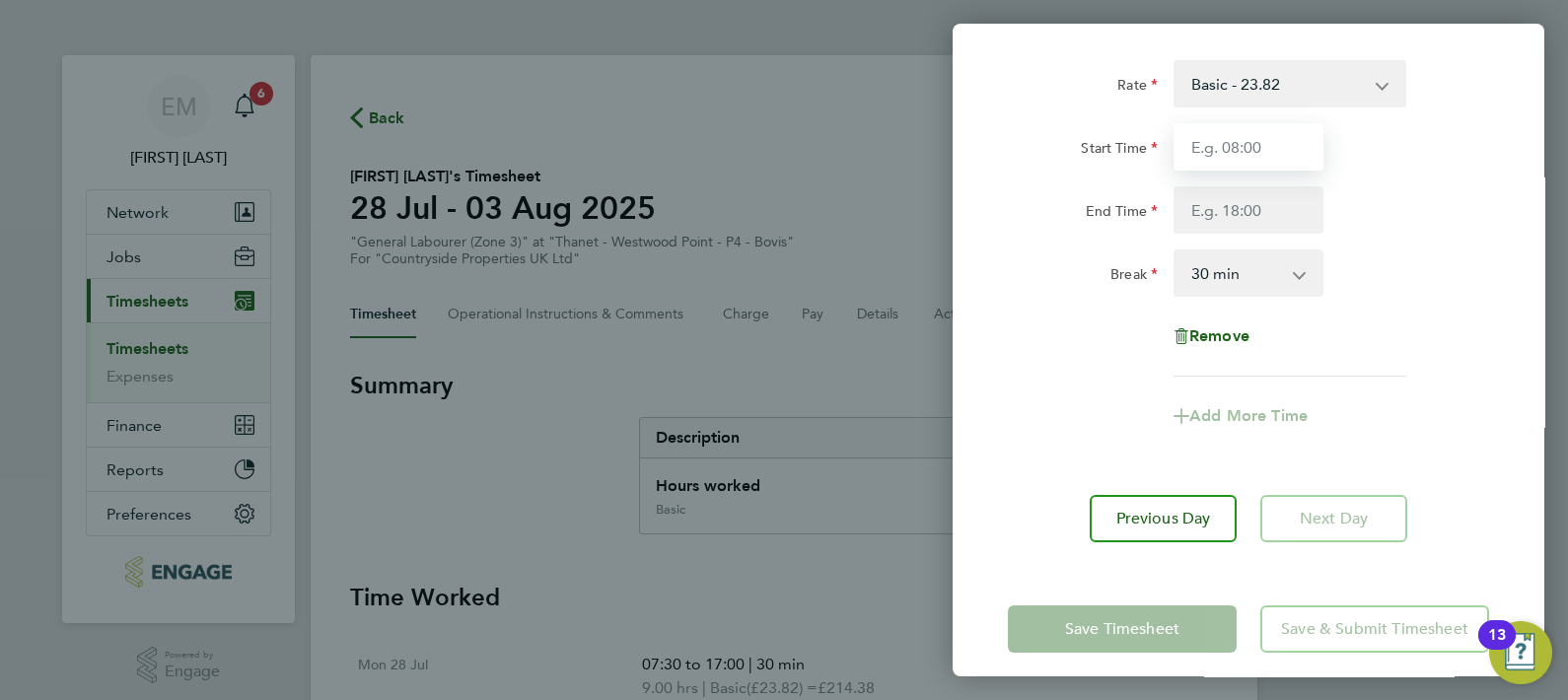 type on "07:30" 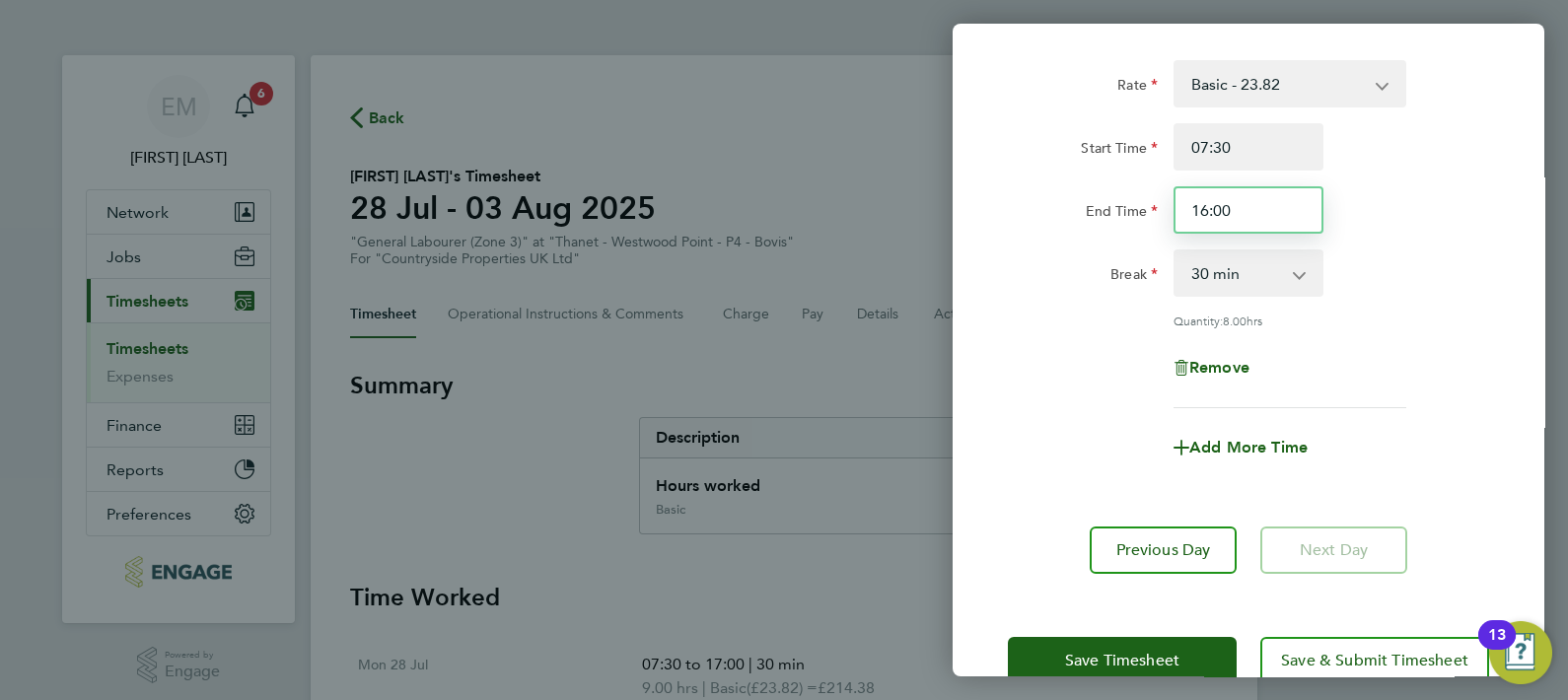 drag, startPoint x: 1252, startPoint y: 202, endPoint x: 1061, endPoint y: 222, distance: 192.0443 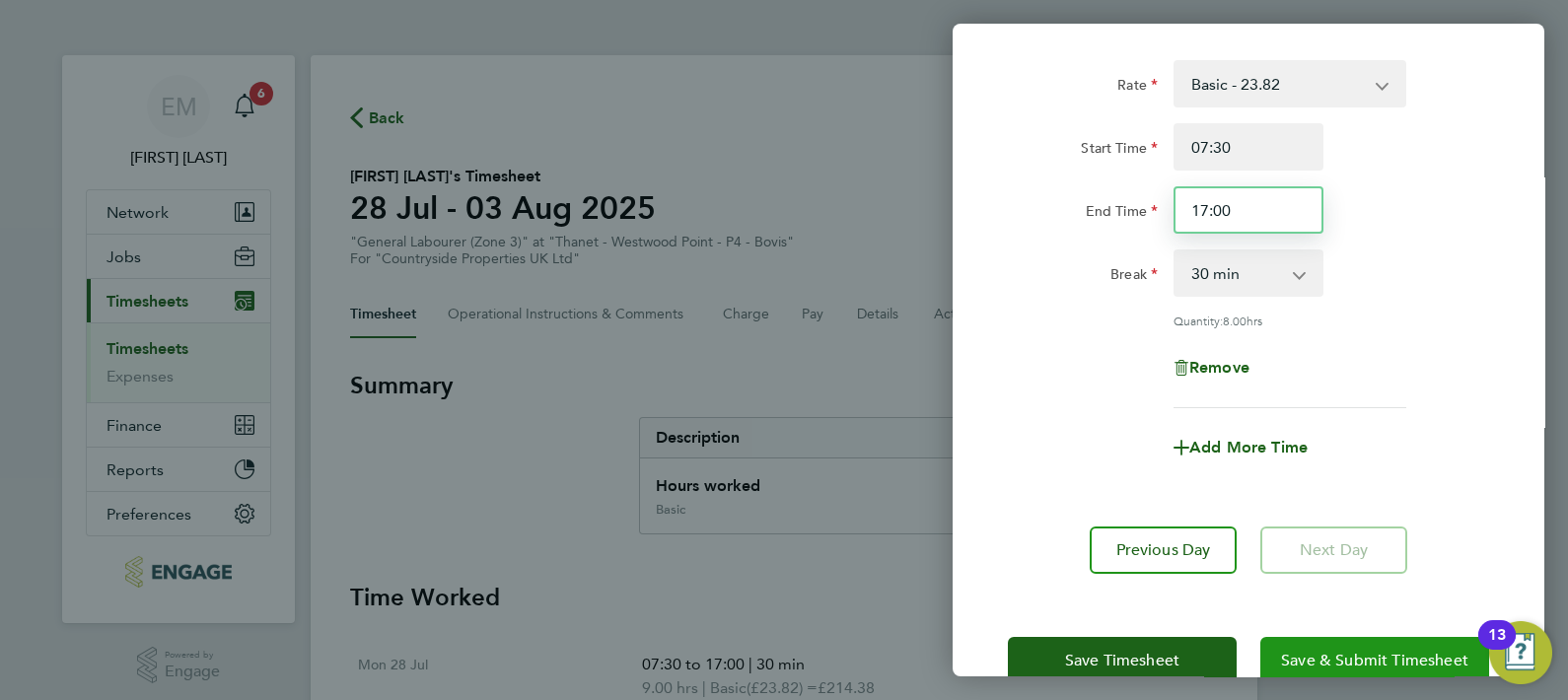 type on "17:00" 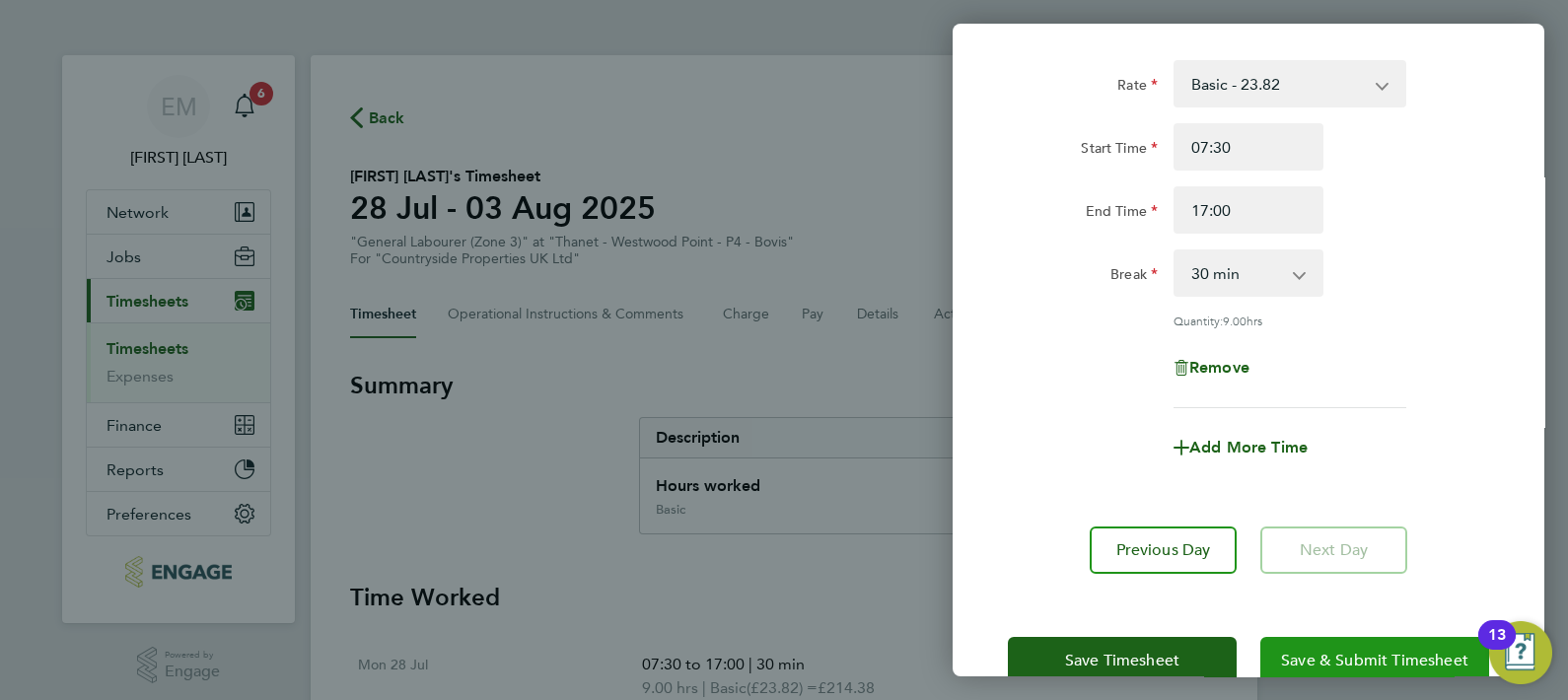 click on "Save & Submit Timesheet" 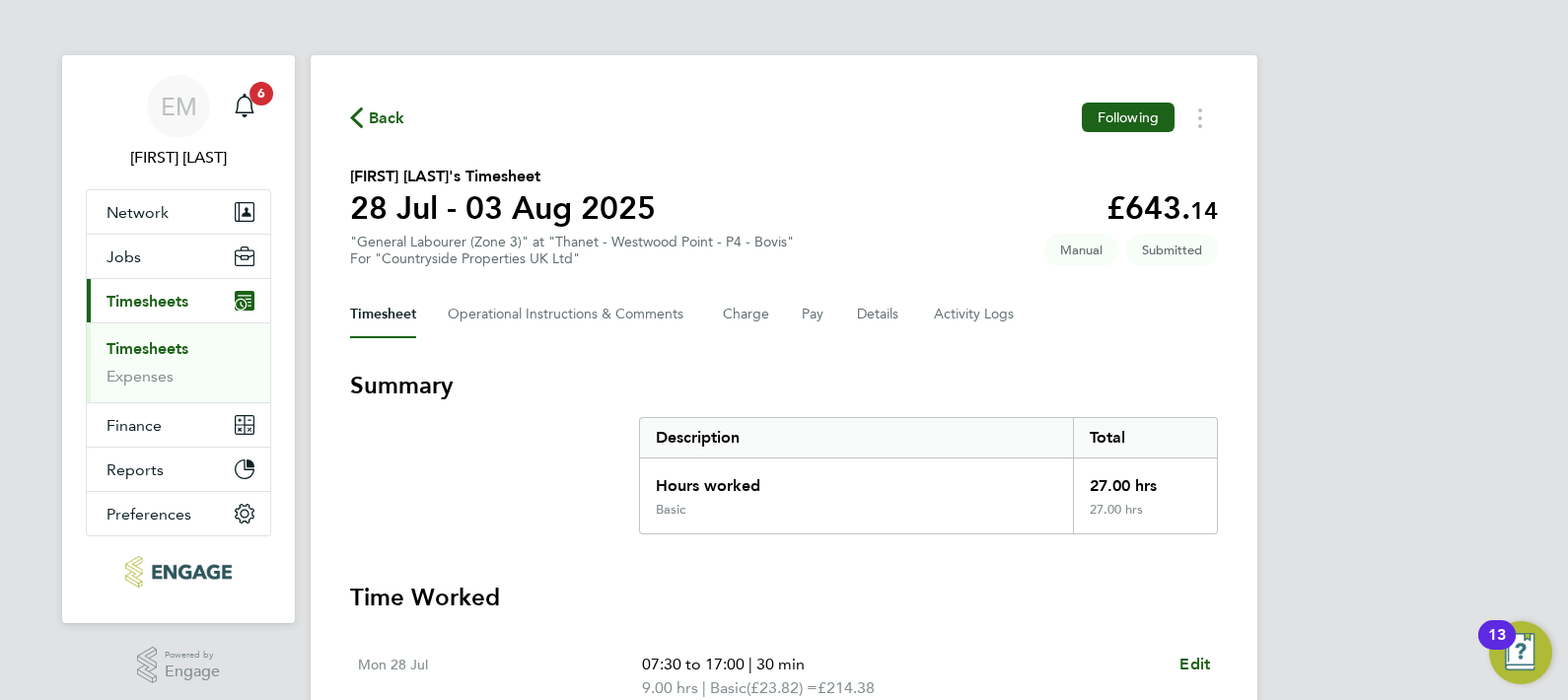 click on "Timesheets" at bounding box center (147, 348) 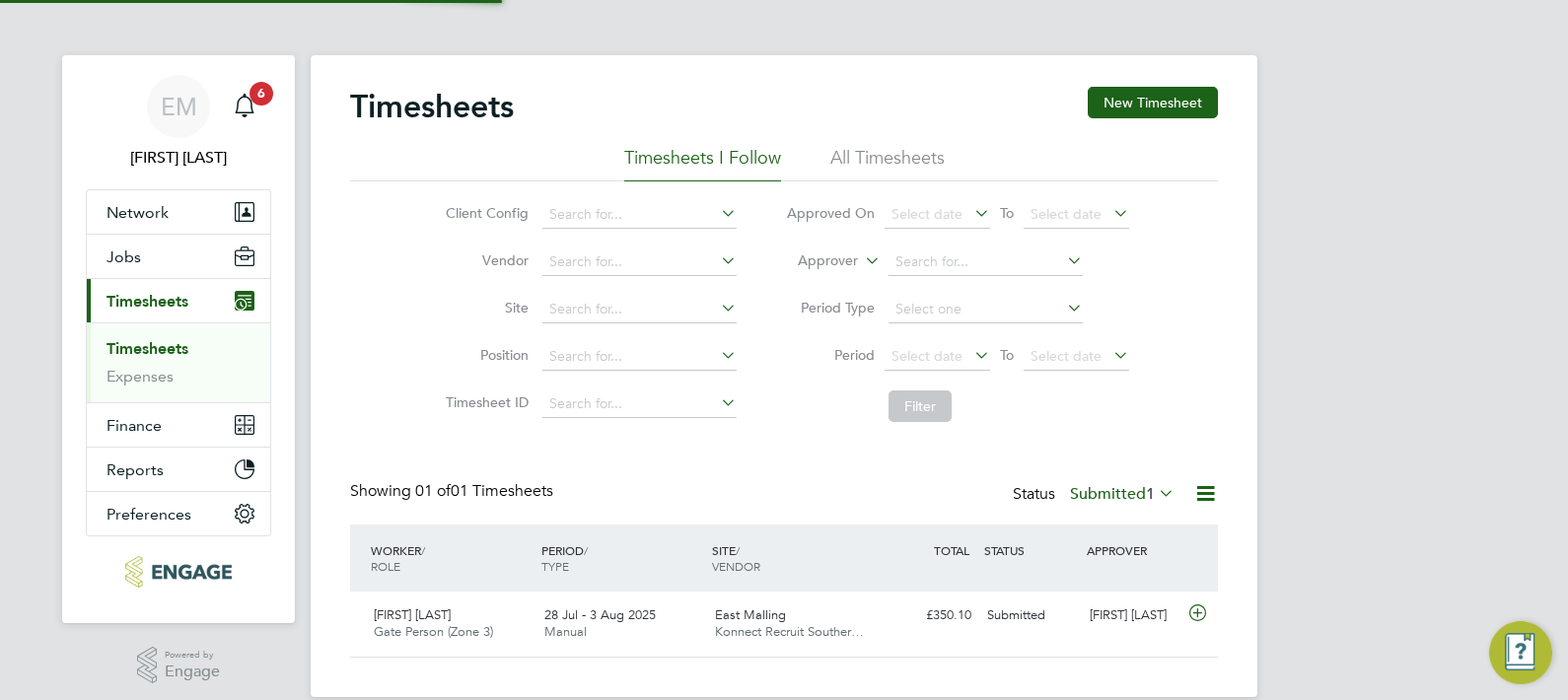 scroll, scrollTop: 10, scrollLeft: 10, axis: both 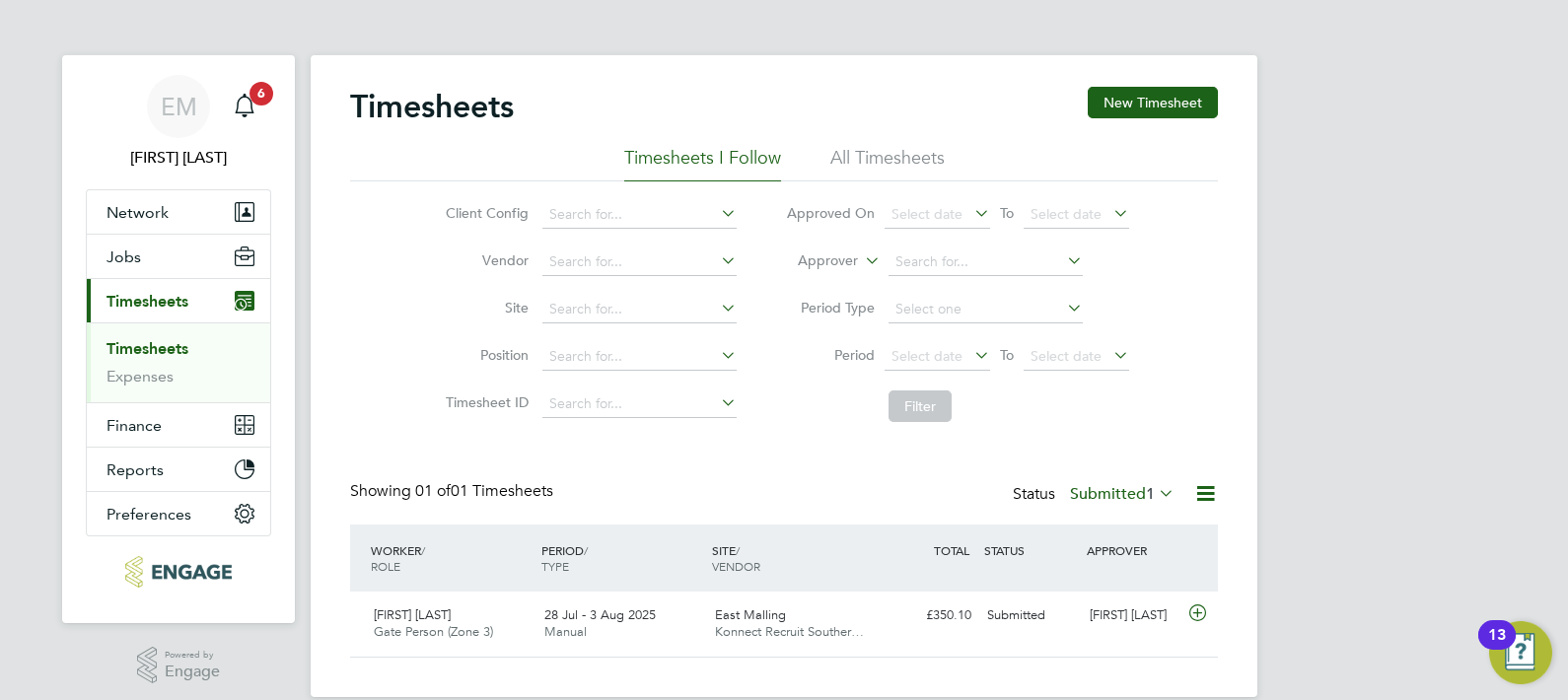 click on "Timesheets New Timesheet" 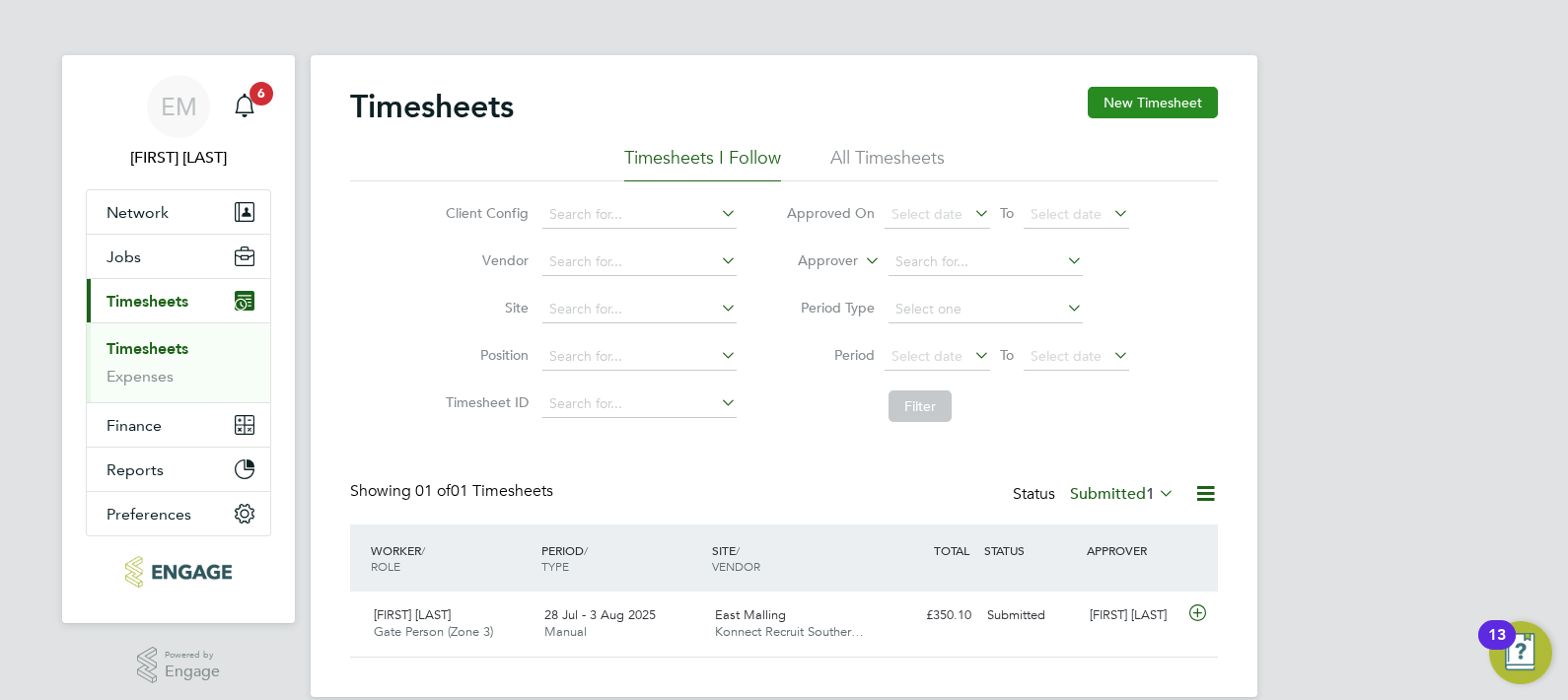 click on "New Timesheet" 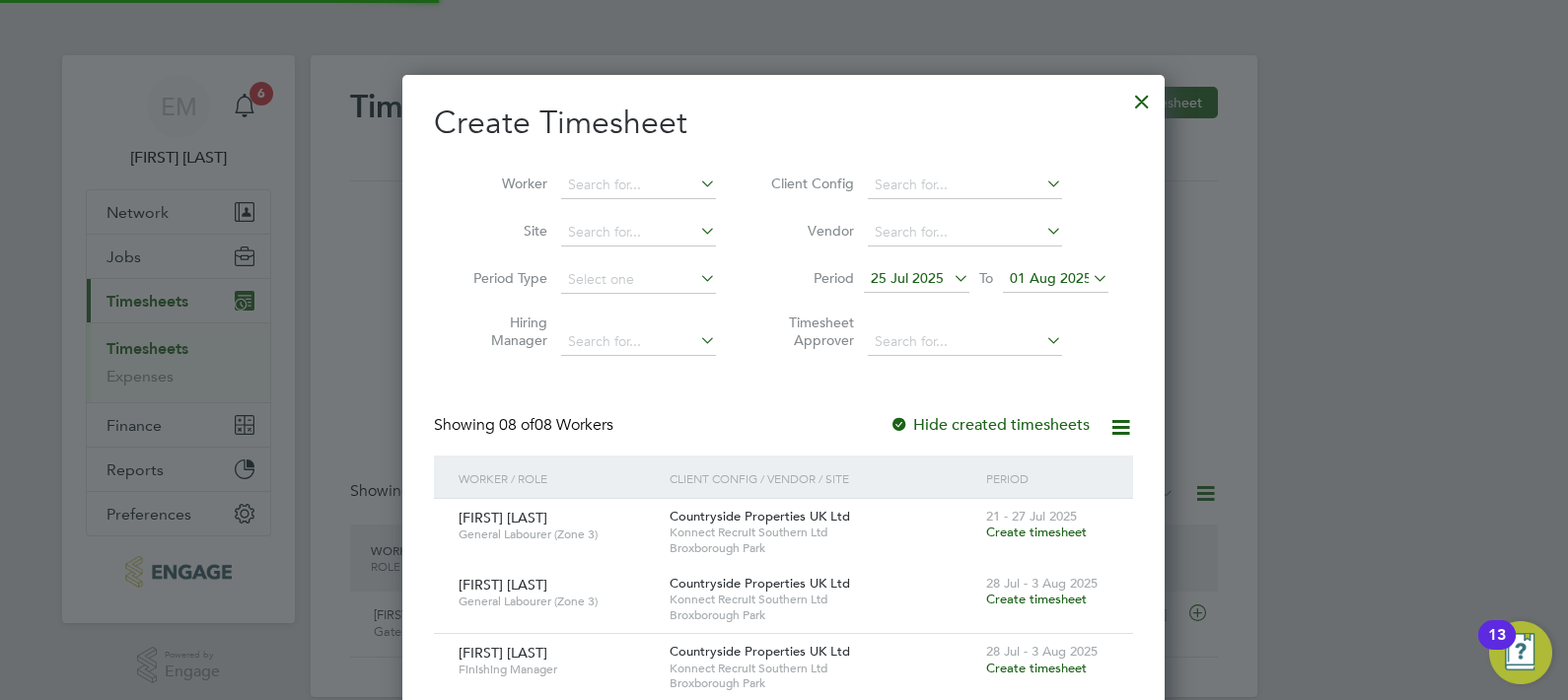 scroll, scrollTop: 9, scrollLeft: 10, axis: both 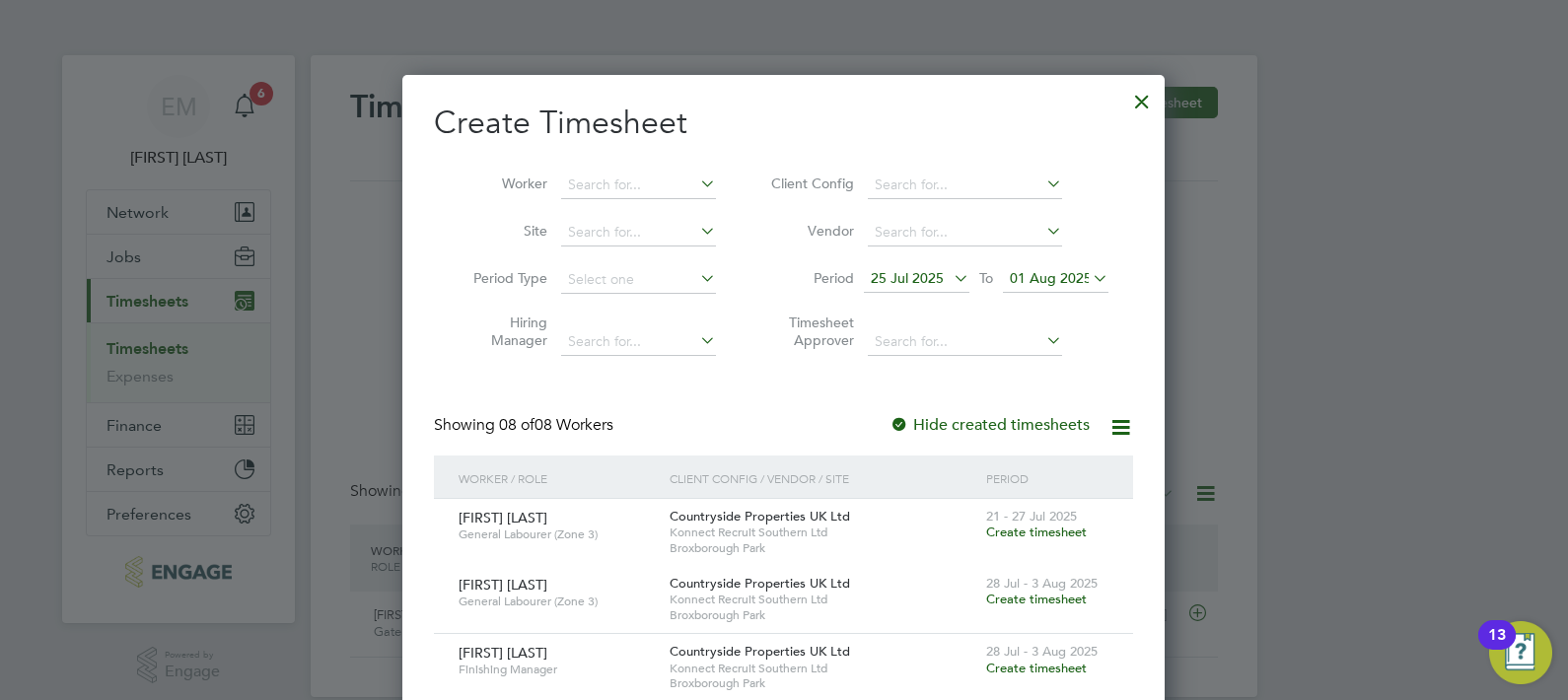 type 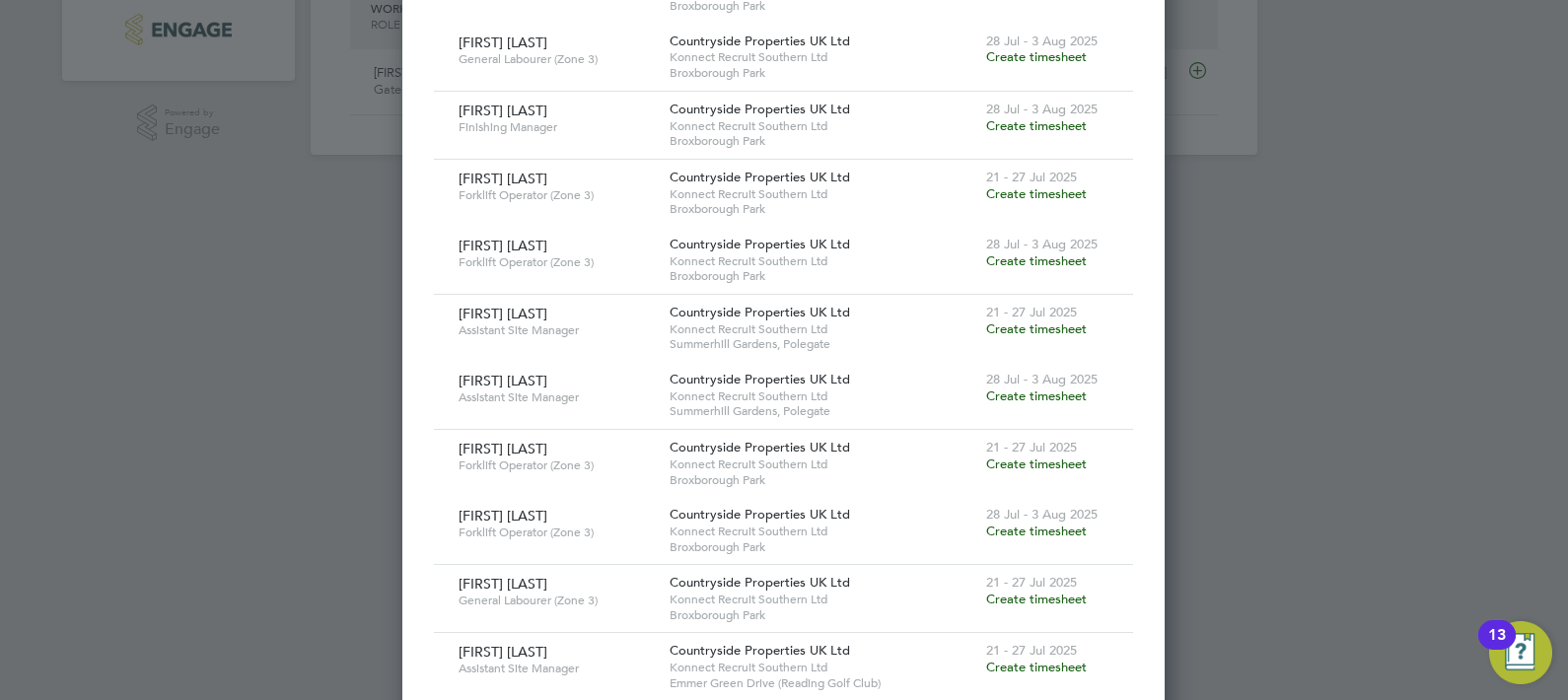 scroll, scrollTop: 717, scrollLeft: 0, axis: vertical 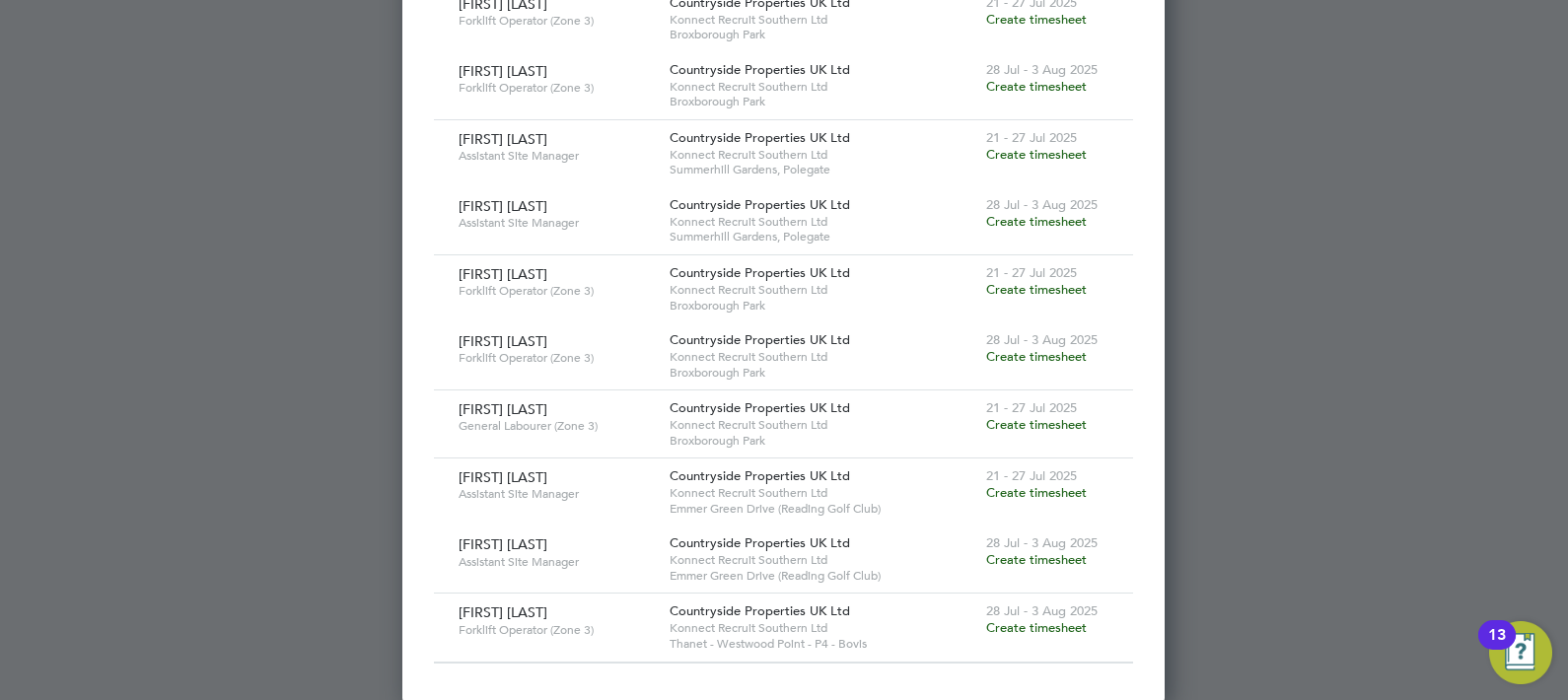 click on "Create timesheet" at bounding box center (1036, 627) 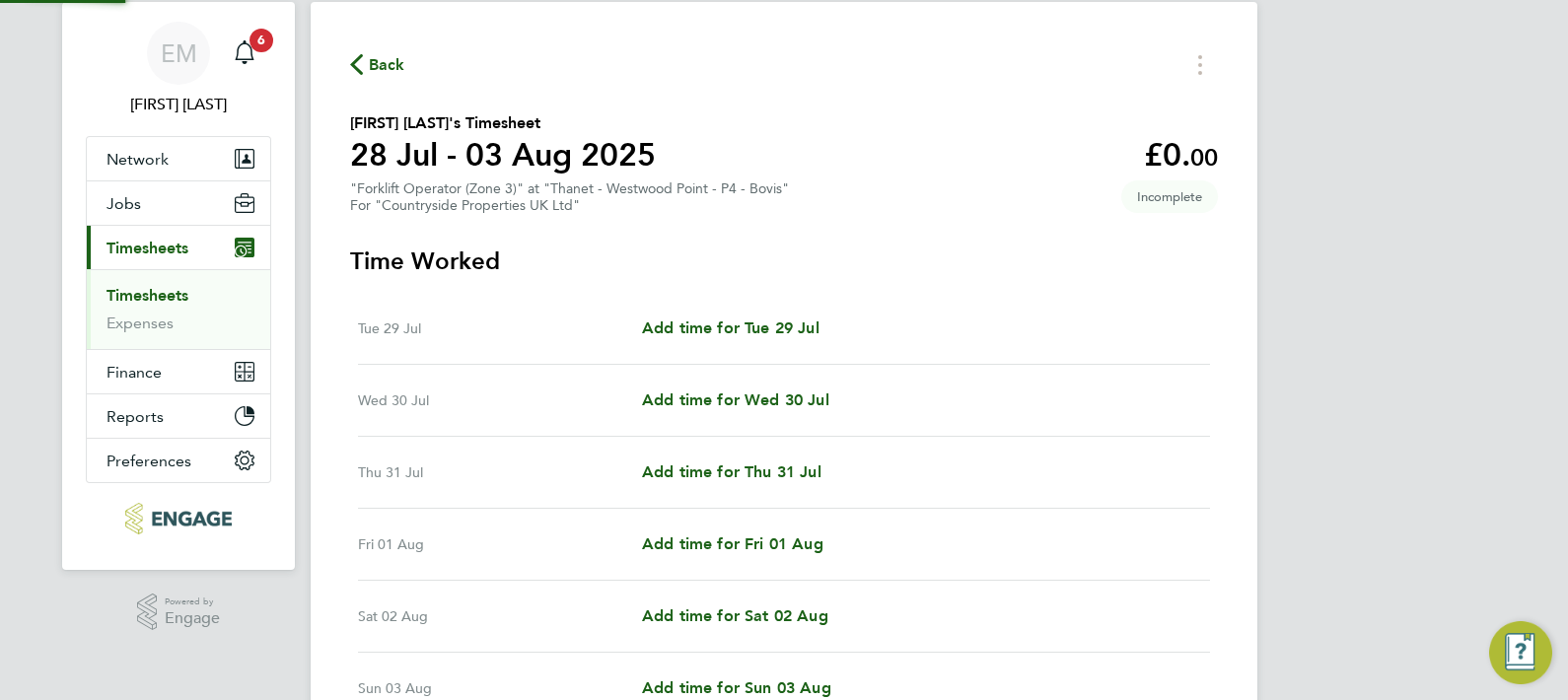 scroll, scrollTop: 0, scrollLeft: 0, axis: both 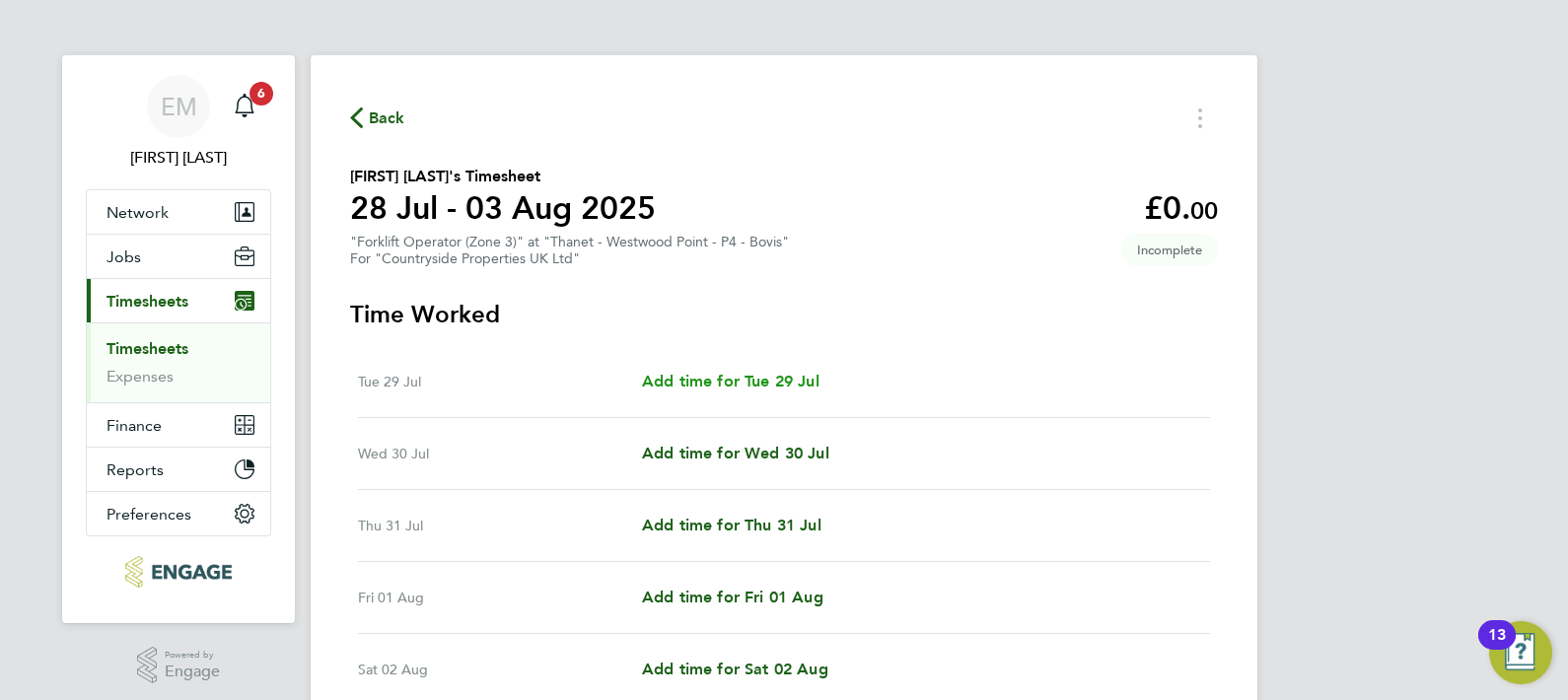 click on "Add time for Tue 29 Jul" at bounding box center [731, 381] 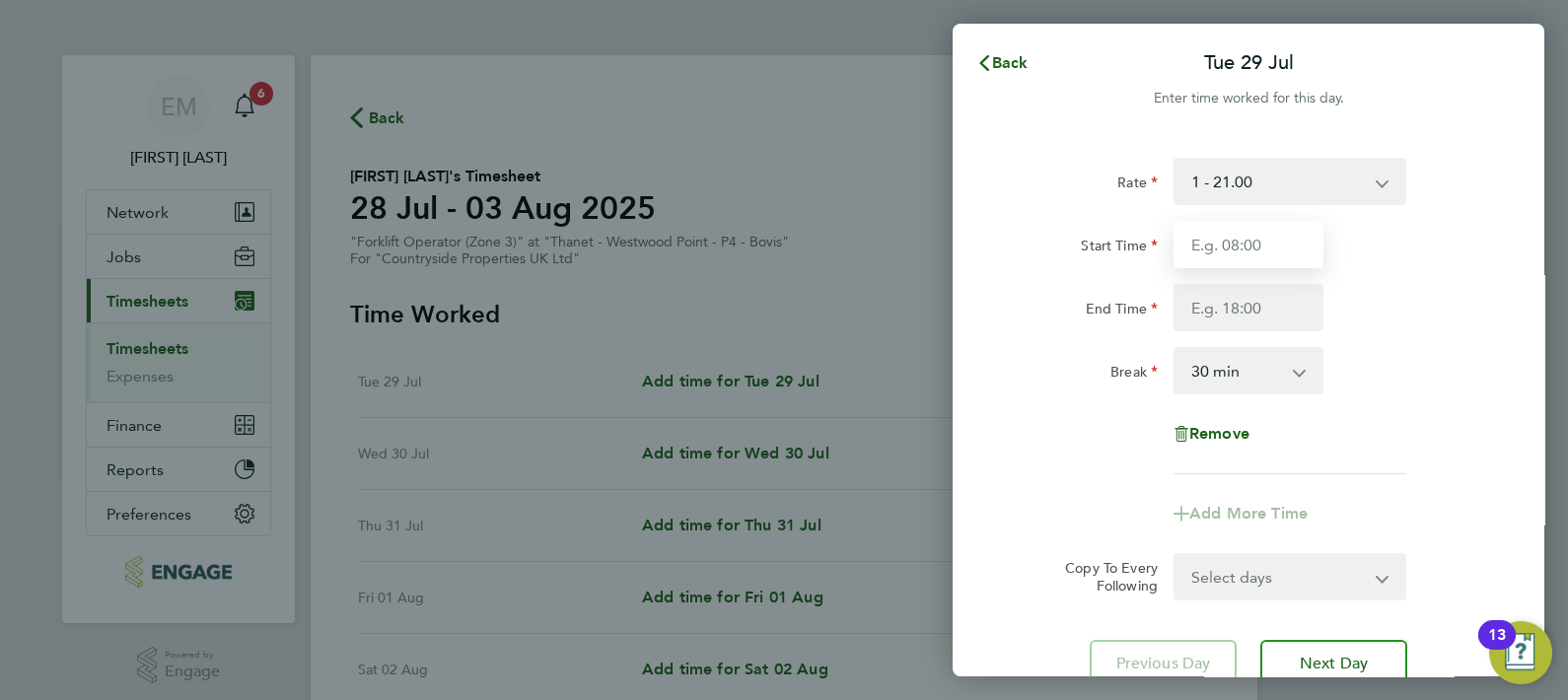 click on "Start Time" at bounding box center (1248, 245) 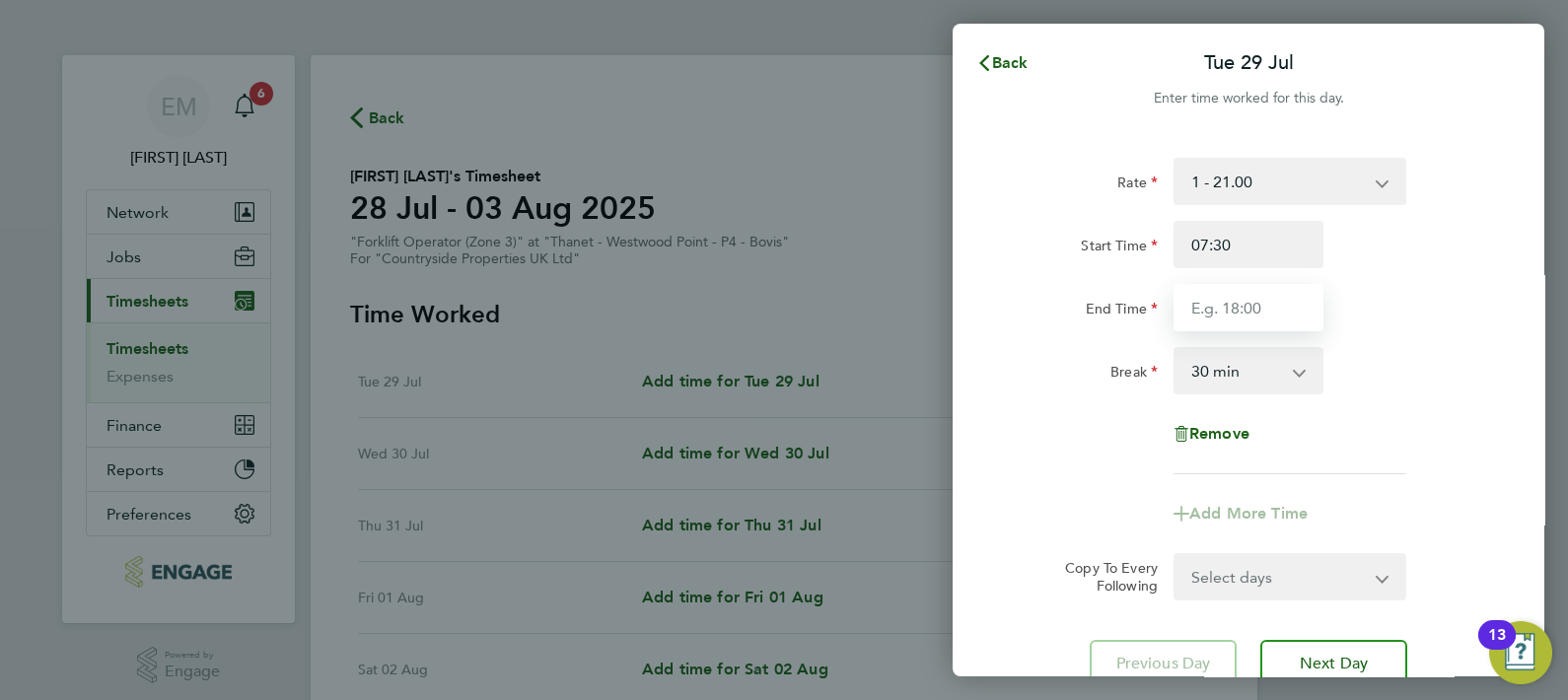 type on "17:00" 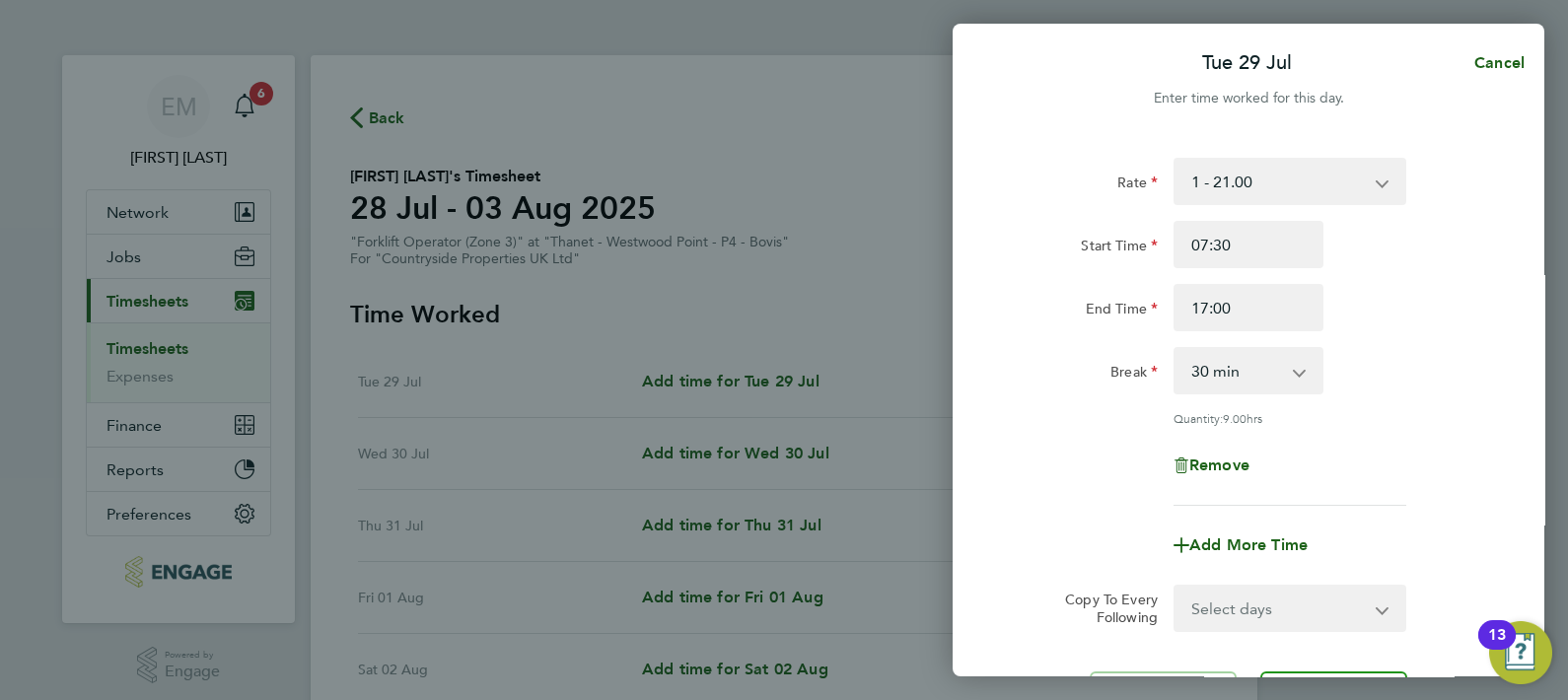 click on "End Time 17:00" 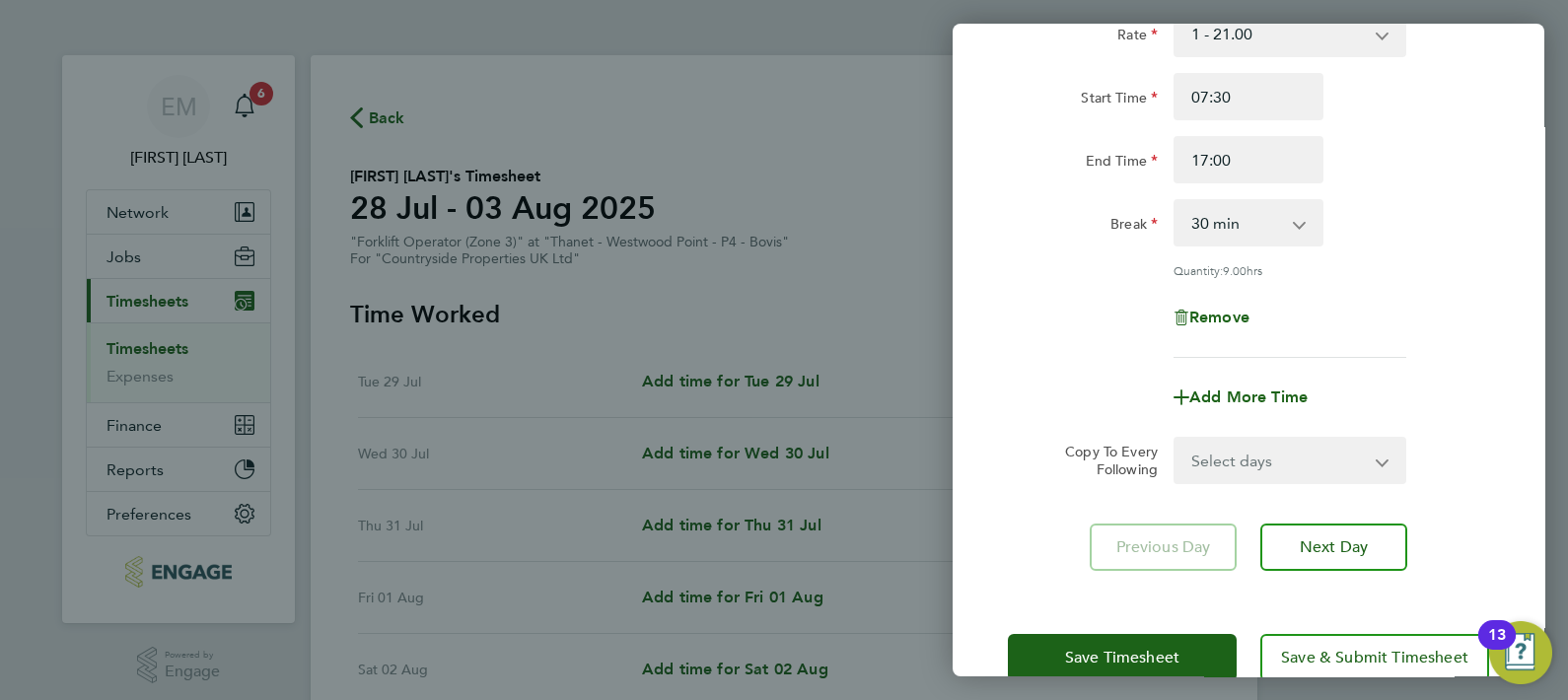 scroll, scrollTop: 189, scrollLeft: 0, axis: vertical 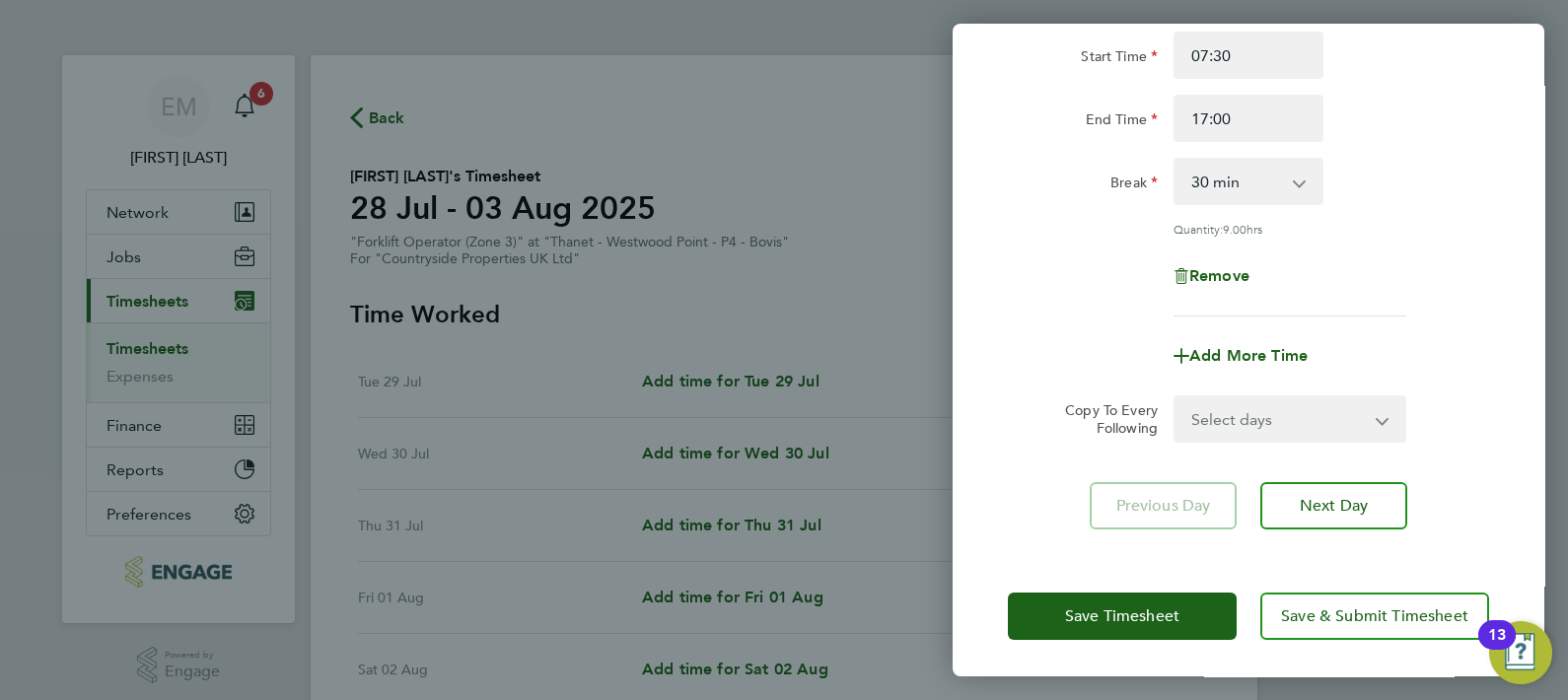 click on "Select days   Day   Weekday (Mon-Fri)   Weekend (Sat-Sun)   Wednesday   Thursday   Friday   Saturday   Sunday" 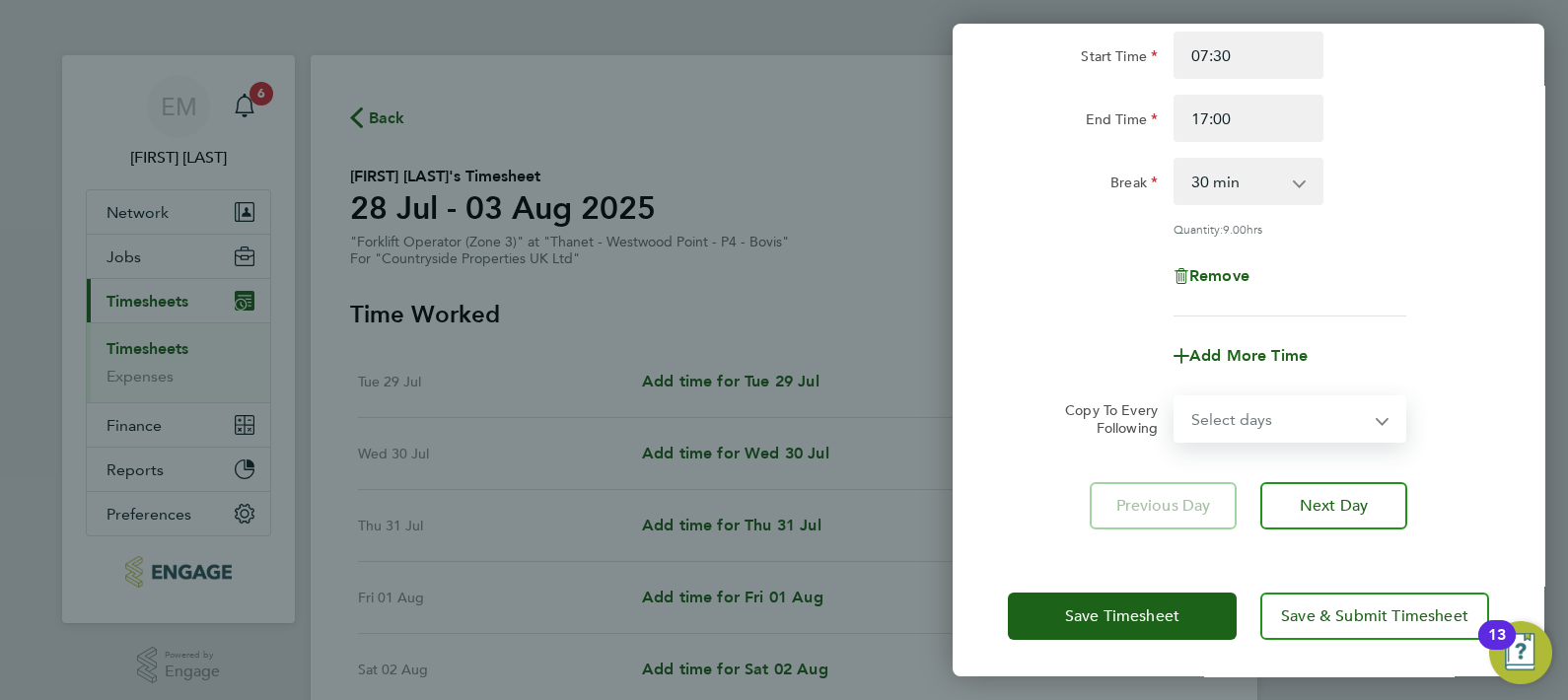 click on "Select days   Day   Weekday (Mon-Fri)   Weekend (Sat-Sun)   Wednesday   Thursday   Friday   Saturday   Sunday" at bounding box center [1279, 419] 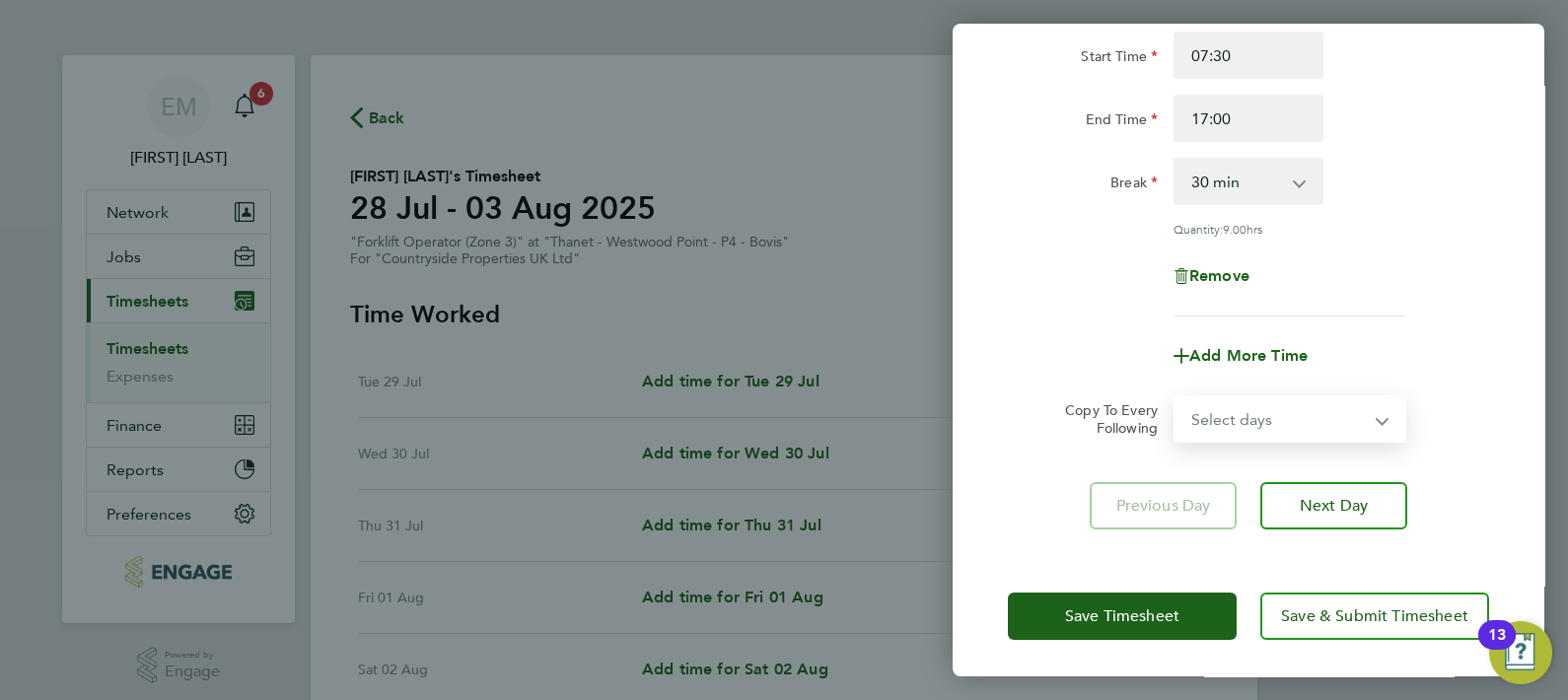 select on "WED" 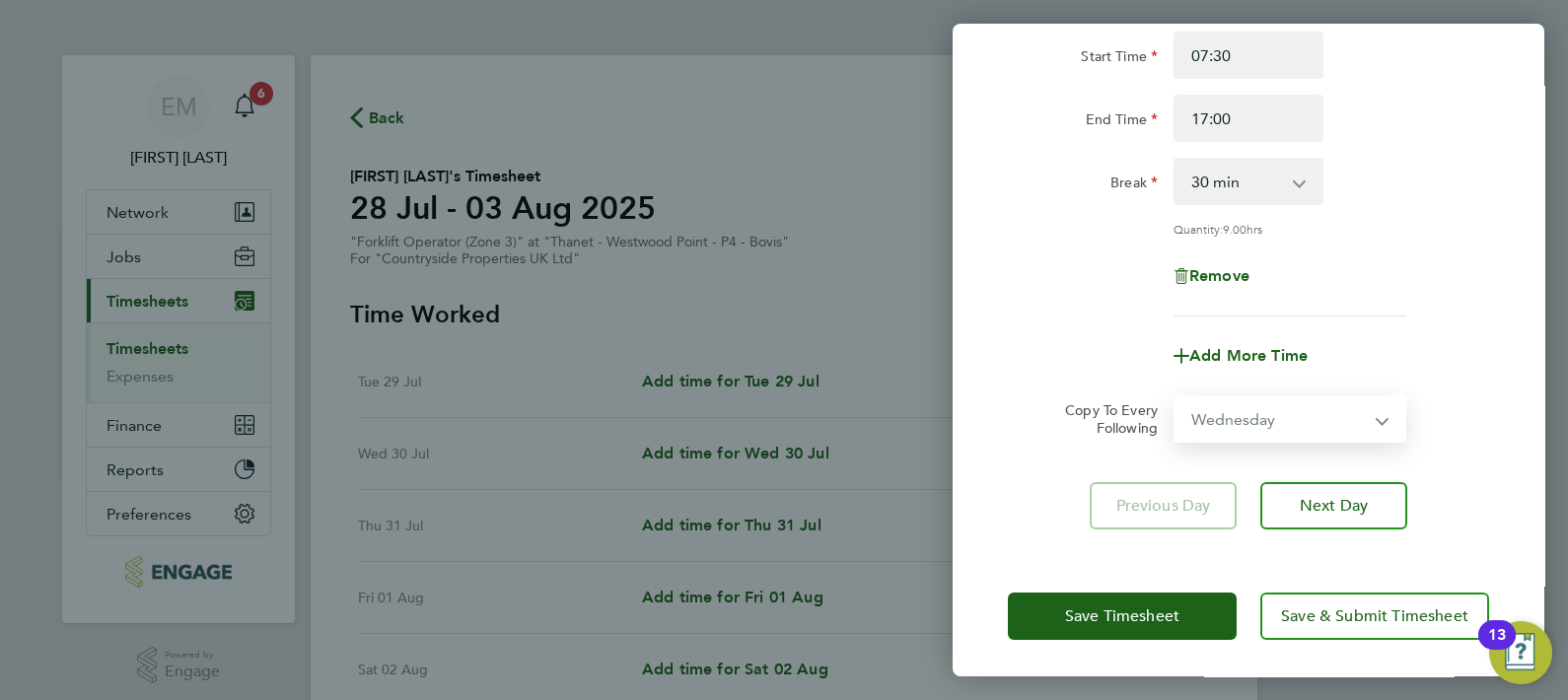 click on "Select days   Day   Weekday (Mon-Fri)   Weekend (Sat-Sun)   Wednesday   Thursday   Friday   Saturday   Sunday" at bounding box center (1279, 419) 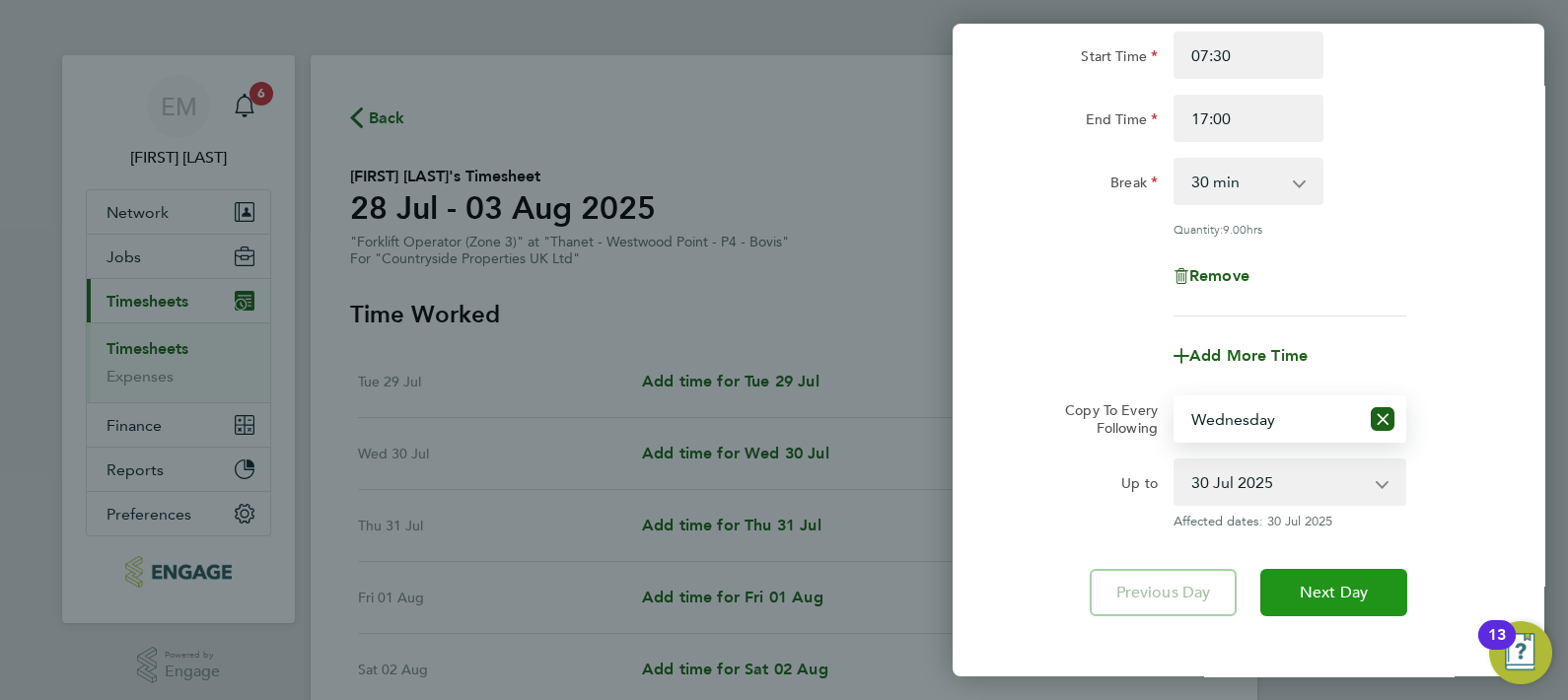 click on "Next Day" 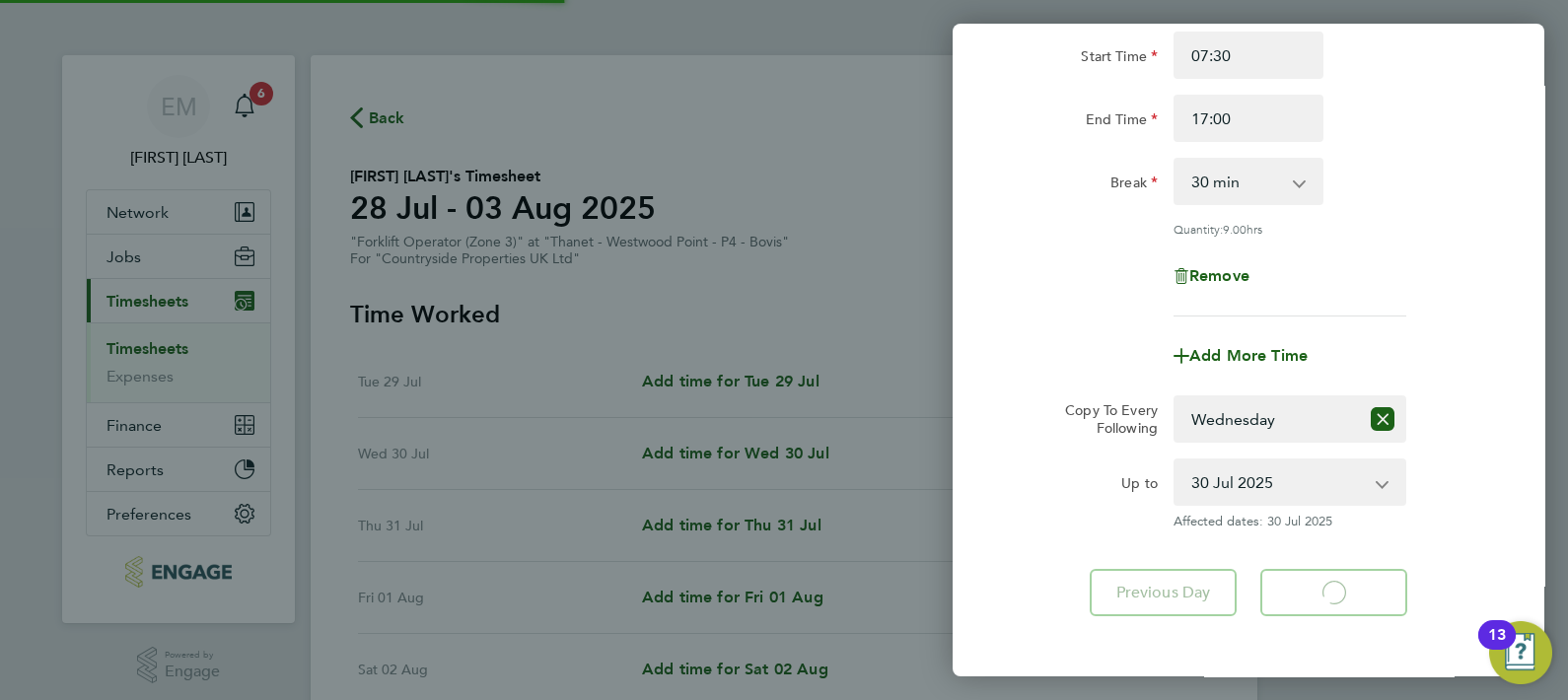 select on "30" 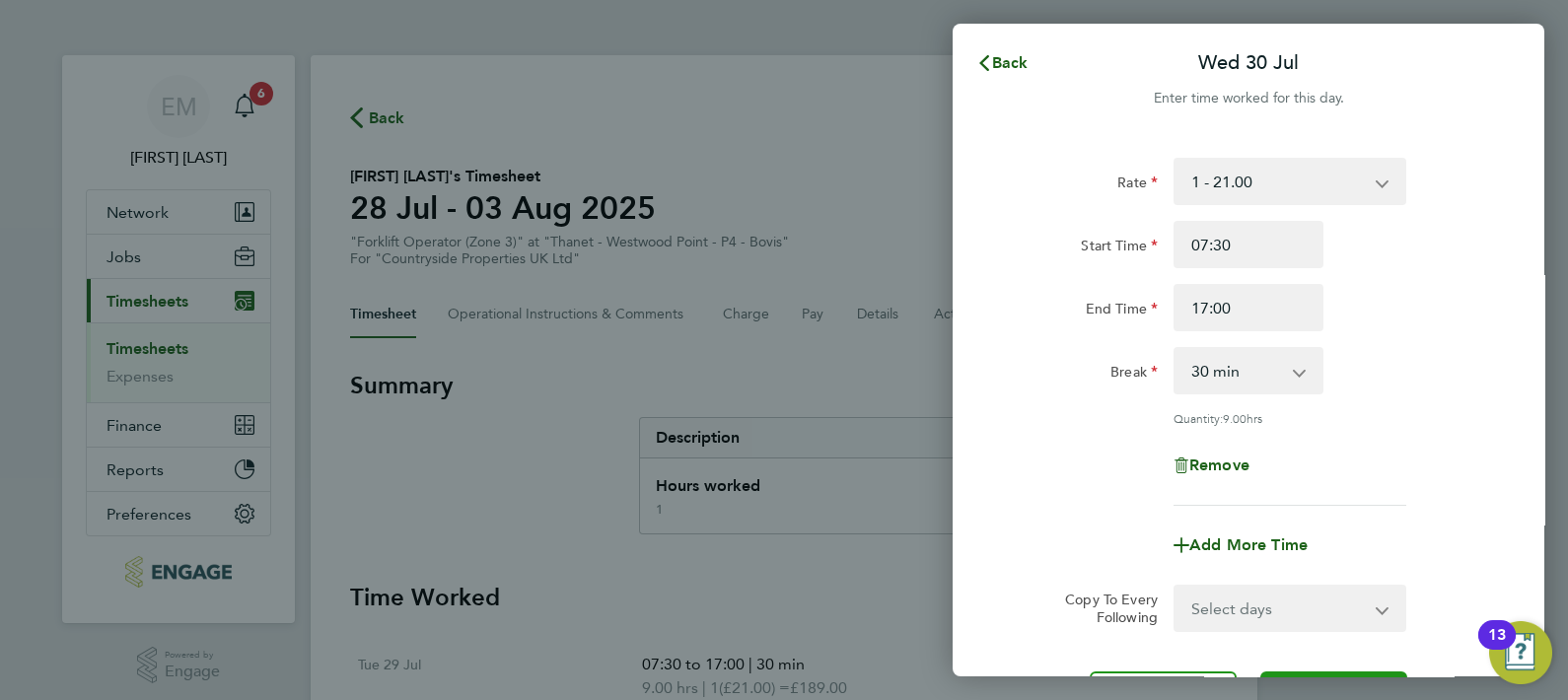 click on "Next Day" 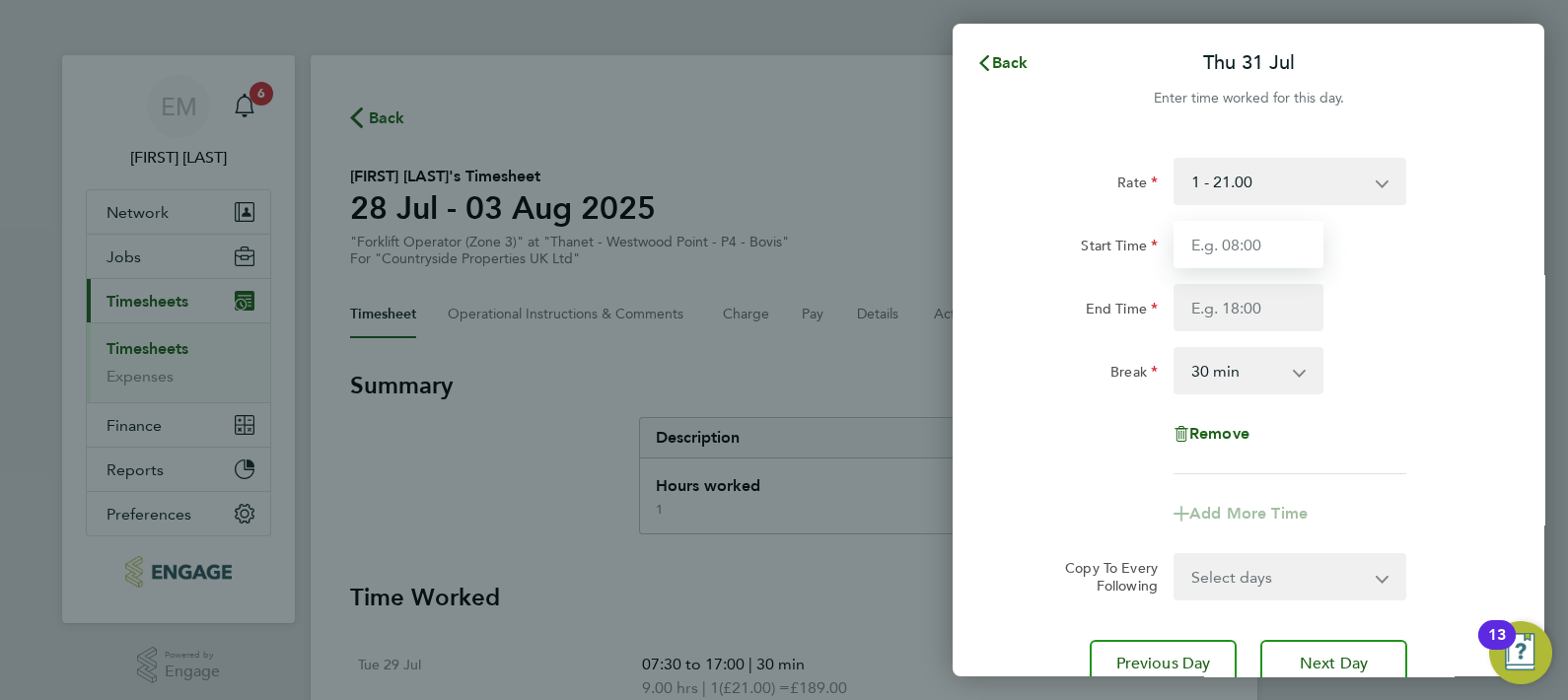 click on "Start Time" at bounding box center [1248, 245] 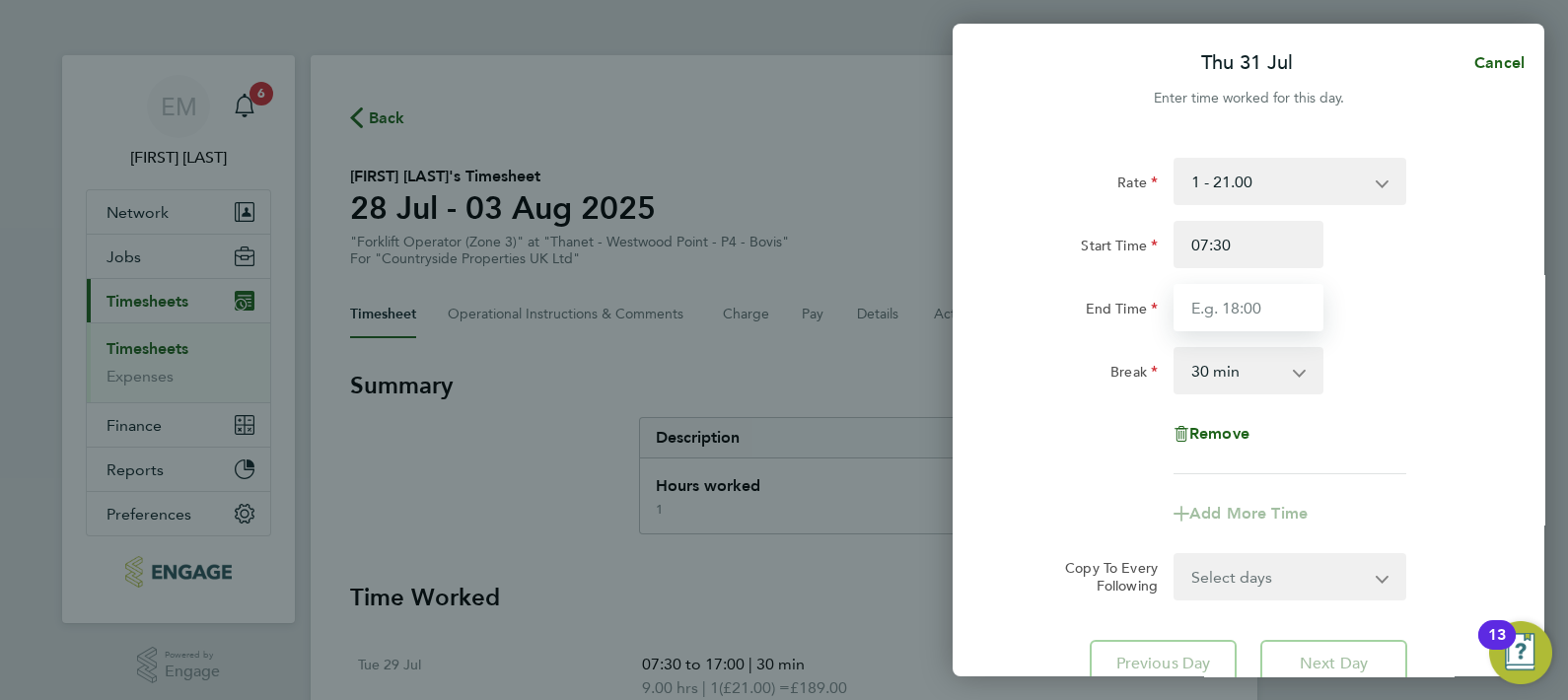 click on "End Time" at bounding box center [1248, 308] 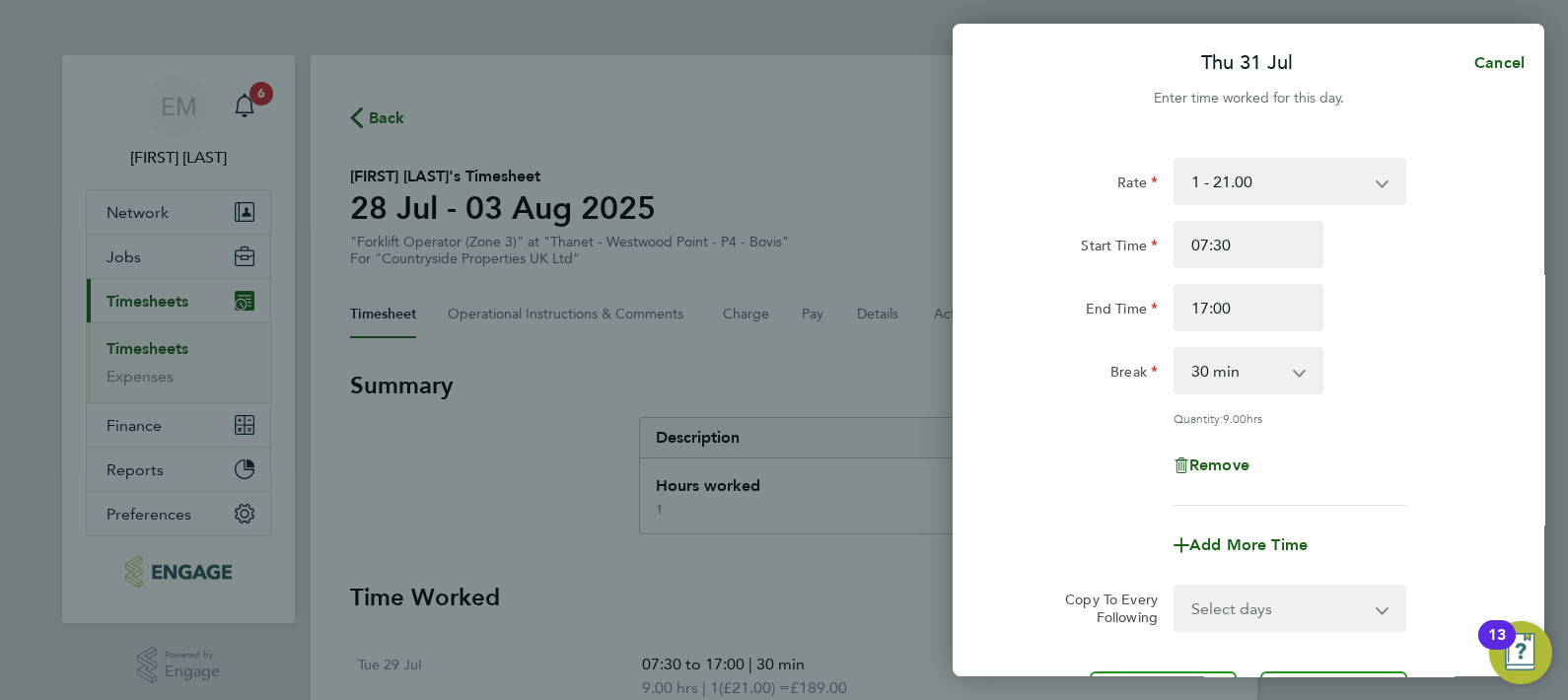 click on "Thu 31 Jul  Cancel  Enter time worked for this day.  Rate  1 - 21.00
Start Time 07:30 End Time 17:00 Break  0 min   15 min   30 min   45 min   60 min   75 min   90 min
Quantity:  9.00  hrs
Remove
Add More Time  Copy To Every Following  Select days   Day   Weekend (Sat-Sun)   Friday   Saturday   Sunday
Previous Day   Next Day   Save Timesheet   Save & Submit Timesheet" 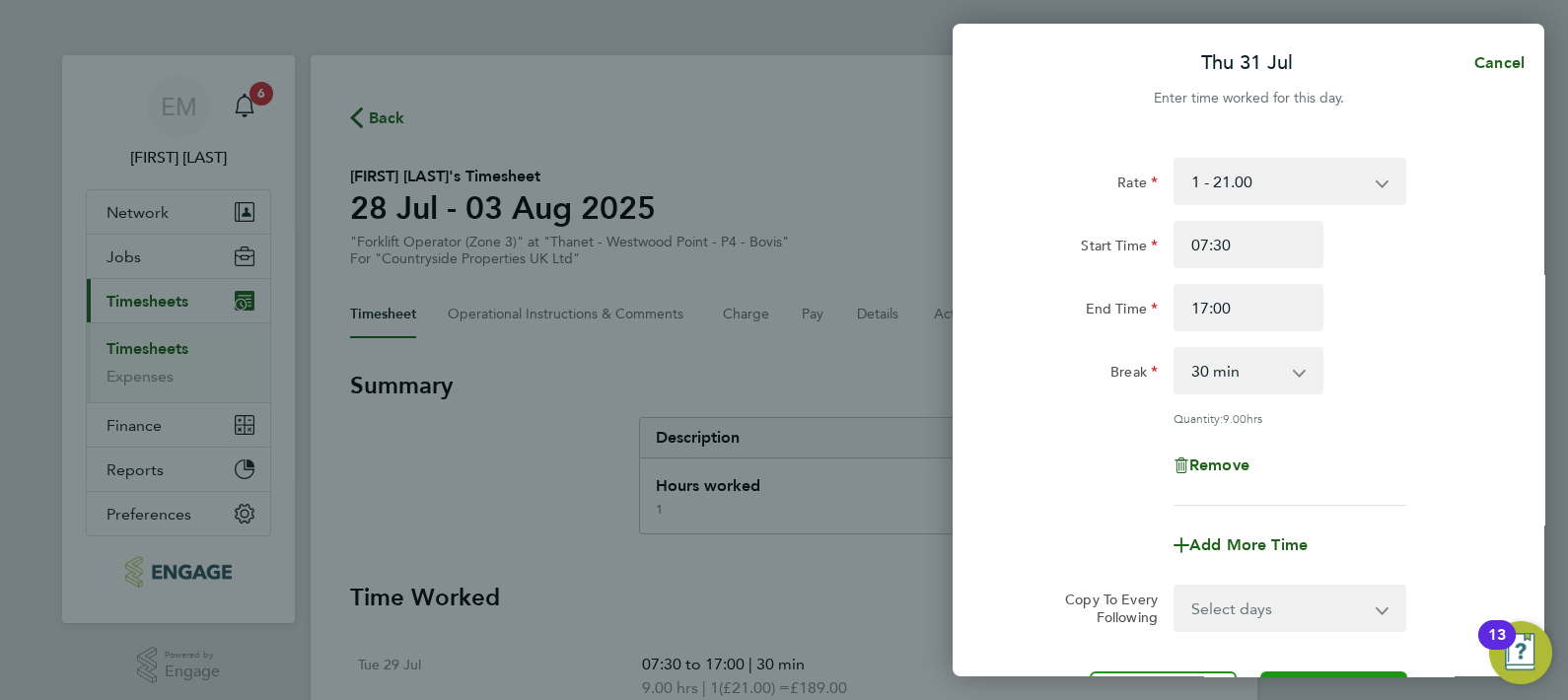 click on "Next Day" 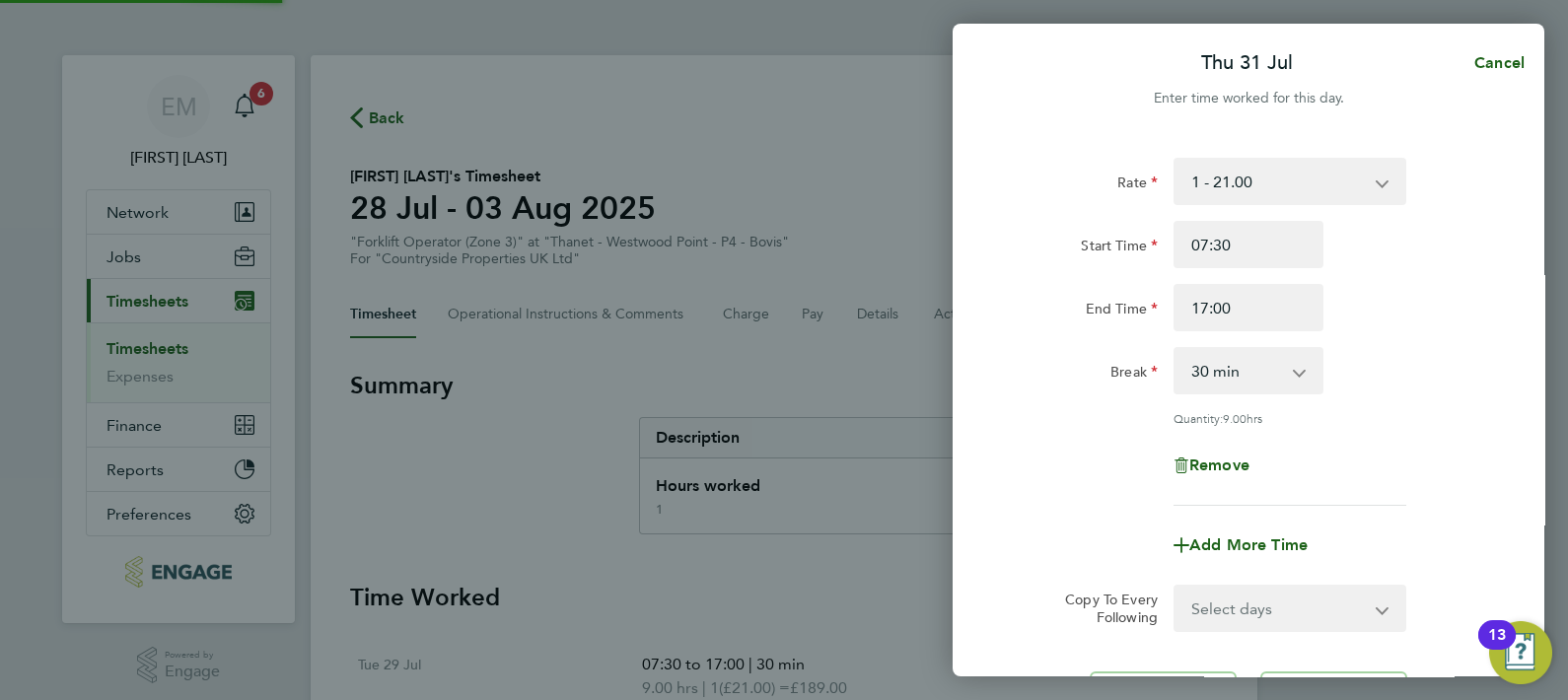 select on "30" 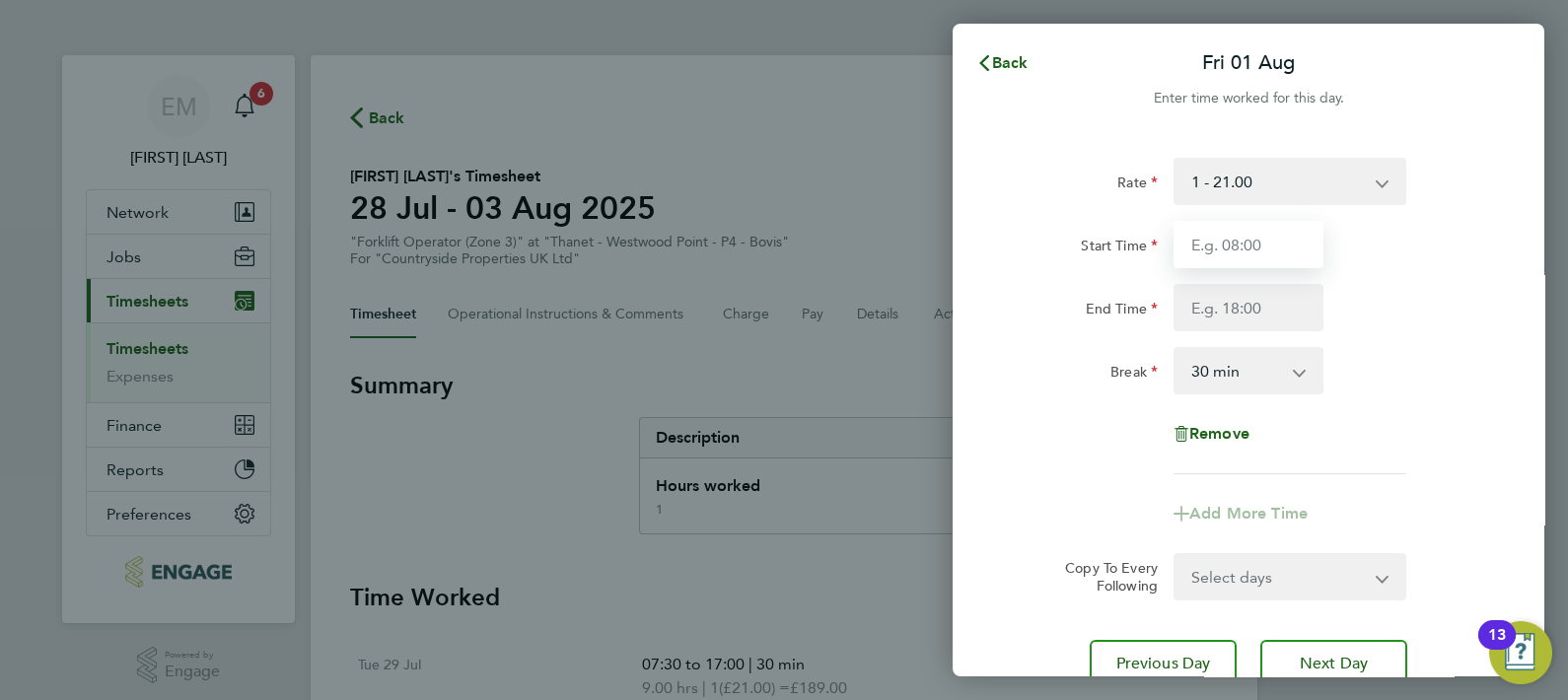 click on "Start Time" at bounding box center [1248, 245] 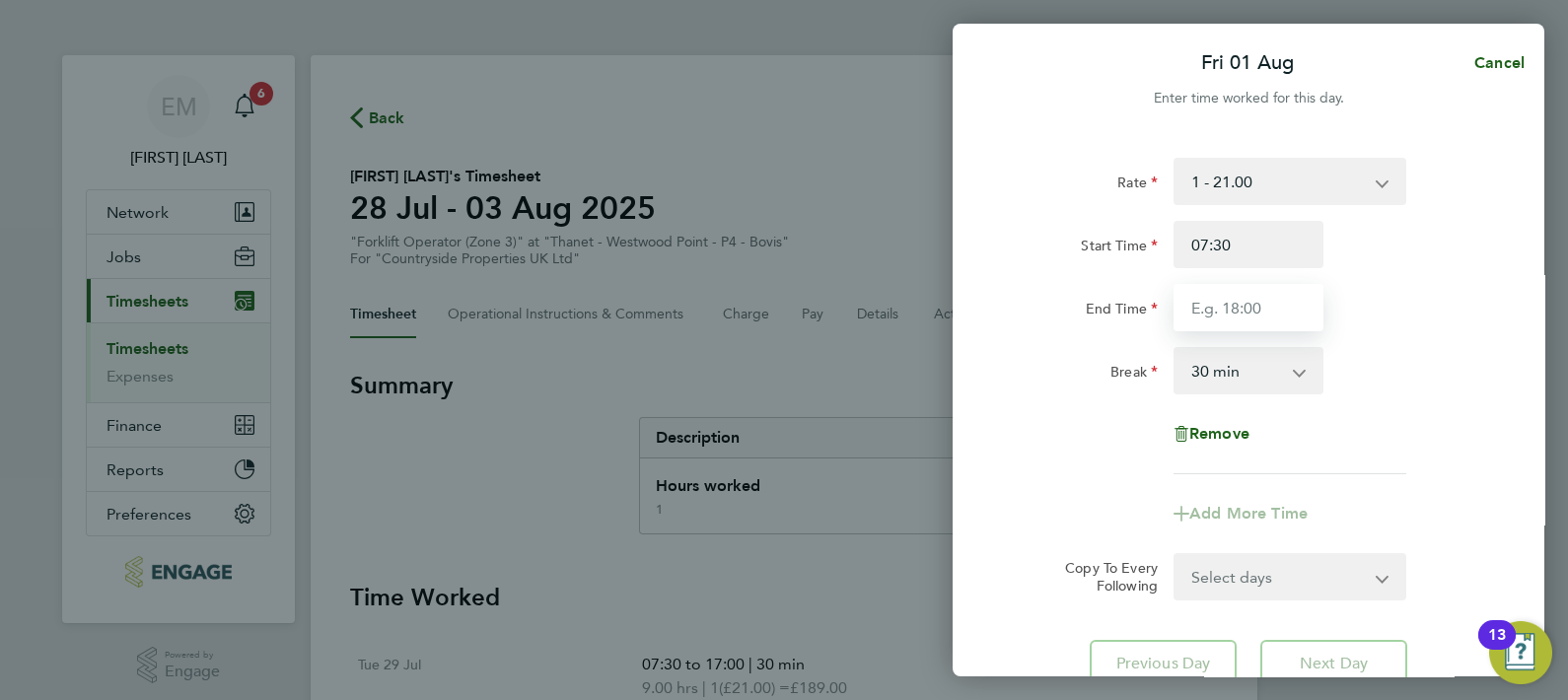 click on "End Time" at bounding box center (1248, 308) 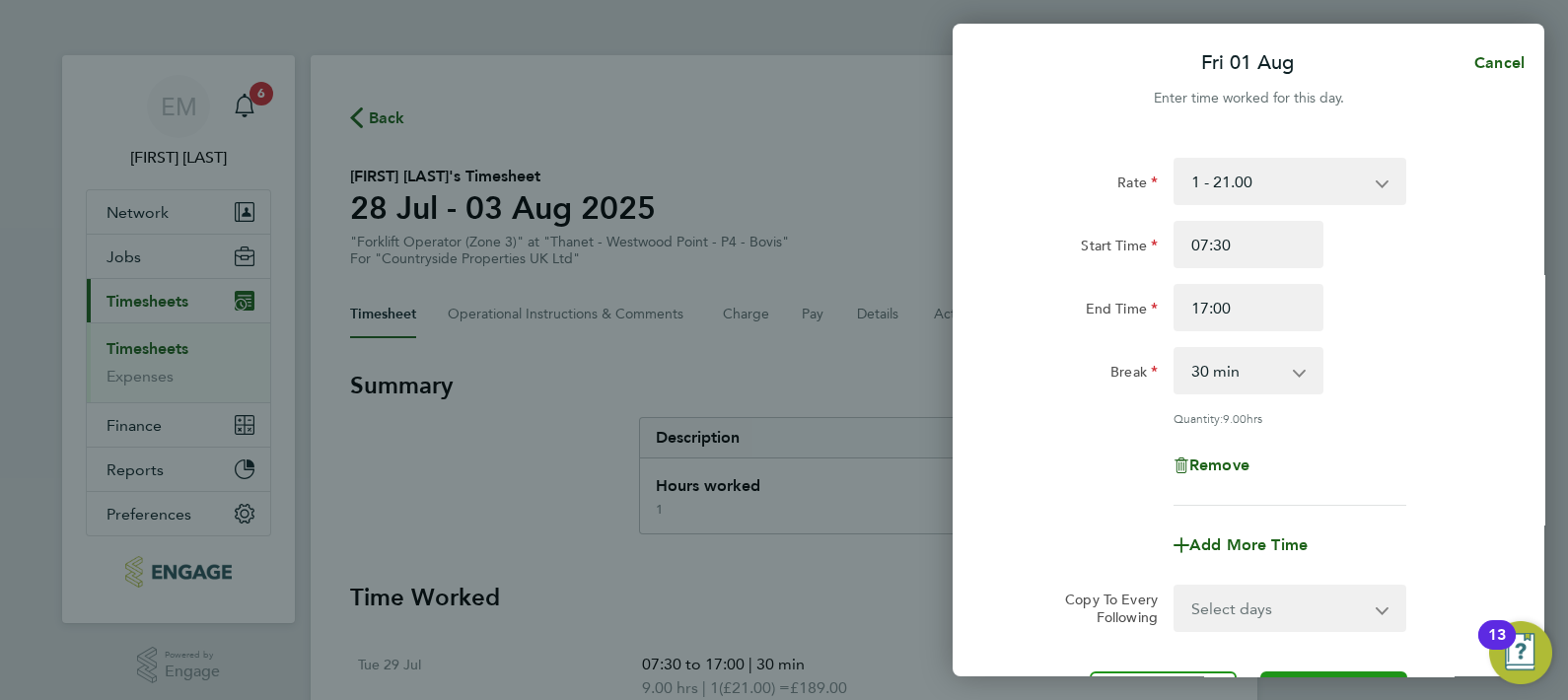 click on "Next Day" 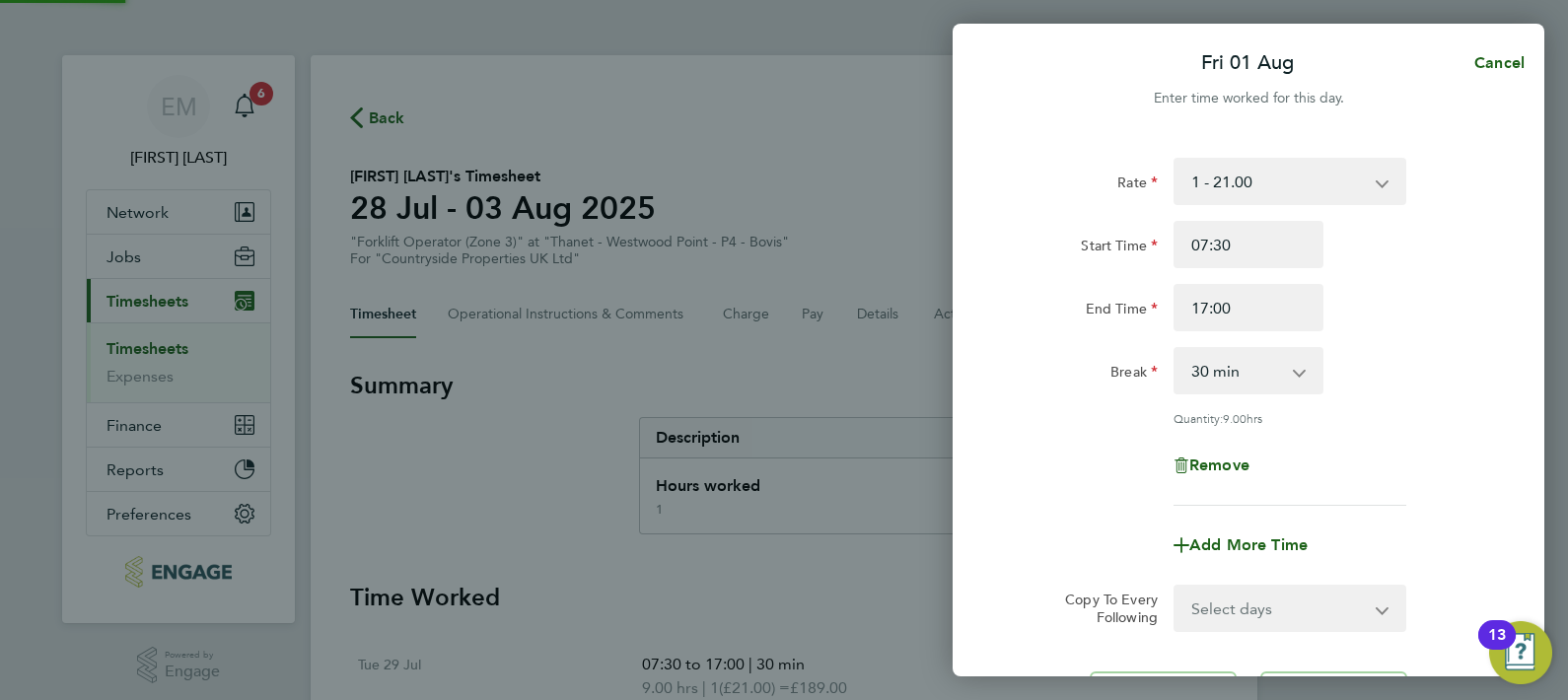 select on "30" 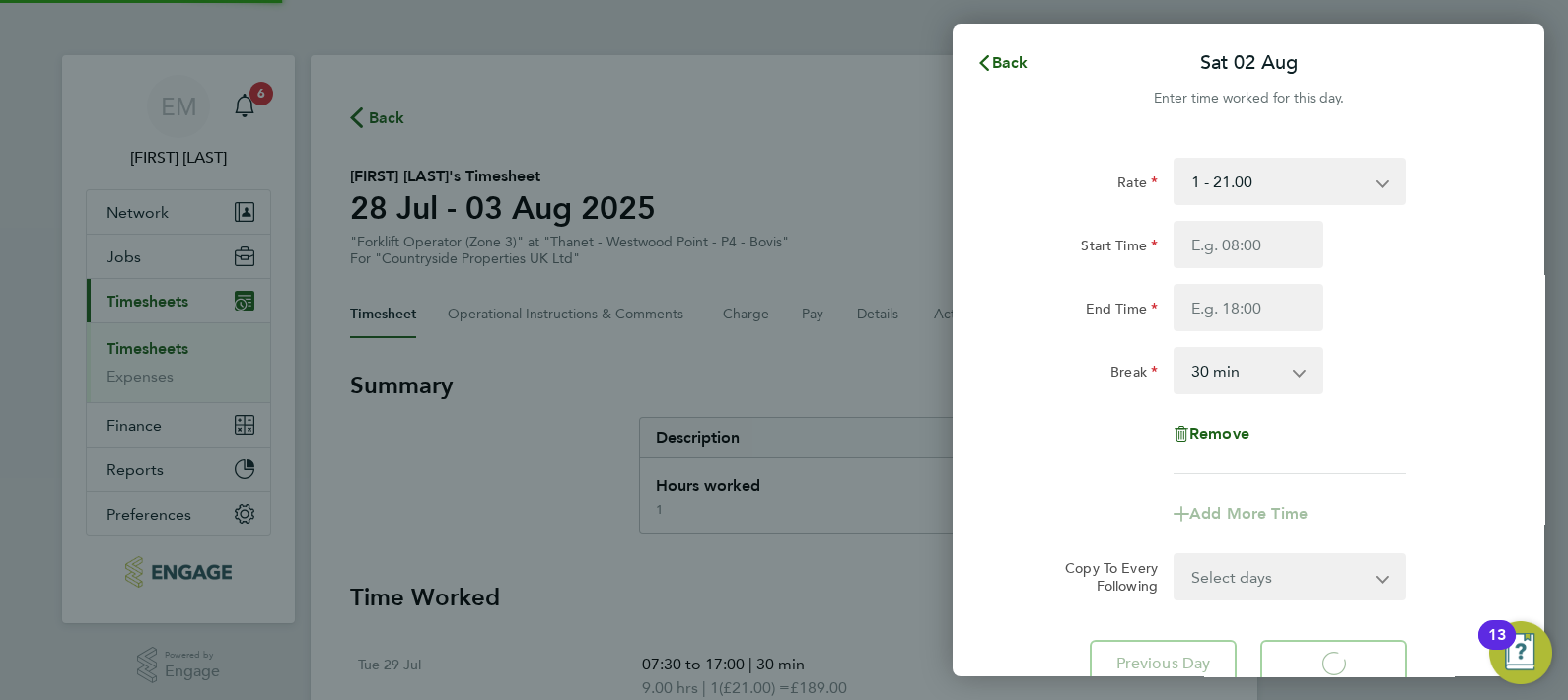 select on "30" 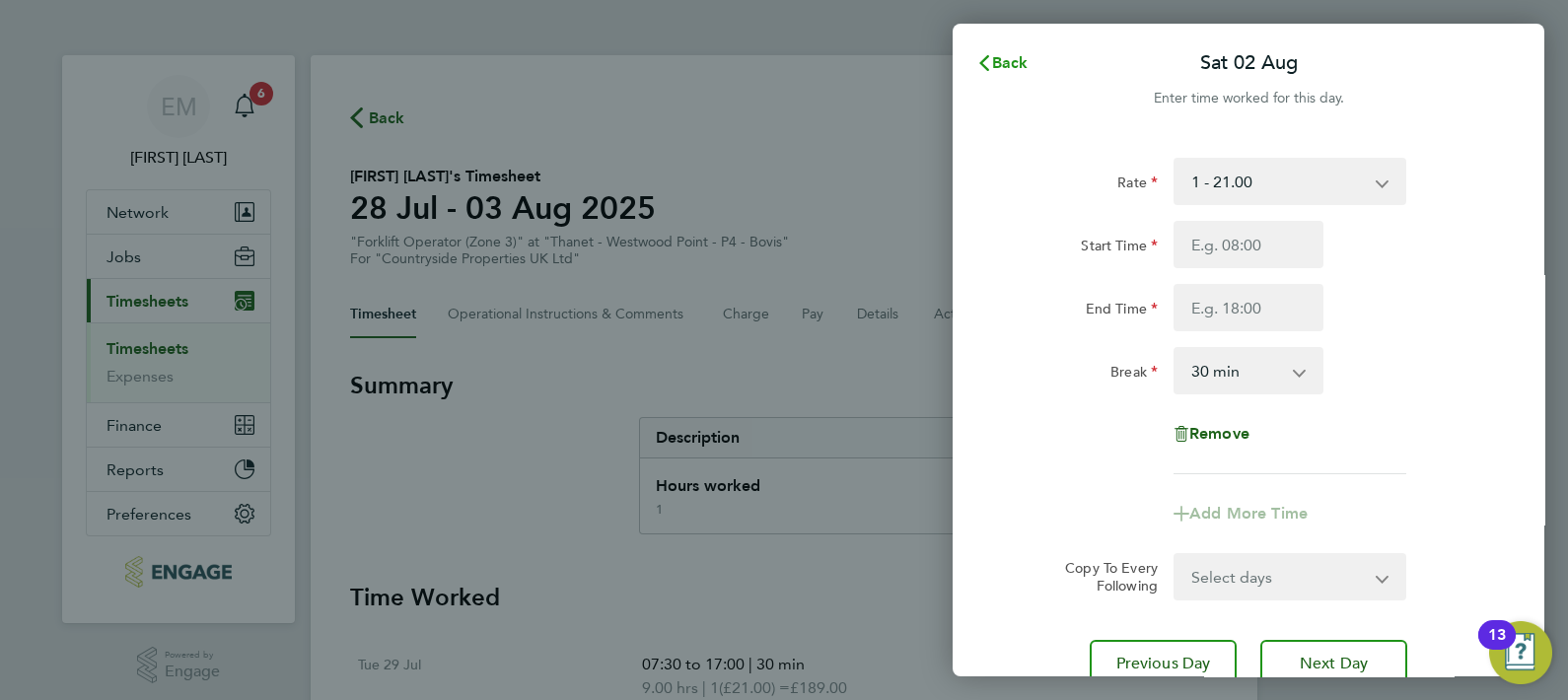 click on "Back" 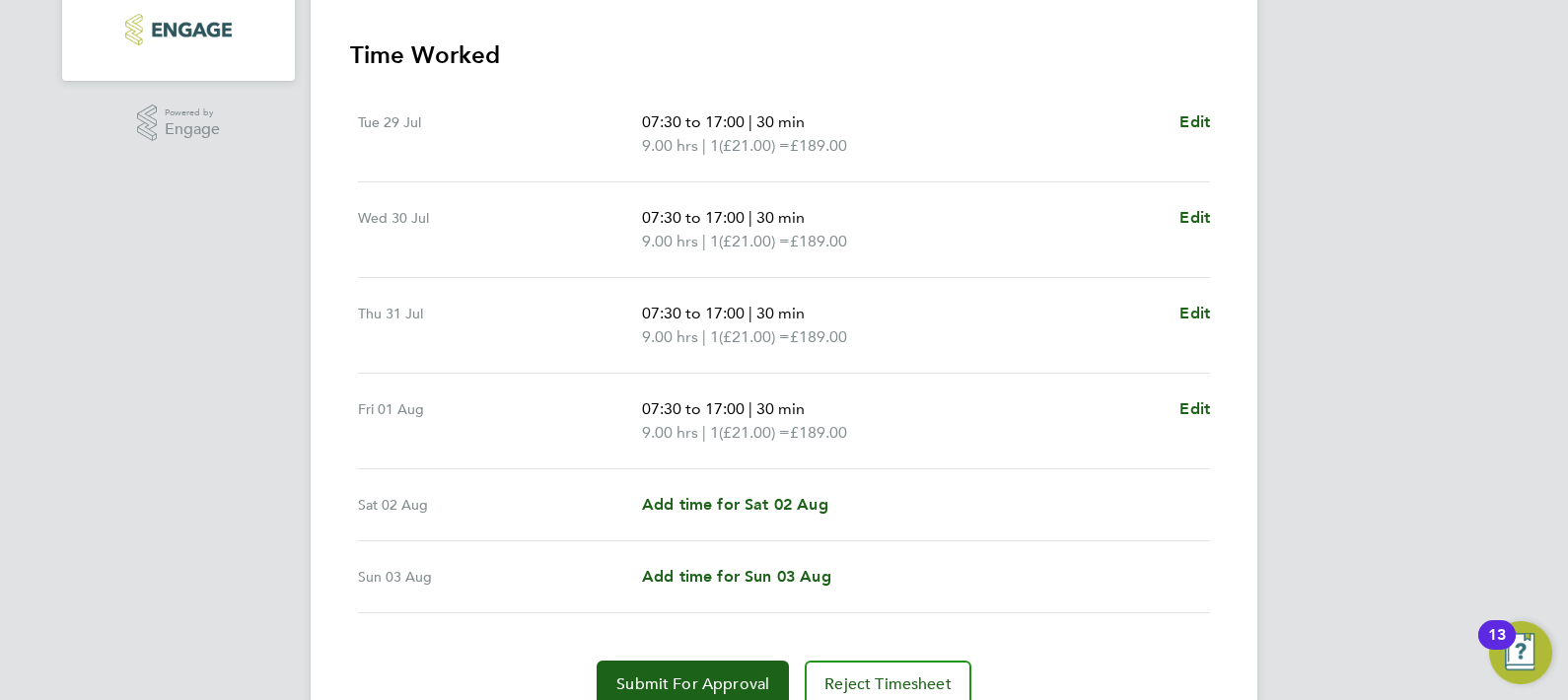 scroll, scrollTop: 626, scrollLeft: 0, axis: vertical 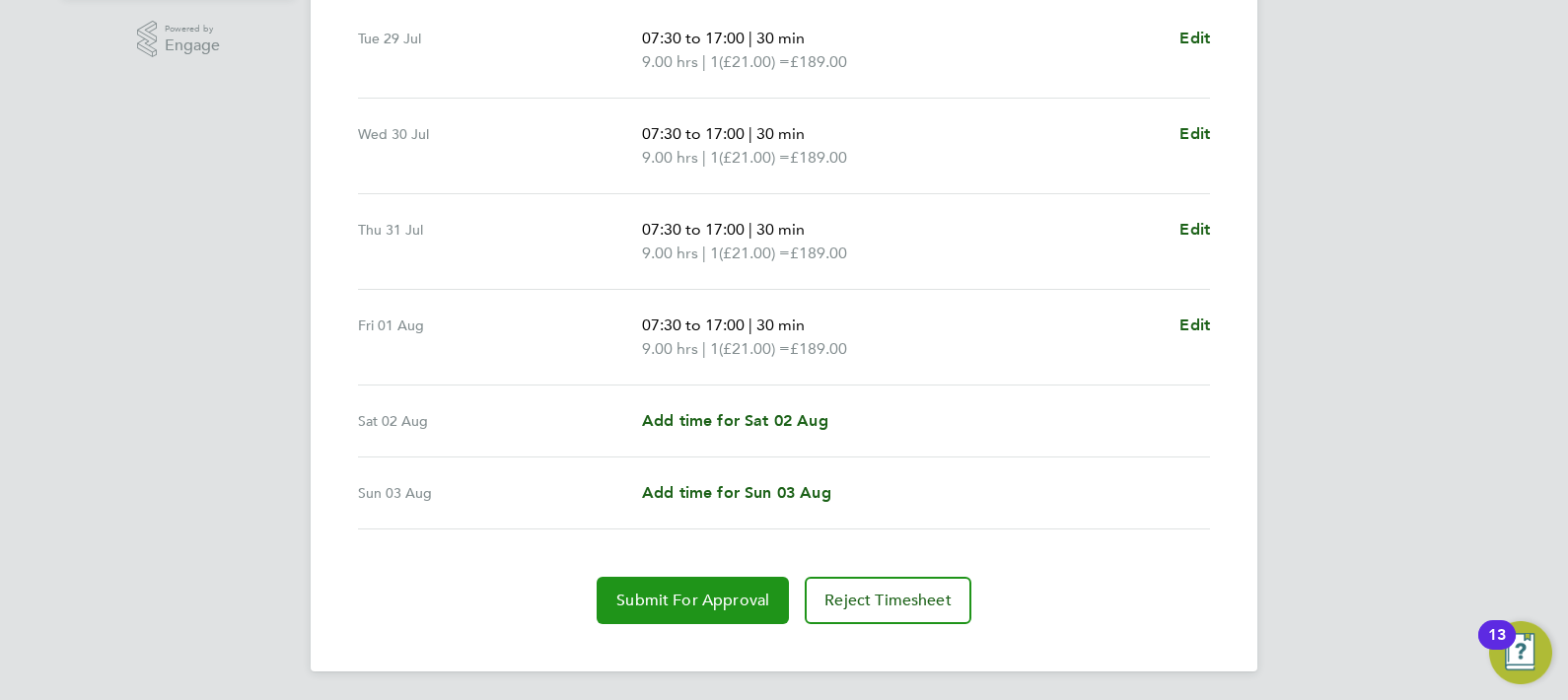 click on "Submit For Approval" 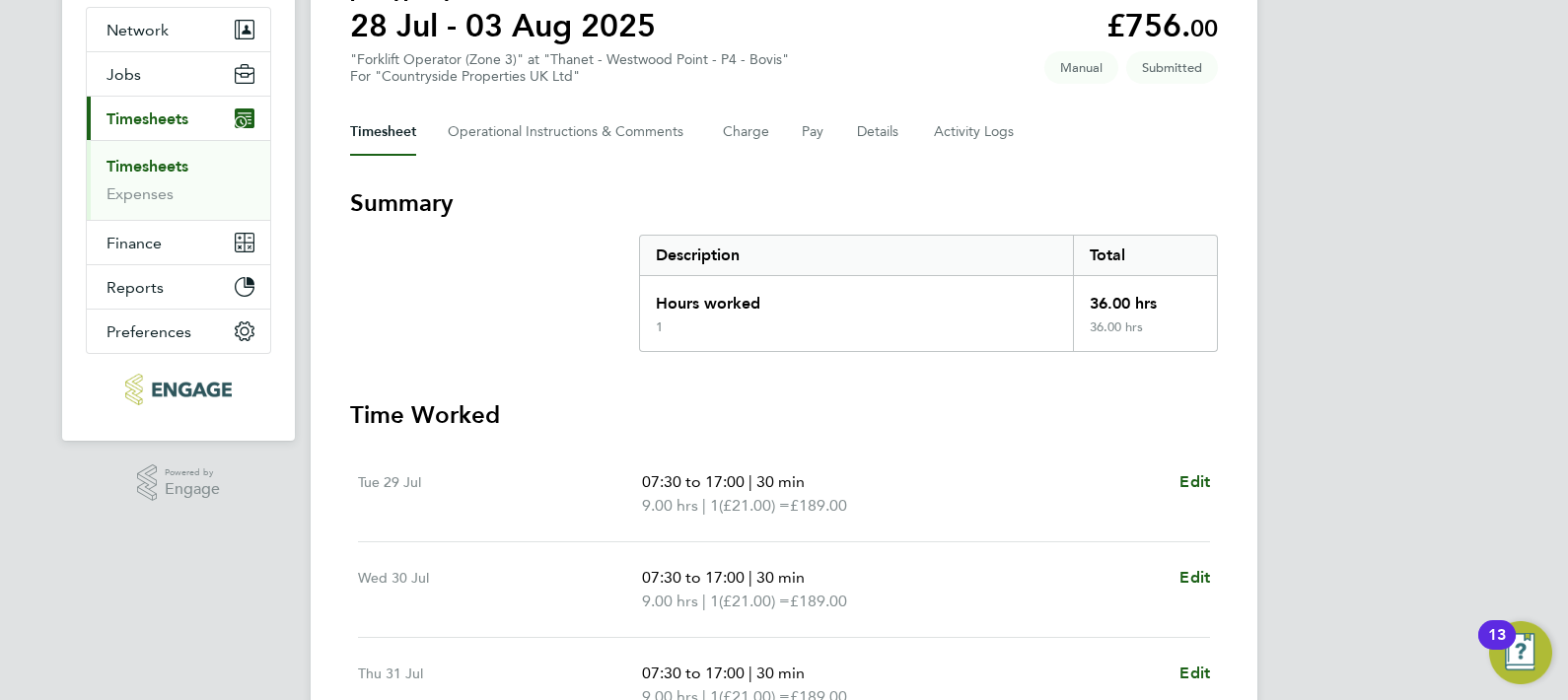 scroll, scrollTop: 0, scrollLeft: 0, axis: both 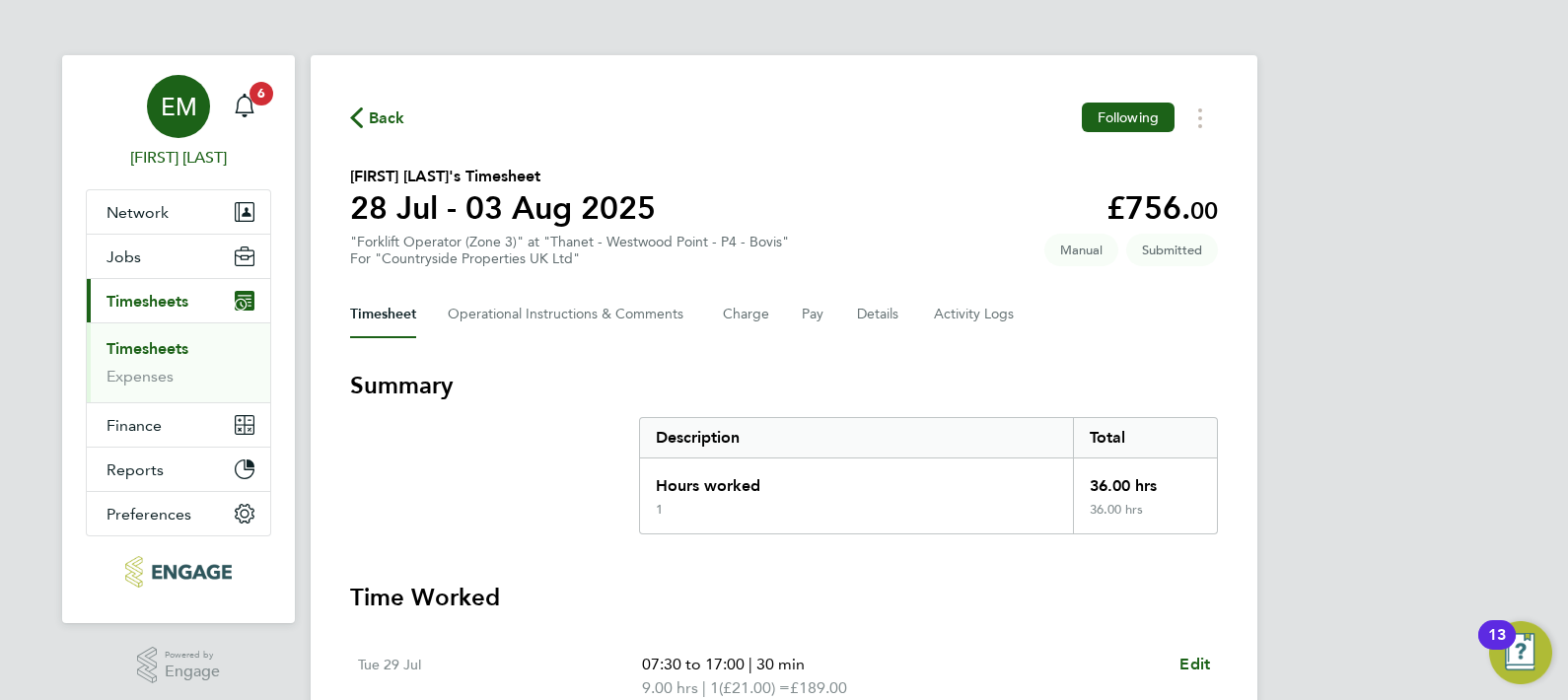 click on "EM" at bounding box center (178, 106) 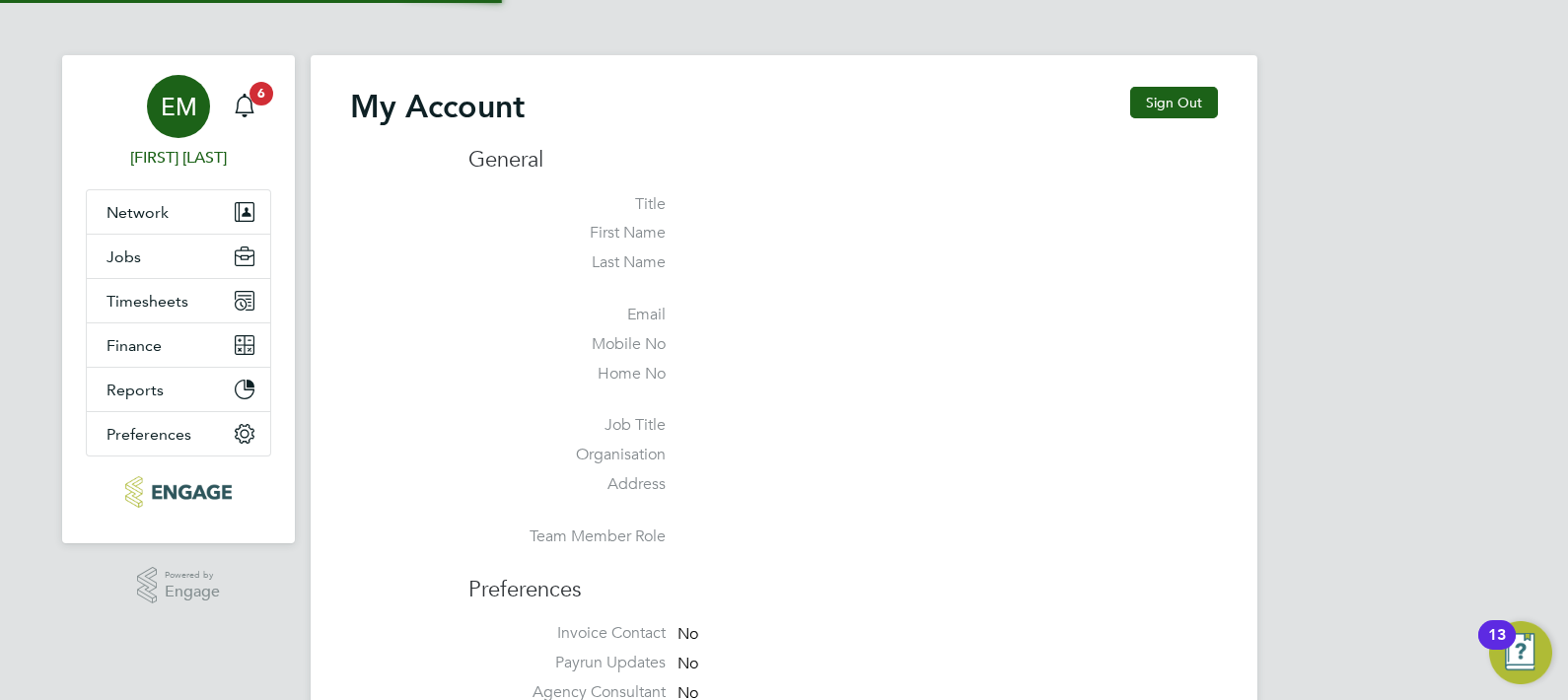 type on "matt.hugo@vistry.co.uk" 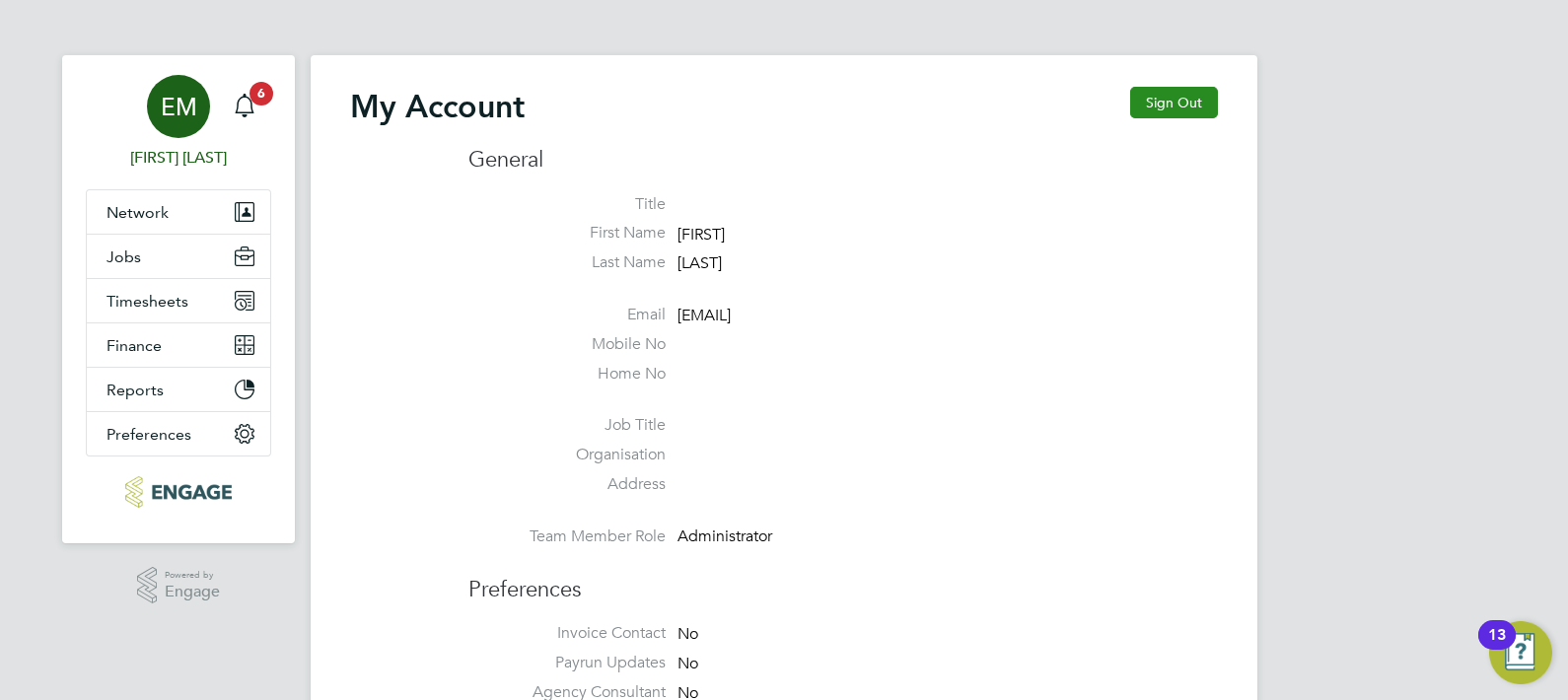 click on "Sign Out" at bounding box center [1174, 103] 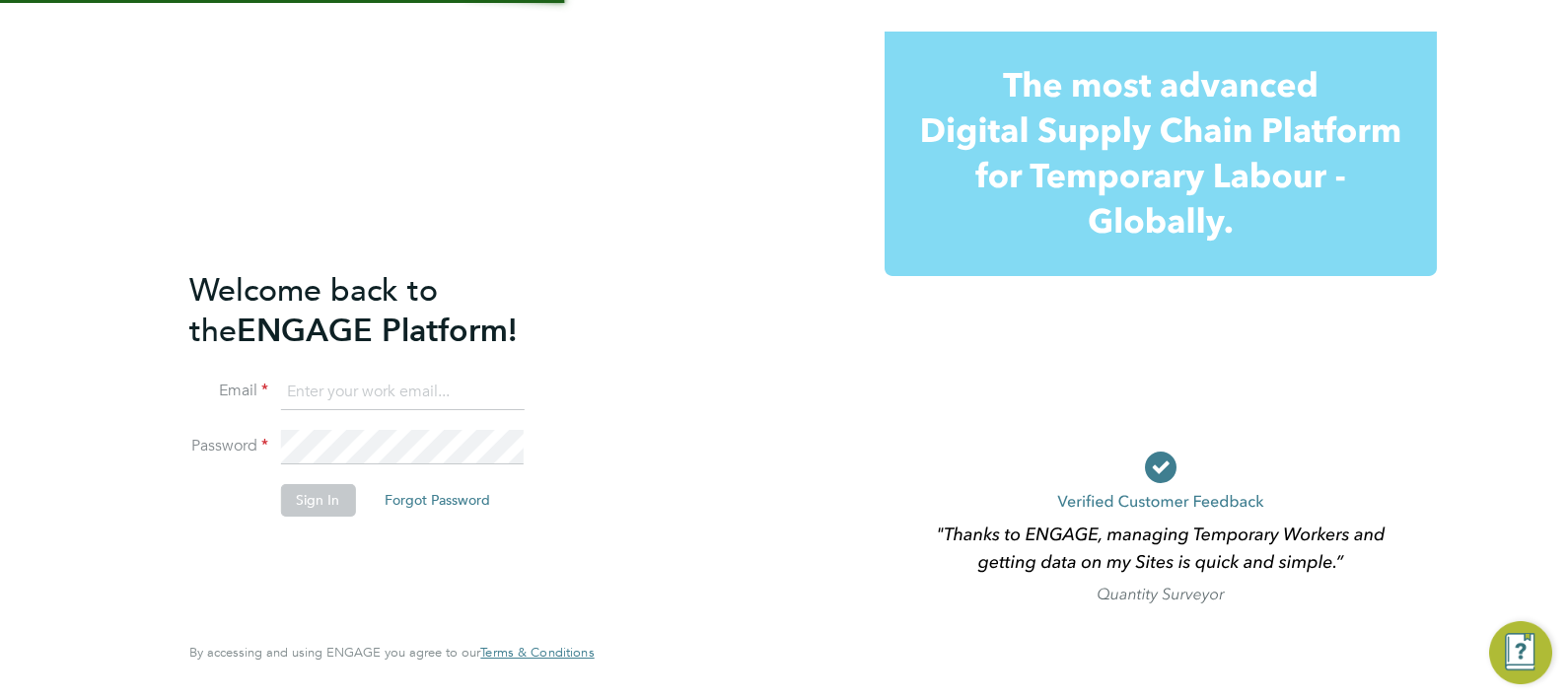 type on "matt.hugo@vistry.co.uk" 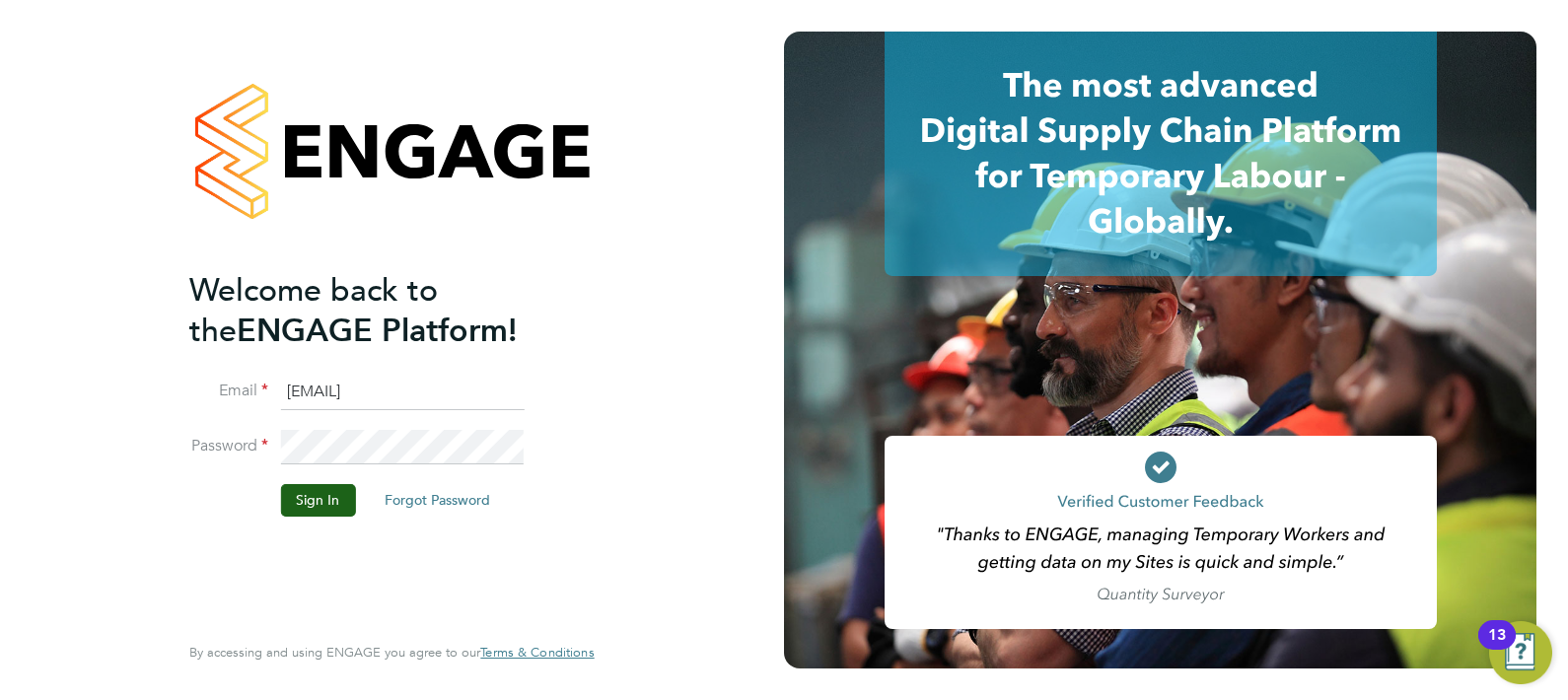 click on "Sign In   Forgot Password" 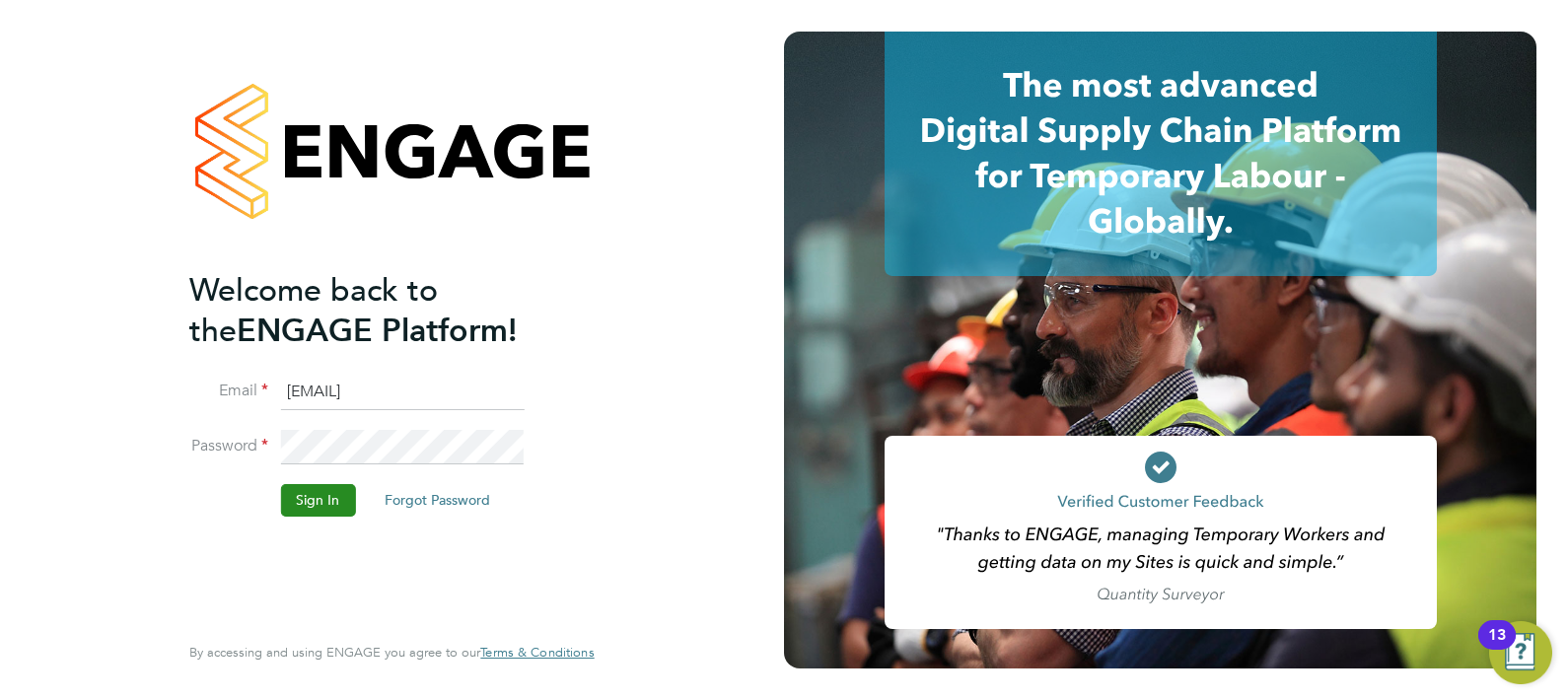 click on "Sign In" 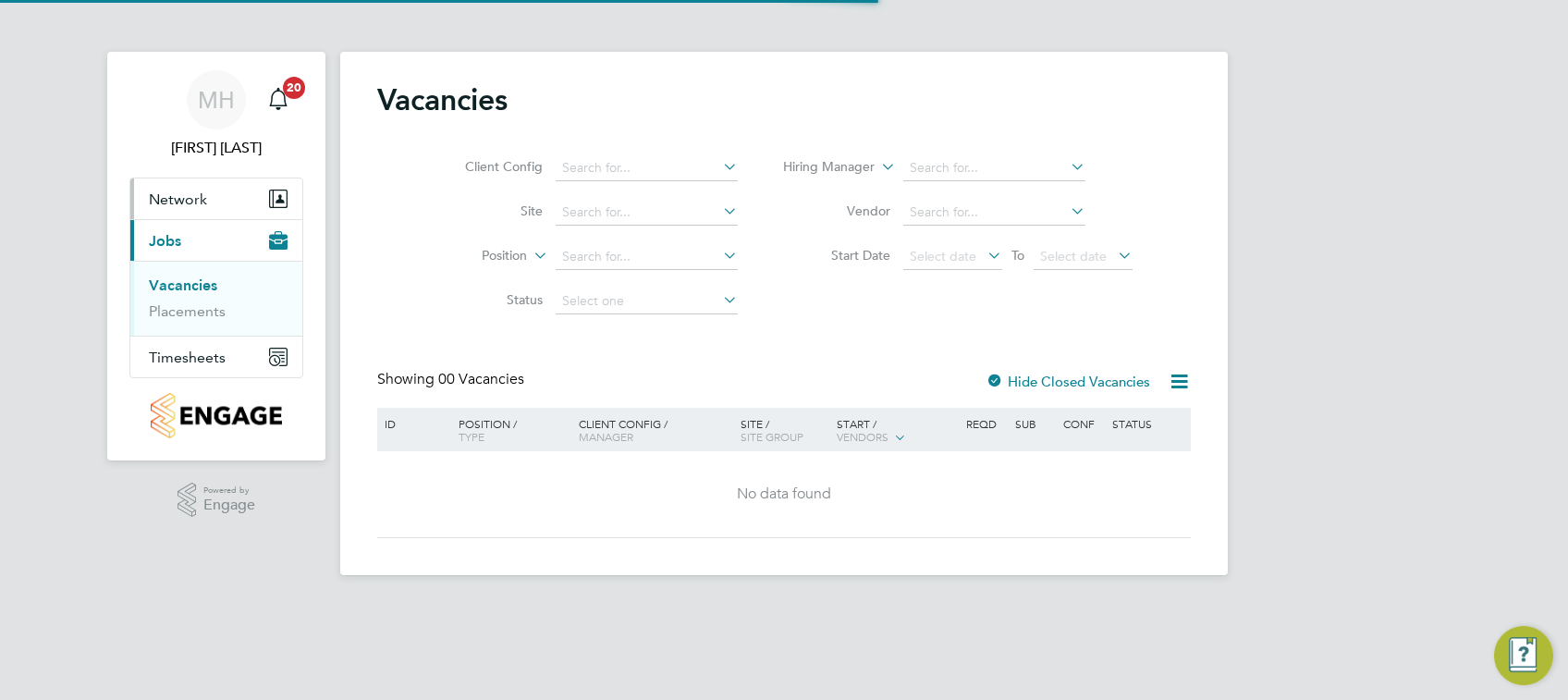 scroll, scrollTop: 0, scrollLeft: 0, axis: both 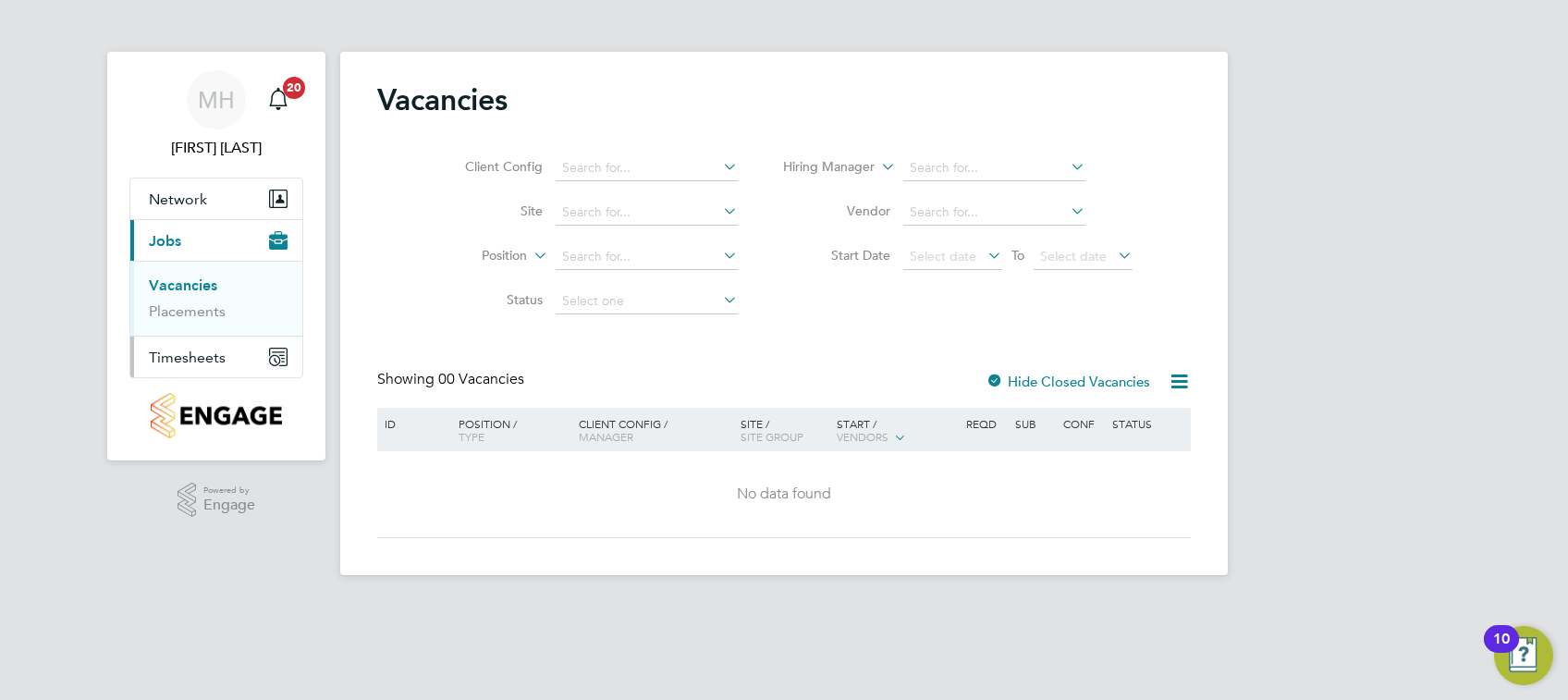click on "Timesheets" at bounding box center [187, 357] 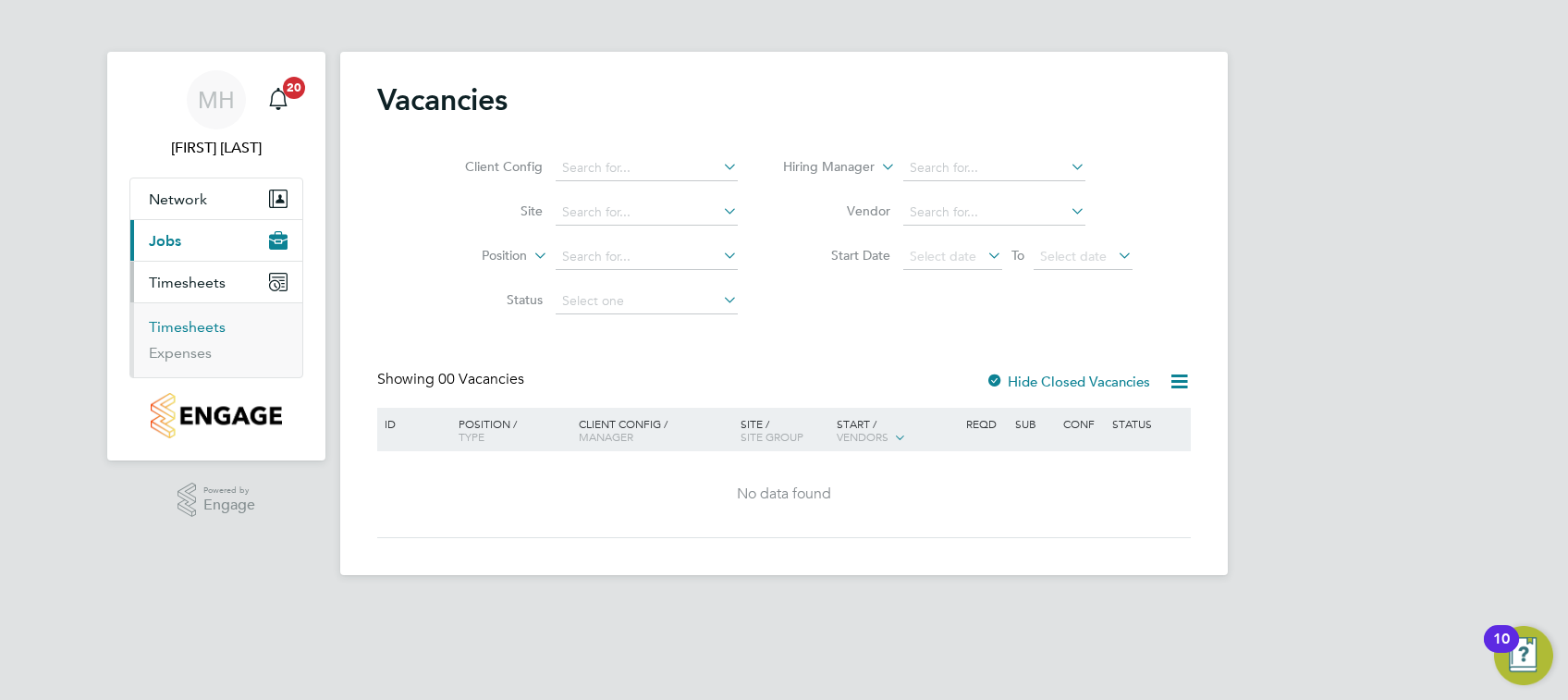 click on "Timesheets" at bounding box center [187, 326] 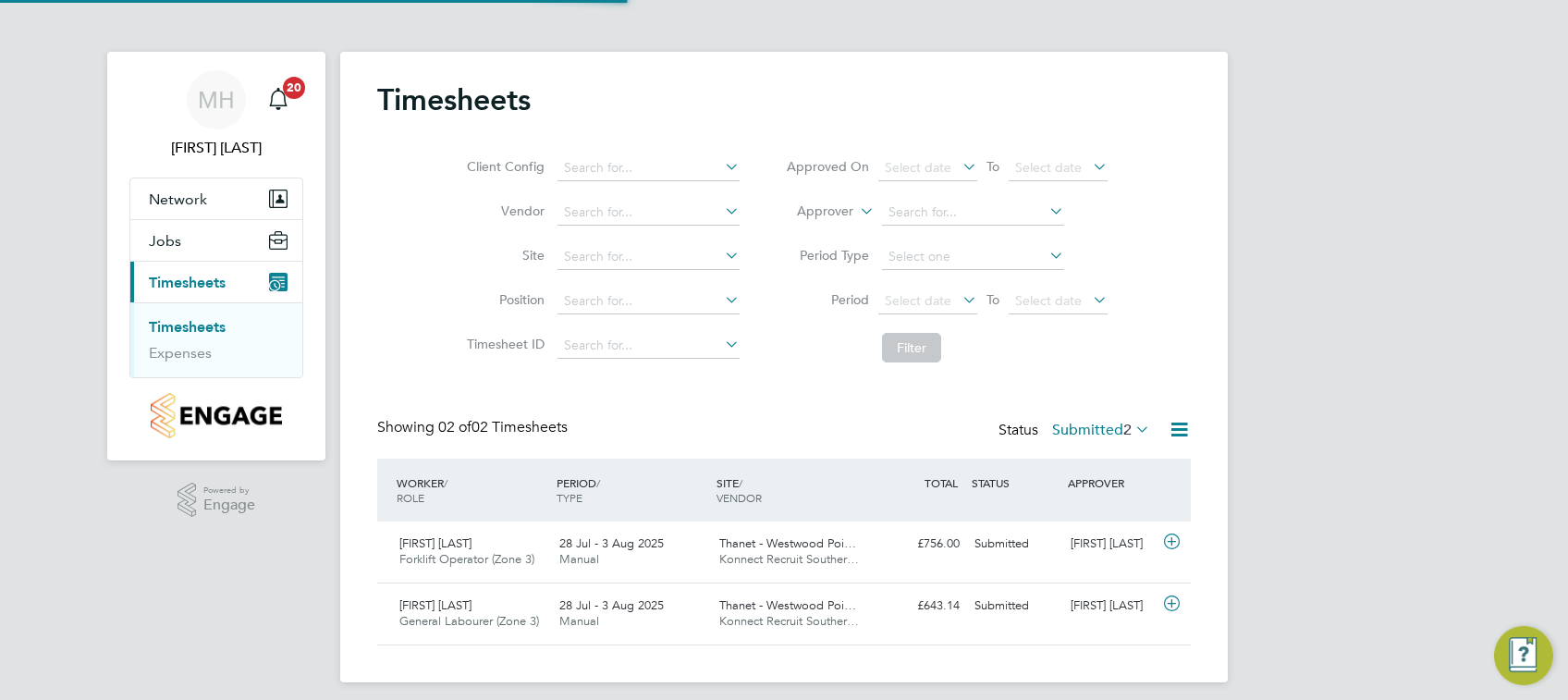 scroll, scrollTop: 9, scrollLeft: 8, axis: both 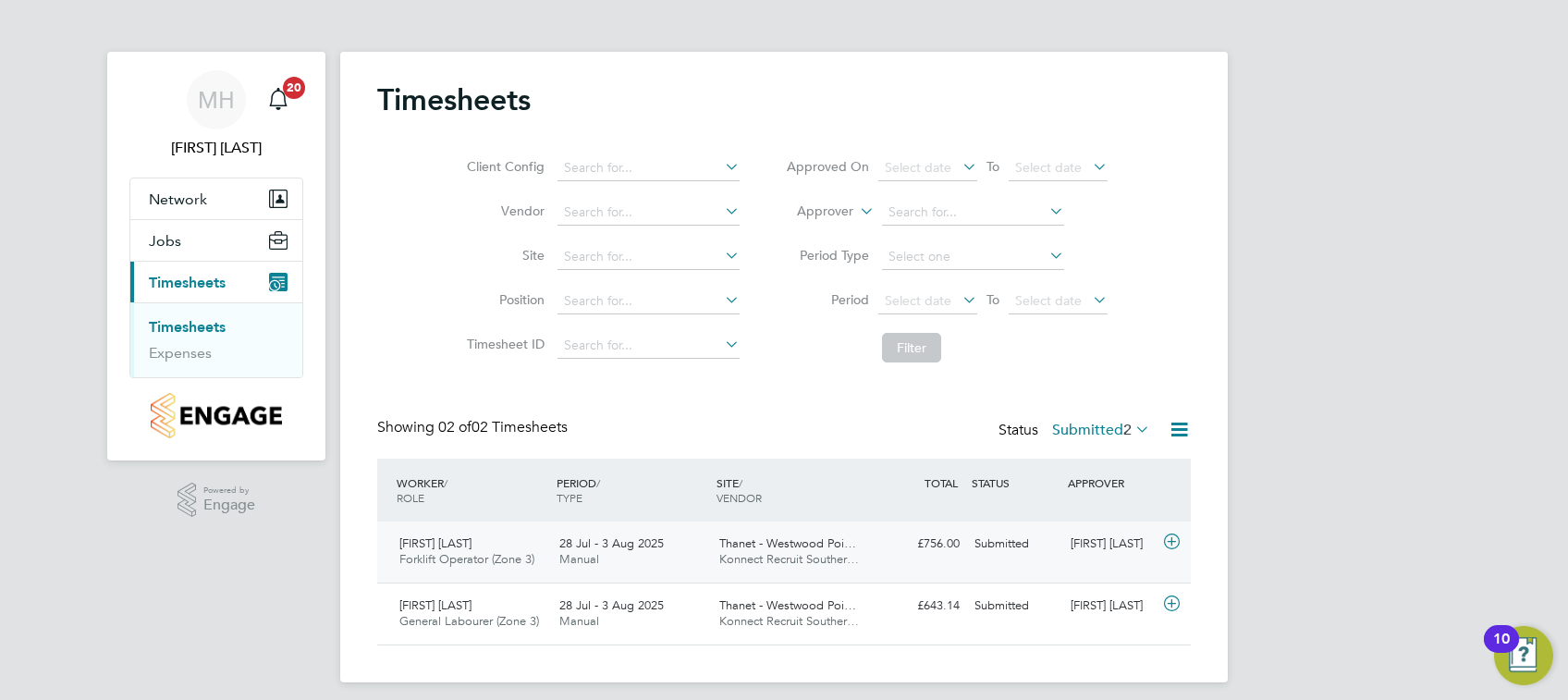 click 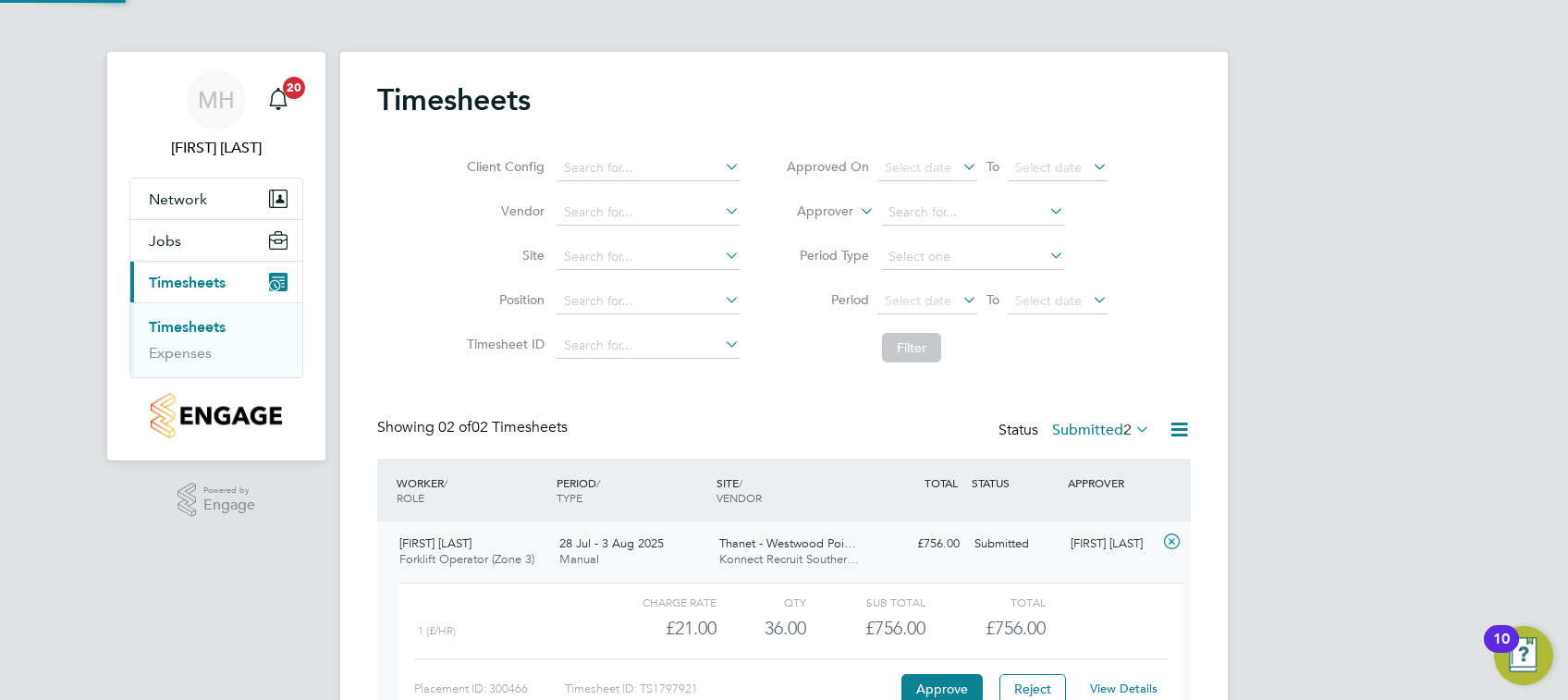 scroll, scrollTop: 9, scrollLeft: 9, axis: both 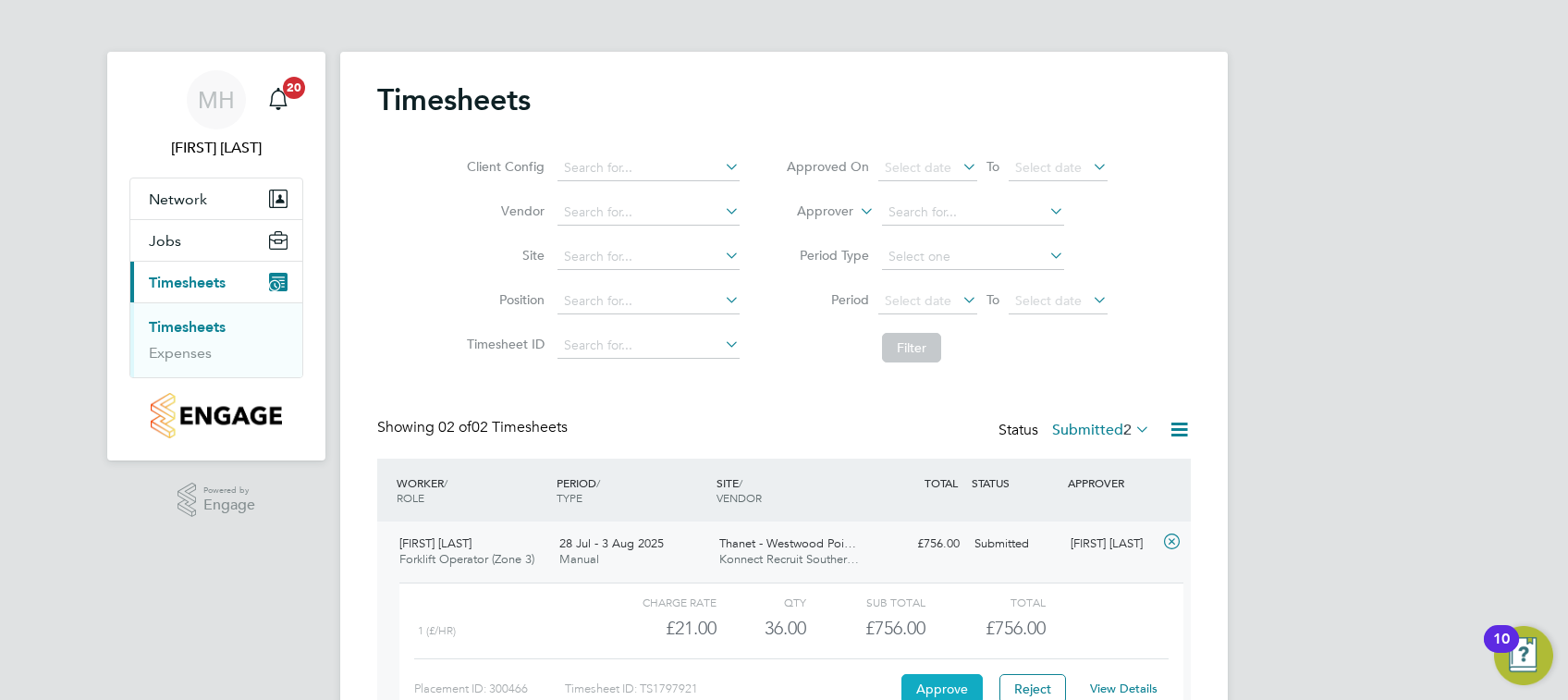 click on "Approve" 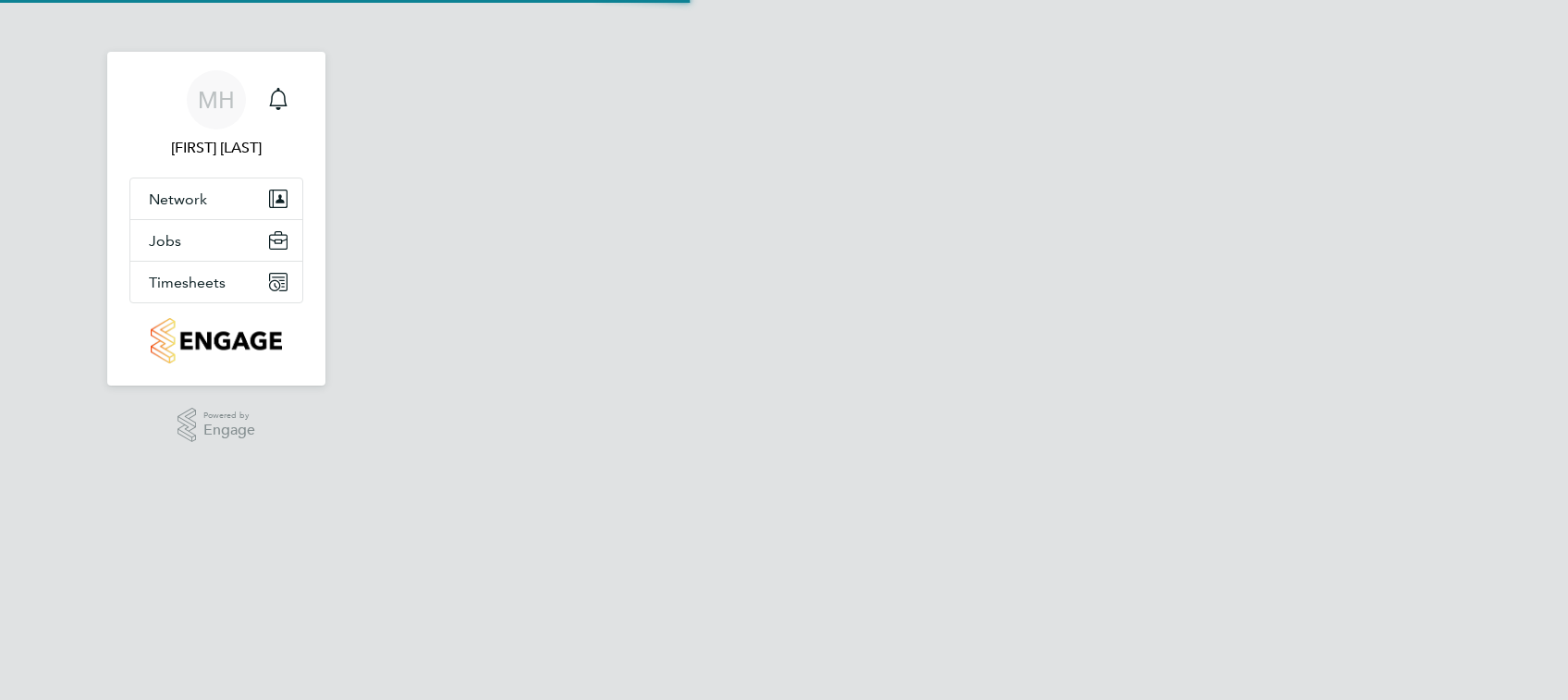 scroll, scrollTop: 0, scrollLeft: 0, axis: both 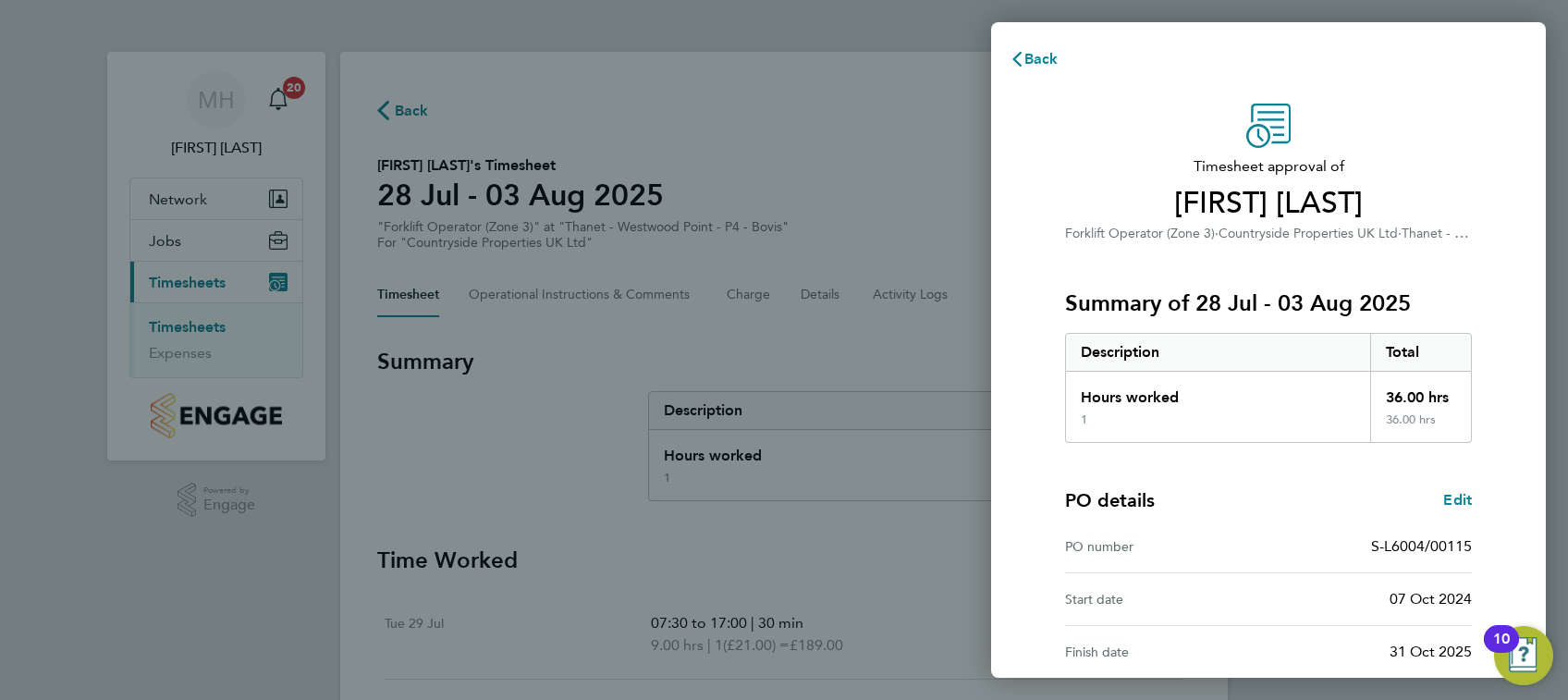 type 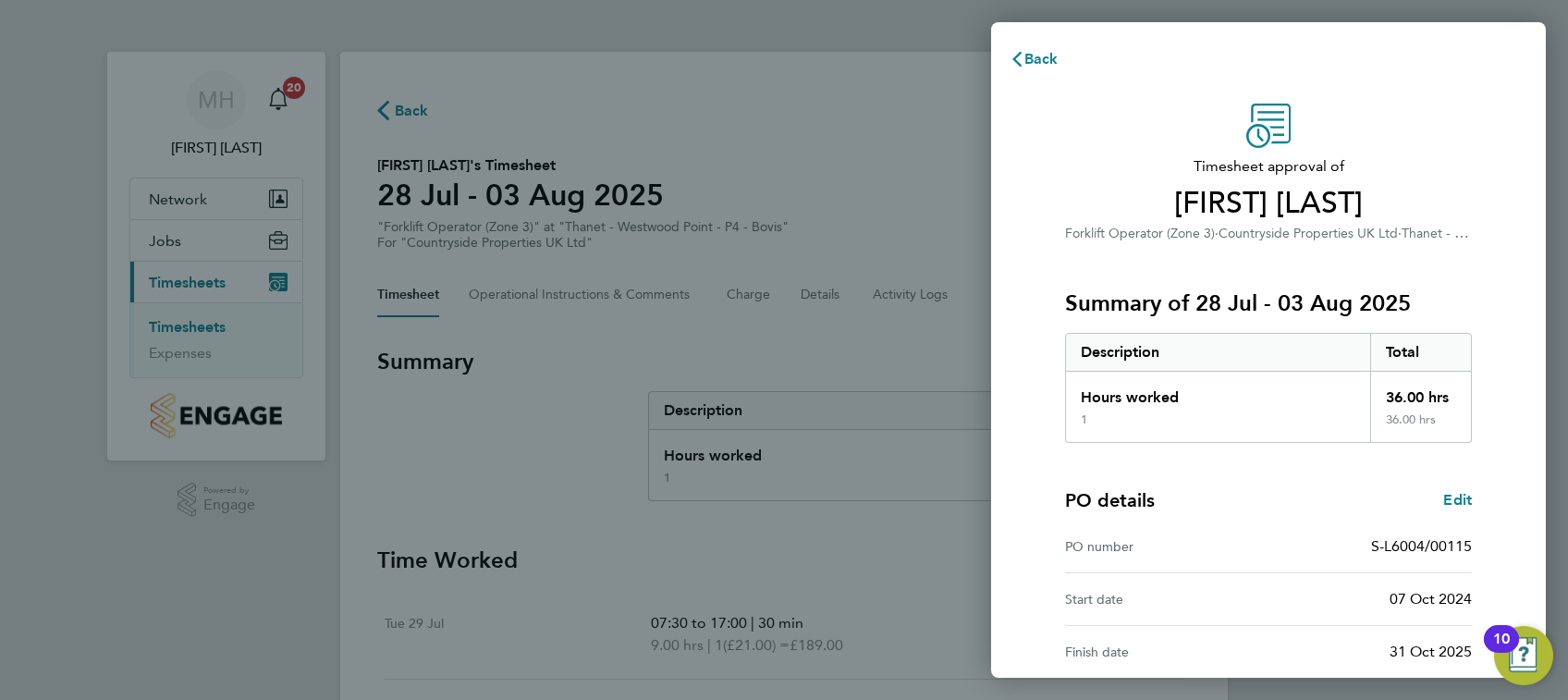 click on "Timesheet approval of   [FIRST] [LAST]   Forklift Operator (Zone 3)   ·   Countryside Properties UK Ltd   ·   [COUNTY] - Westwood Point - P4 - Bovis   Summary of 28 Jul - 03 Aug 2025   Description   Total   Hours worked   36.00 hrs   1   36.00 hrs  PO details  Edit   PO number   S-L6004/00115   Start date   07 Oct 2024   Finish date   31 Oct 2025   Please review all details before approving this timesheet.   Timesheets for this client cannot be approved without a PO.   Confirm Timesheet Approval" 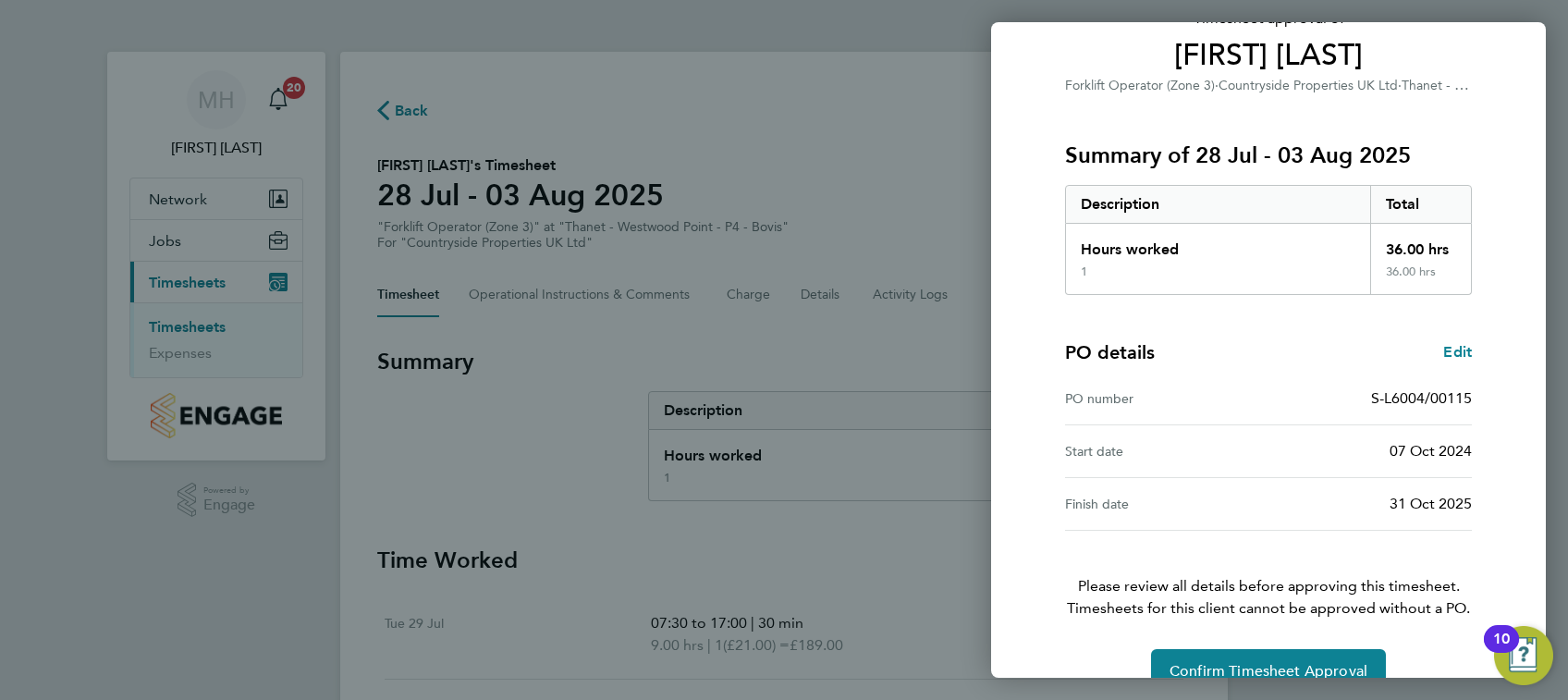 scroll, scrollTop: 185, scrollLeft: 0, axis: vertical 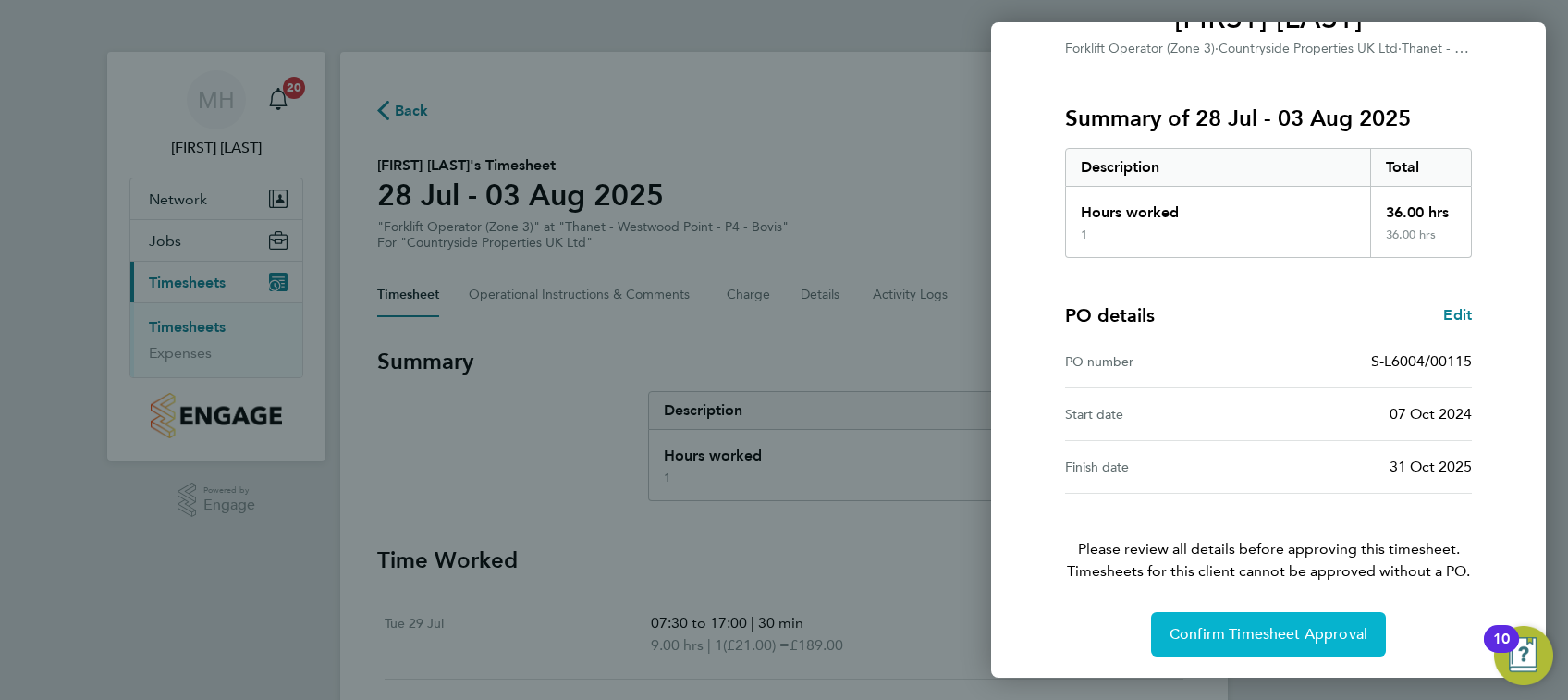 click on "Confirm Timesheet Approval" 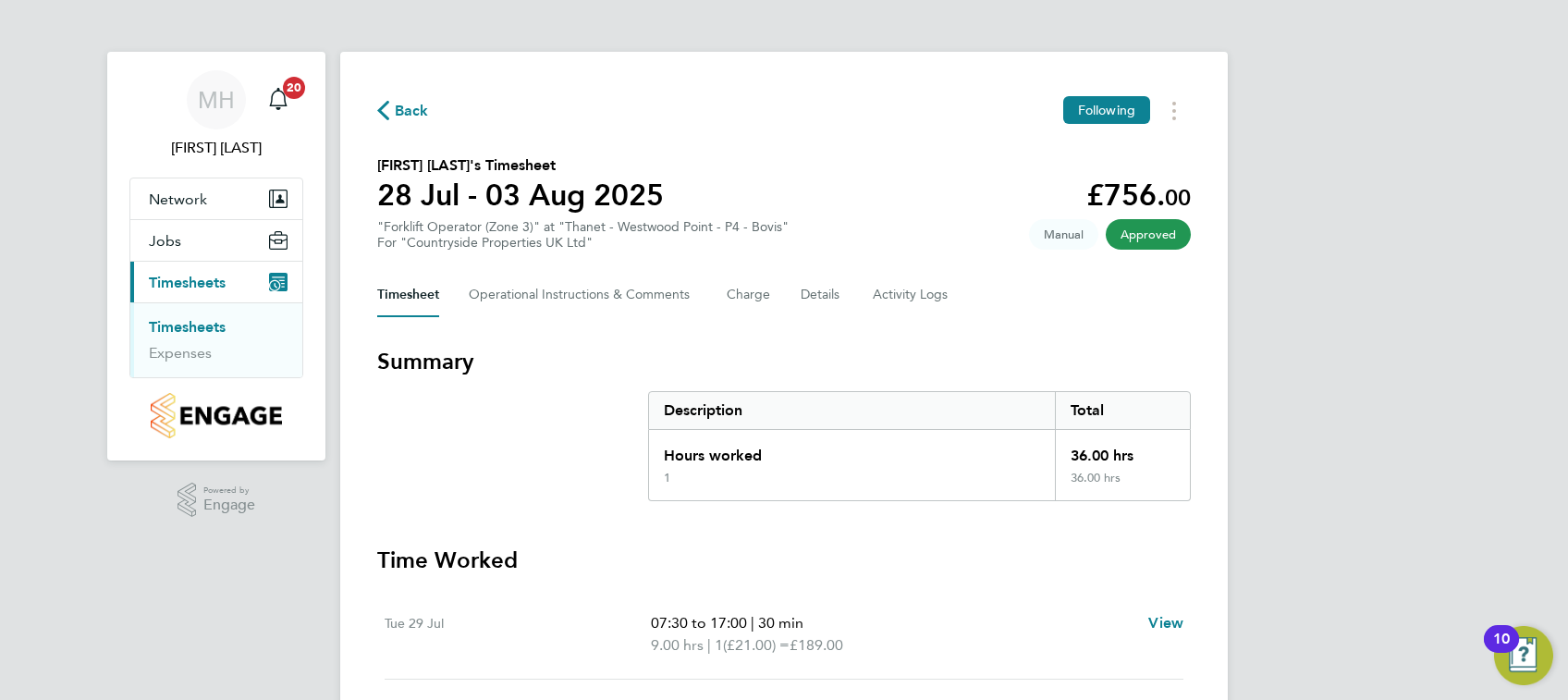 click on "Timesheets" at bounding box center (187, 282) 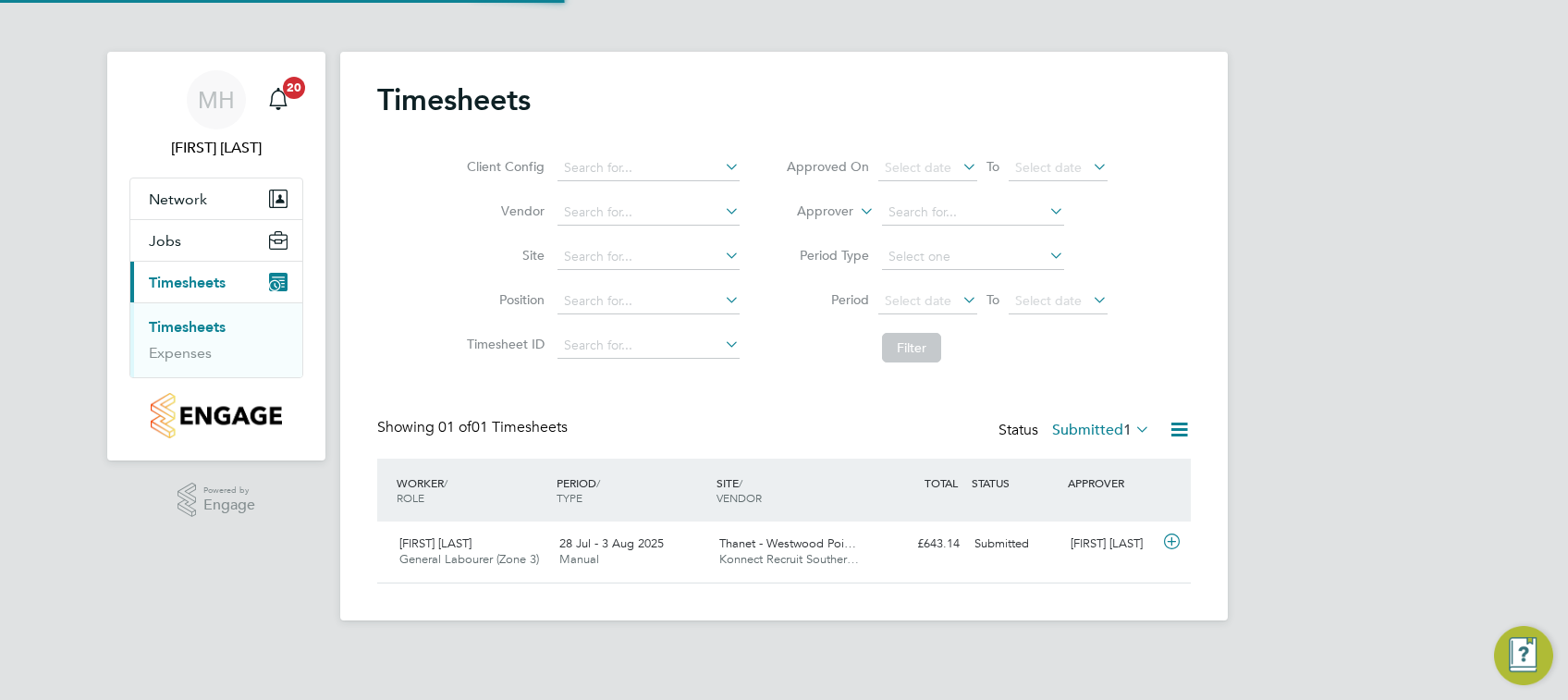 scroll, scrollTop: 9, scrollLeft: 8, axis: both 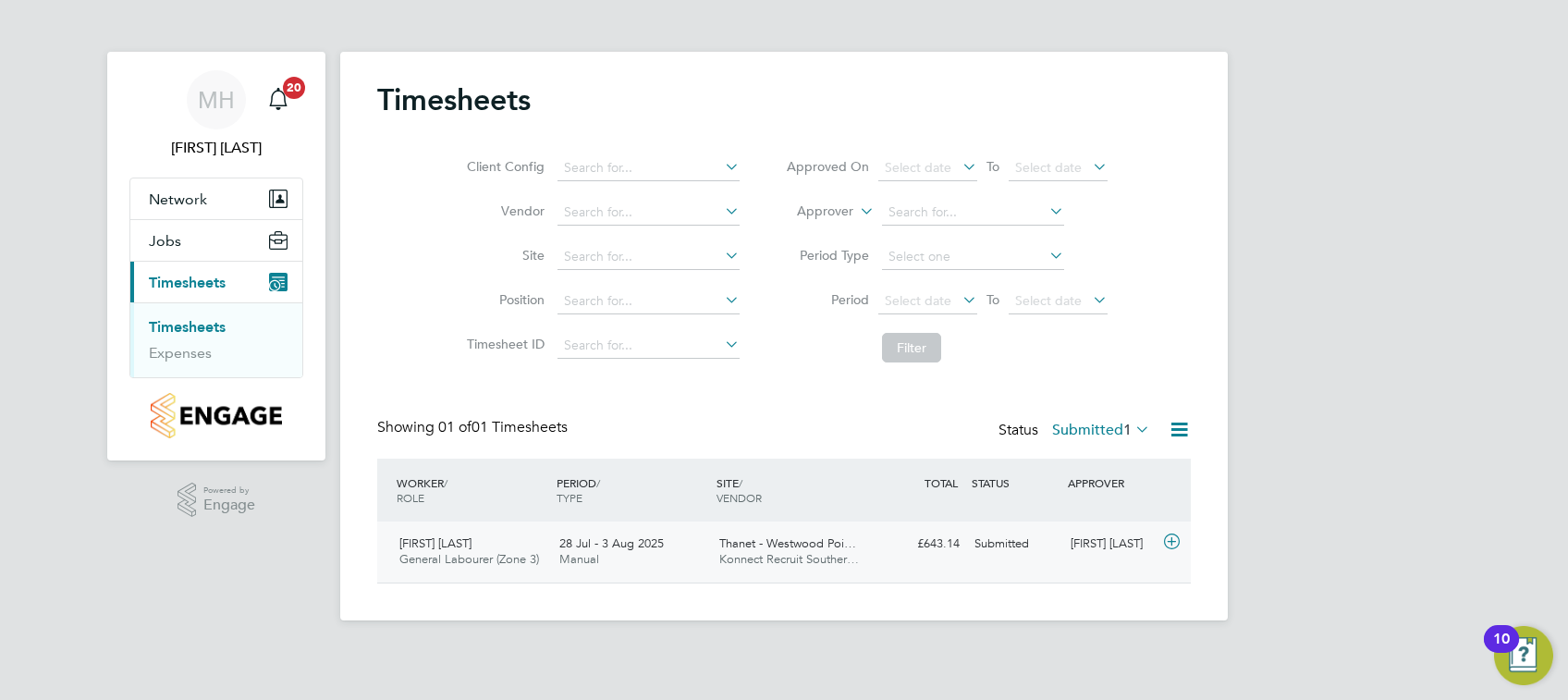 click 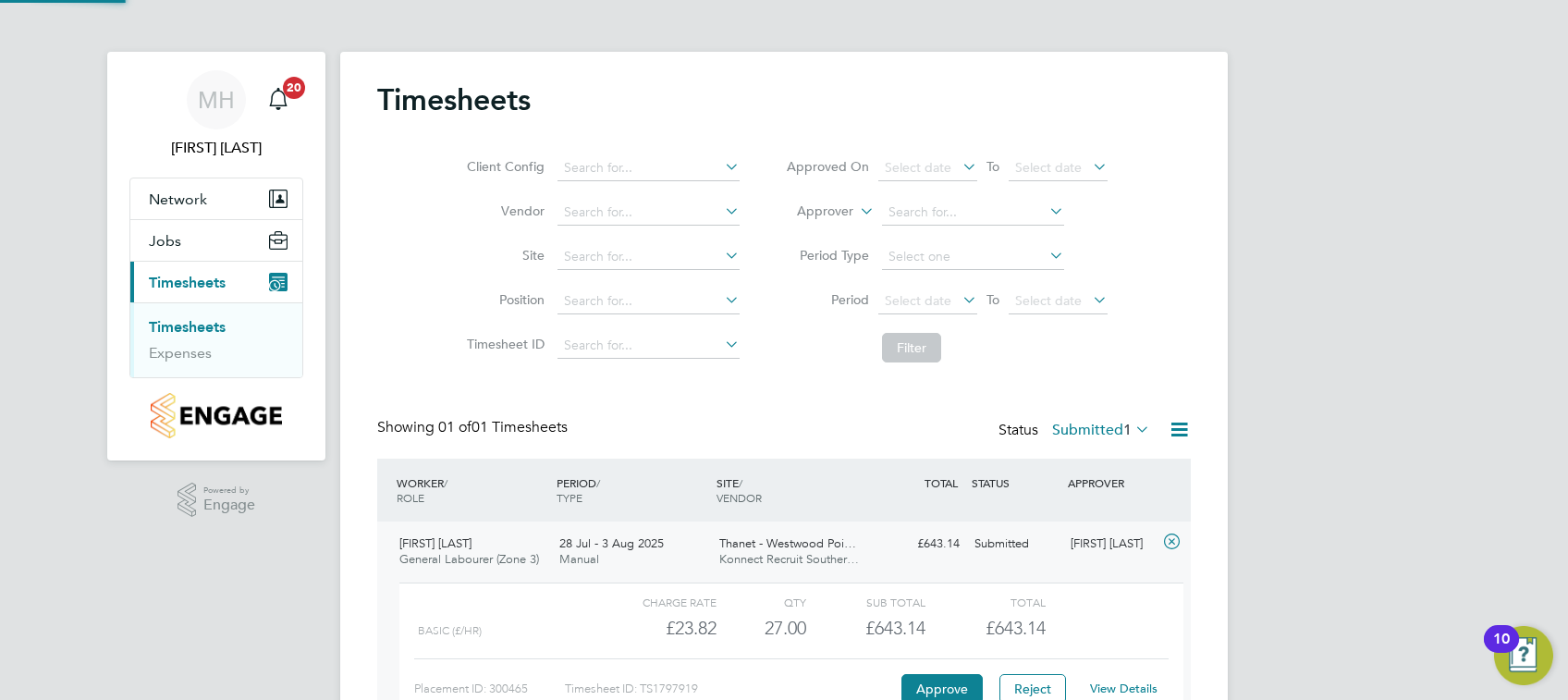 scroll, scrollTop: 9, scrollLeft: 9, axis: both 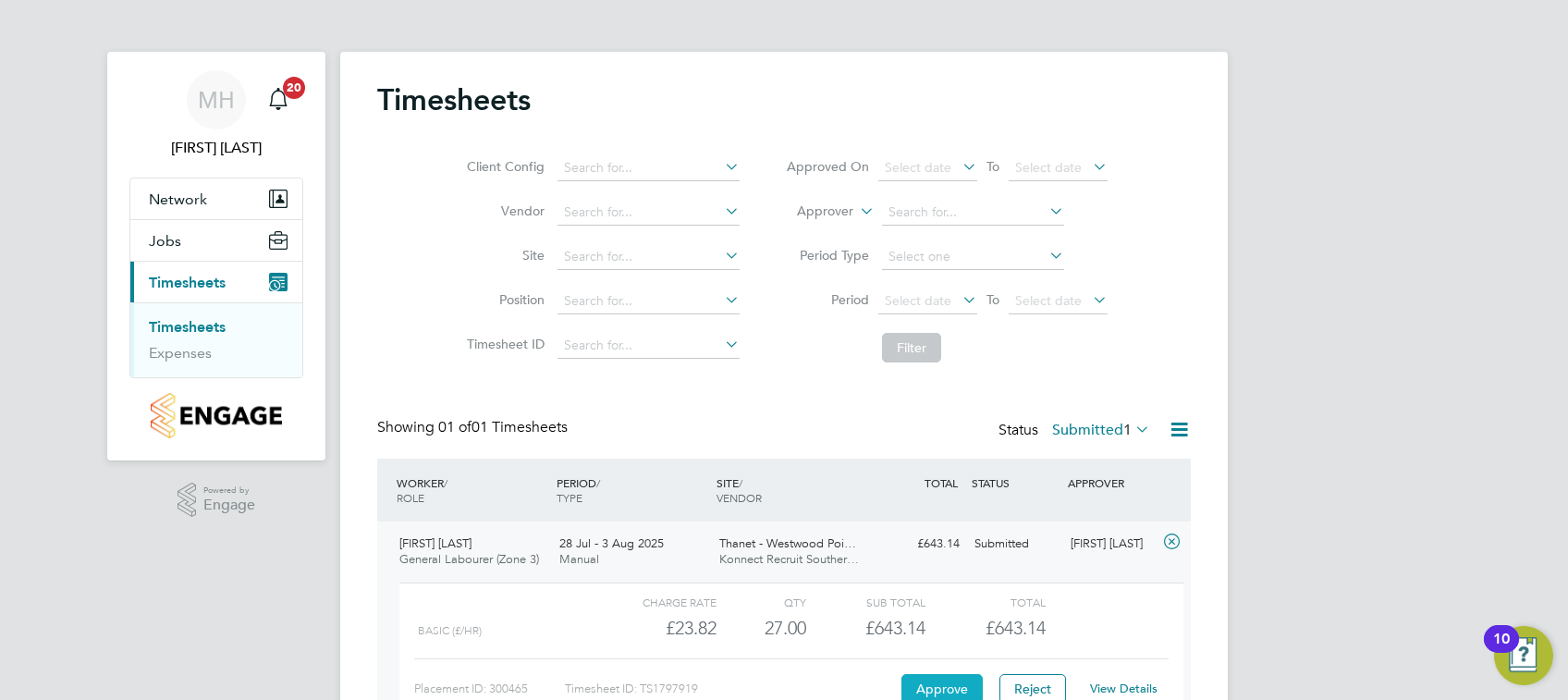 click on "Approve" 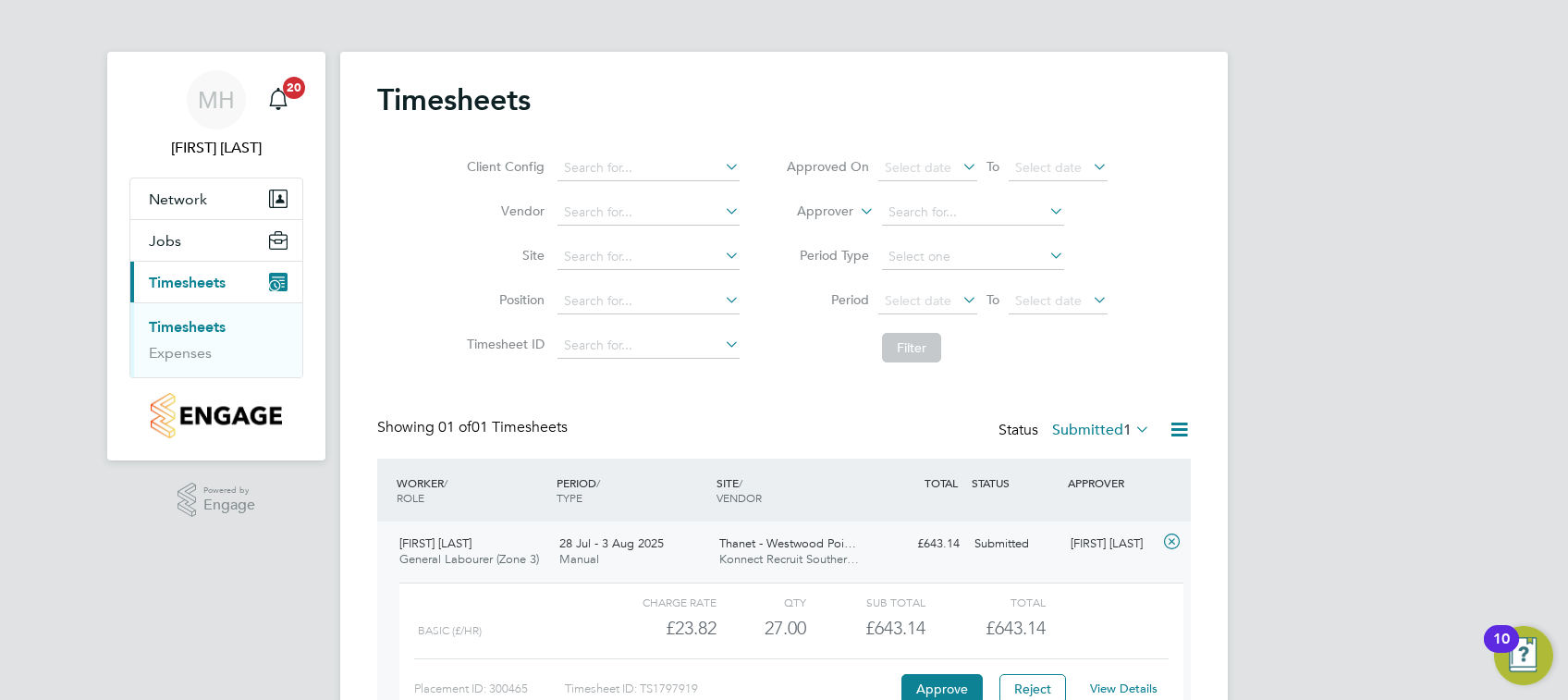click on "Timesheets" at bounding box center (187, 326) 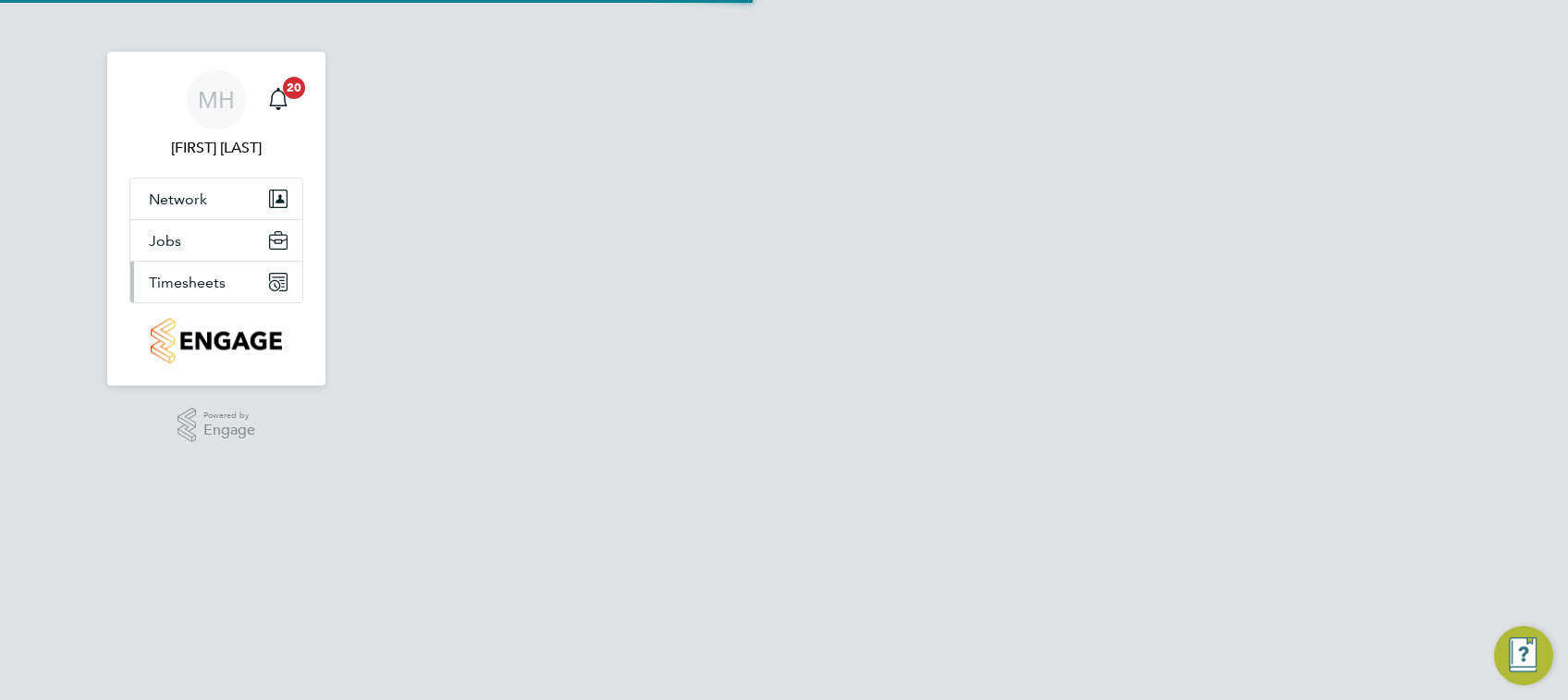 scroll, scrollTop: 0, scrollLeft: 0, axis: both 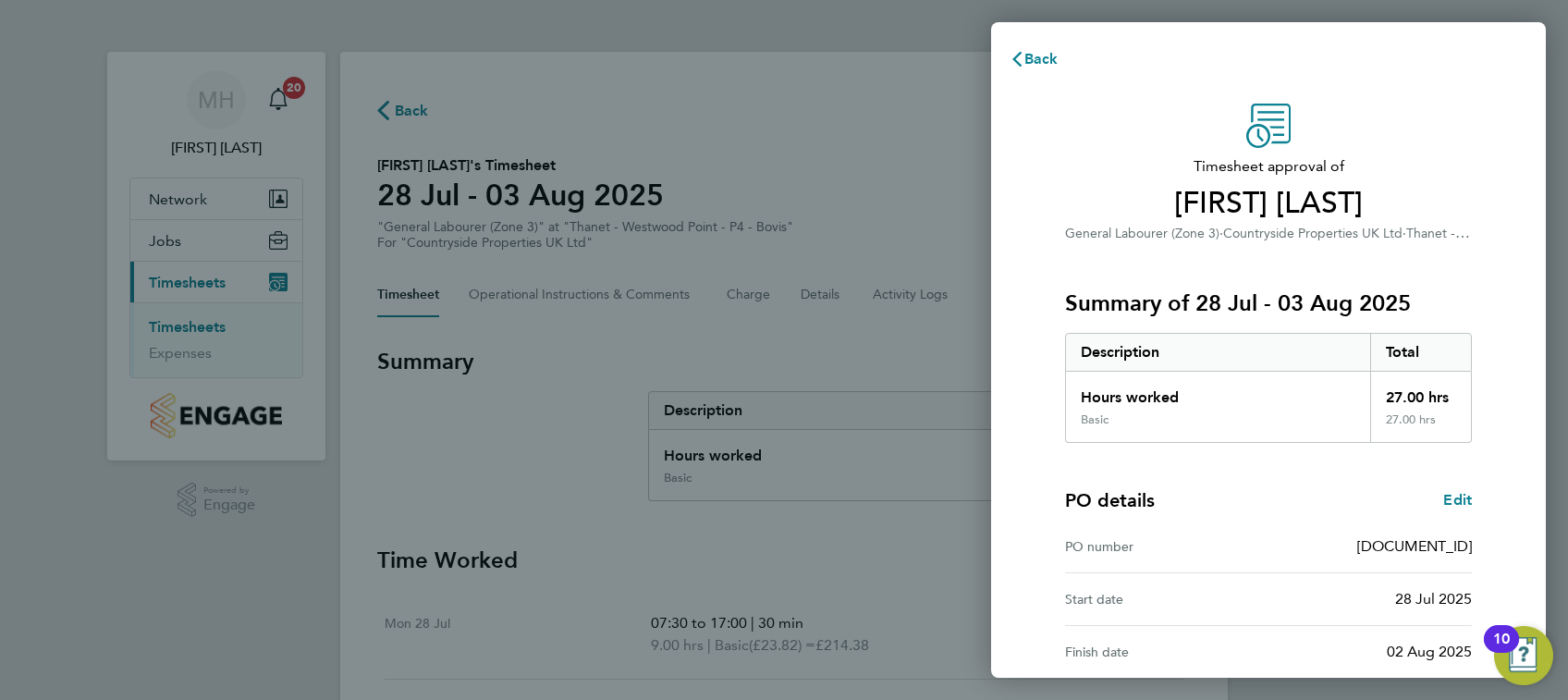 type 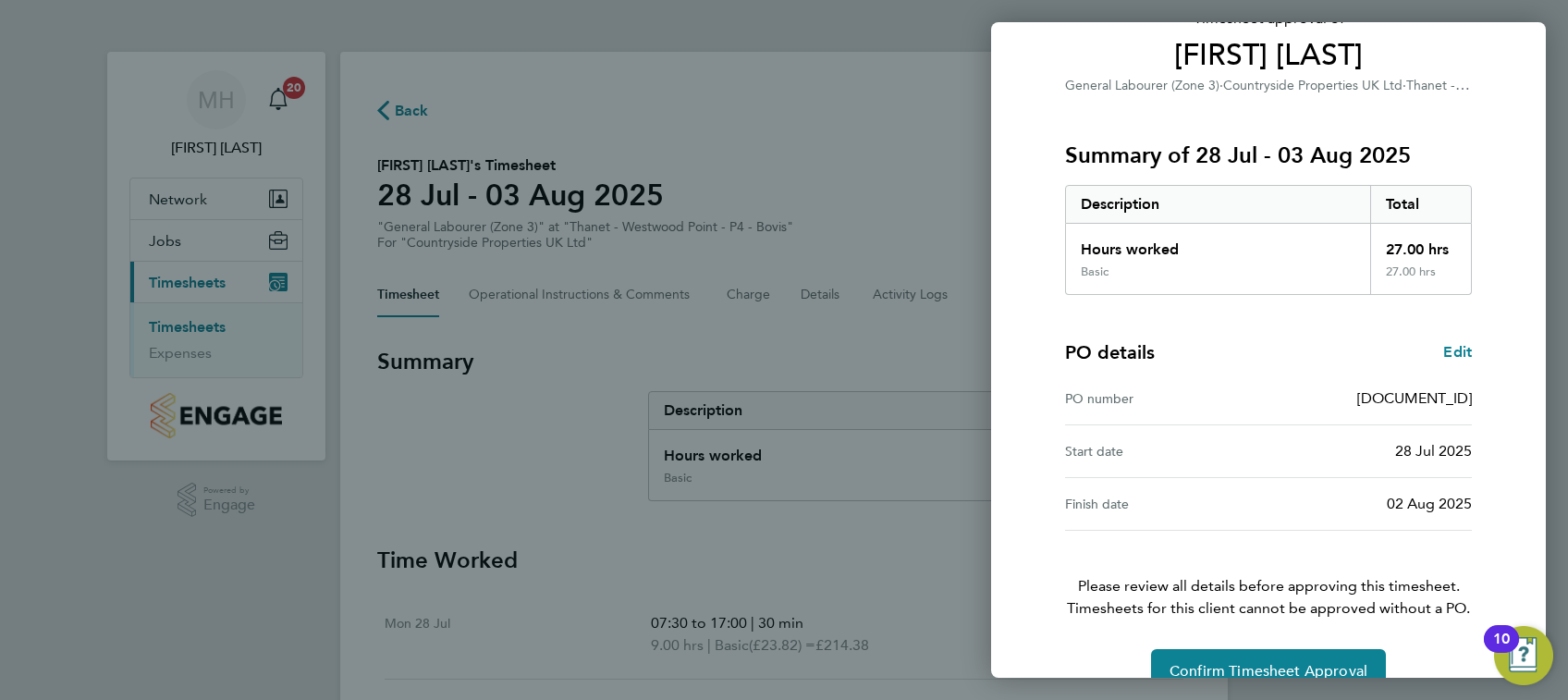 scroll, scrollTop: 185, scrollLeft: 0, axis: vertical 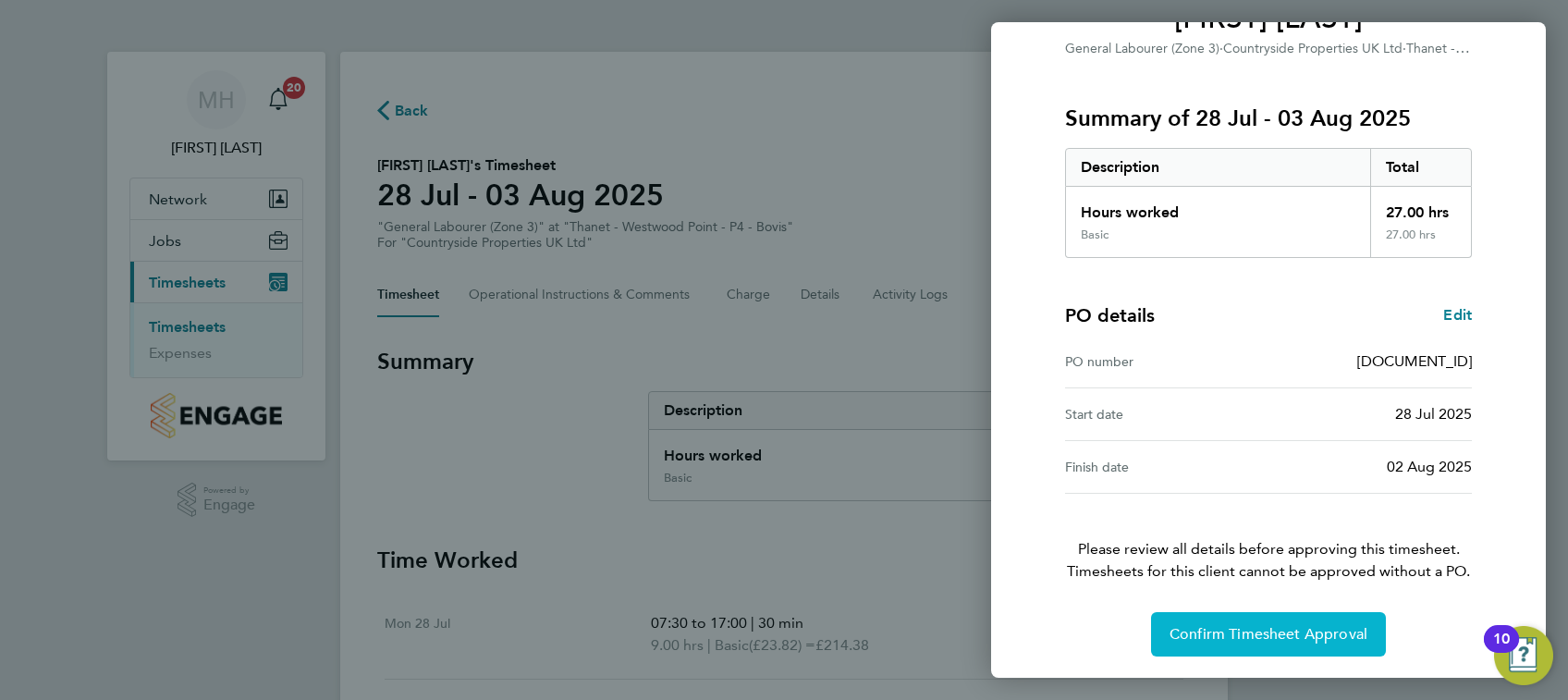click on "Confirm Timesheet Approval" 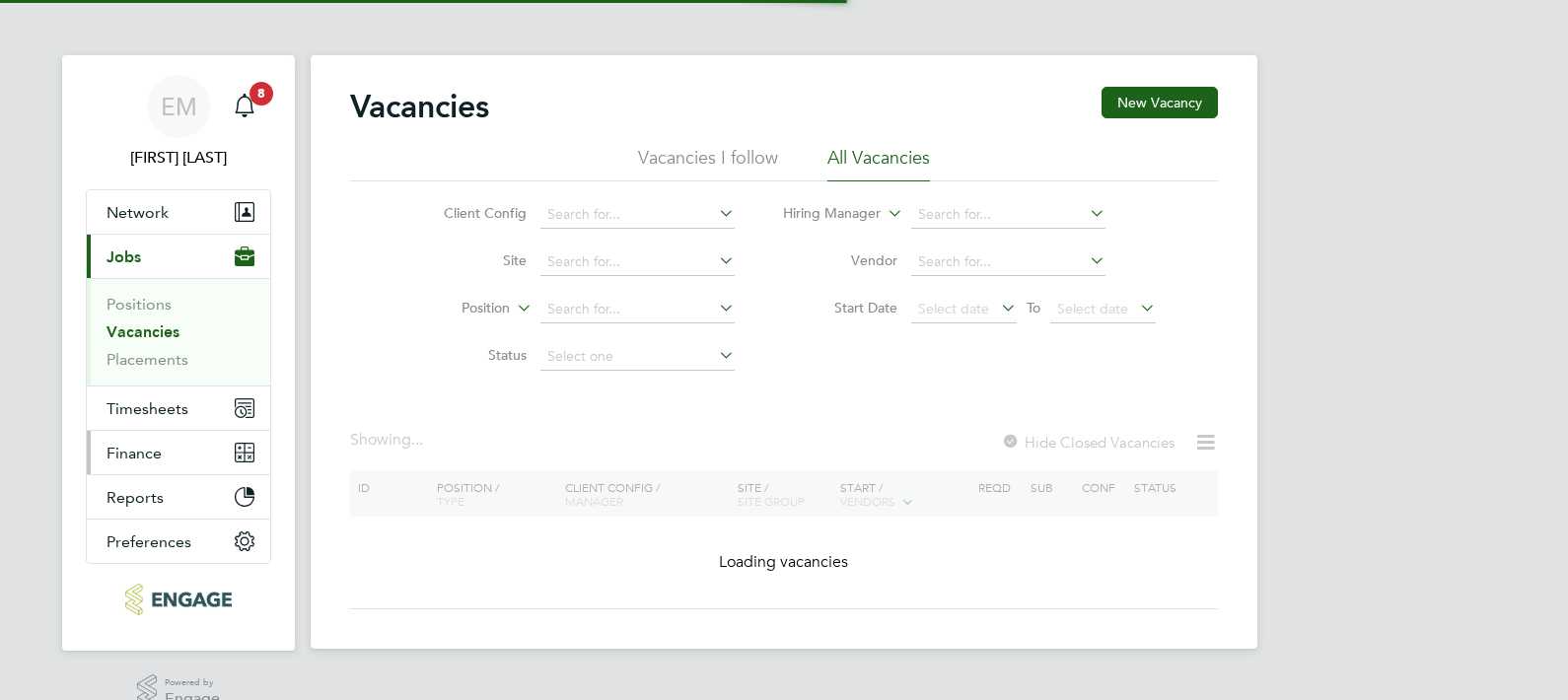 scroll, scrollTop: 0, scrollLeft: 0, axis: both 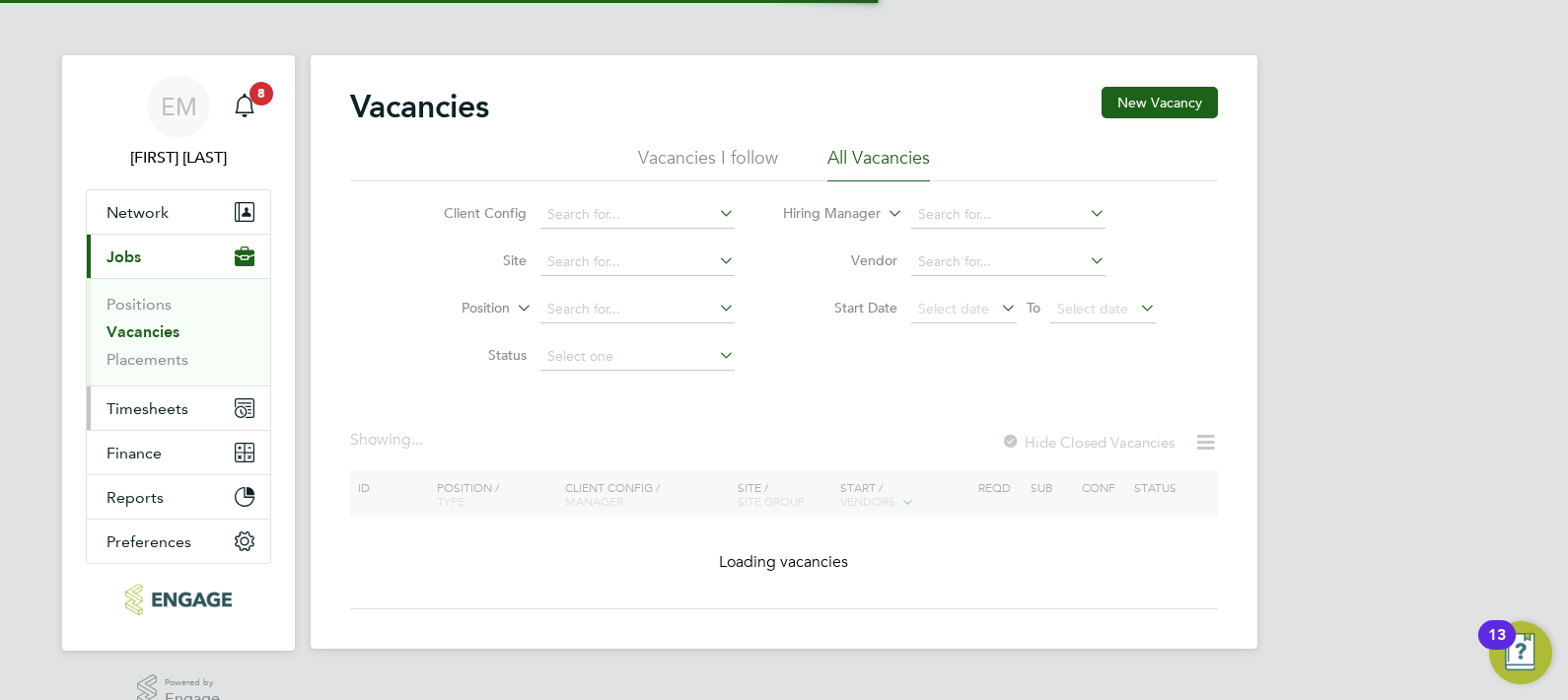 click on "Timesheets" at bounding box center (147, 408) 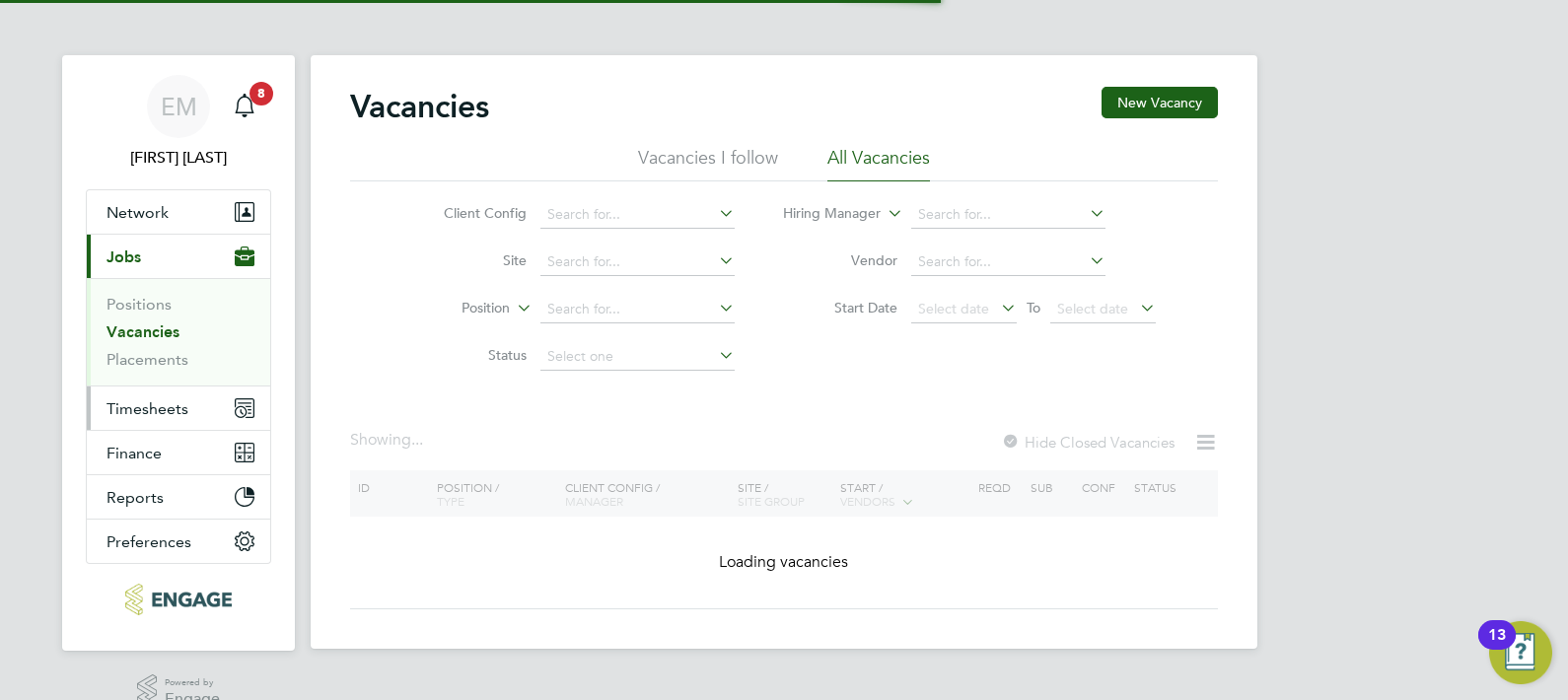 click on "Timesheets" at bounding box center [147, 408] 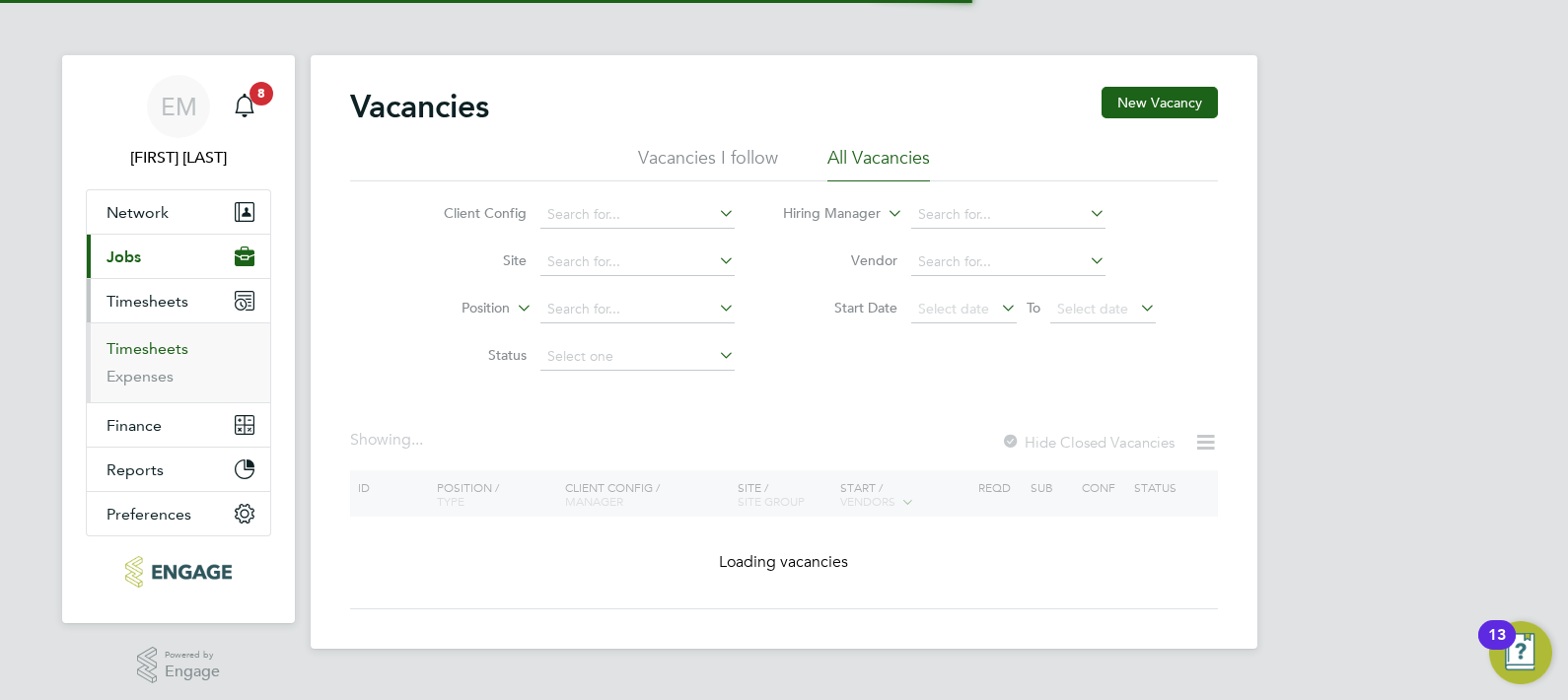 click on "Timesheets" at bounding box center [147, 348] 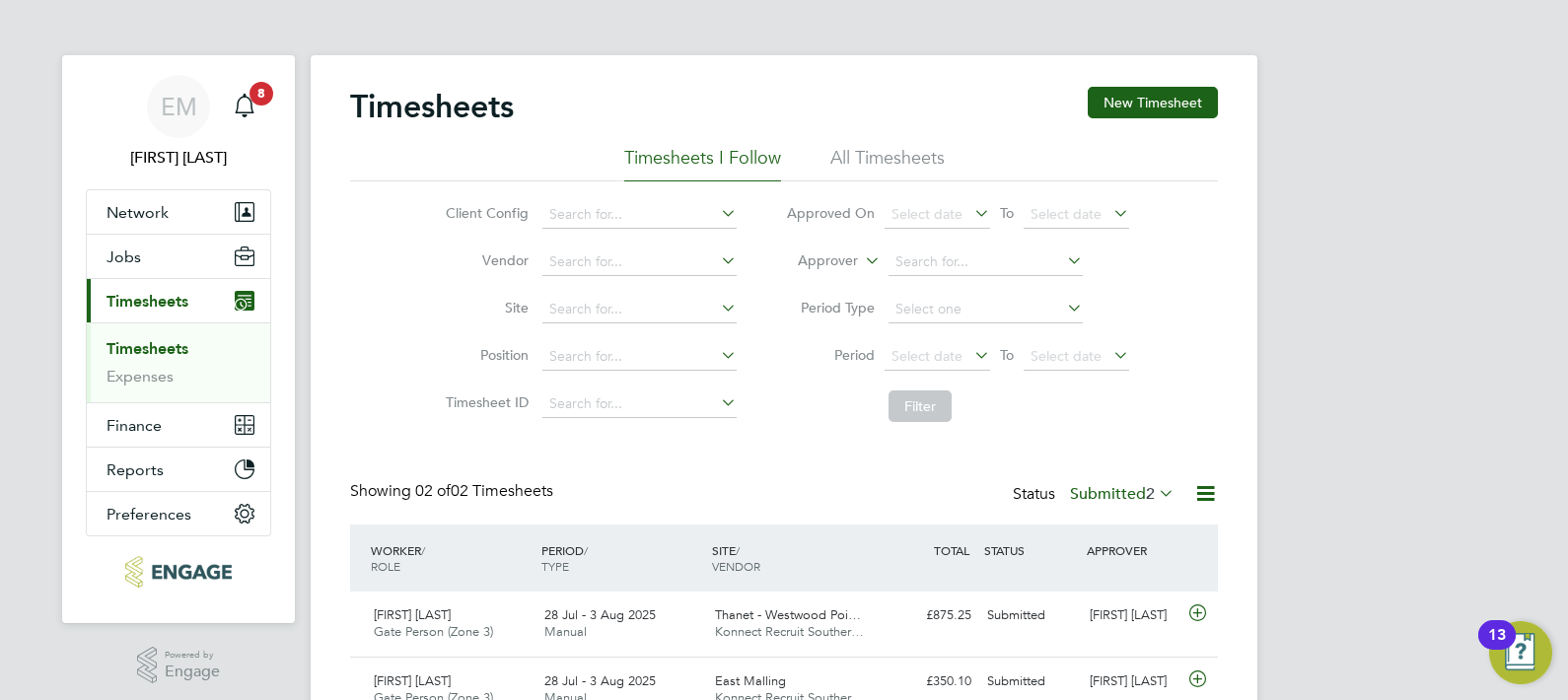 scroll, scrollTop: 10, scrollLeft: 10, axis: both 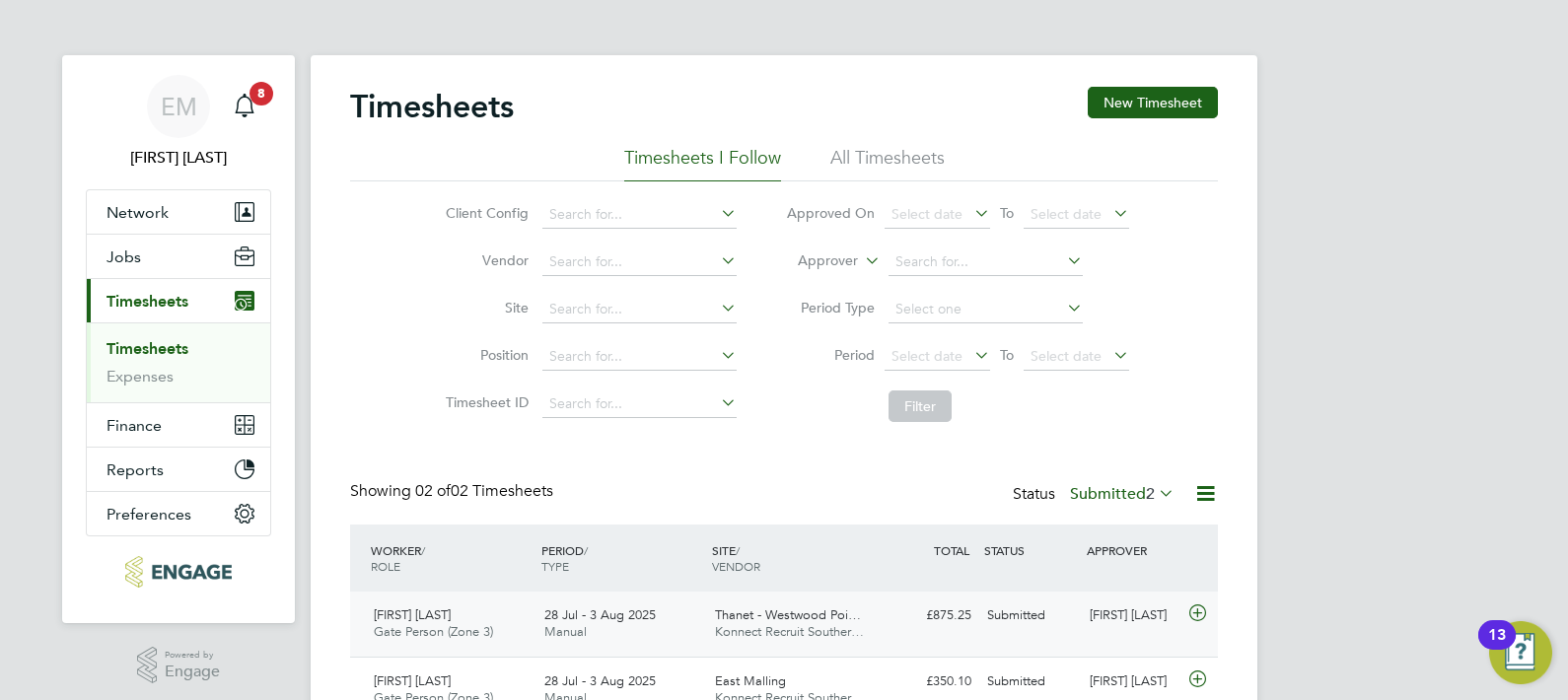 click 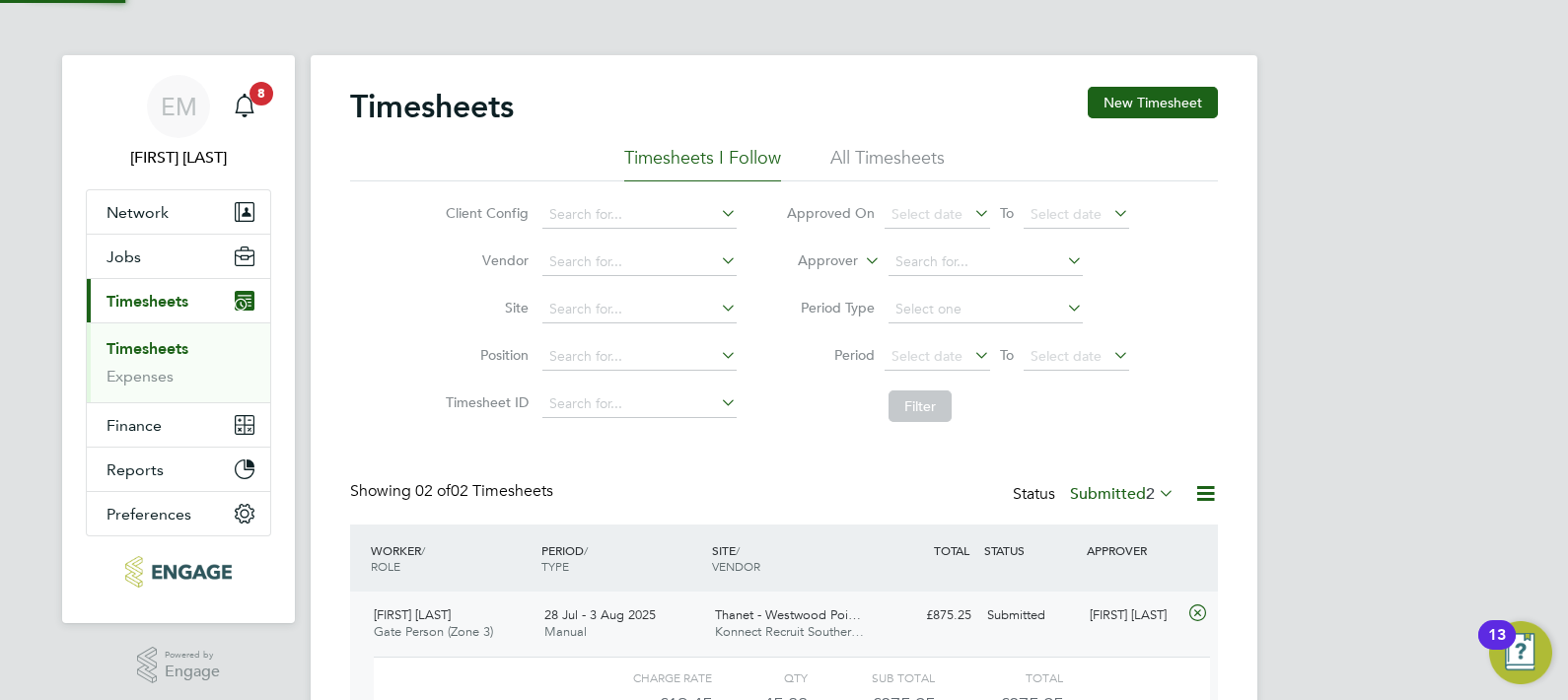 scroll, scrollTop: 10, scrollLeft: 10, axis: both 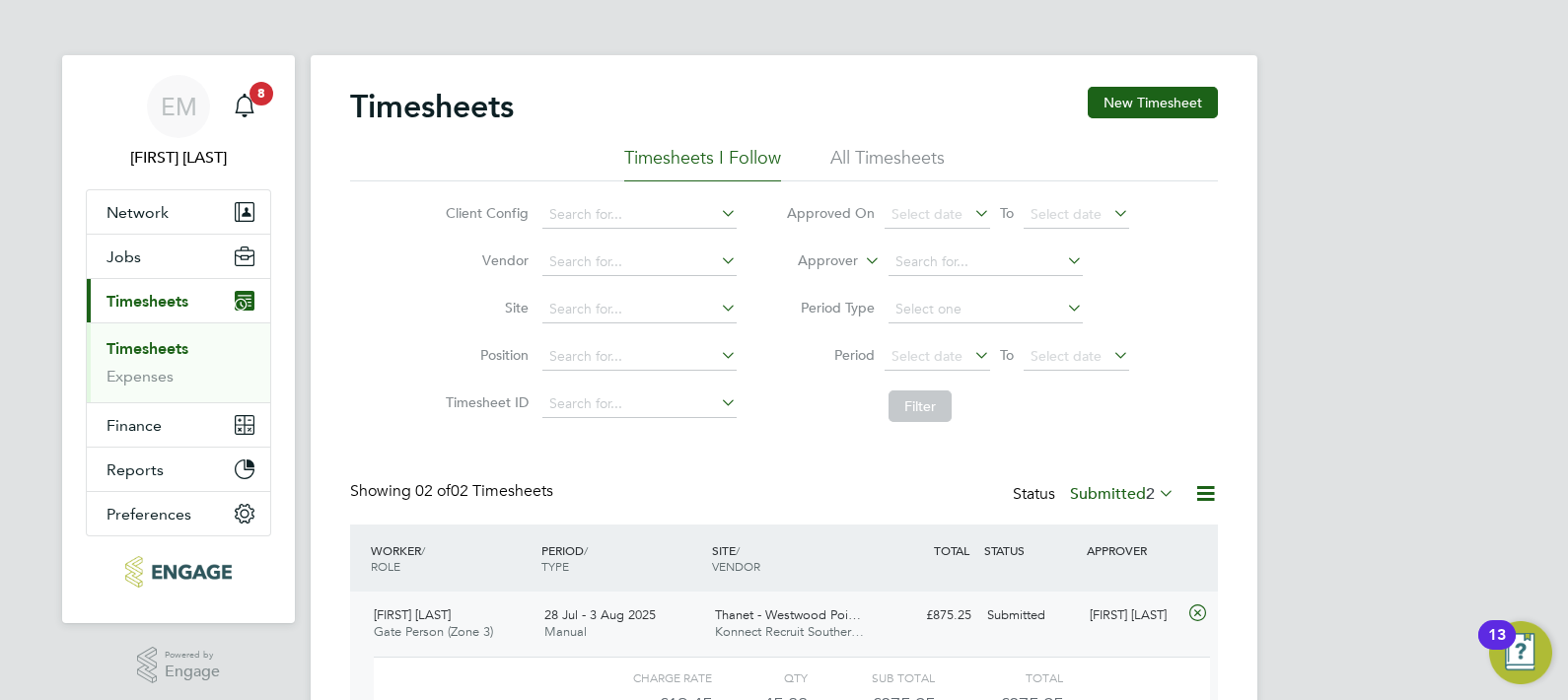 click 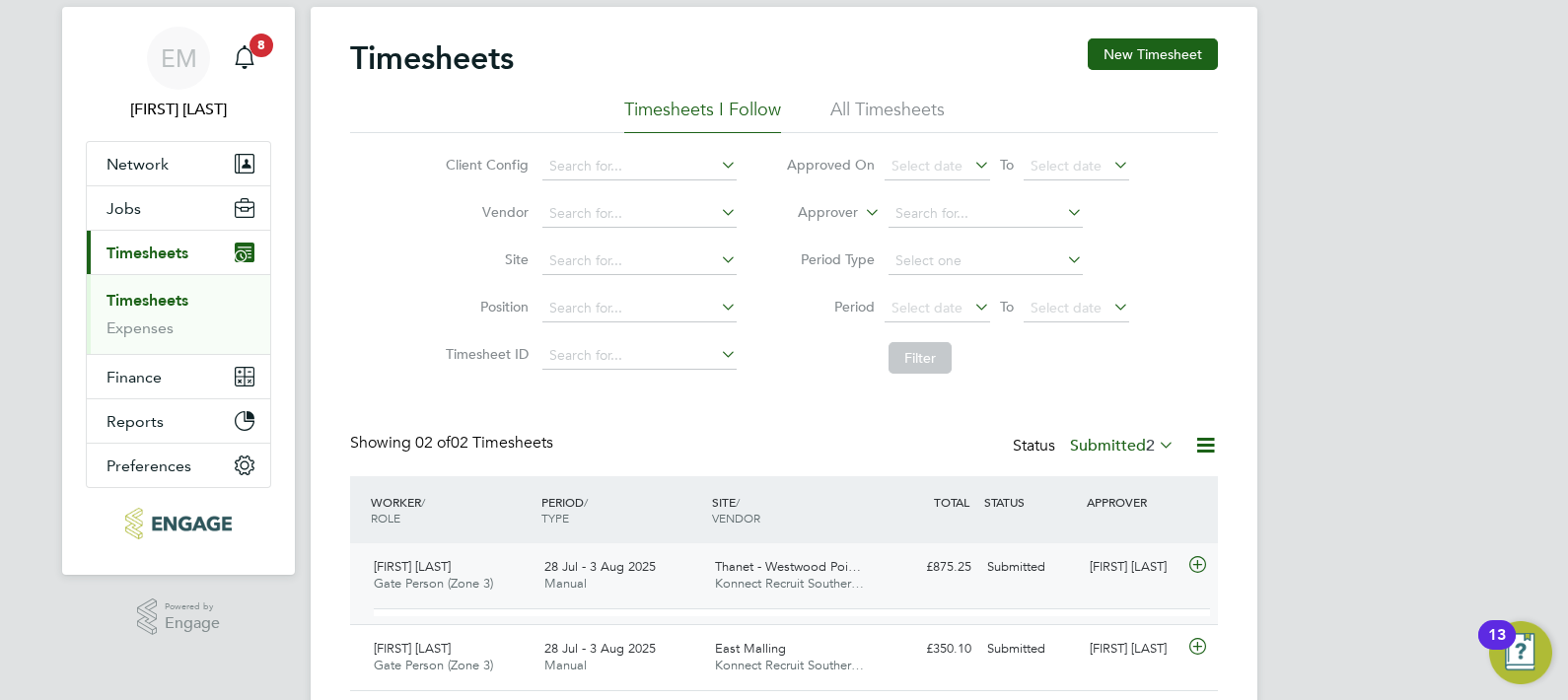 scroll, scrollTop: 94, scrollLeft: 0, axis: vertical 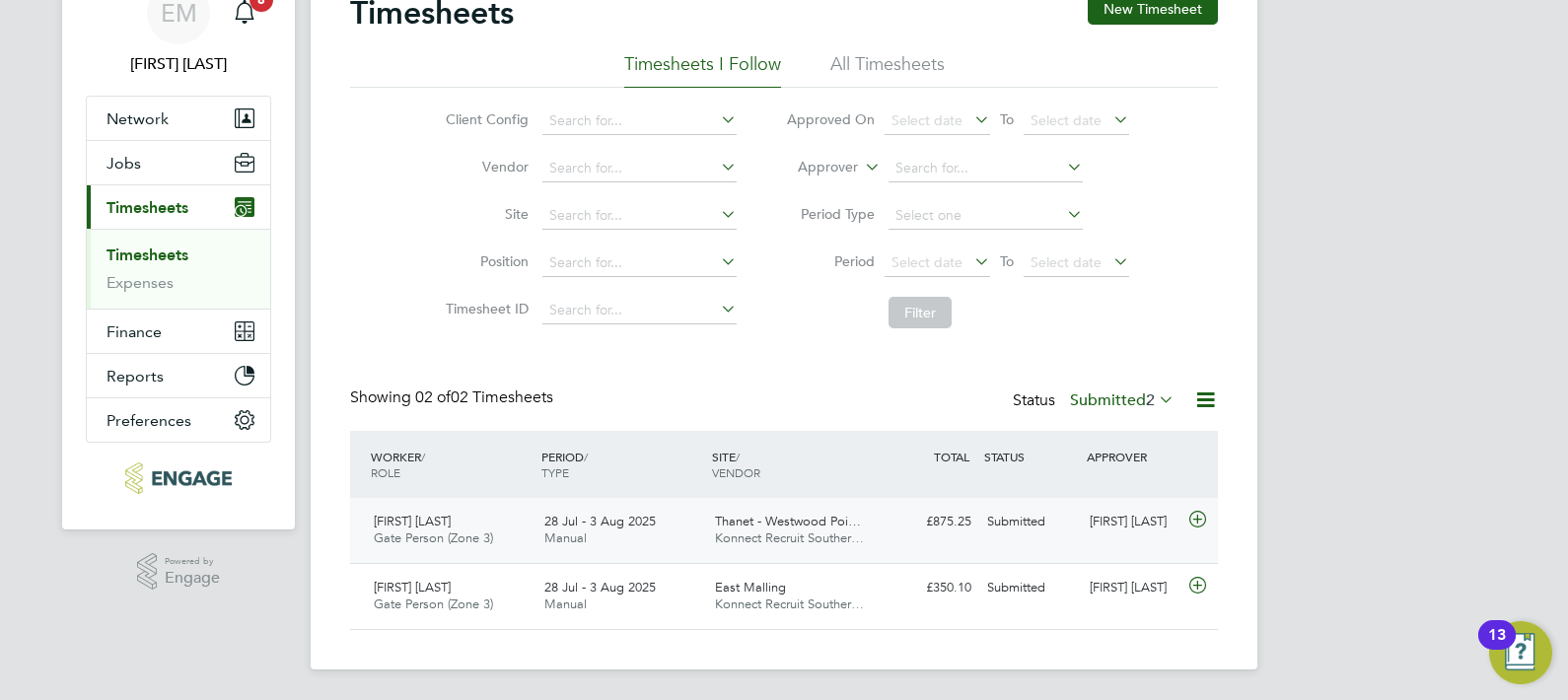 click 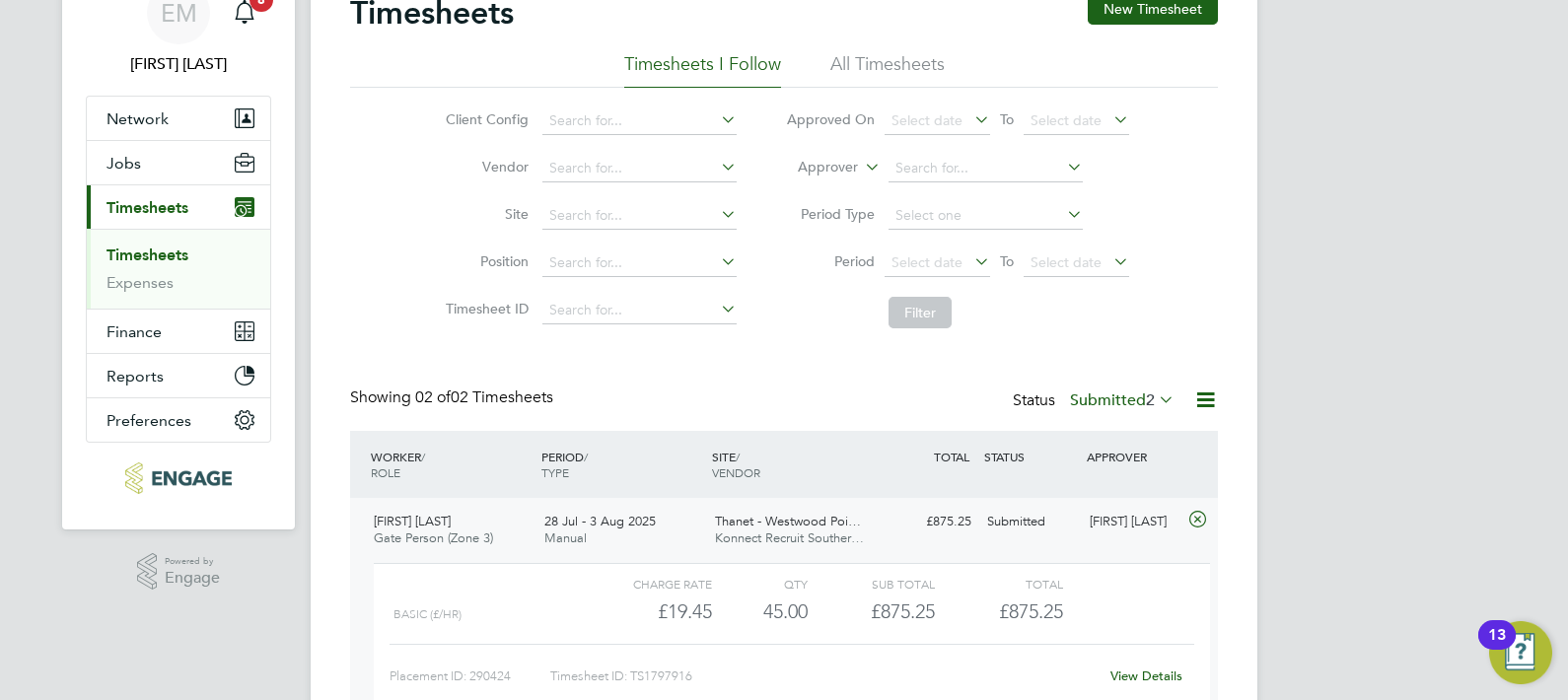 scroll, scrollTop: 10, scrollLeft: 10, axis: both 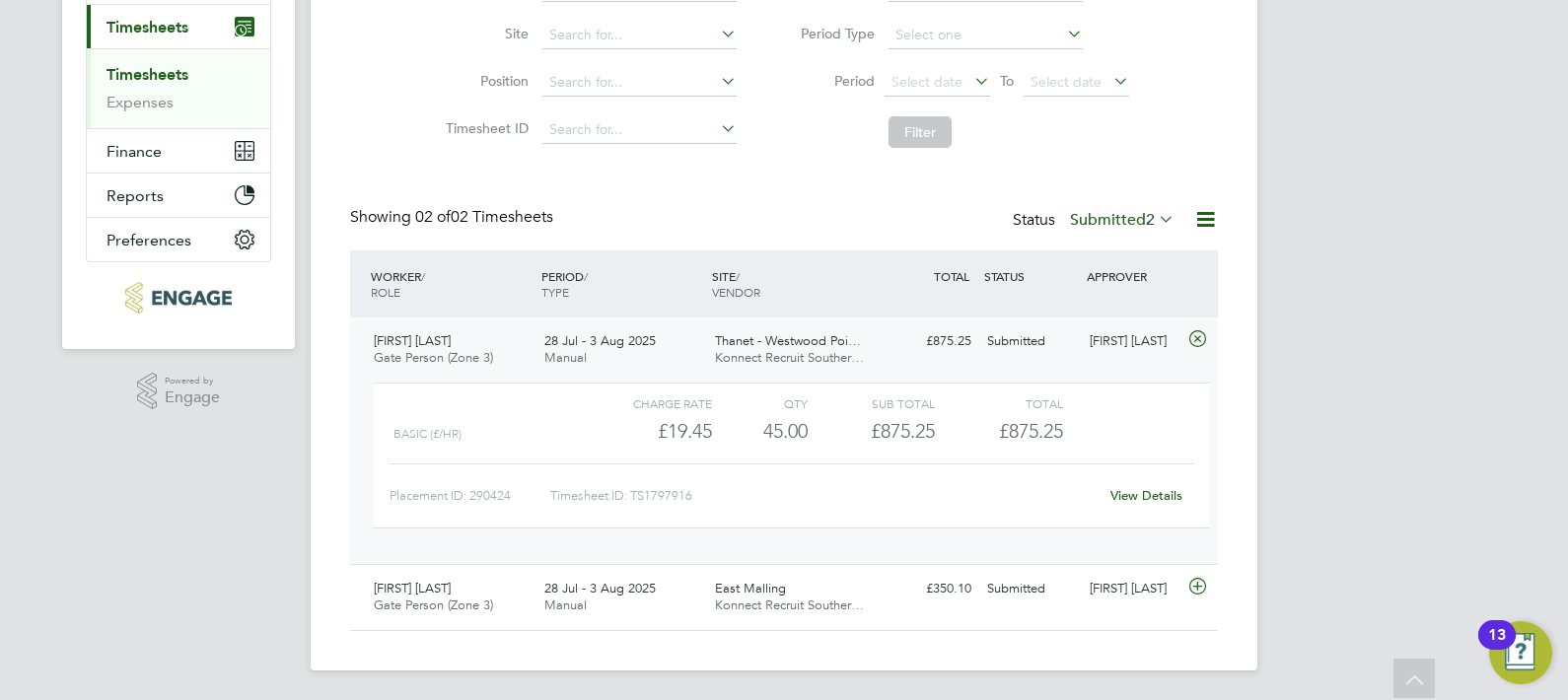 click on "View Details" 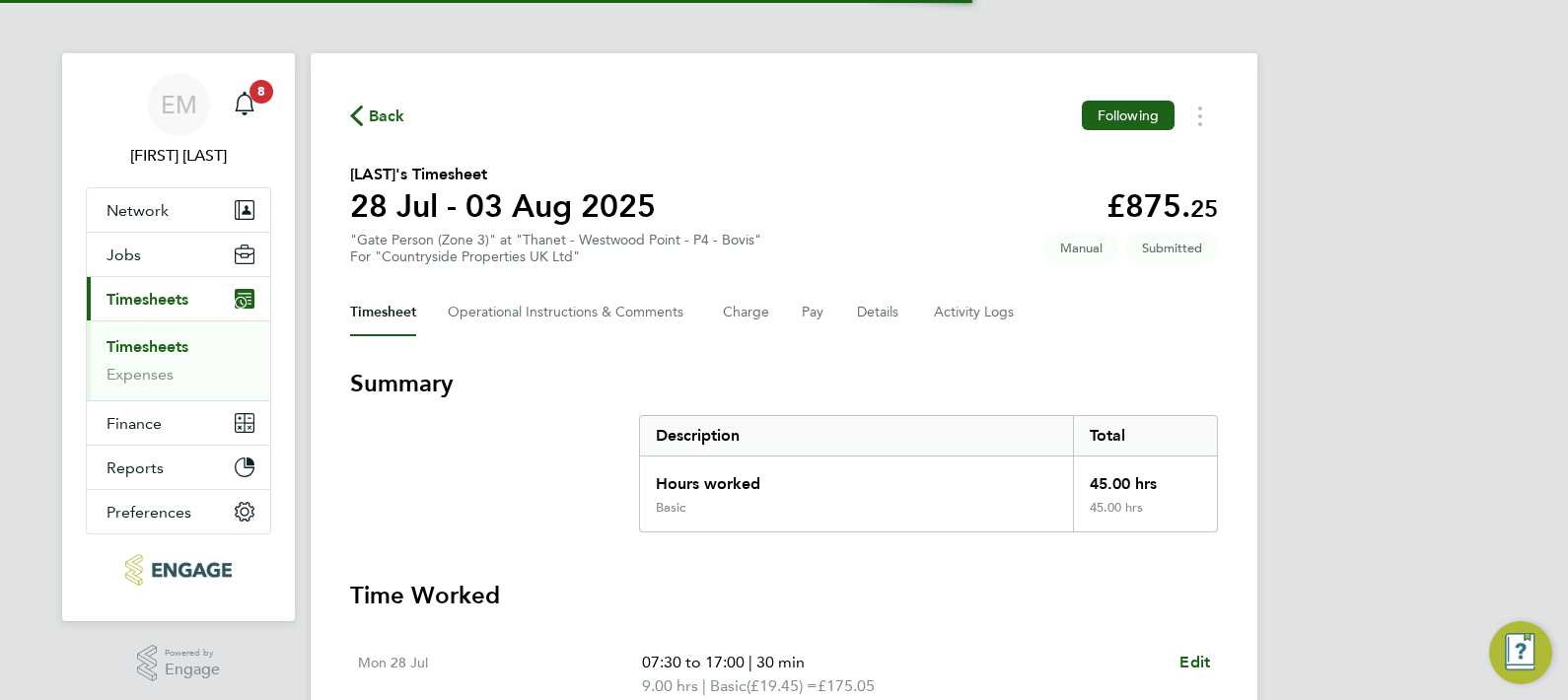 type 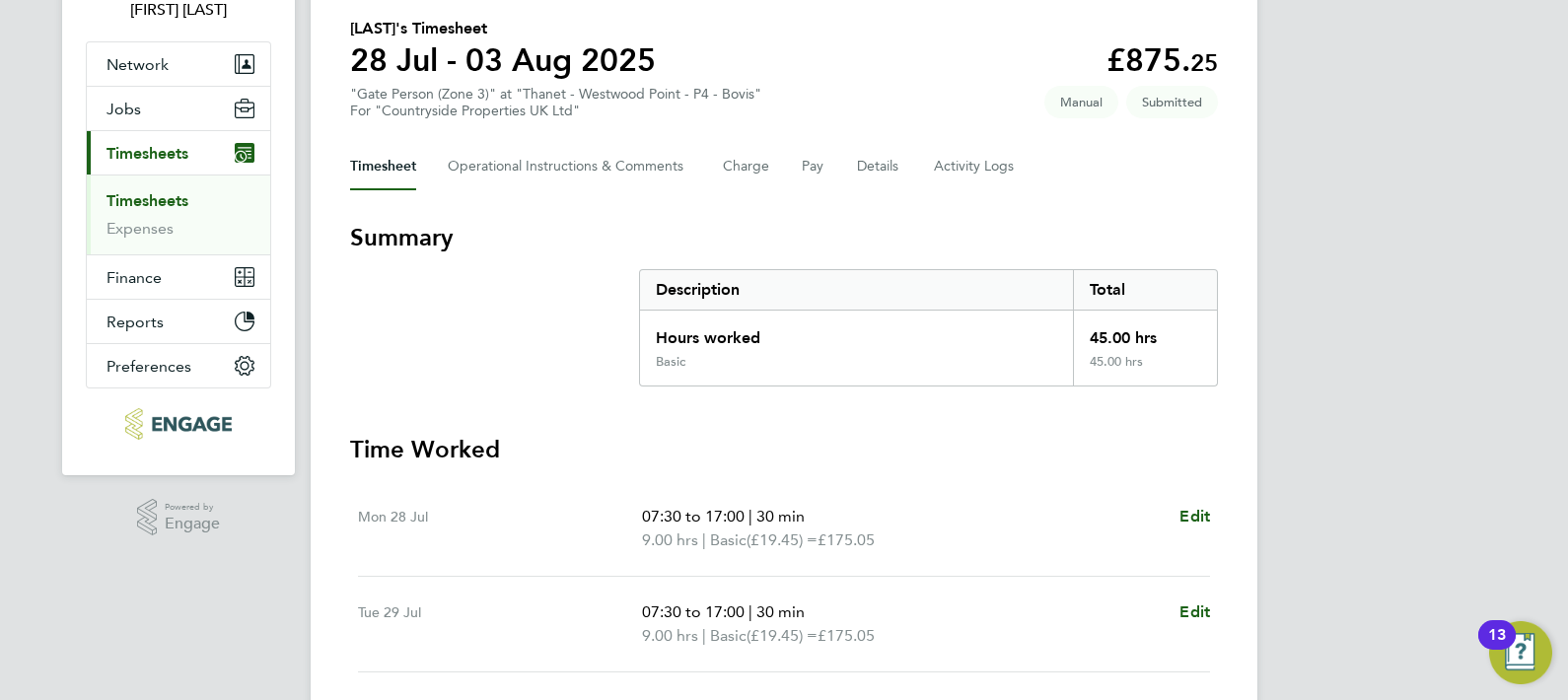 scroll, scrollTop: 245, scrollLeft: 0, axis: vertical 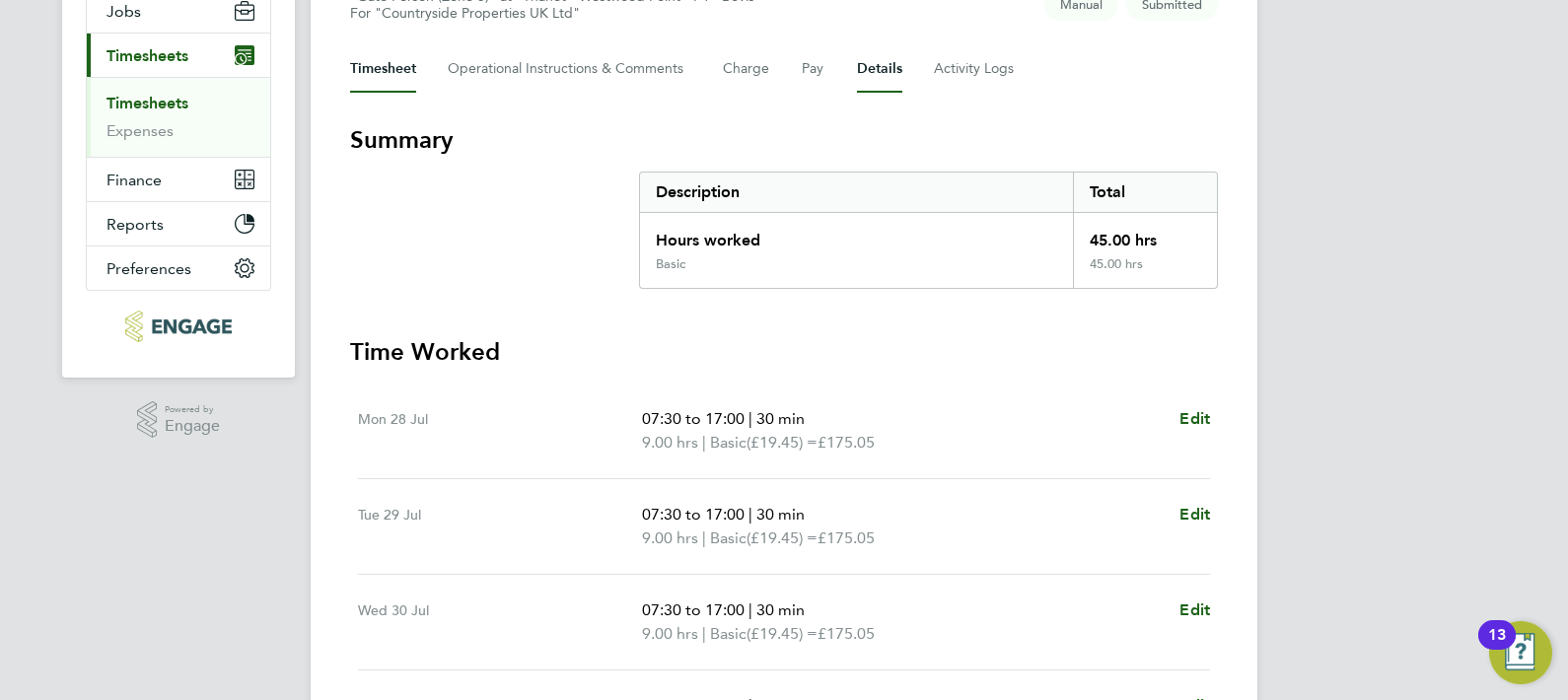 click on "Details" at bounding box center [880, 69] 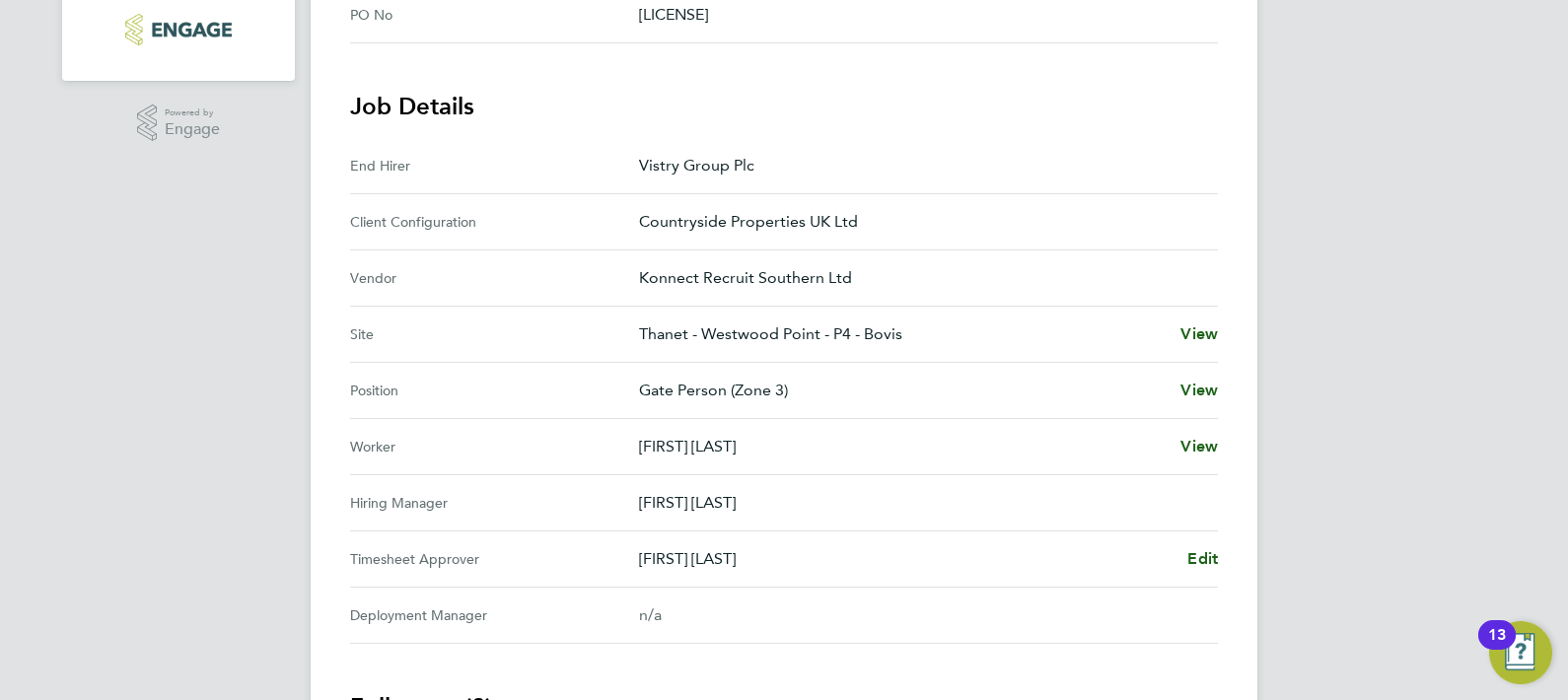 scroll, scrollTop: 592, scrollLeft: 0, axis: vertical 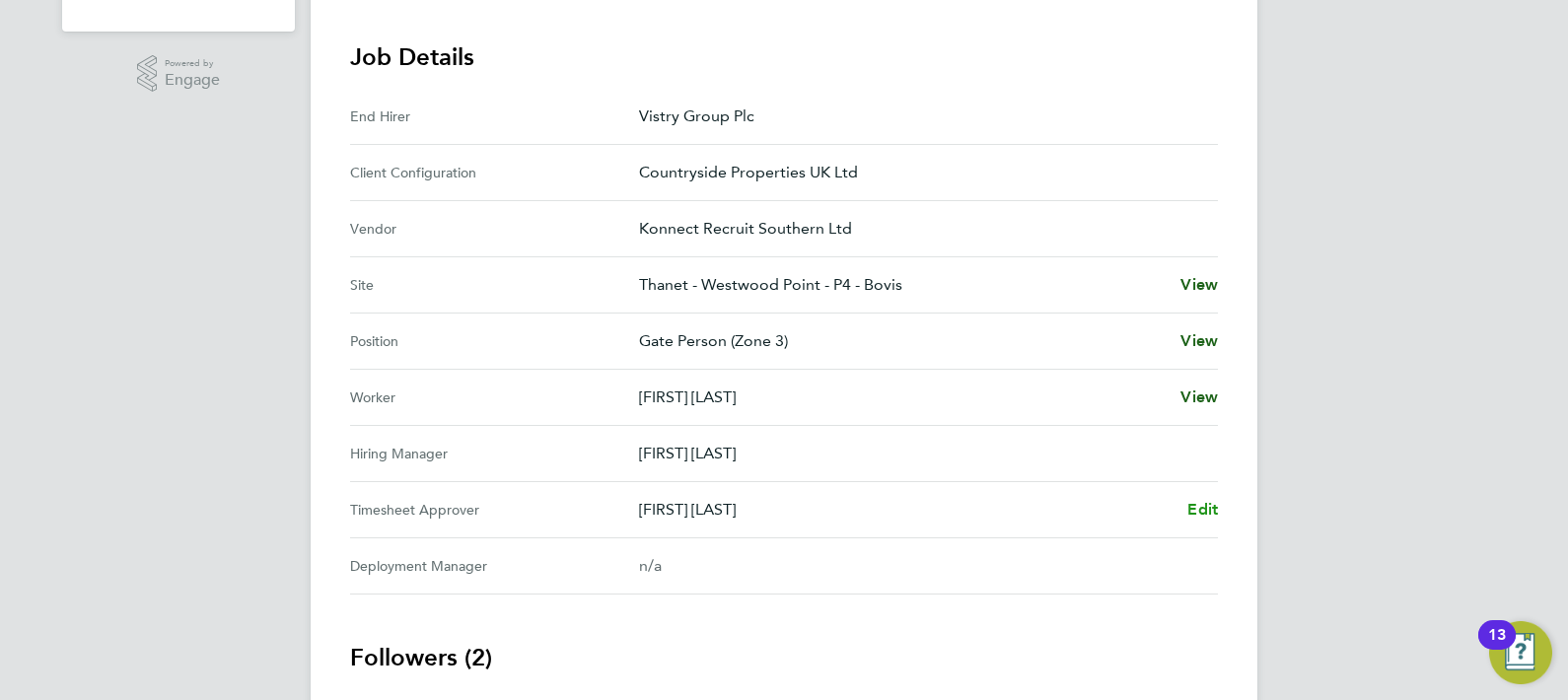 click on "Edit" at bounding box center [1202, 509] 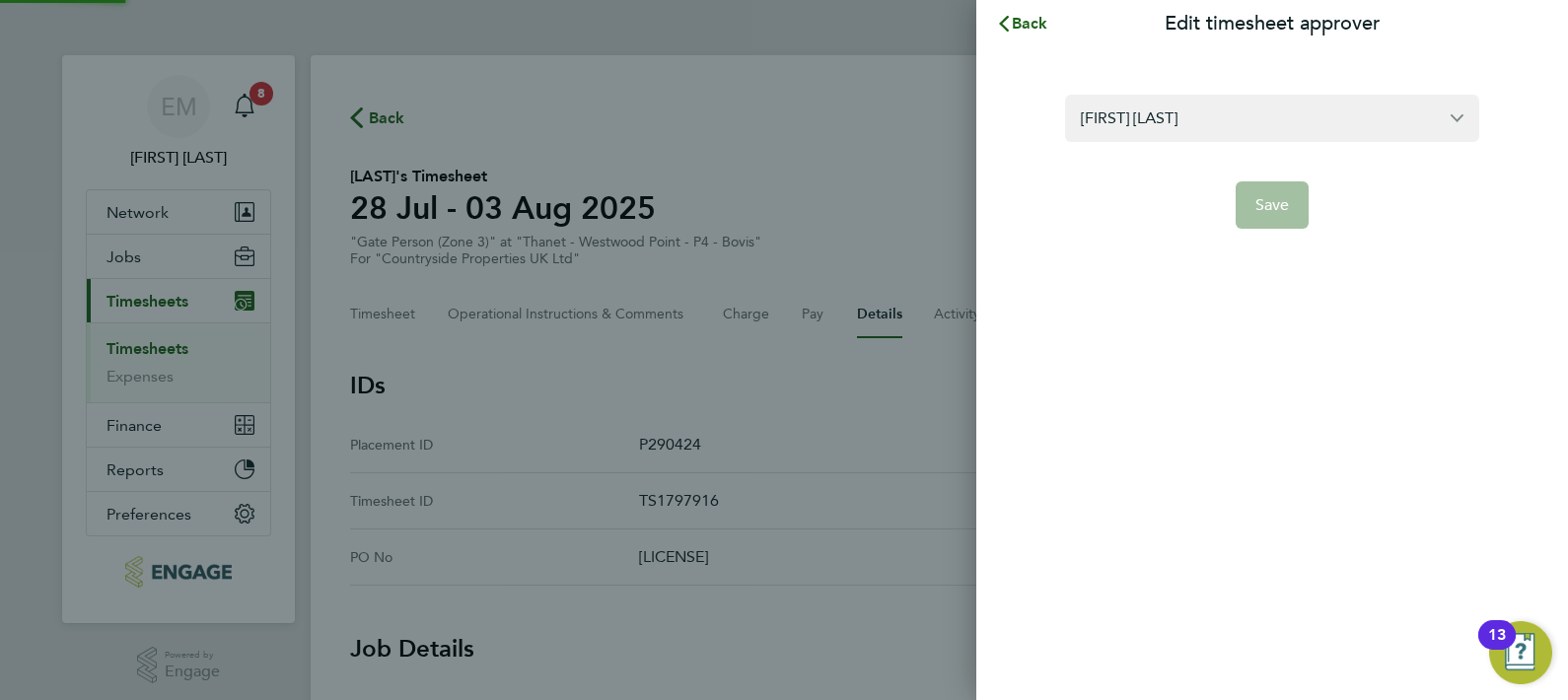 scroll, scrollTop: 0, scrollLeft: 0, axis: both 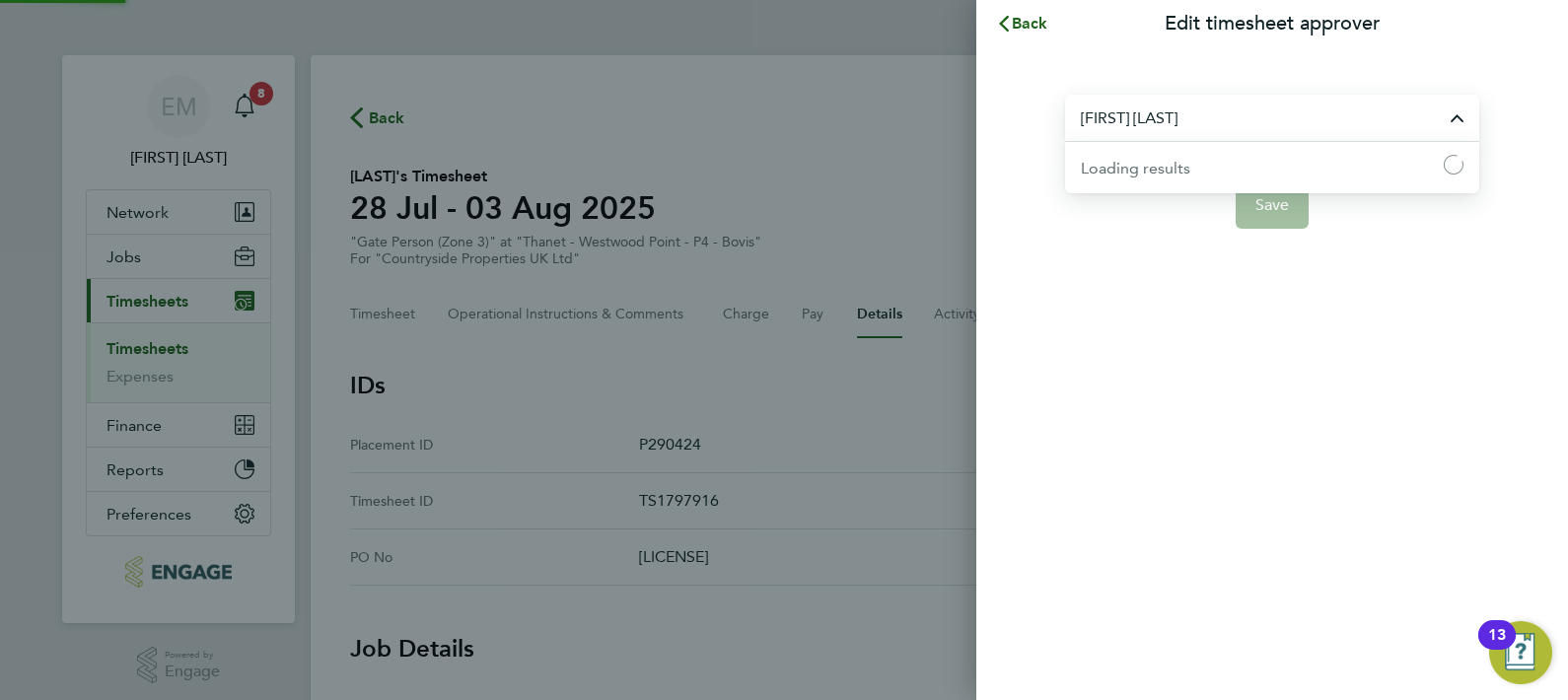 click on "[FIRST] [LAST]" at bounding box center (1272, 117) 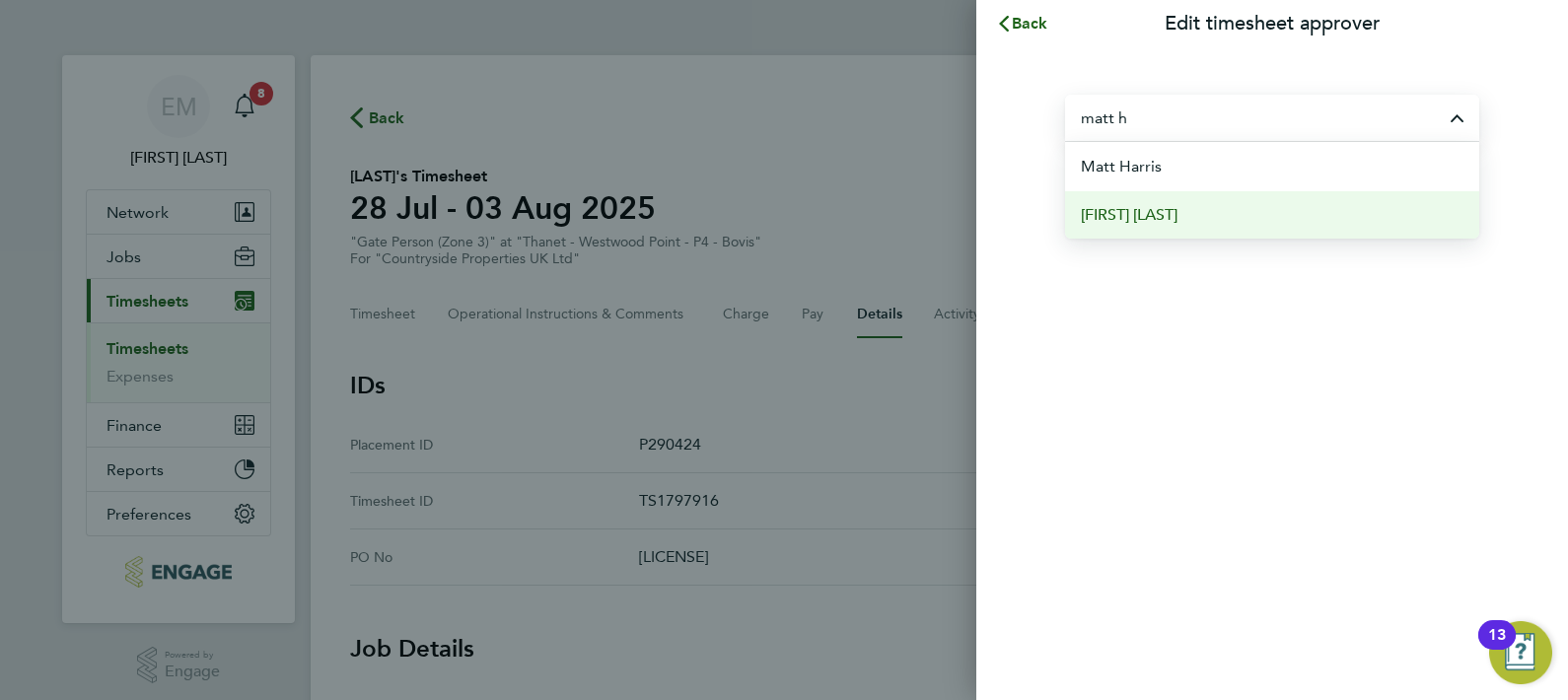 click on "[FIRST] [LAST]" at bounding box center (1272, 214) 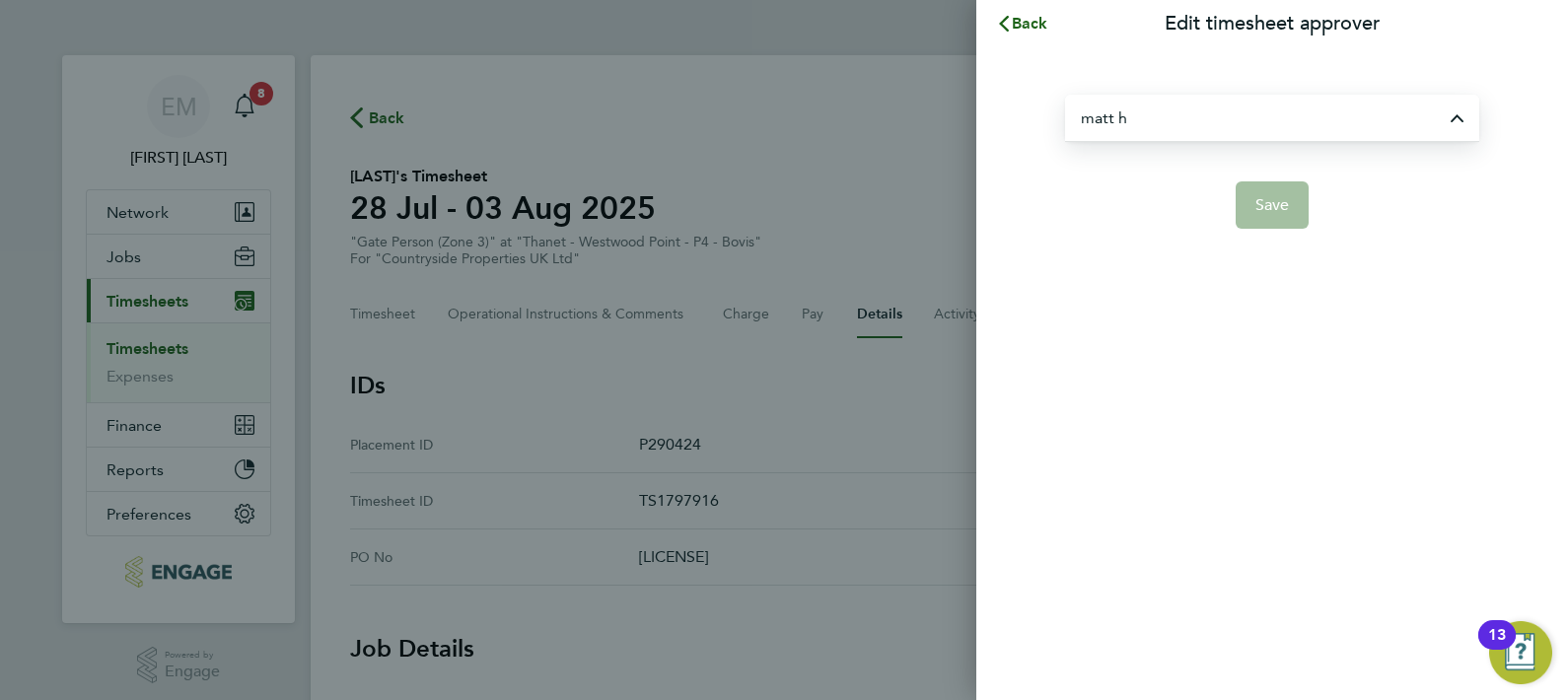 type on "[FIRST] [LAST]" 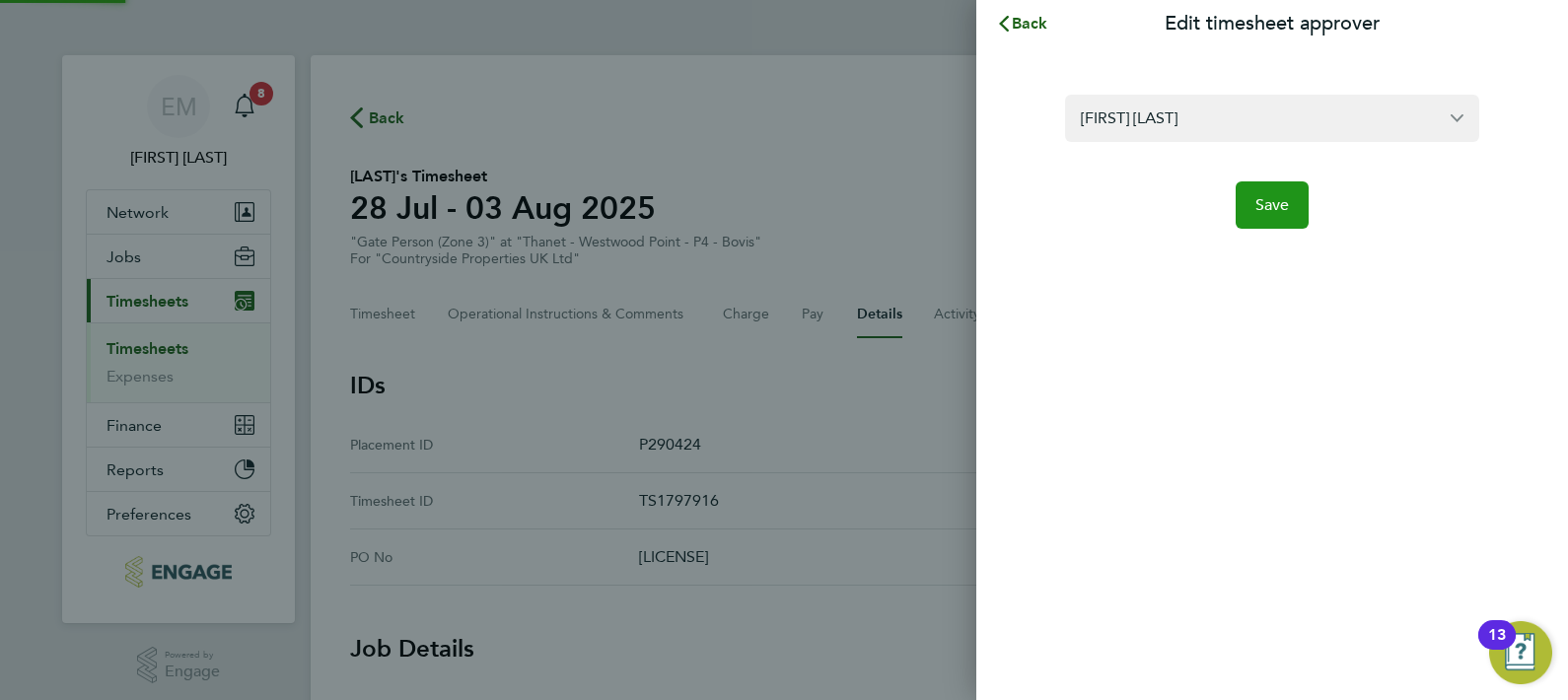click on "Save" 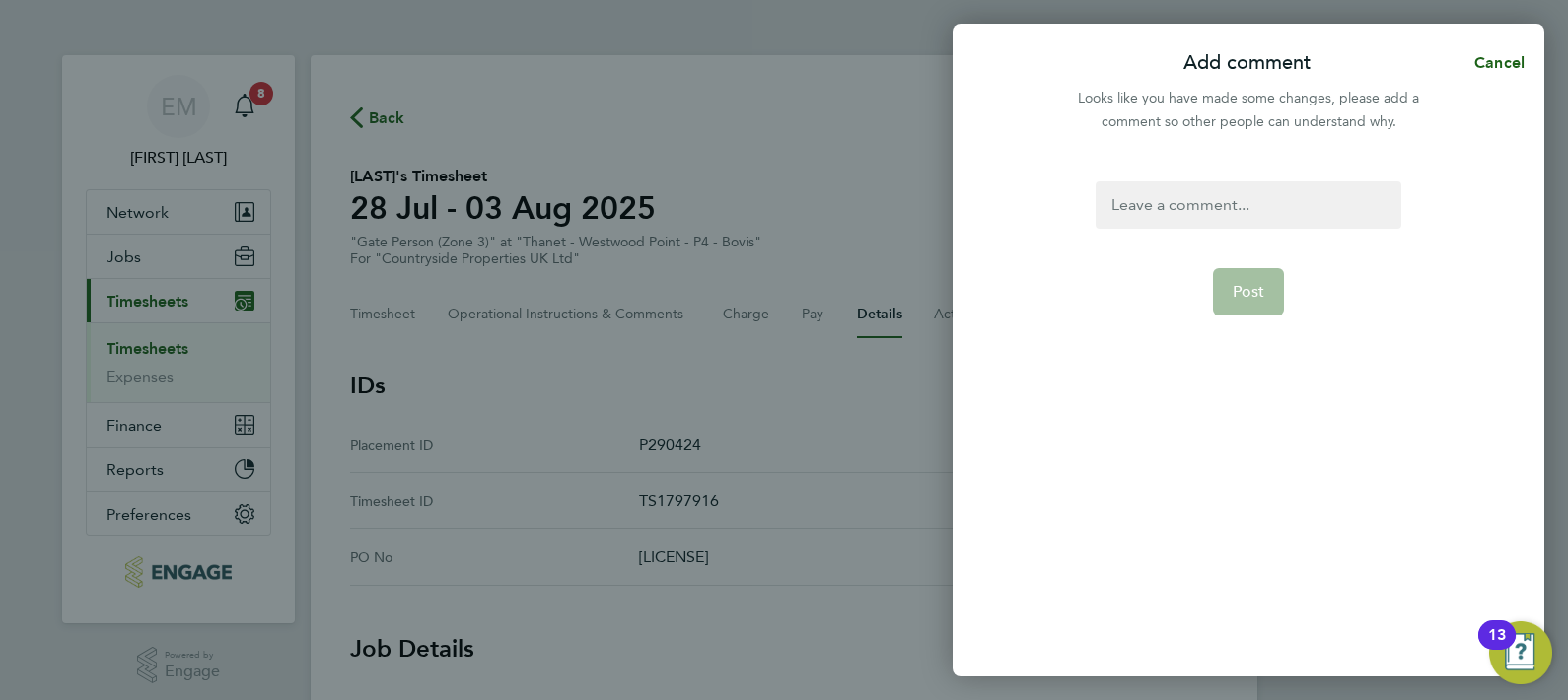 click at bounding box center (1247, 205) 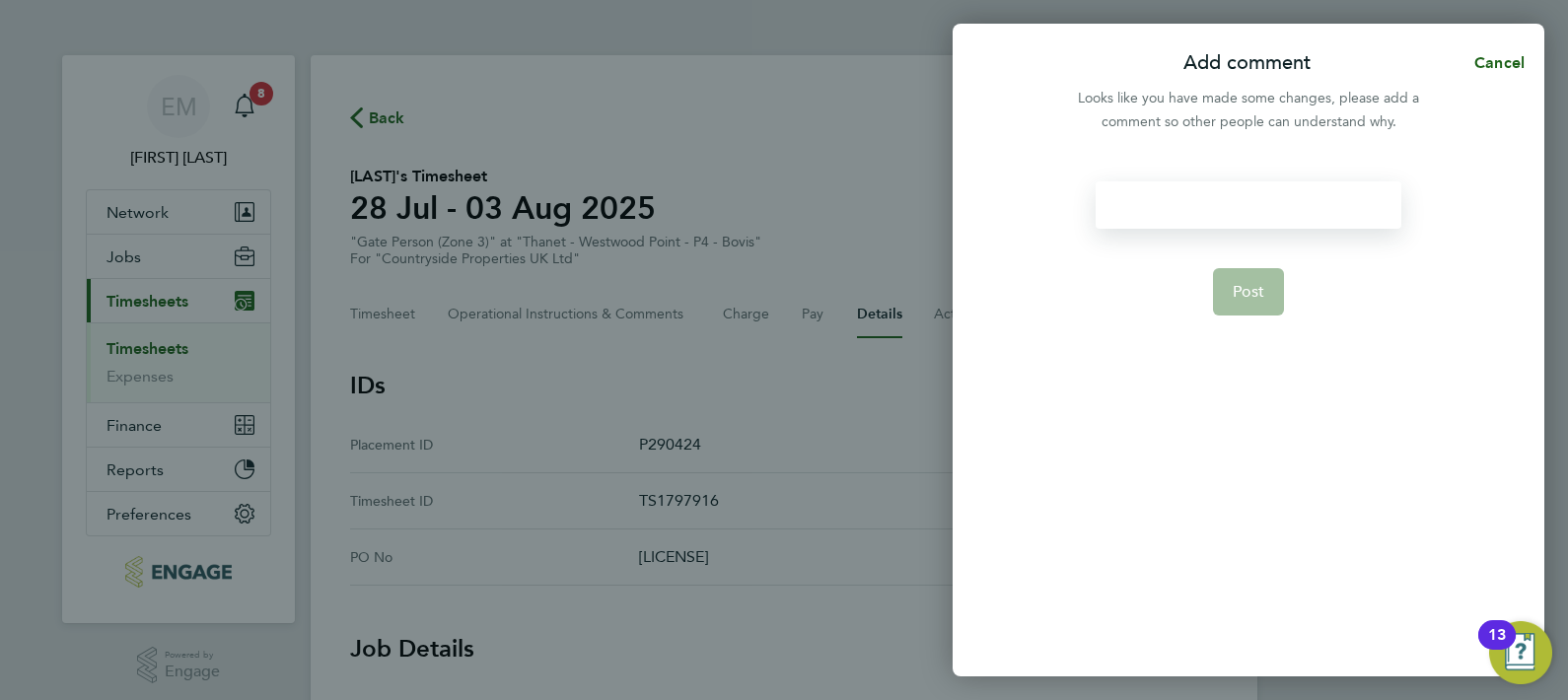click at bounding box center [1247, 205] 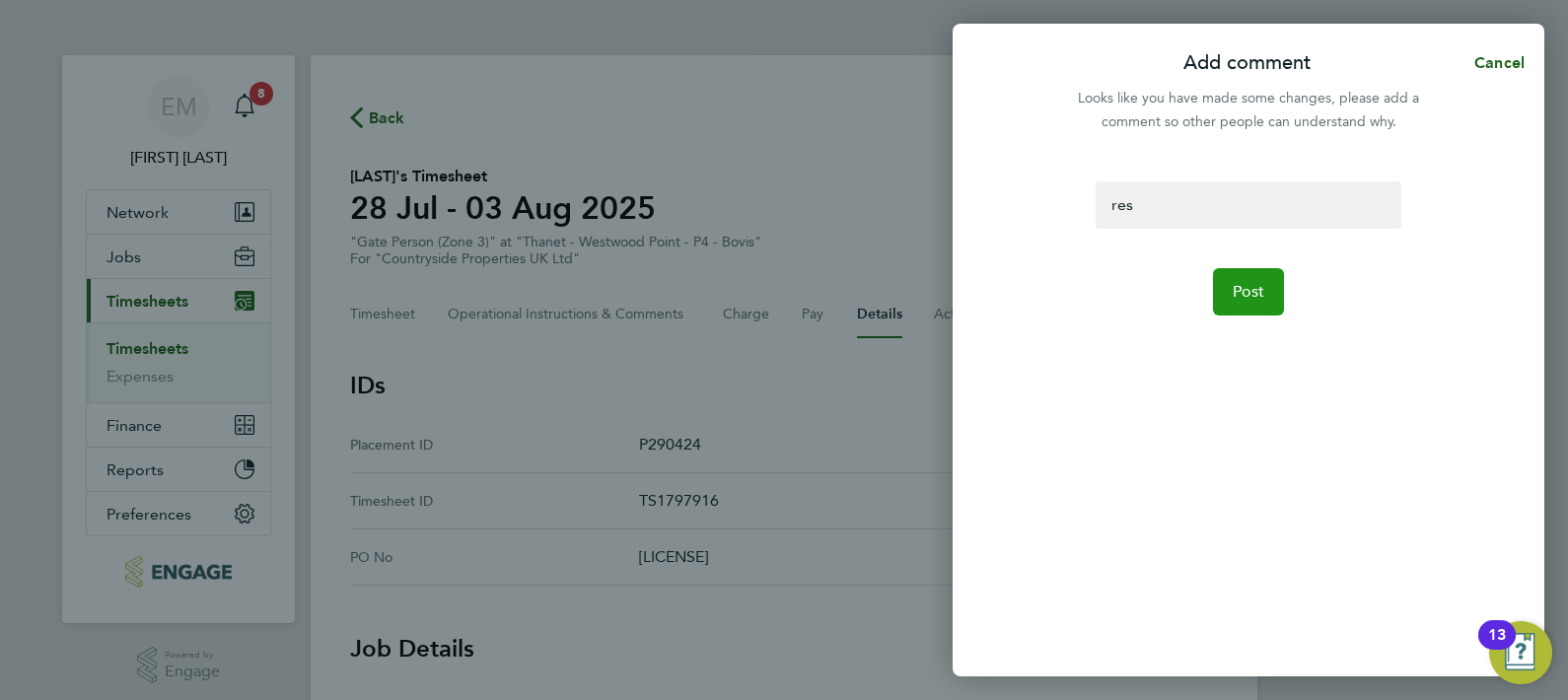 click on "Post" 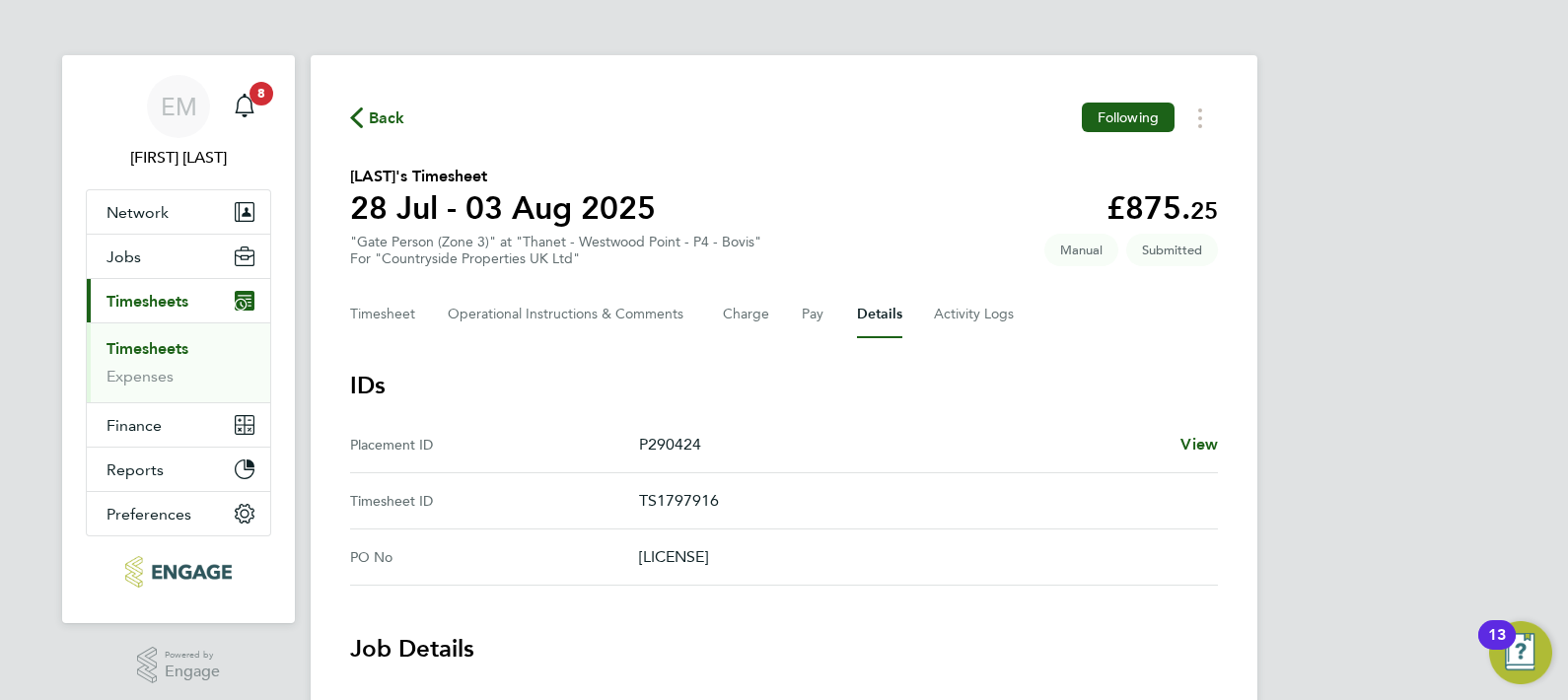 click on "EM   Ellie Mandell   Notifications
8" at bounding box center (178, 122) 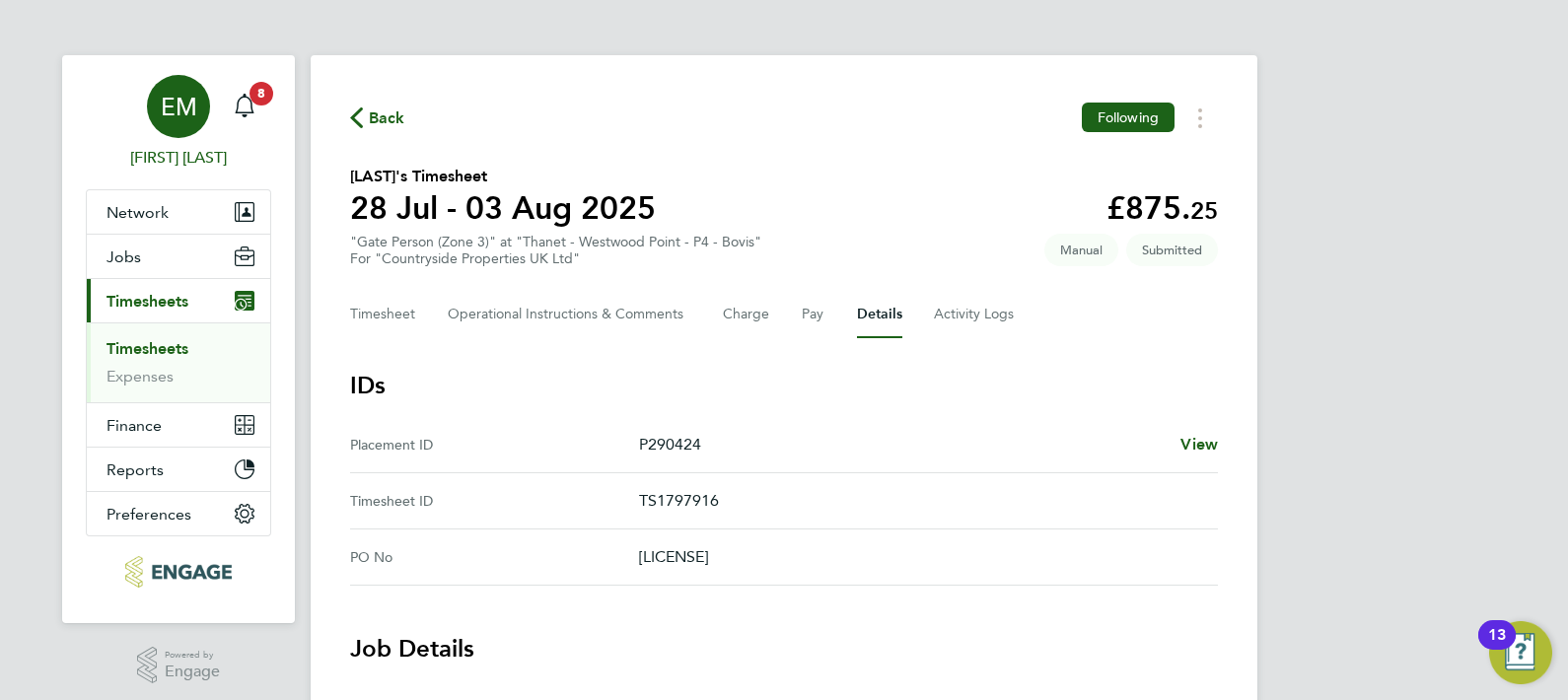 click on "EM   Ellie Mandell" at bounding box center [178, 122] 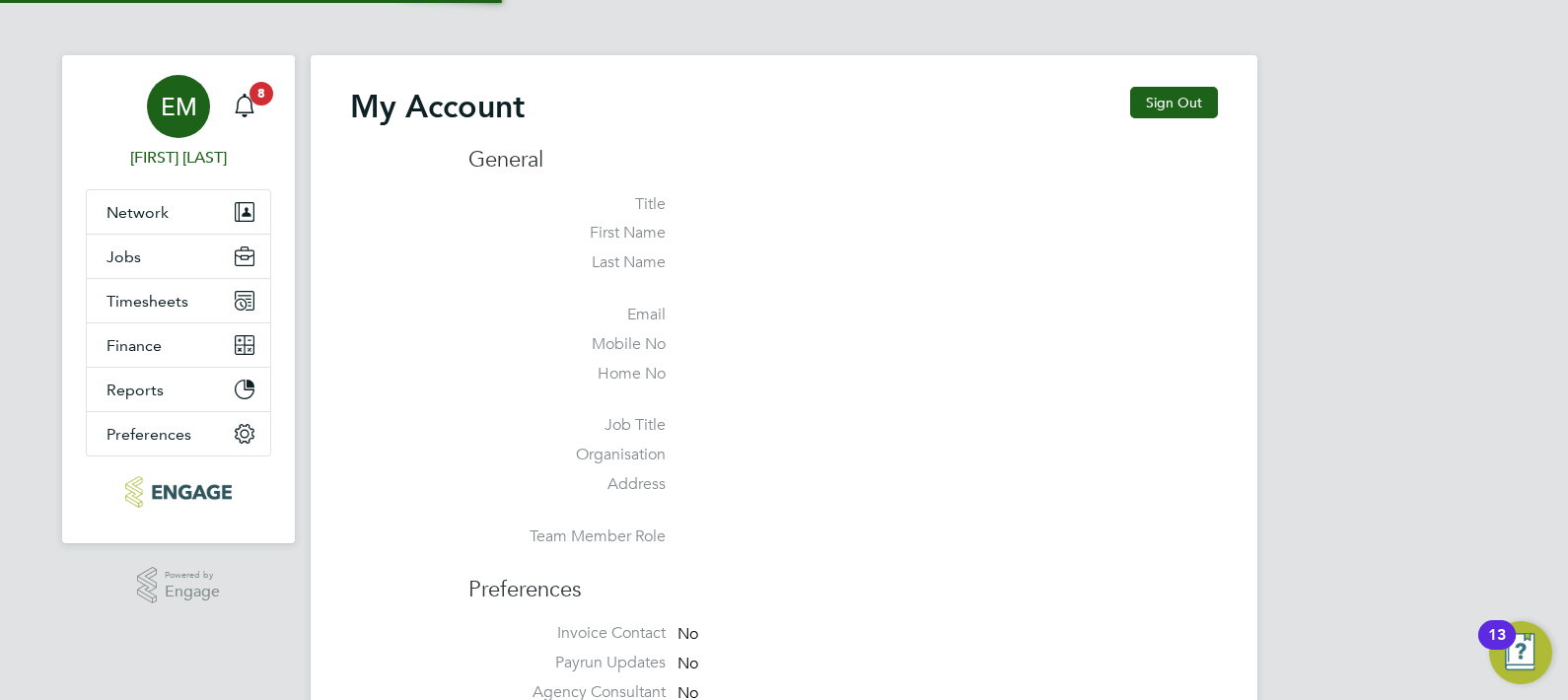 type on "ellie.mandell@konnectrecruit.co.uk" 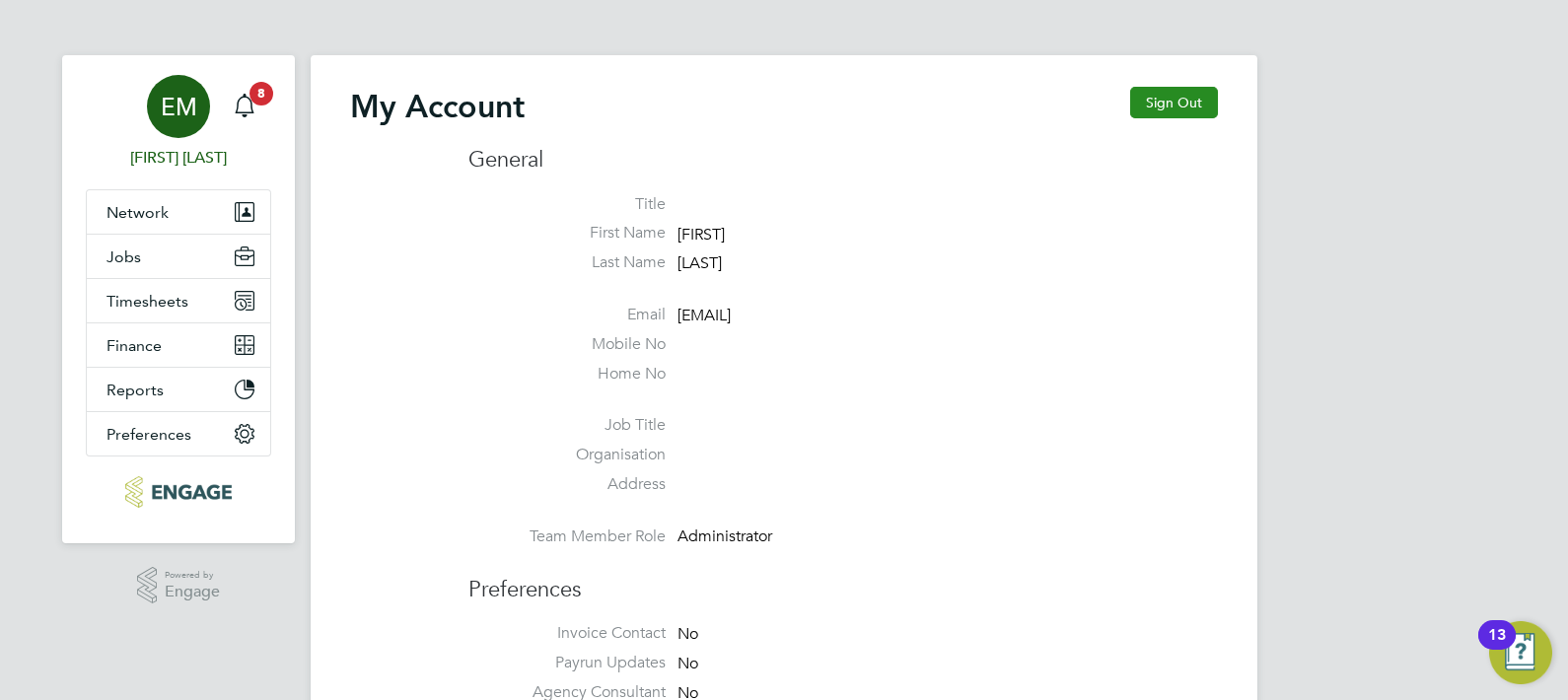 click on "Sign Out" at bounding box center [1174, 103] 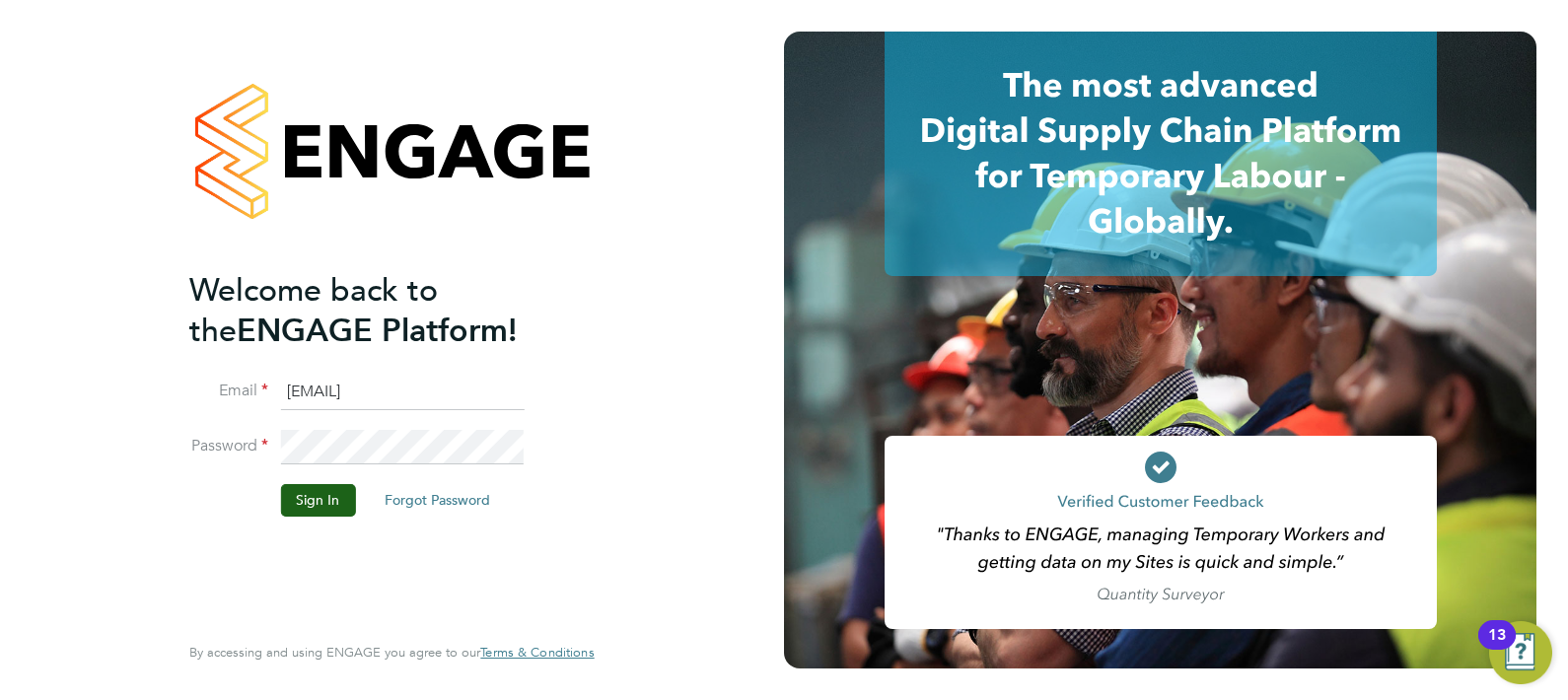 click on "ellie.mandell@konnectrecruit.co.uk" 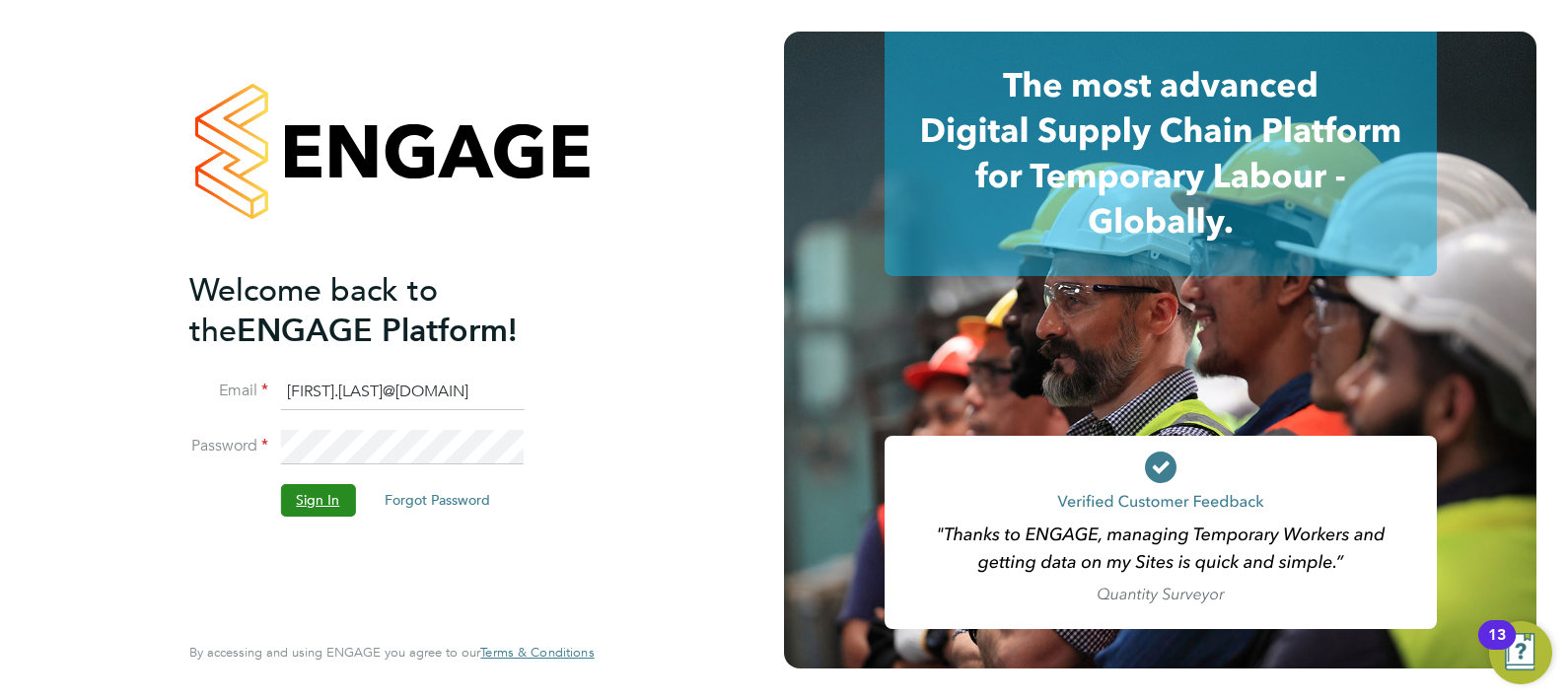 click on "Sign In" 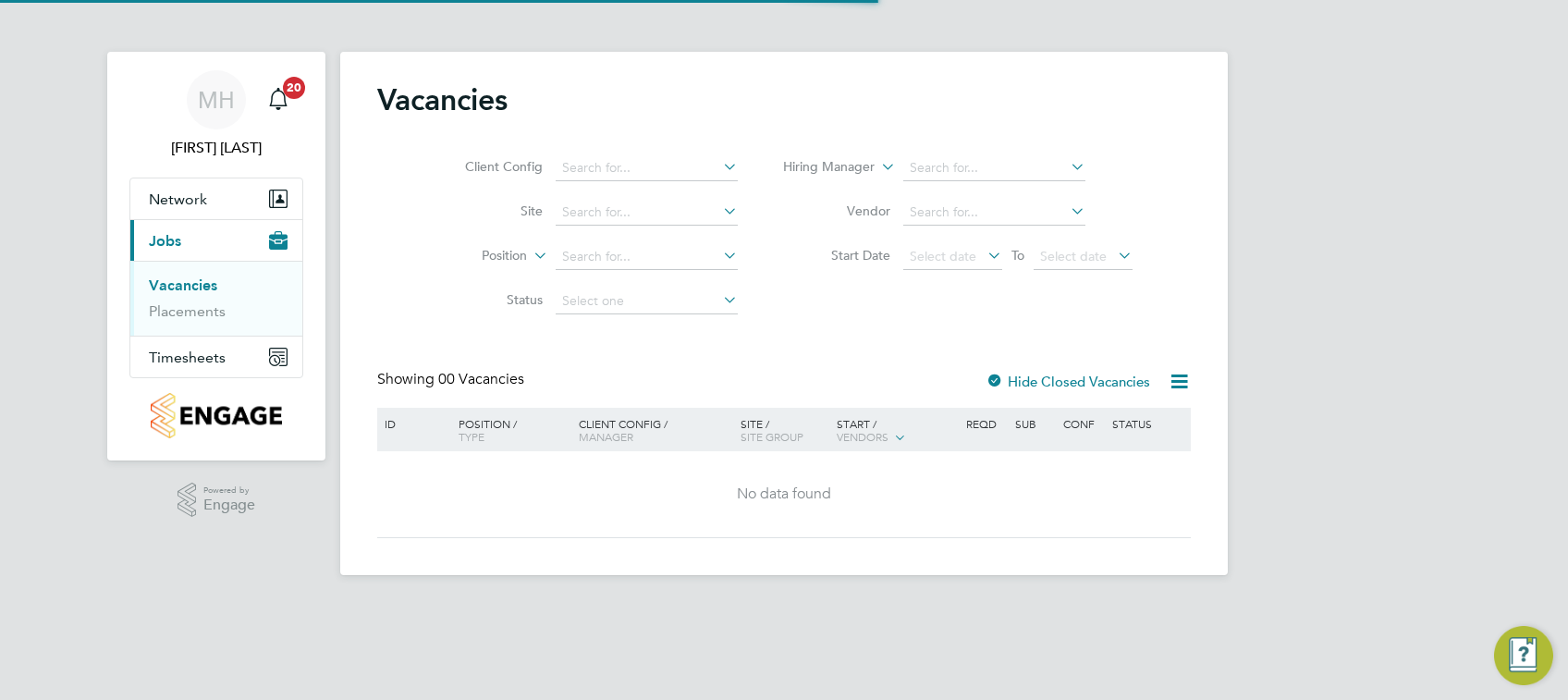 scroll, scrollTop: 0, scrollLeft: 0, axis: both 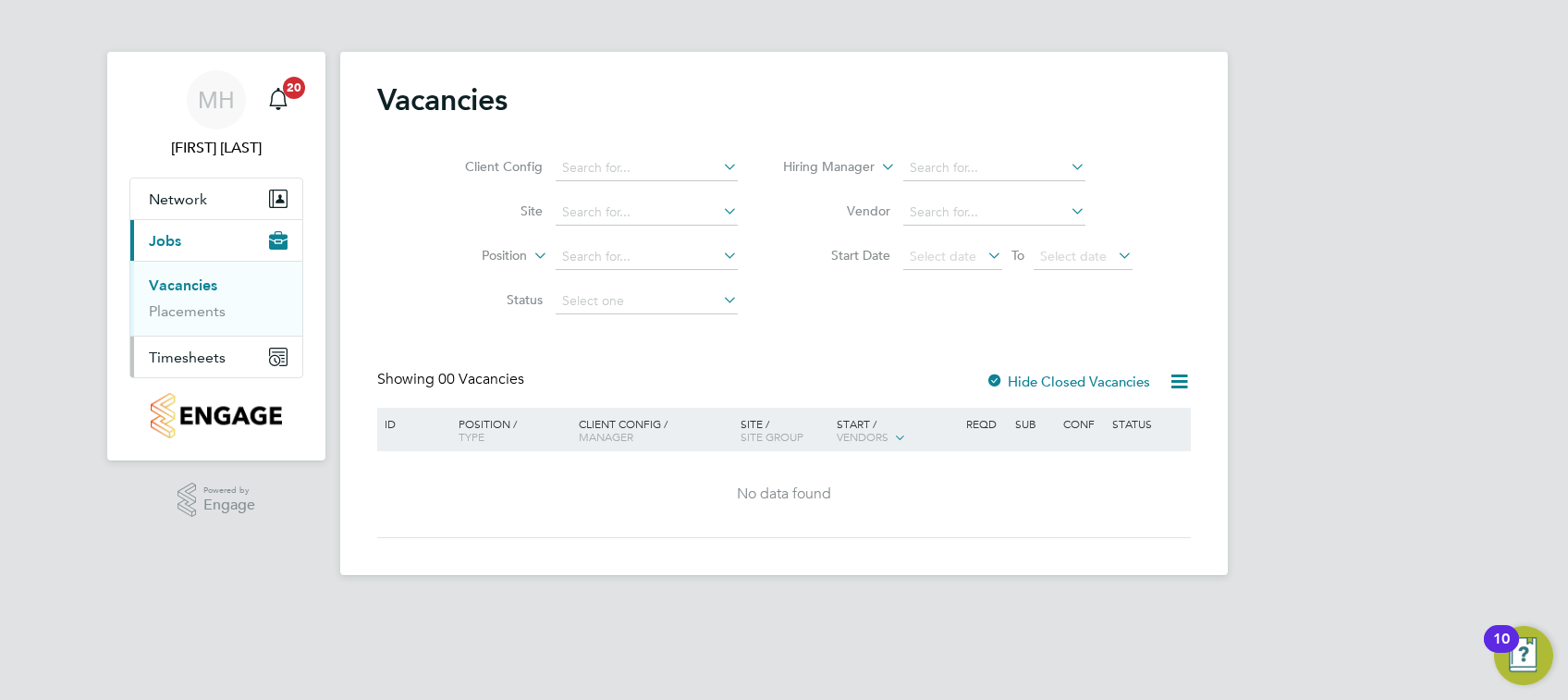 click on "Timesheets" at bounding box center (187, 357) 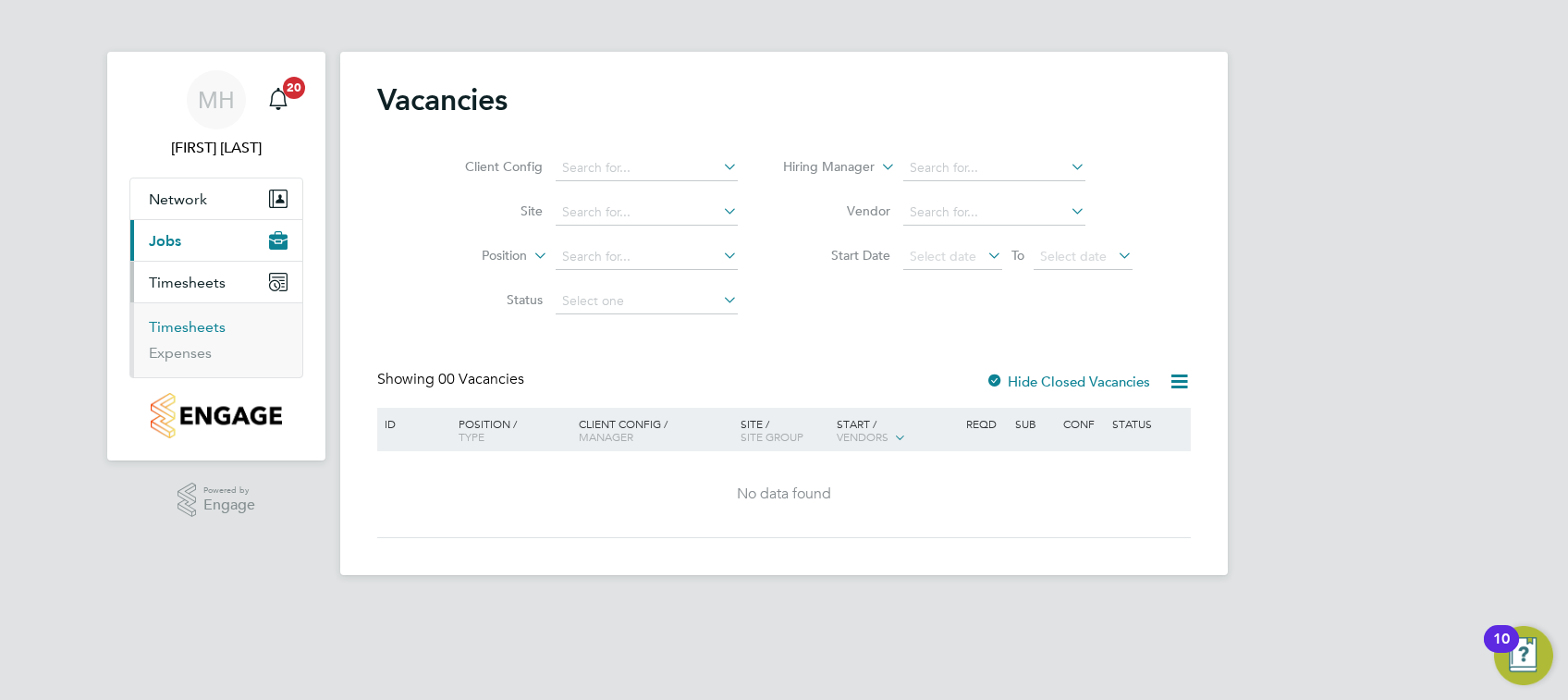 click on "Timesheets" at bounding box center [187, 326] 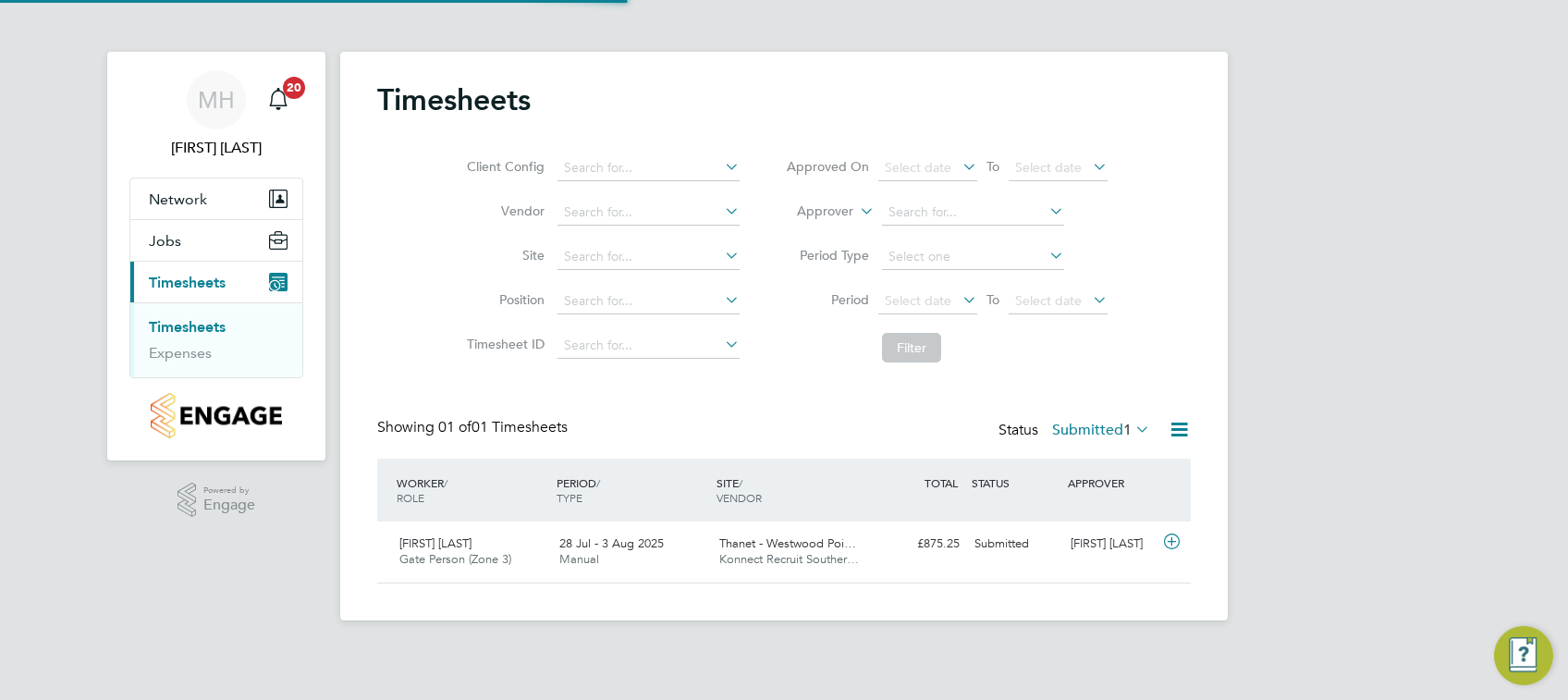 scroll, scrollTop: 9, scrollLeft: 8, axis: both 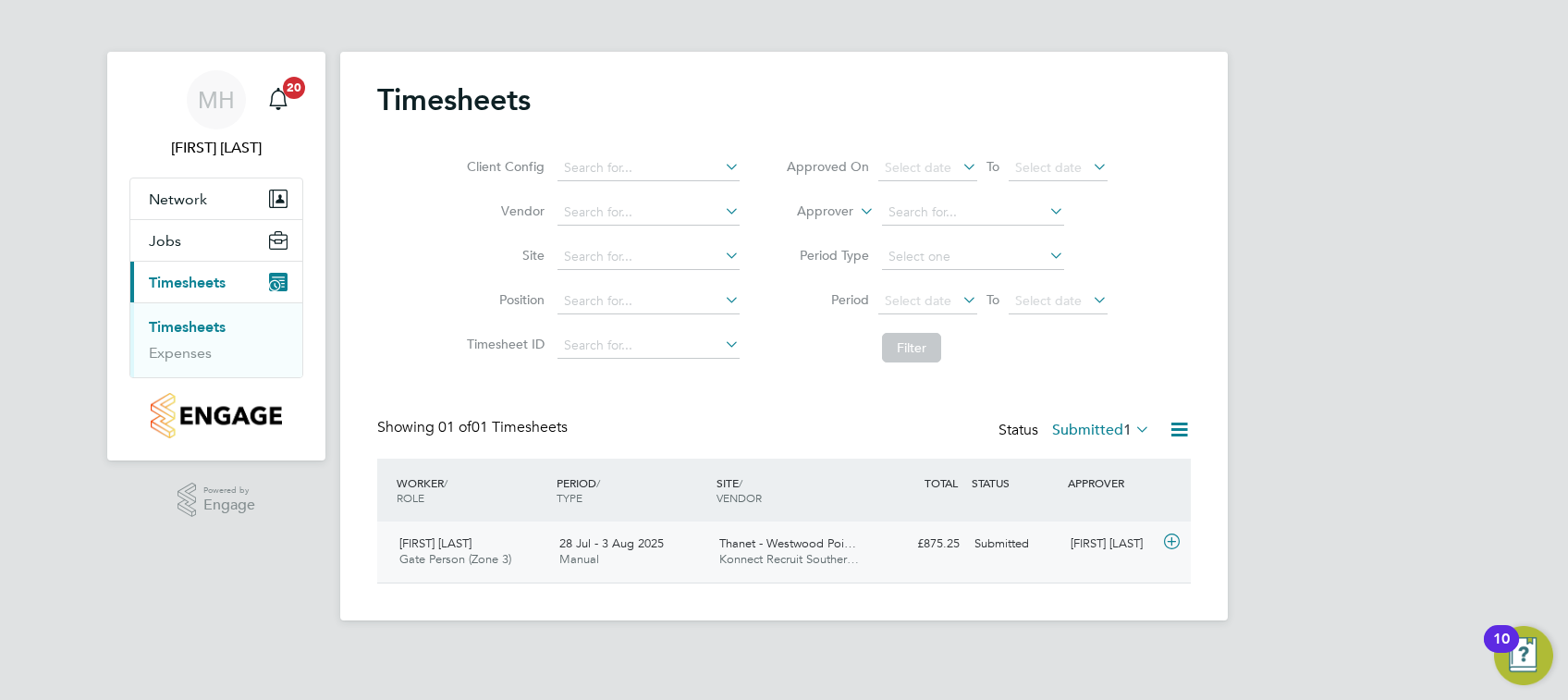 click 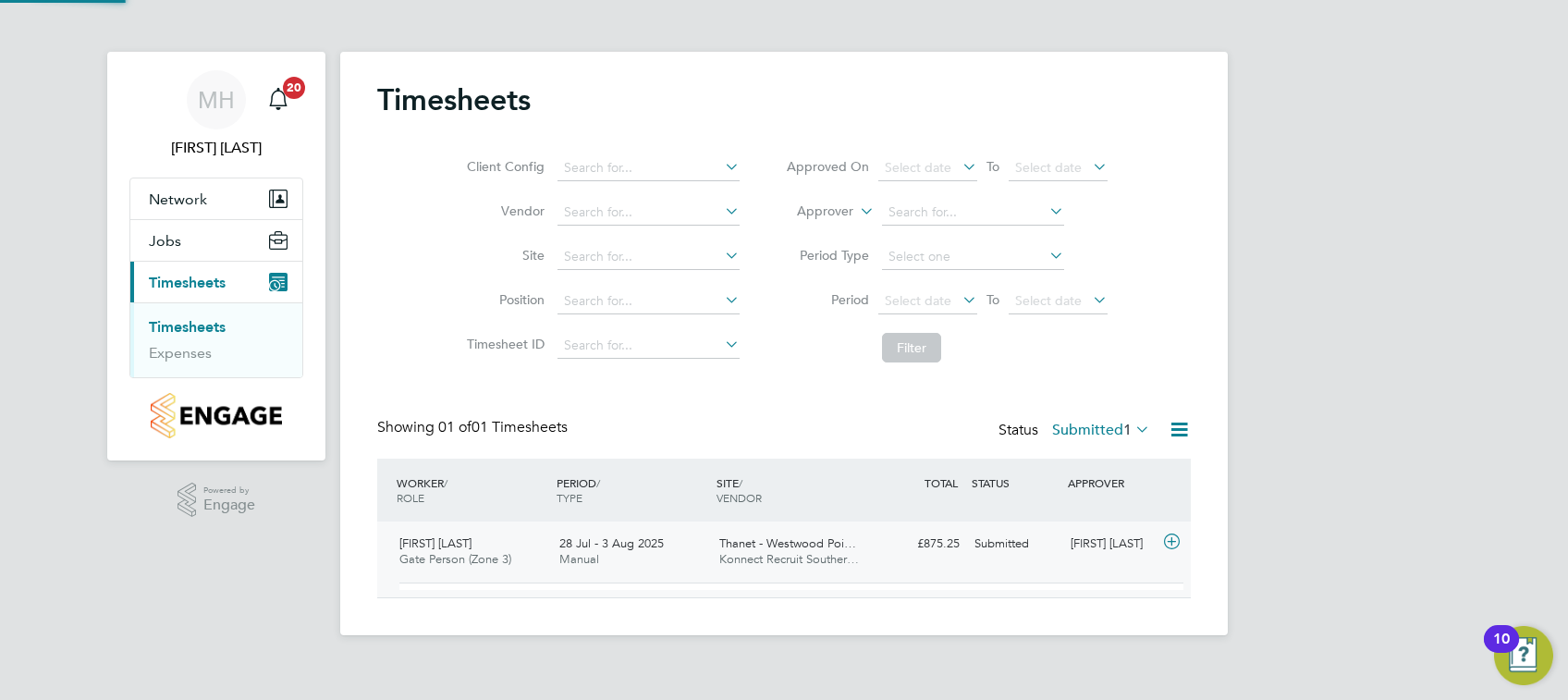 scroll, scrollTop: 9, scrollLeft: 9, axis: both 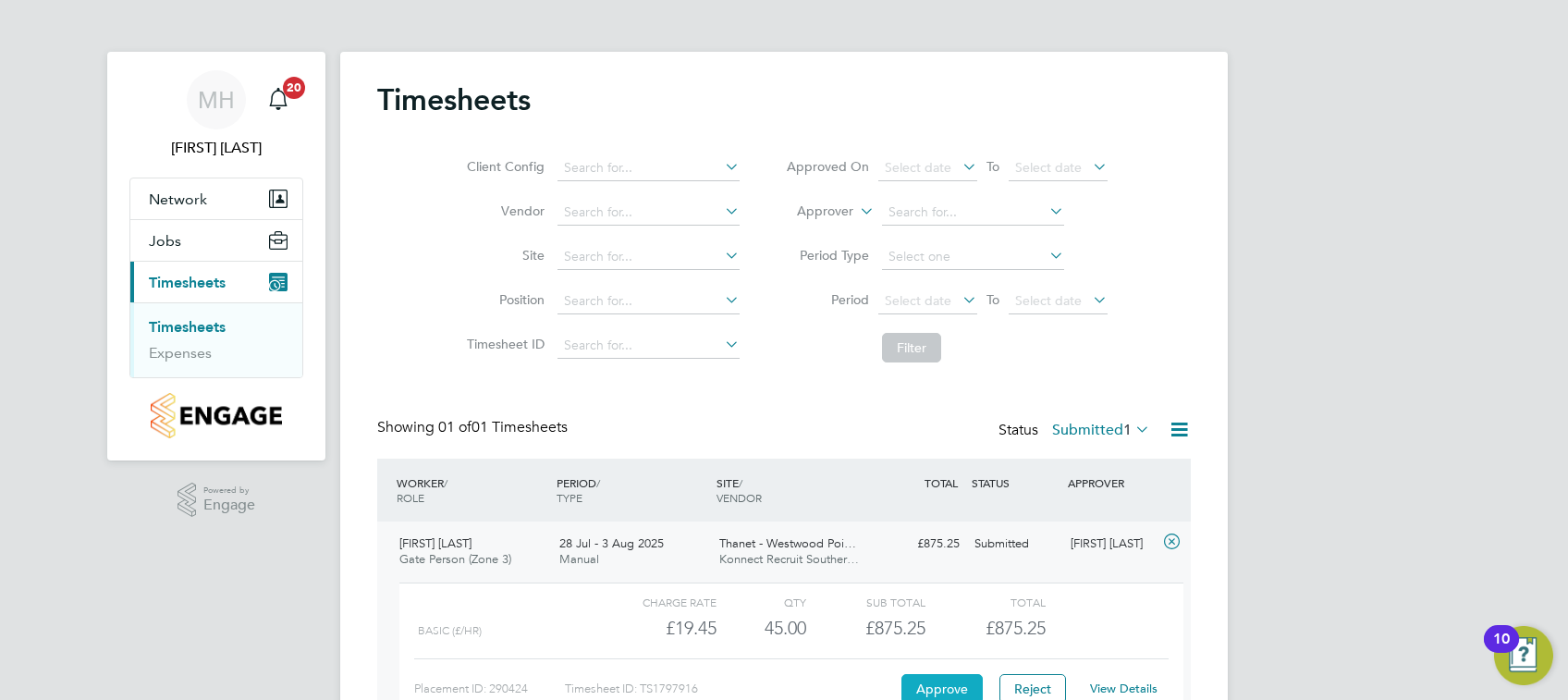 click on "Approve" 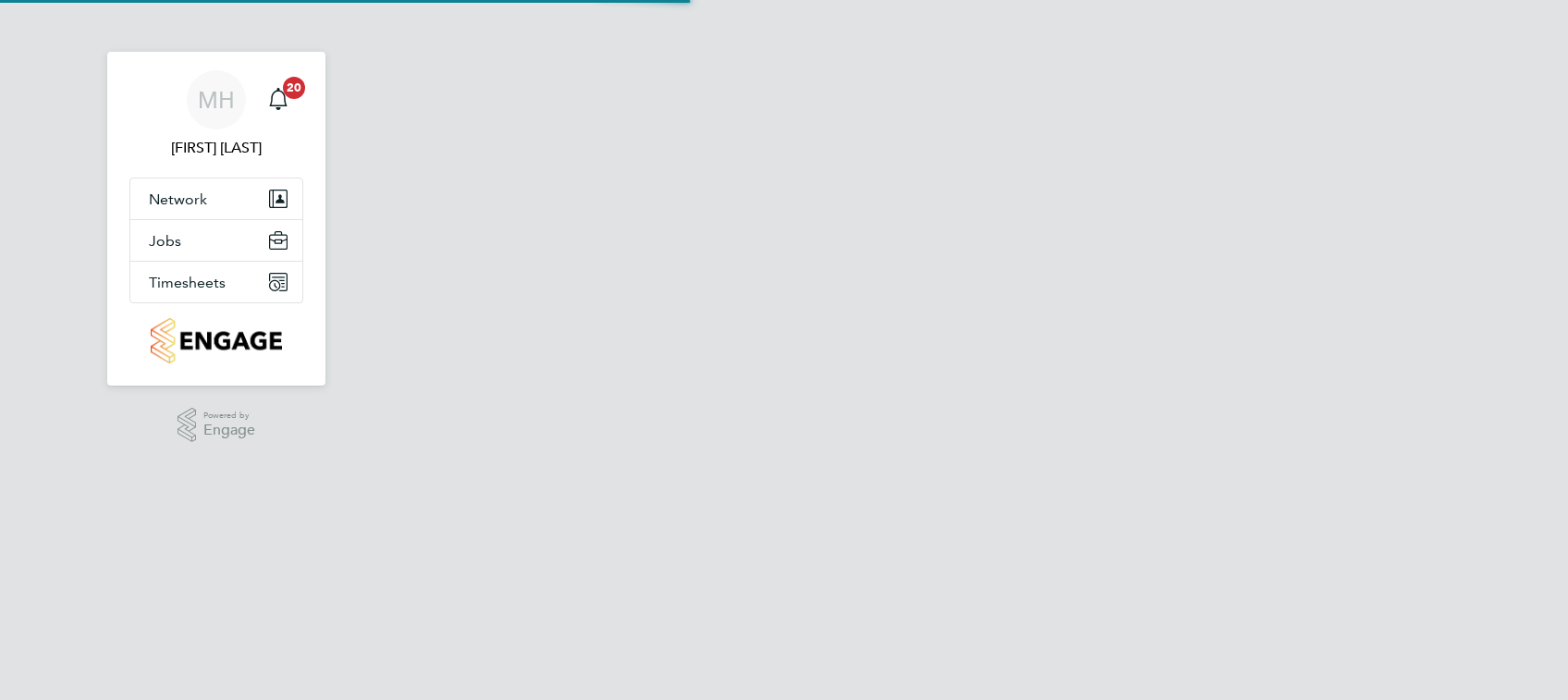 scroll, scrollTop: 0, scrollLeft: 0, axis: both 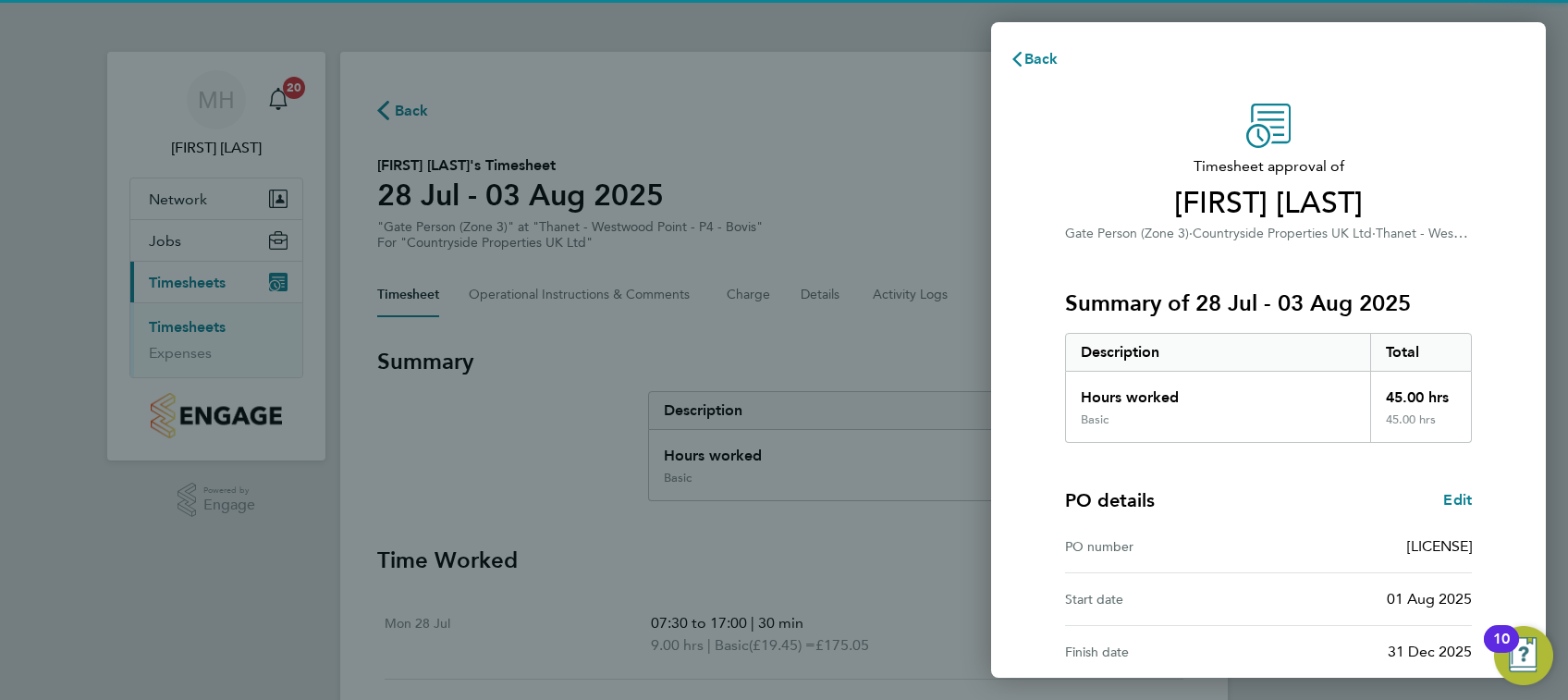 click on "PO number" at bounding box center [1167, 546] 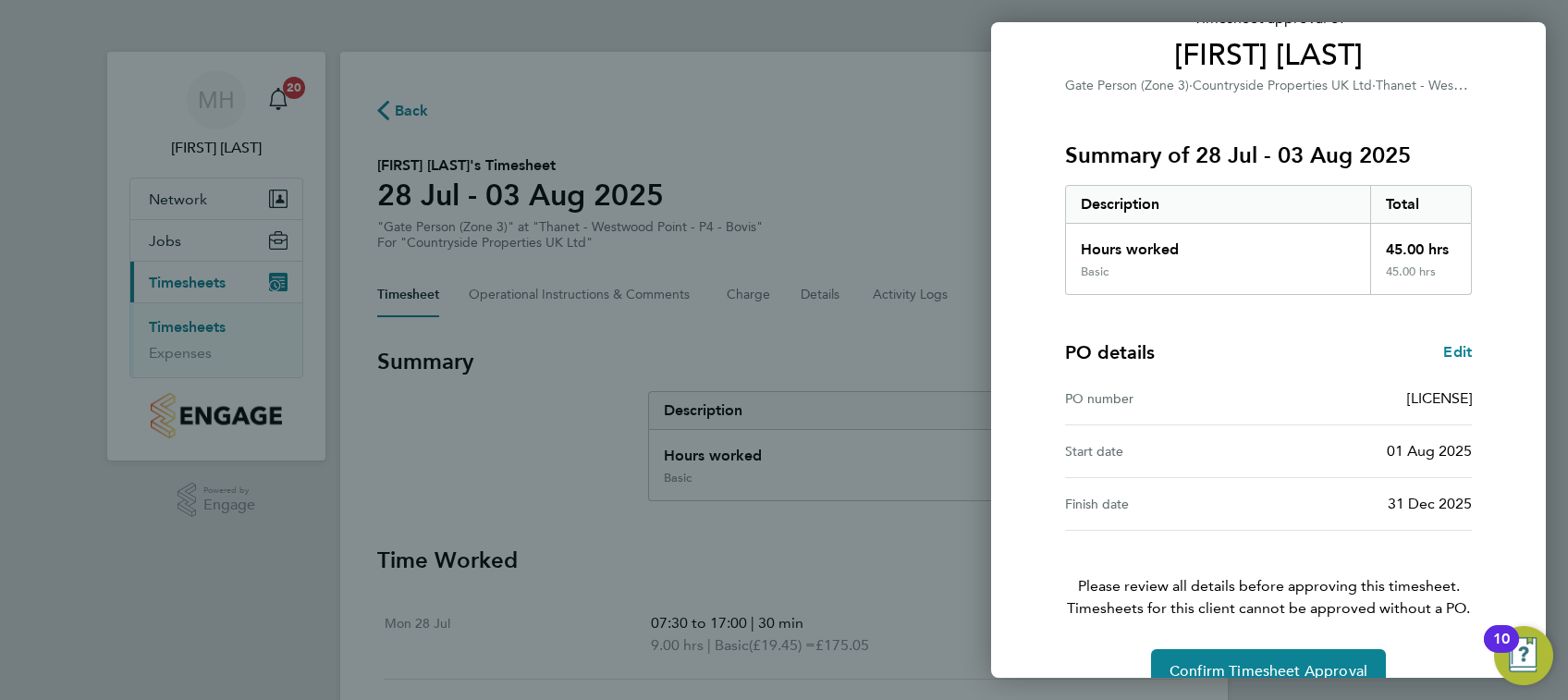 scroll, scrollTop: 185, scrollLeft: 0, axis: vertical 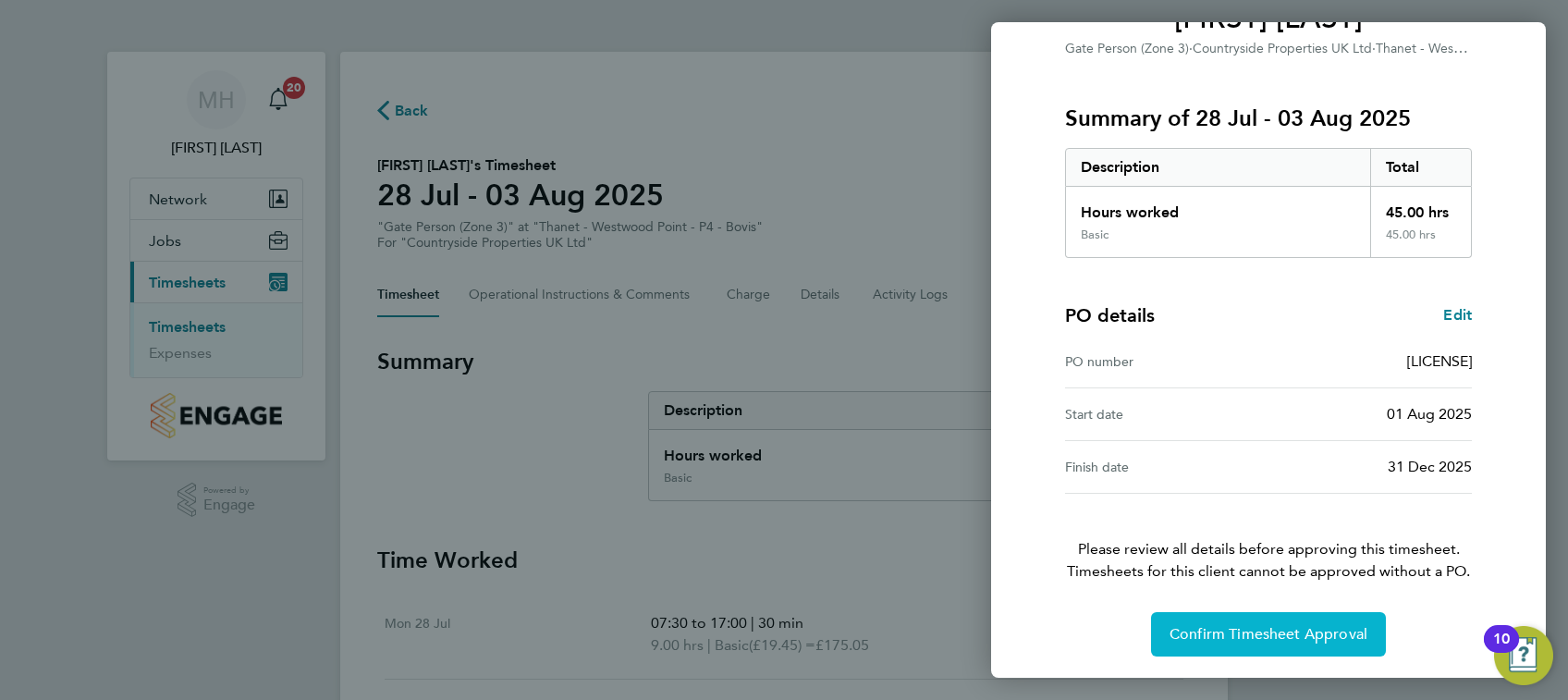 click on "Confirm Timesheet Approval" 